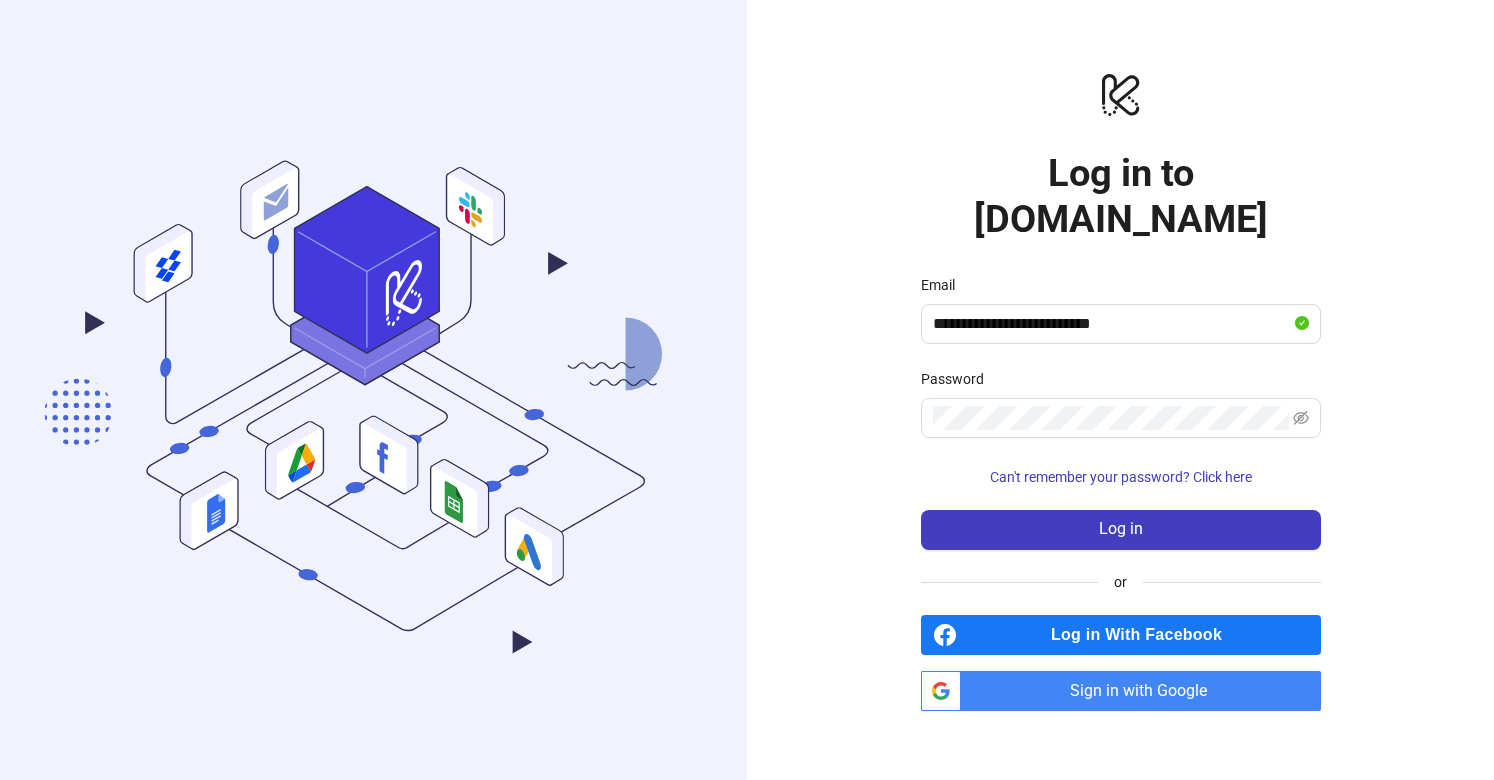 scroll, scrollTop: 0, scrollLeft: 0, axis: both 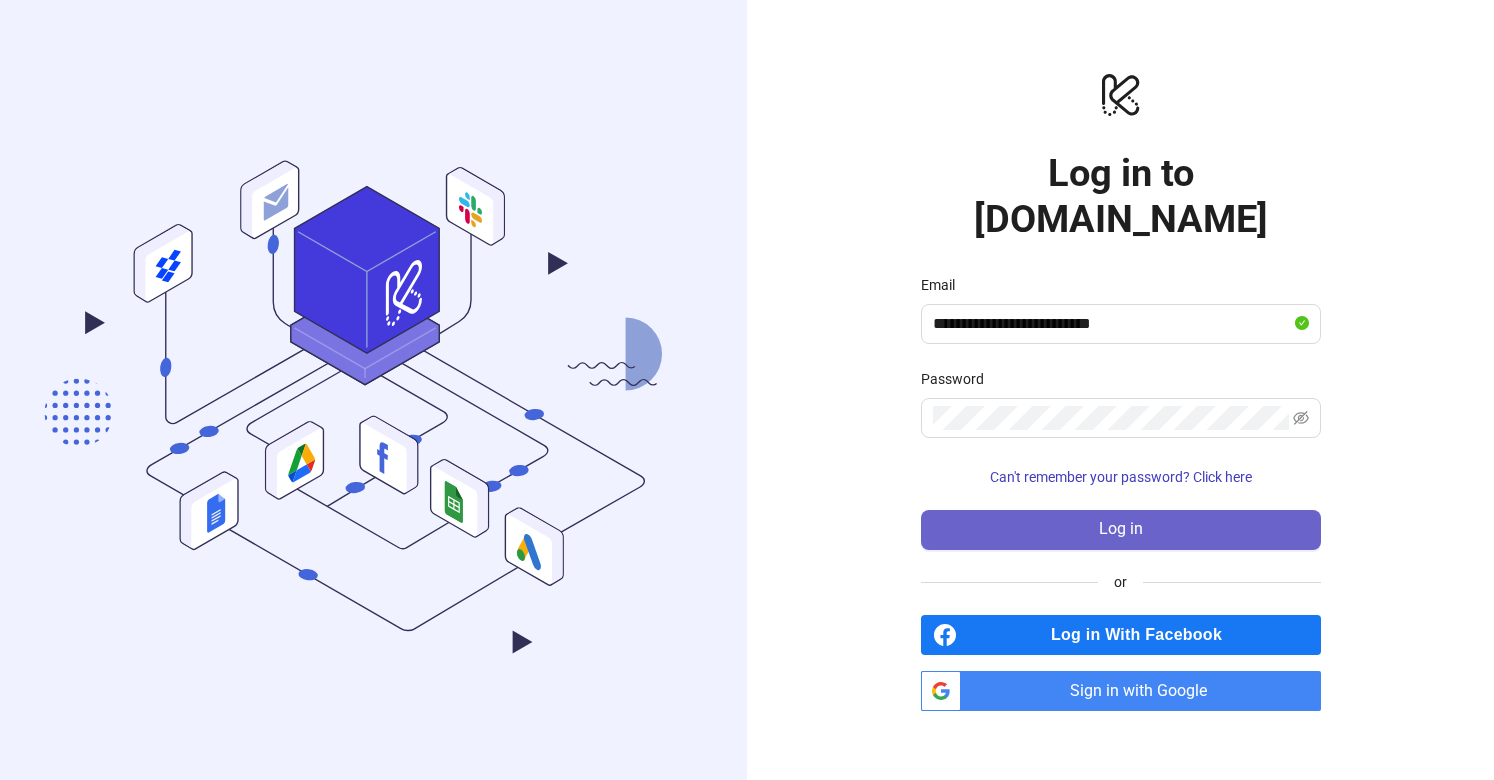 click on "Log in" at bounding box center [1121, 530] 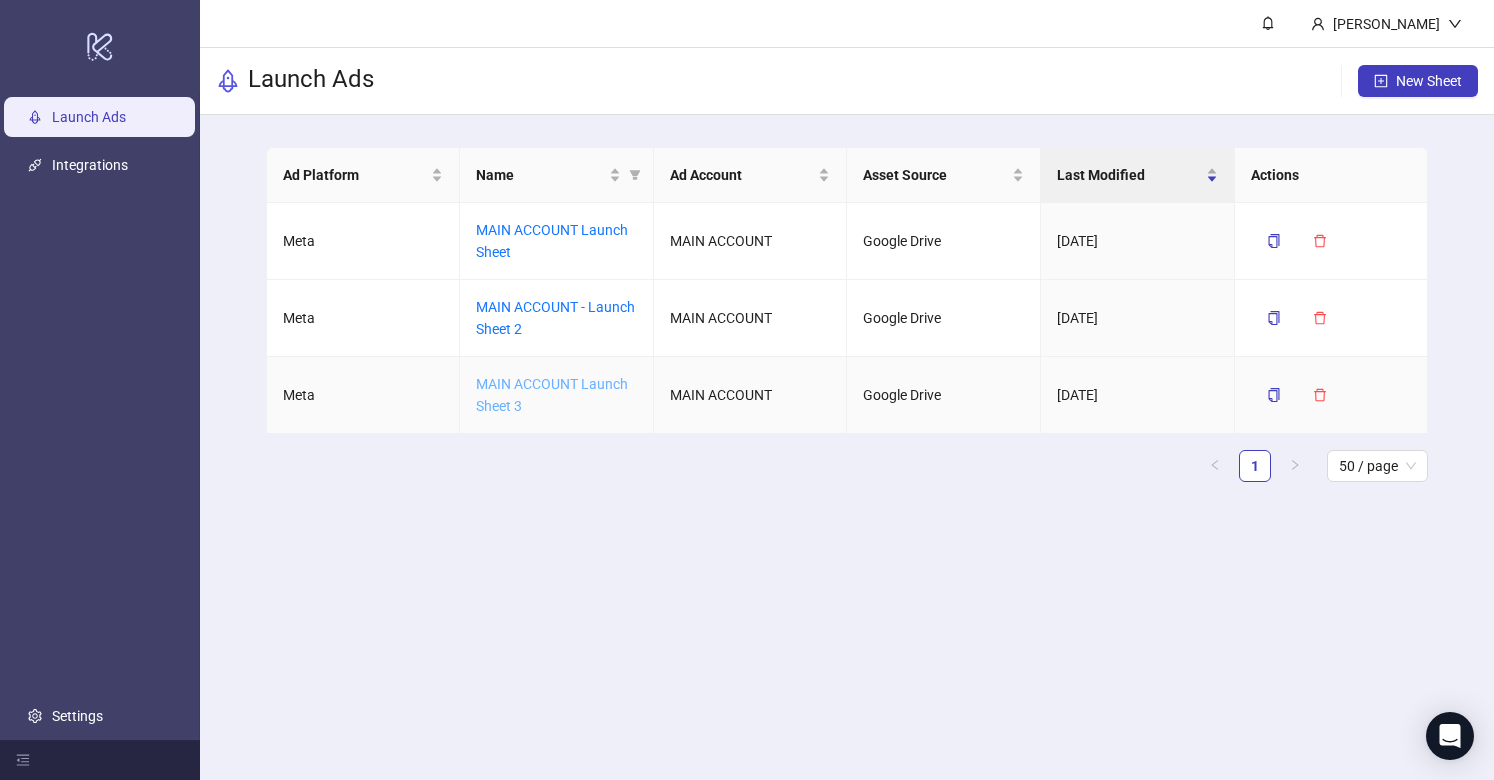 click on "MAIN ACCOUNT Launch Sheet 3" at bounding box center [552, 395] 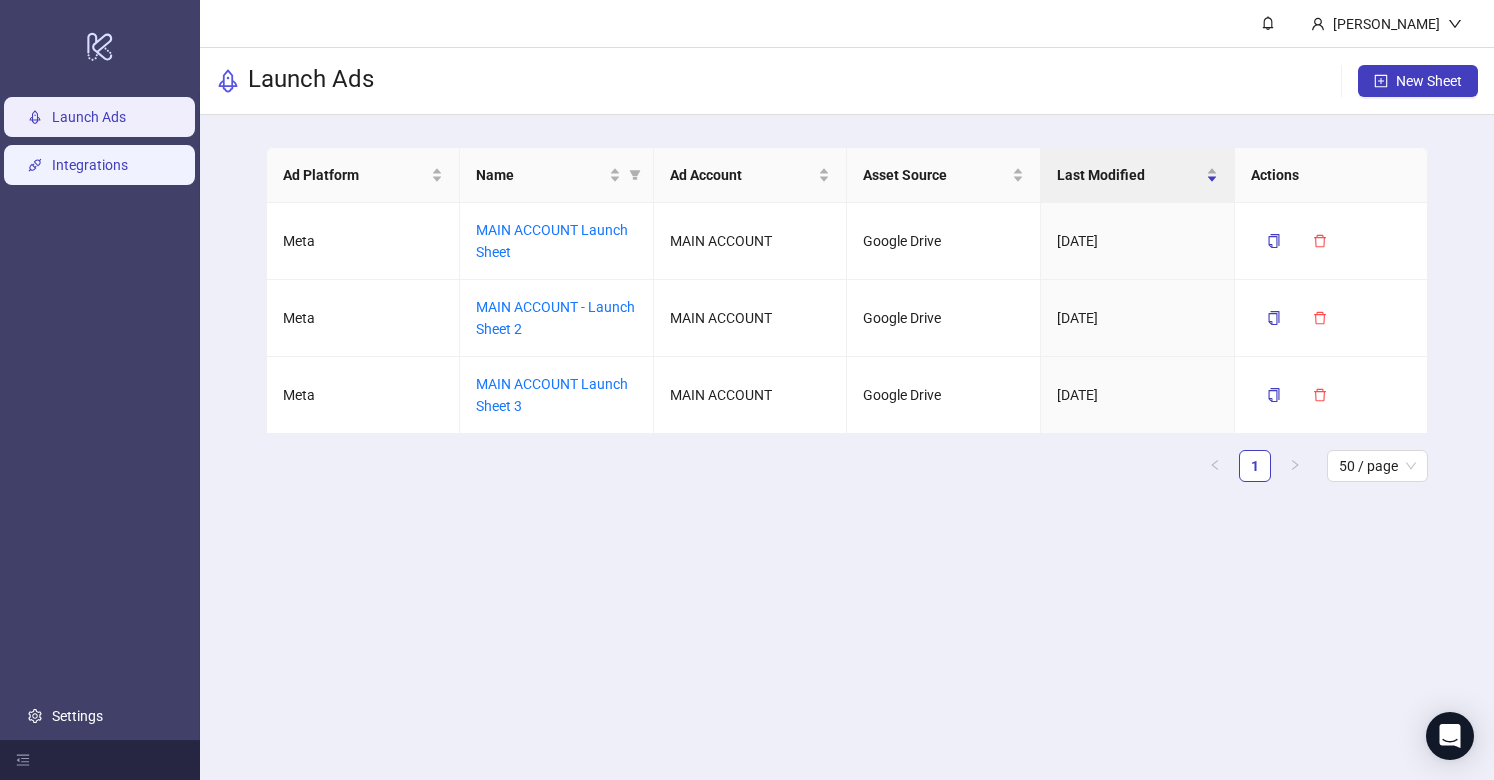 click on "Integrations" at bounding box center (90, 165) 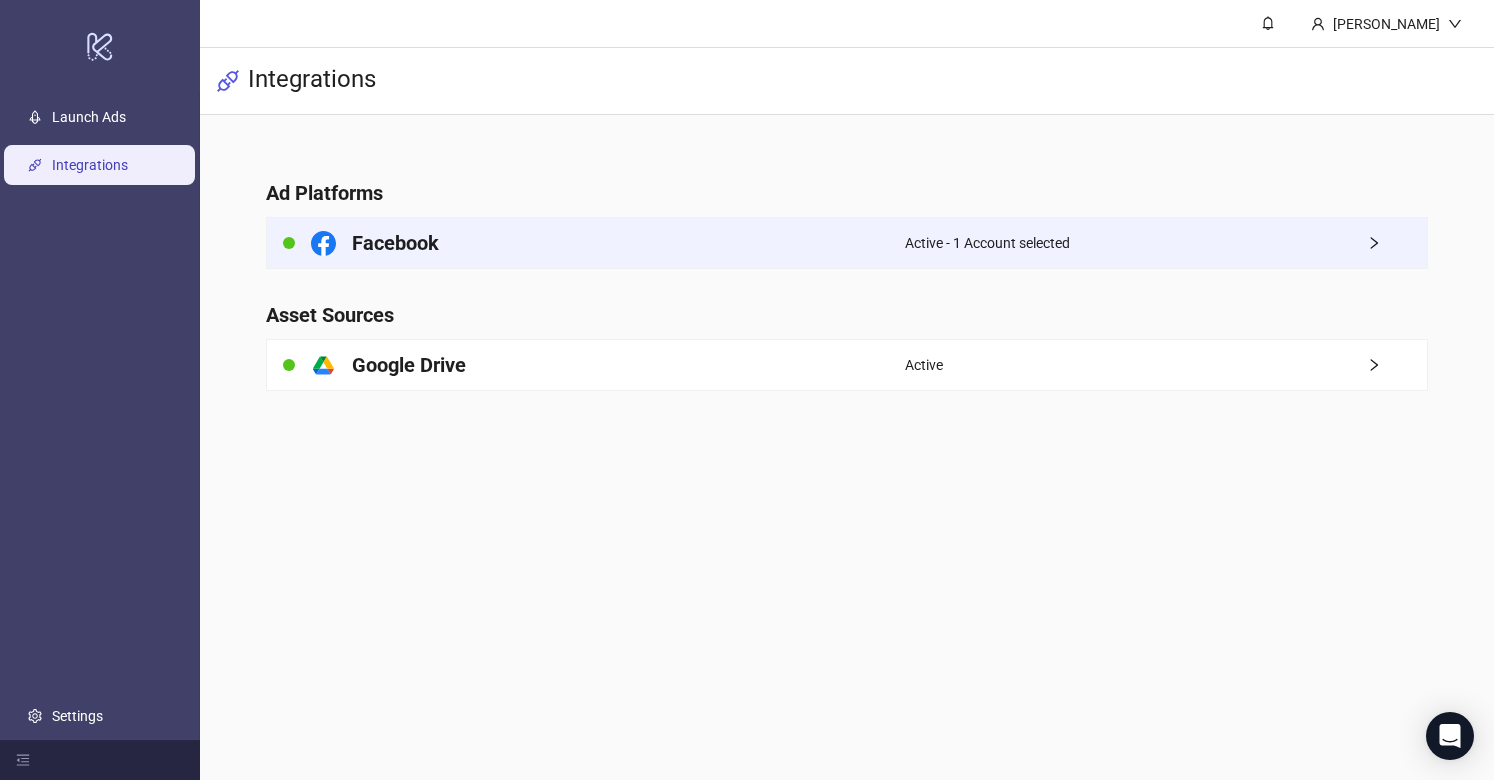 click on "Facebook" at bounding box center (586, 243) 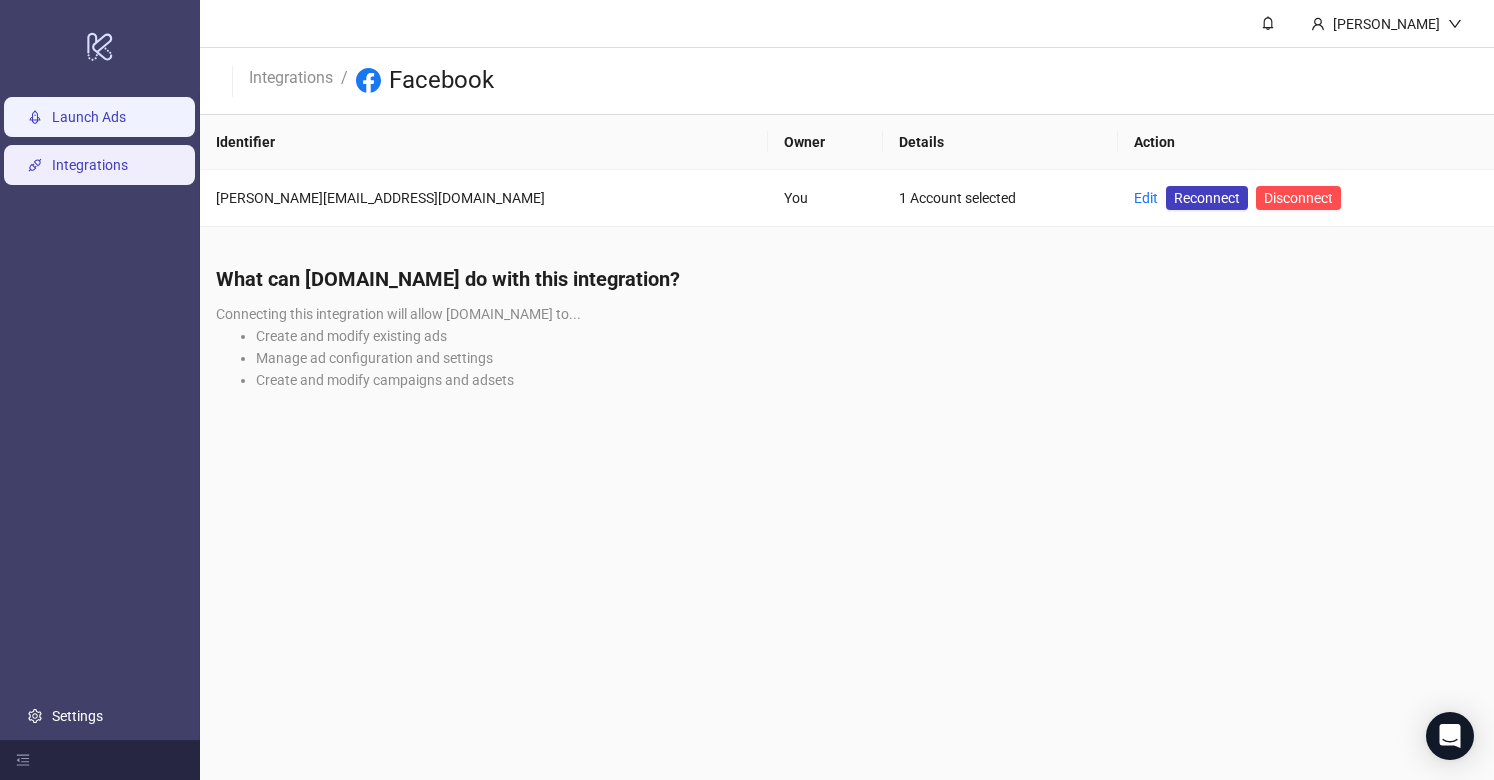 click on "Launch Ads" at bounding box center [89, 117] 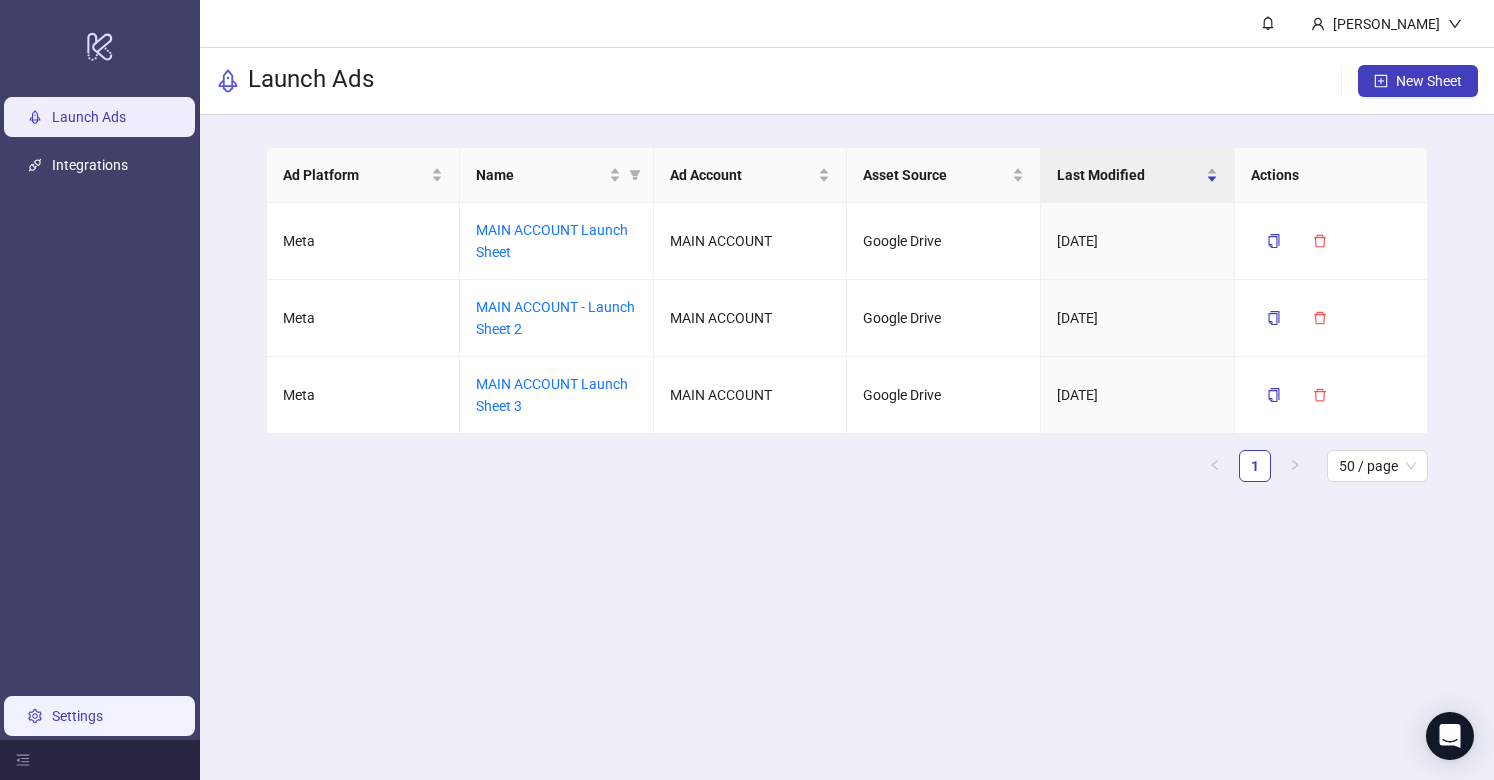 click on "Settings" at bounding box center (77, 716) 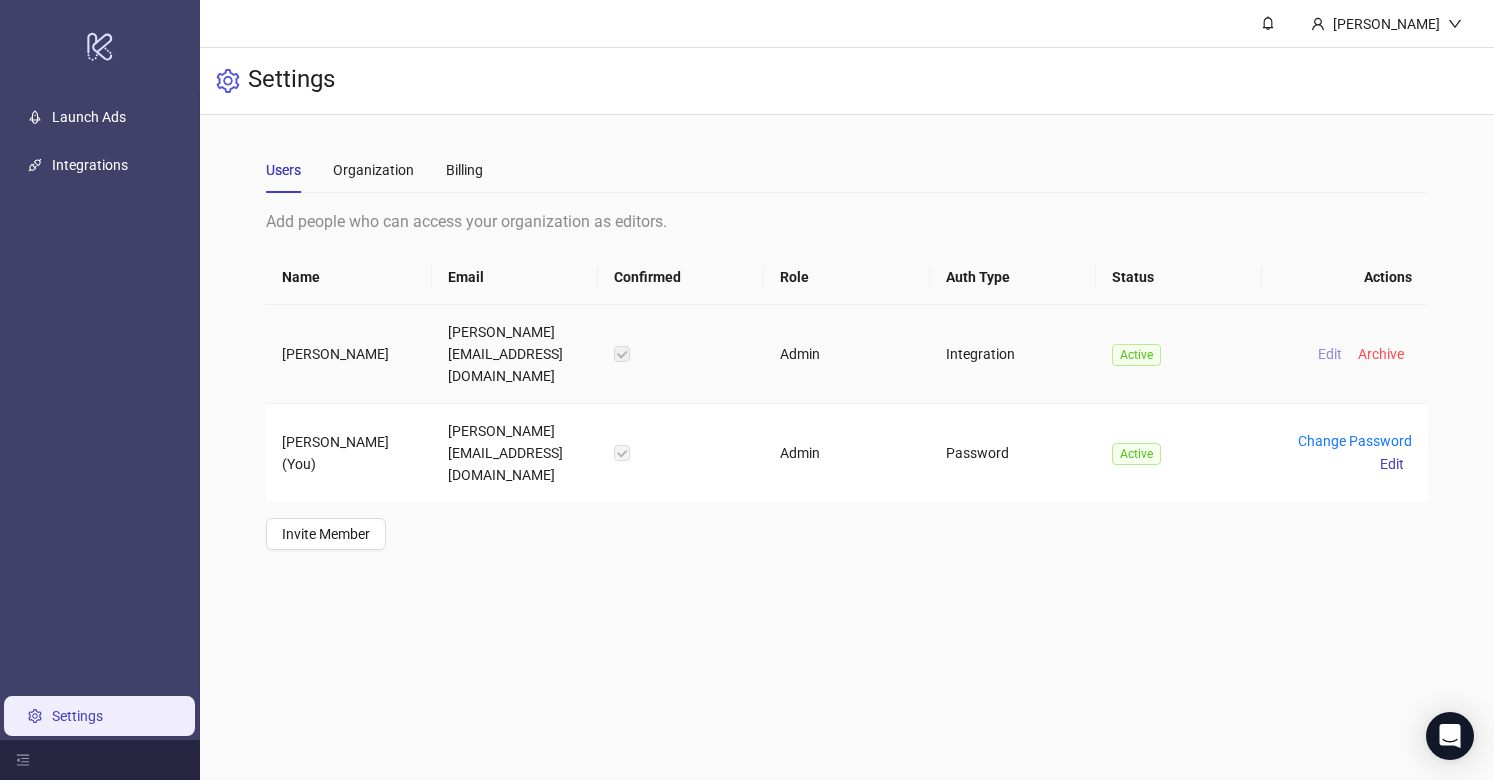 click on "Edit" at bounding box center (1330, 354) 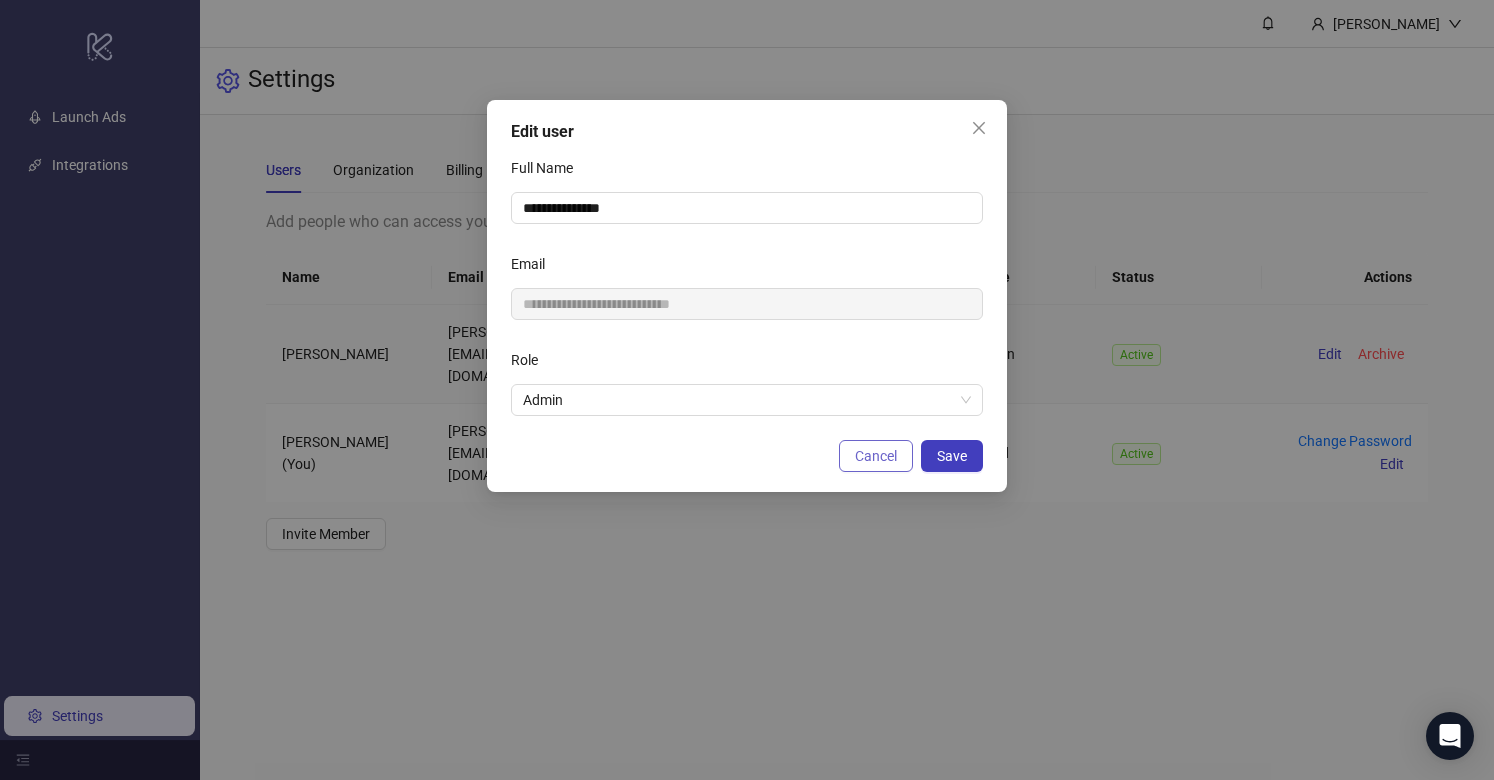 click on "Cancel" at bounding box center [876, 456] 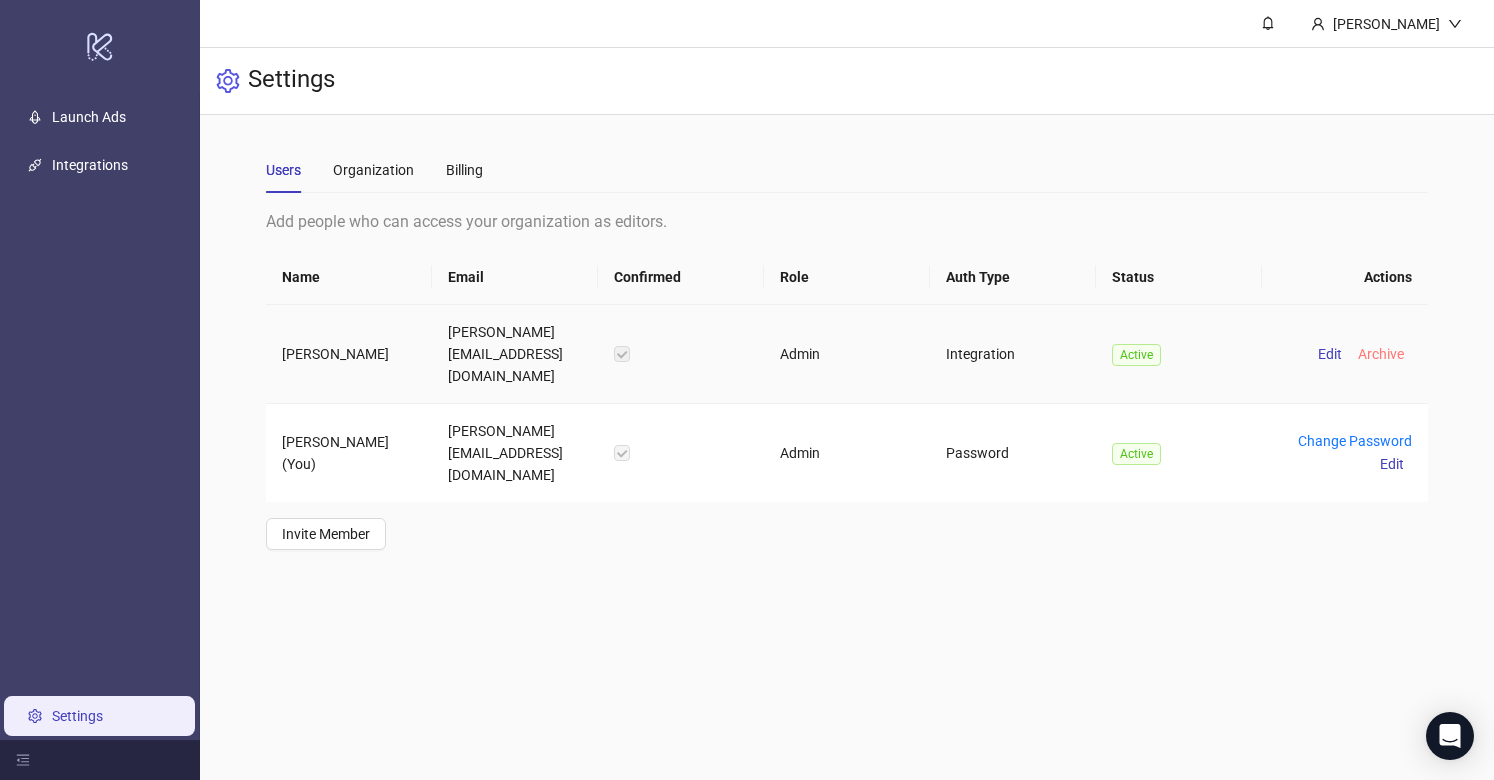 click on "Archive" at bounding box center (1381, 354) 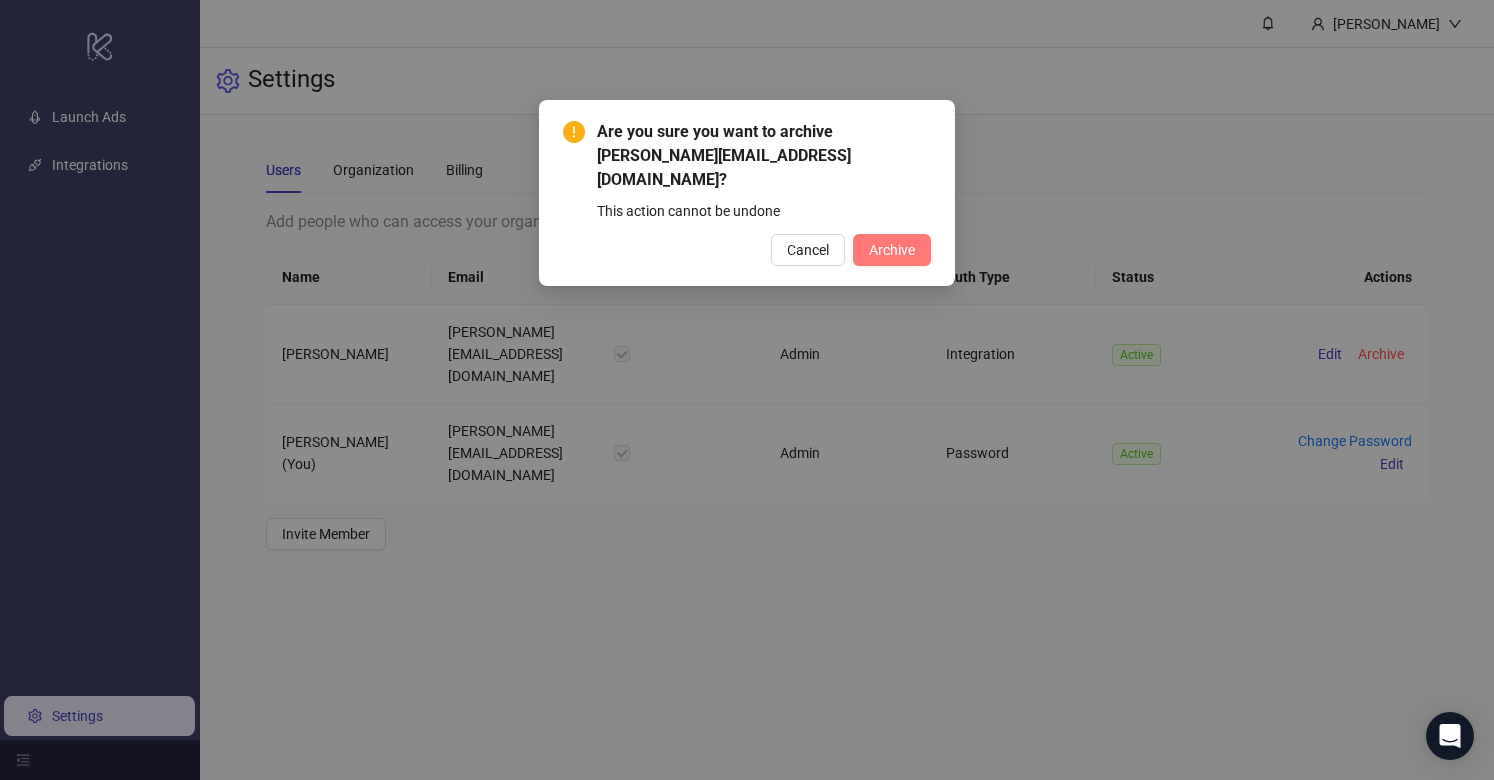 click on "Archive" at bounding box center (892, 250) 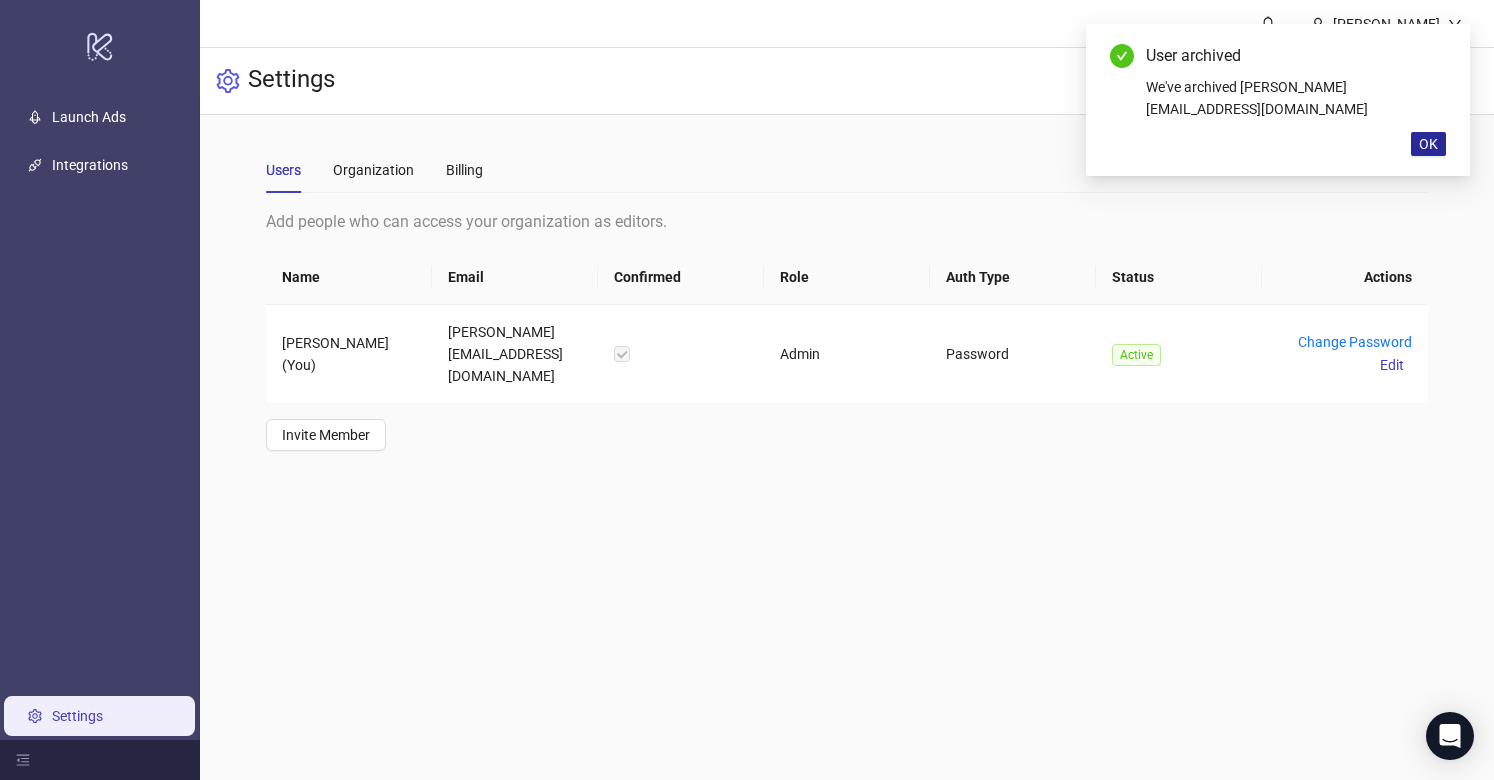 click on "OK" at bounding box center [1428, 144] 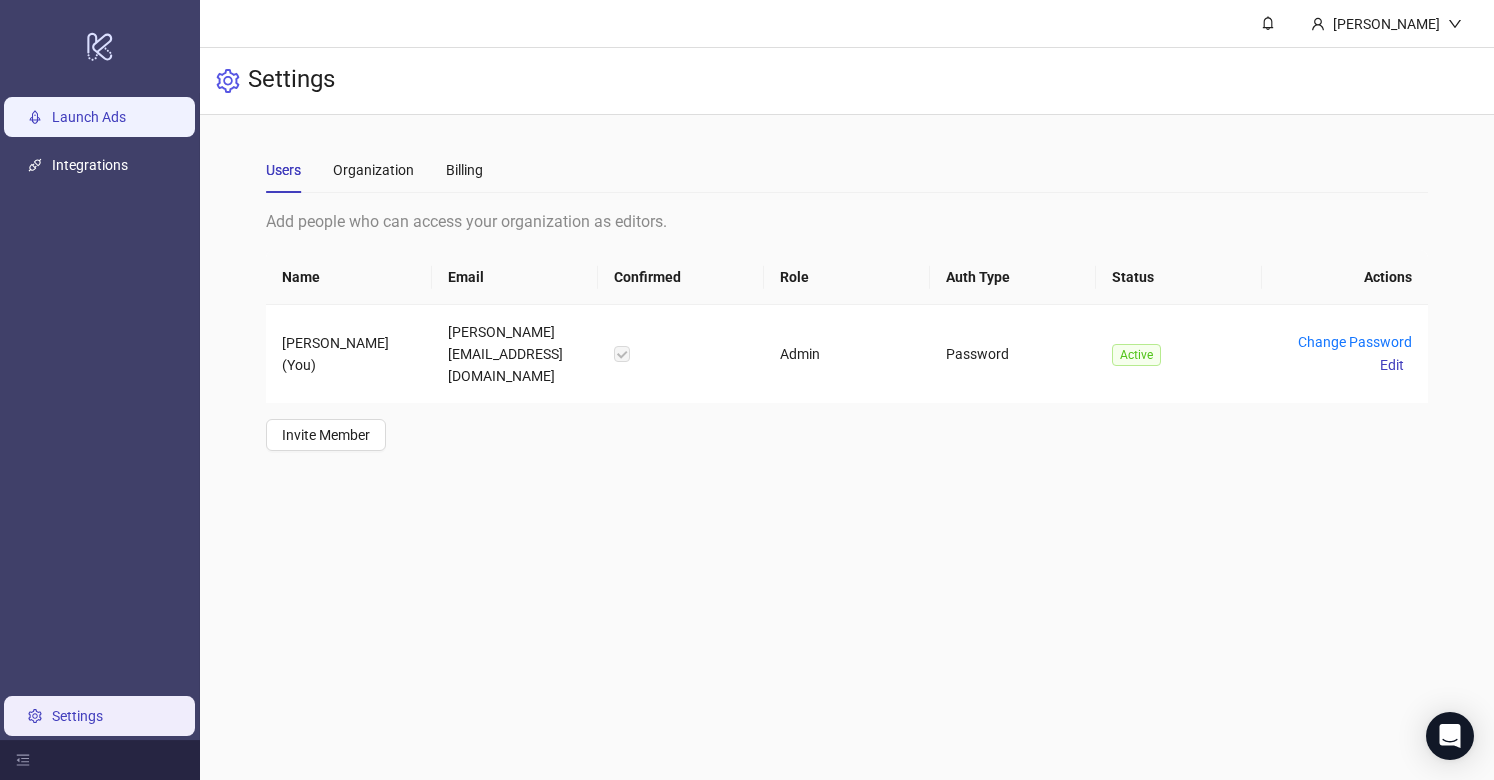 click on "Launch Ads" at bounding box center (89, 117) 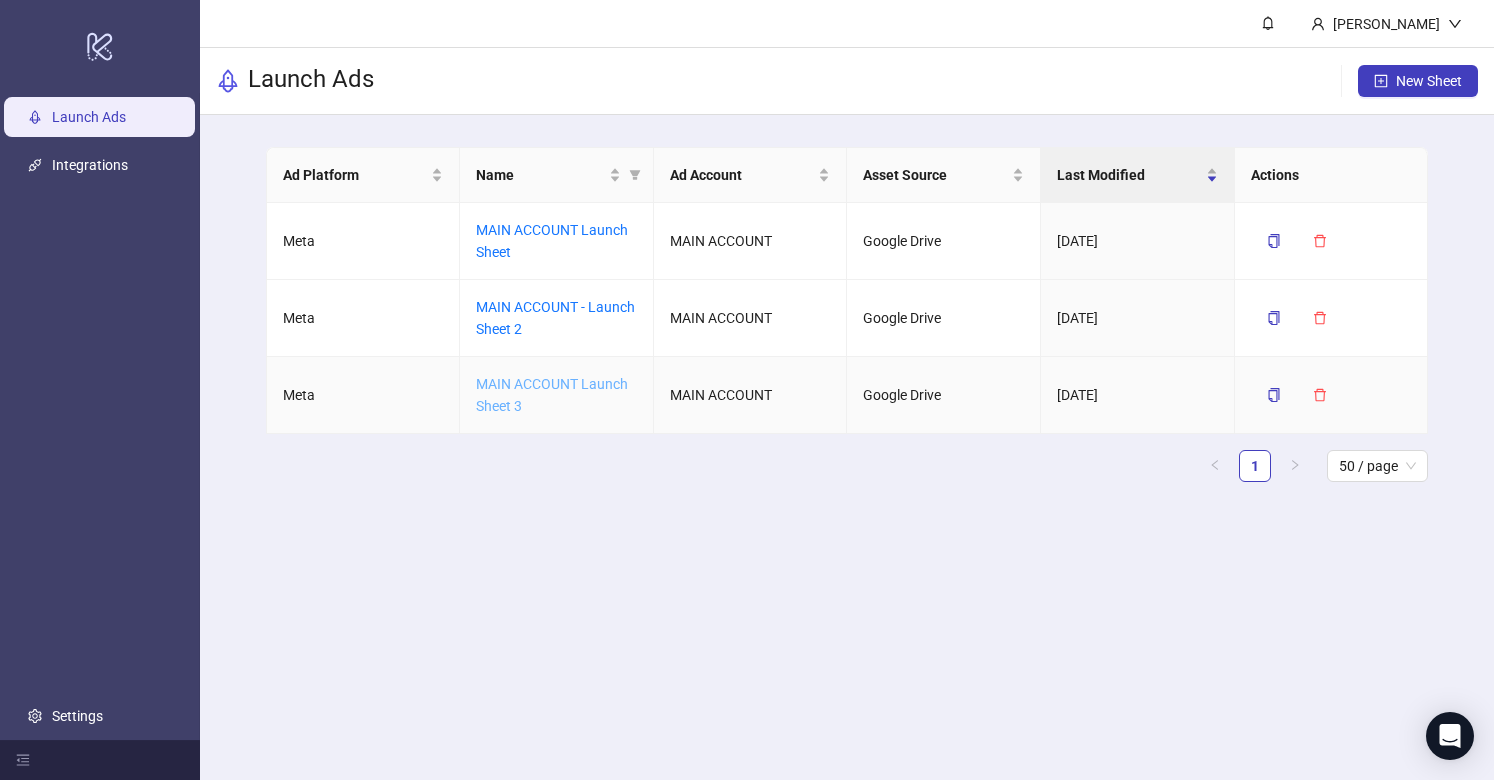 click on "MAIN ACCOUNT Launch Sheet 3" at bounding box center [552, 395] 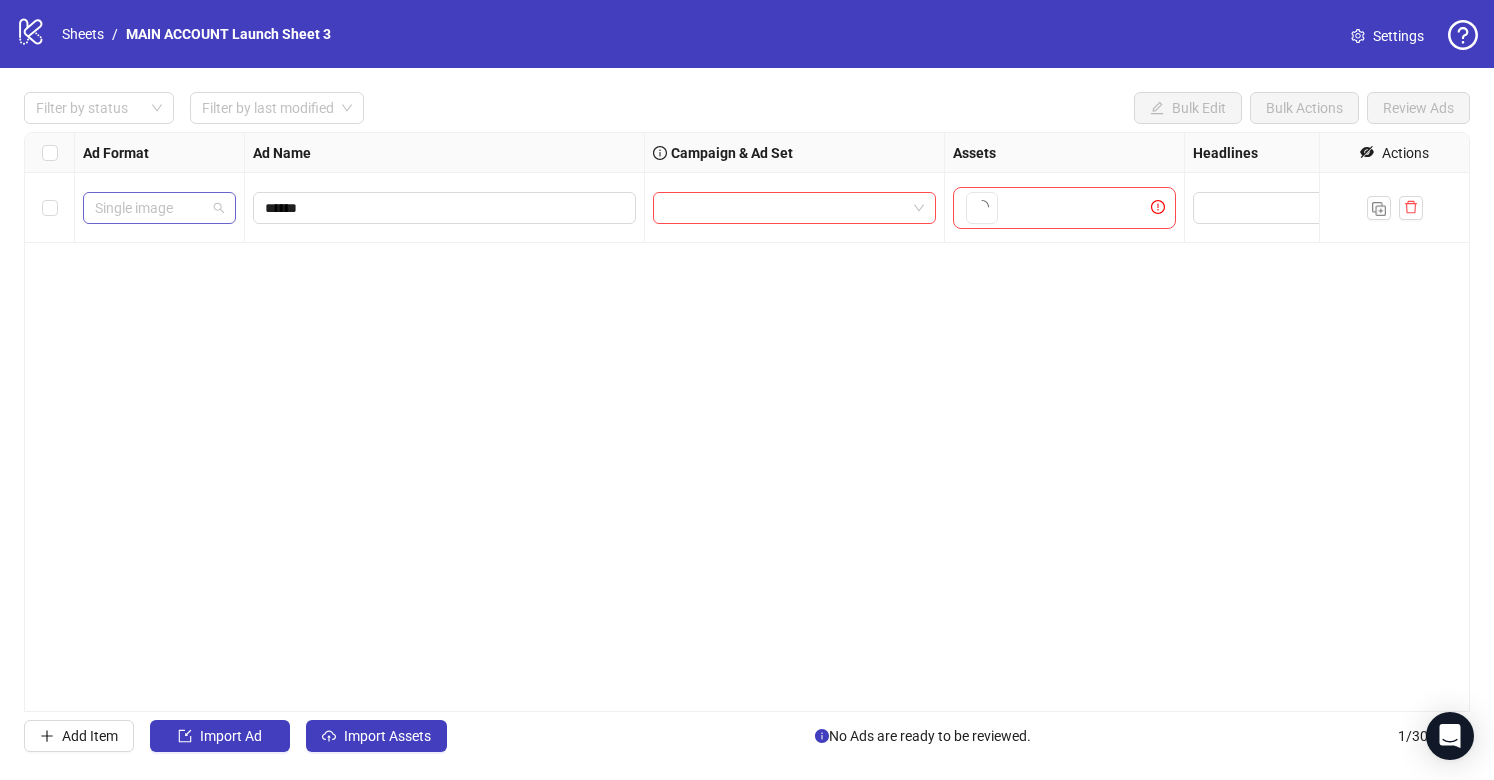click on "Single image" at bounding box center [159, 208] 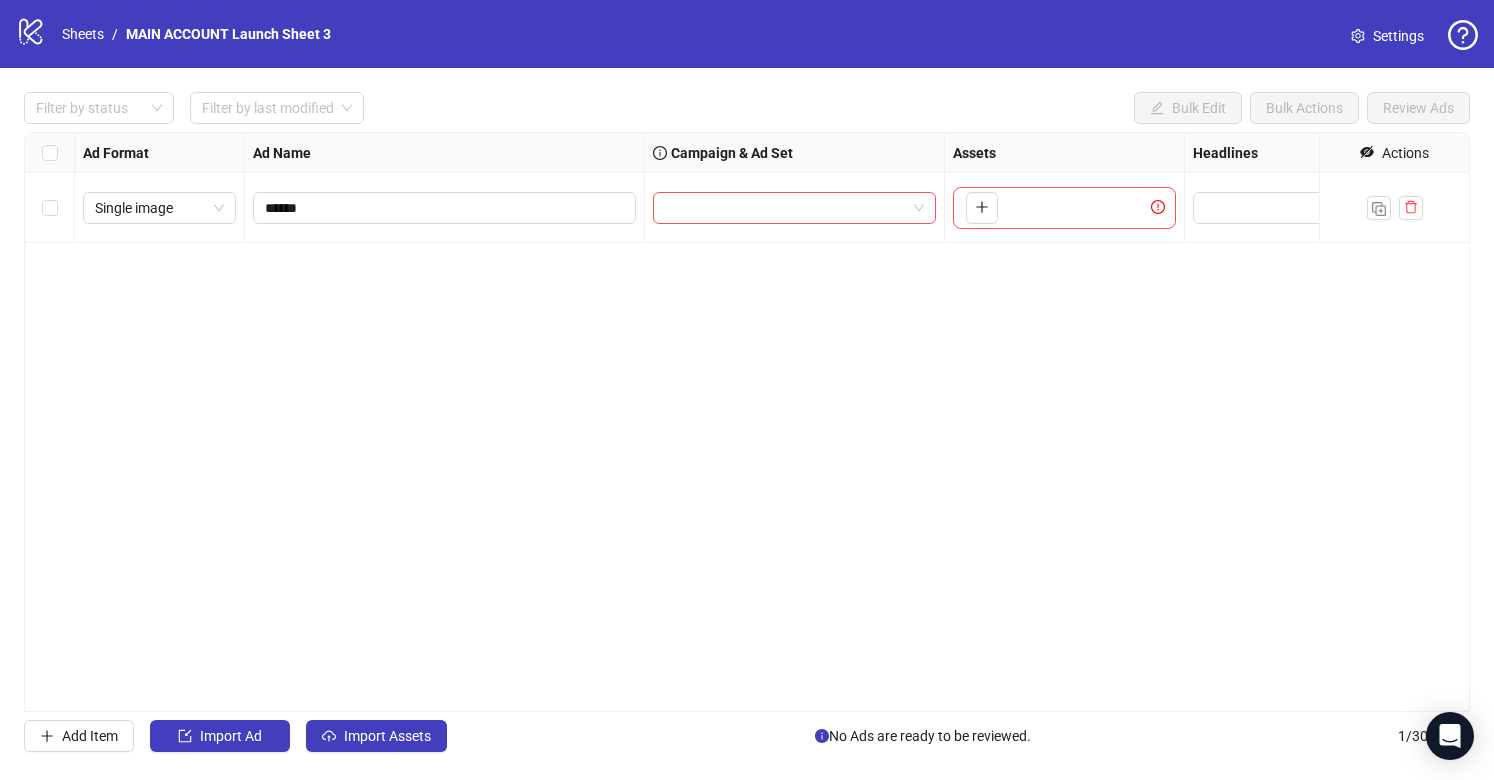 click on "Ad Format Ad Name Campaign & Ad Set Assets Headlines Primary Texts Descriptions Destination URL App Product Page ID Display URL Leadgen Form Product Set ID Call to Action Actions Single image ******
To pick up a draggable item, press the space bar.
While dragging, use the arrow keys to move the item.
Press space again to drop the item in its new position, or press escape to cancel." at bounding box center (747, 422) 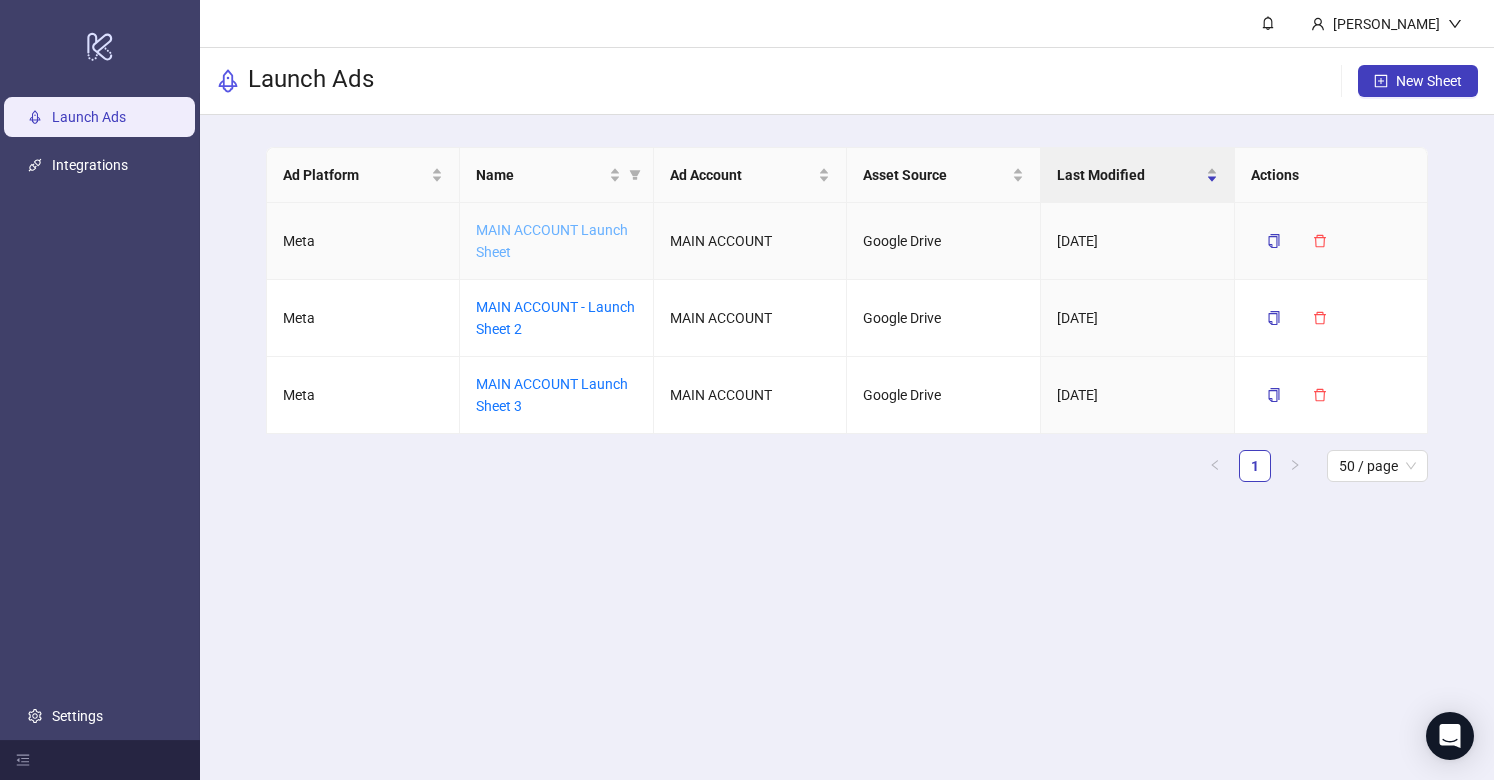click on "MAIN ACCOUNT Launch Sheet" at bounding box center (552, 241) 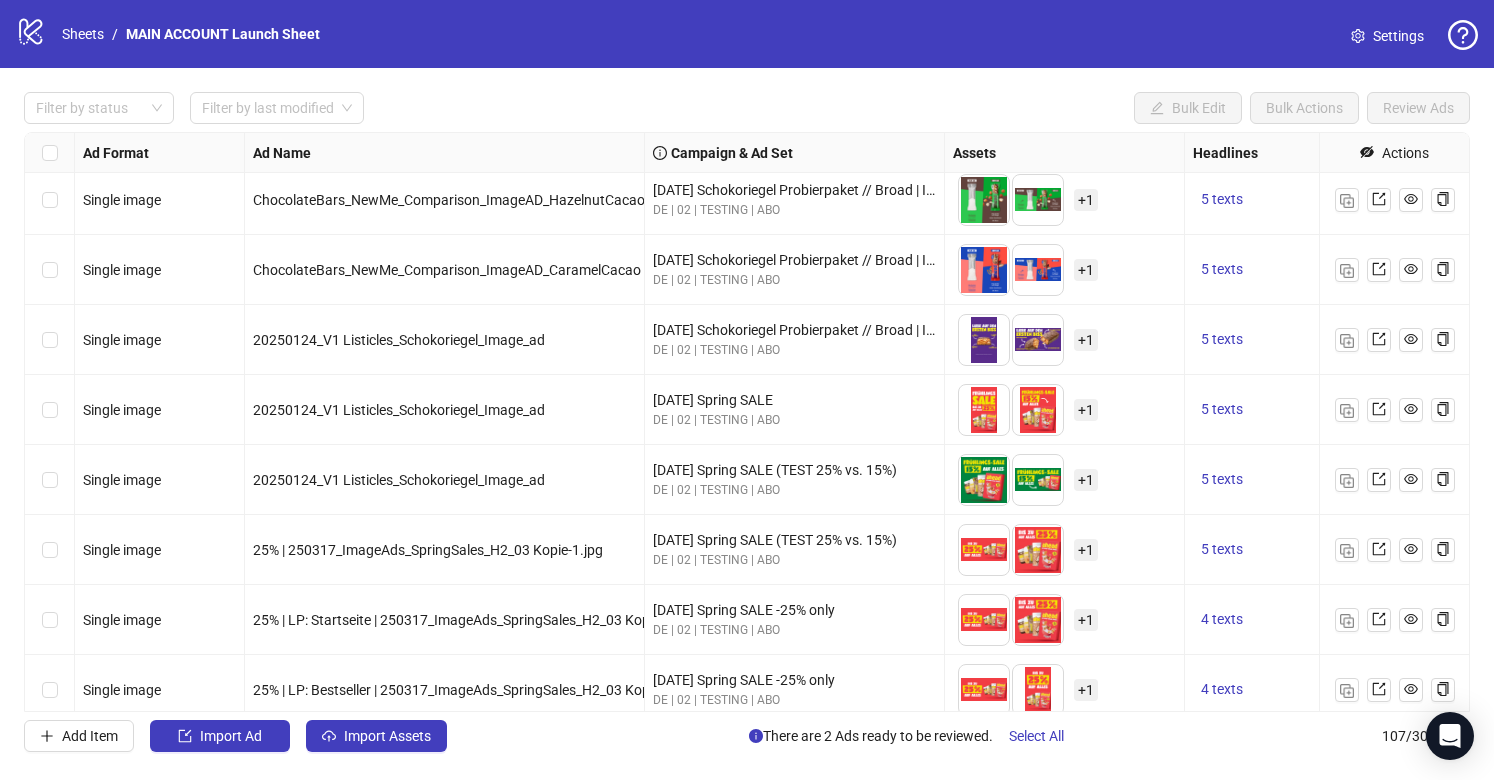 scroll, scrollTop: 6952, scrollLeft: 0, axis: vertical 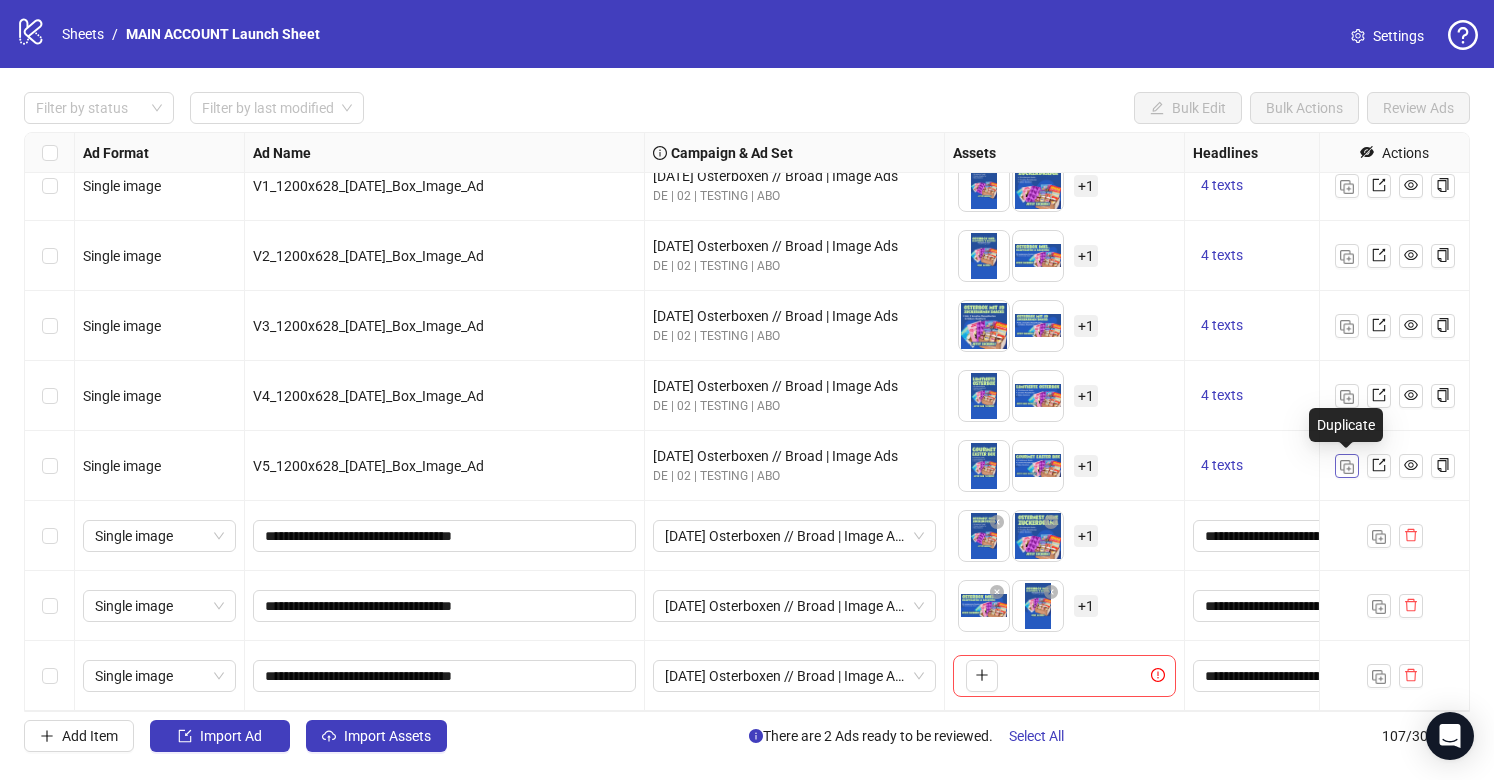 click at bounding box center [1347, 467] 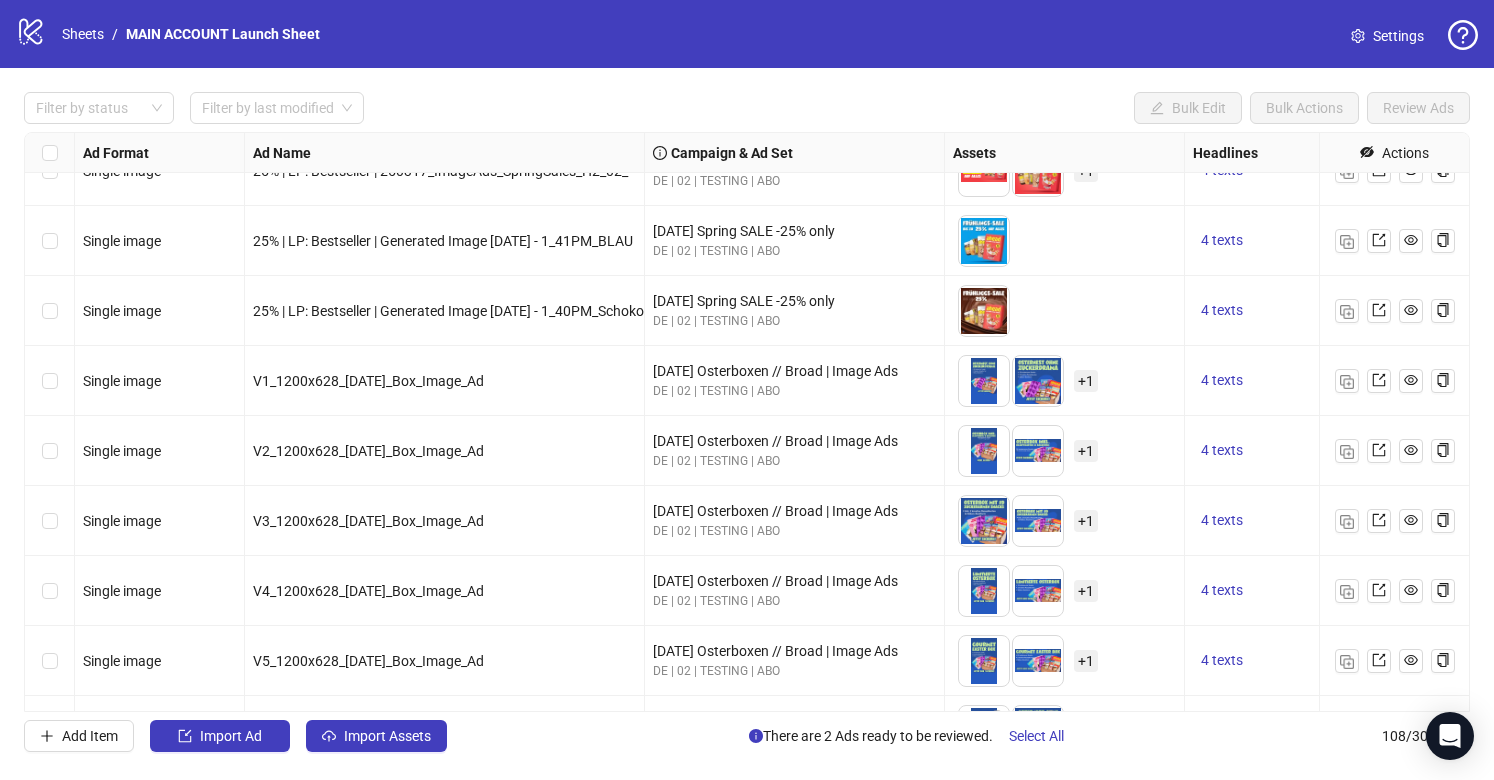 scroll, scrollTop: 7022, scrollLeft: 0, axis: vertical 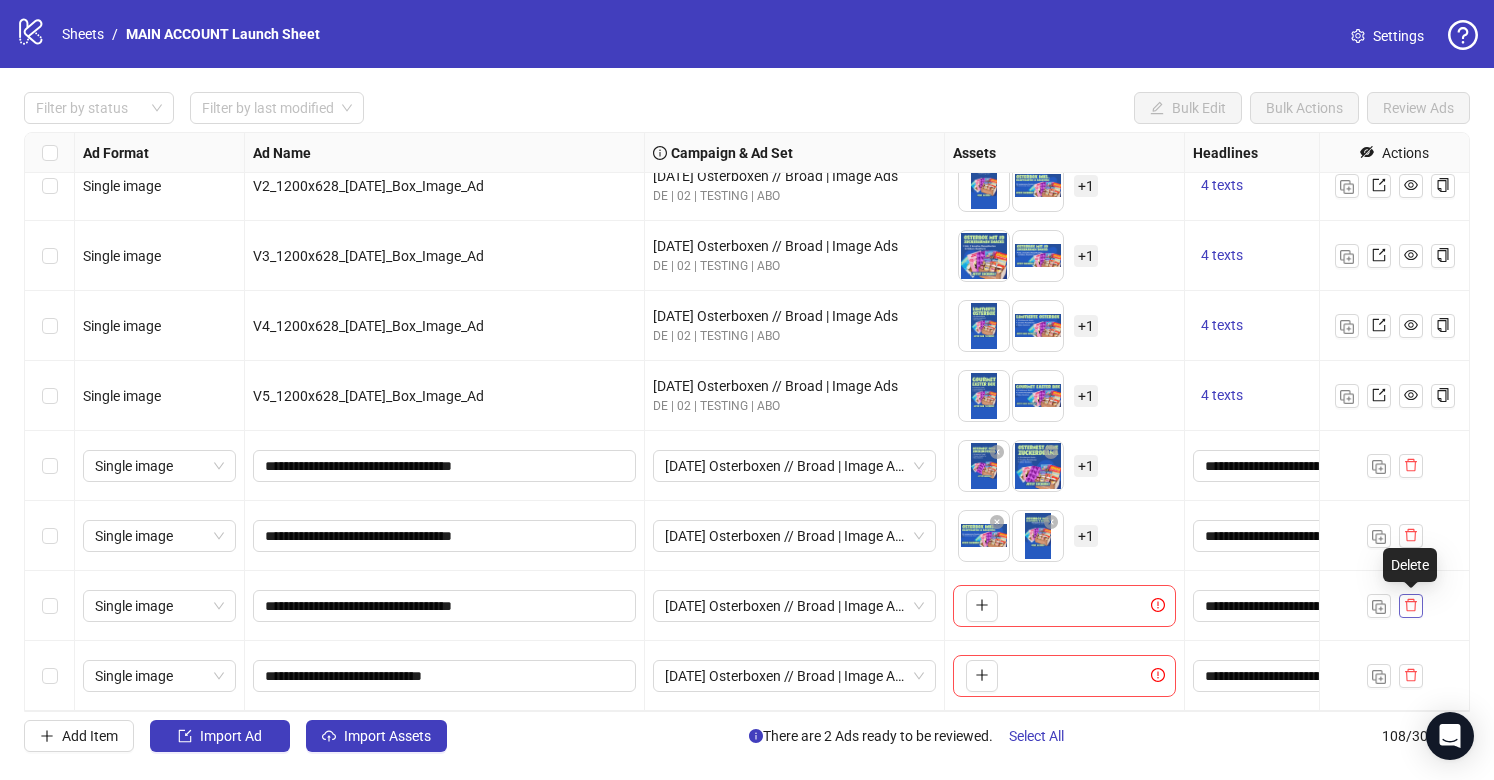 click 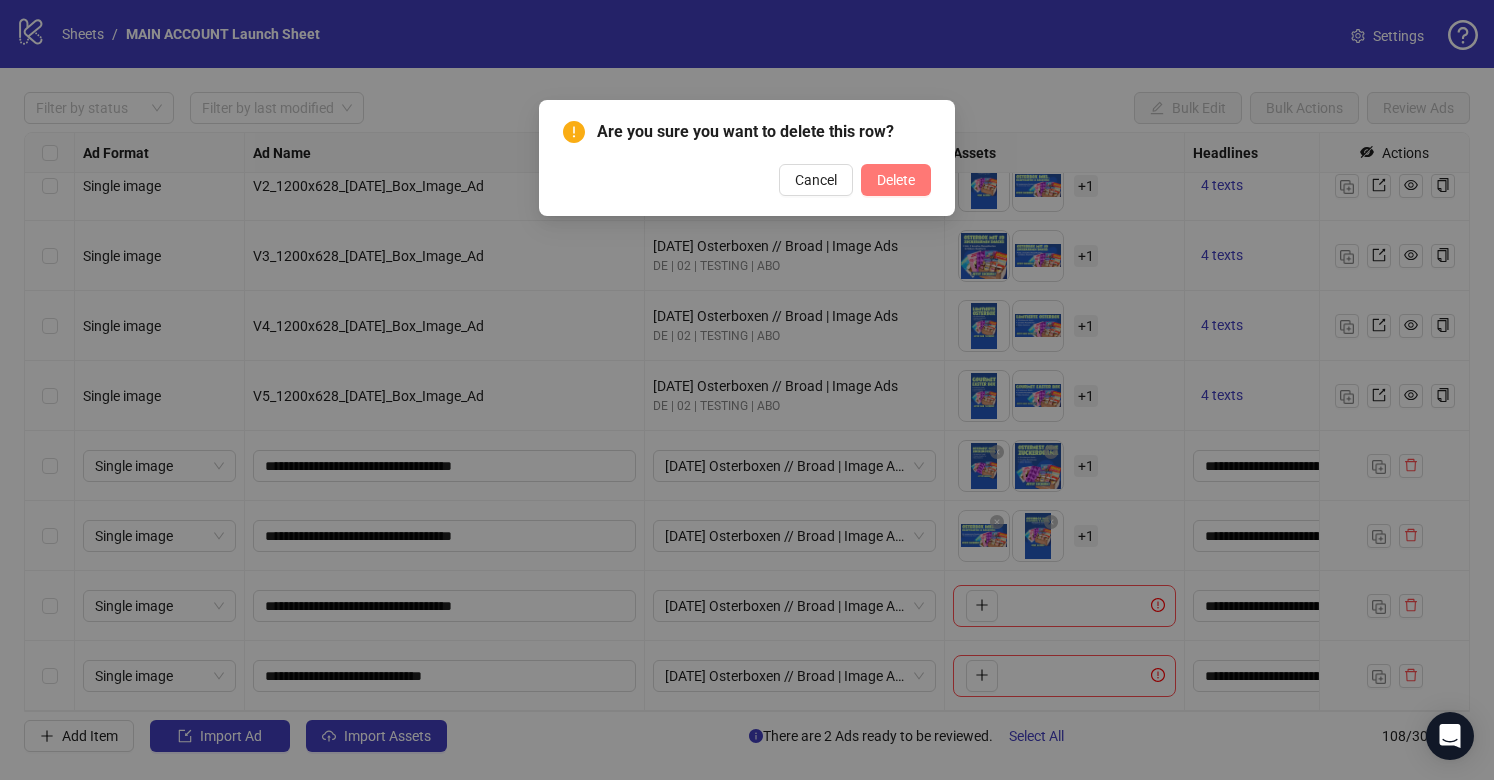 click on "Delete" at bounding box center (896, 180) 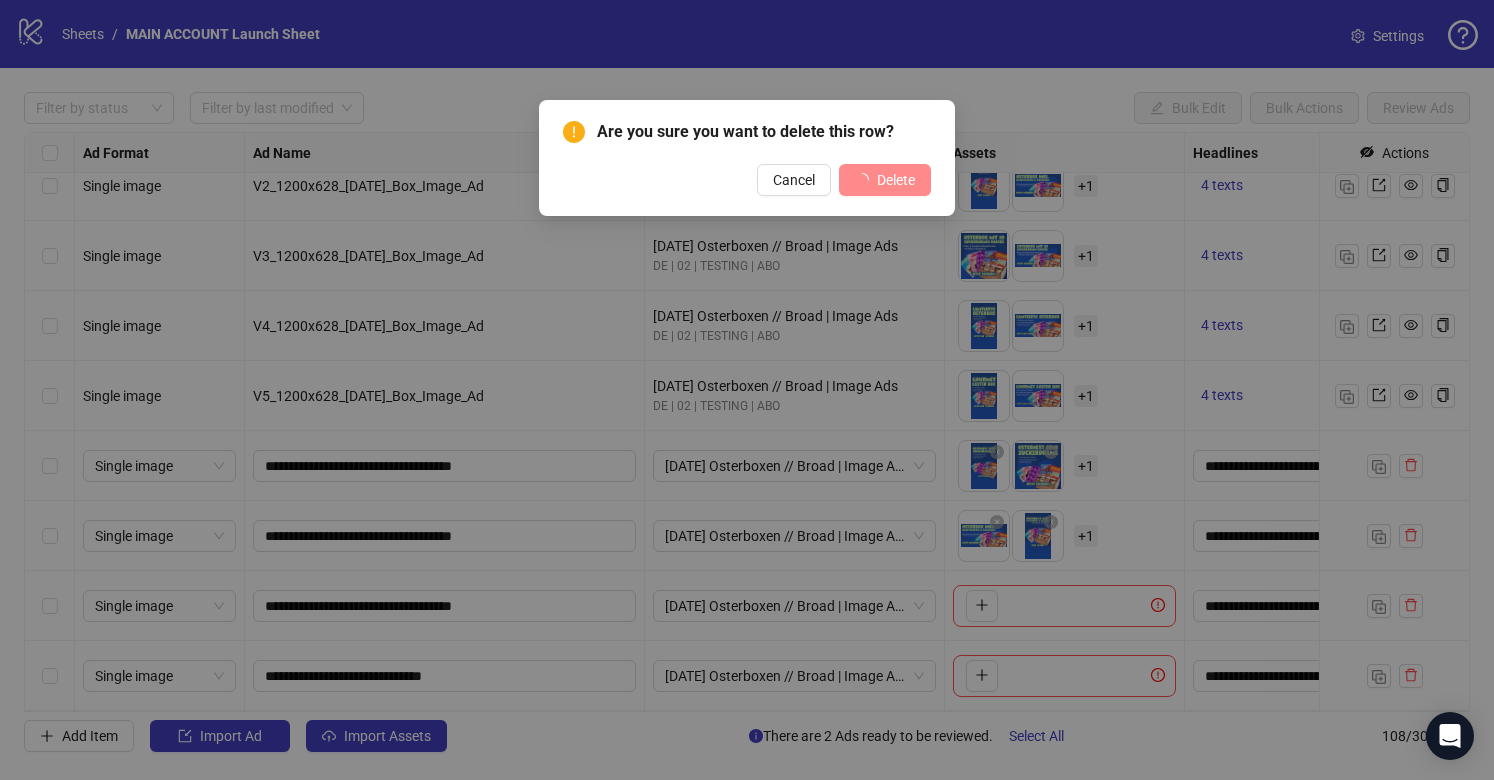 scroll, scrollTop: 6952, scrollLeft: 0, axis: vertical 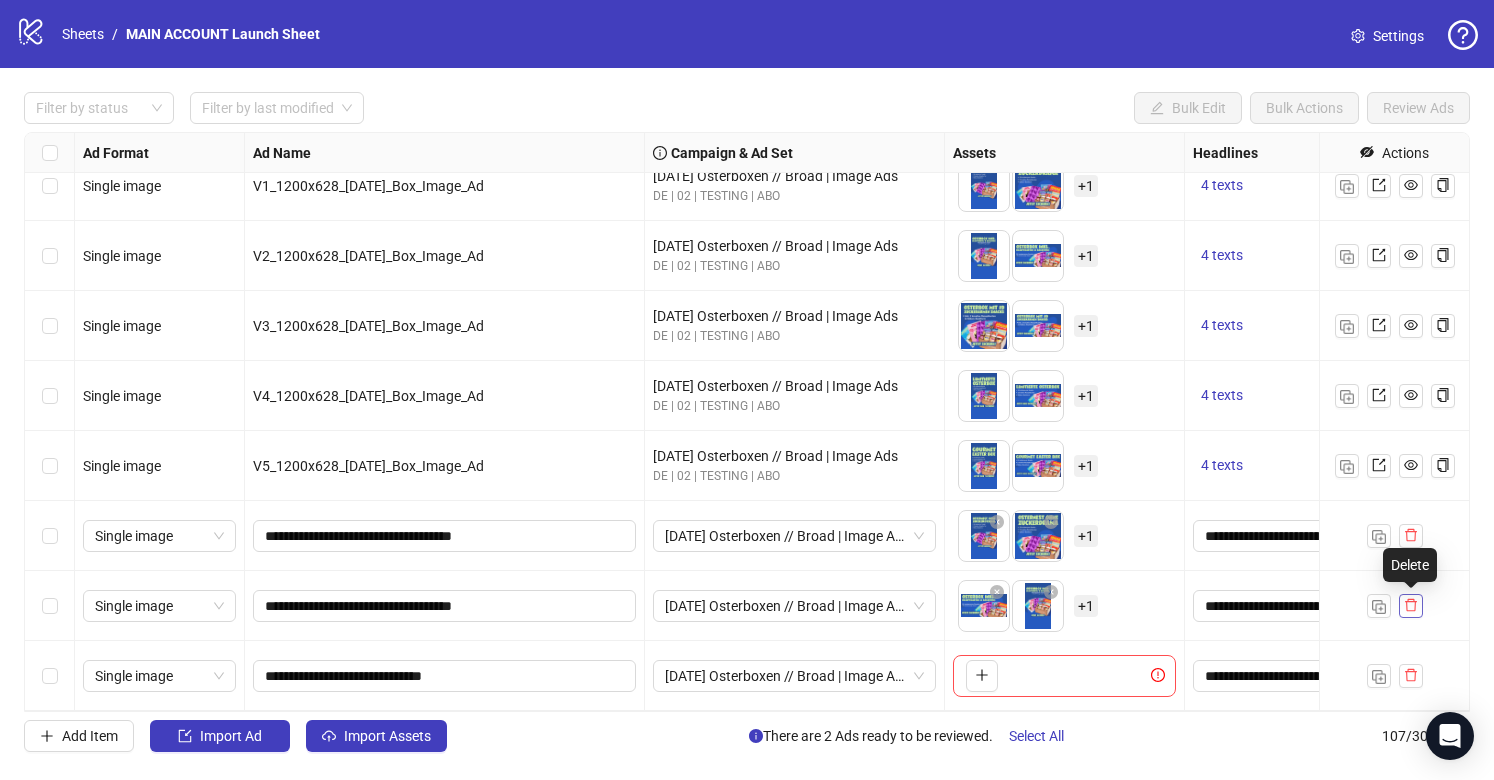 click 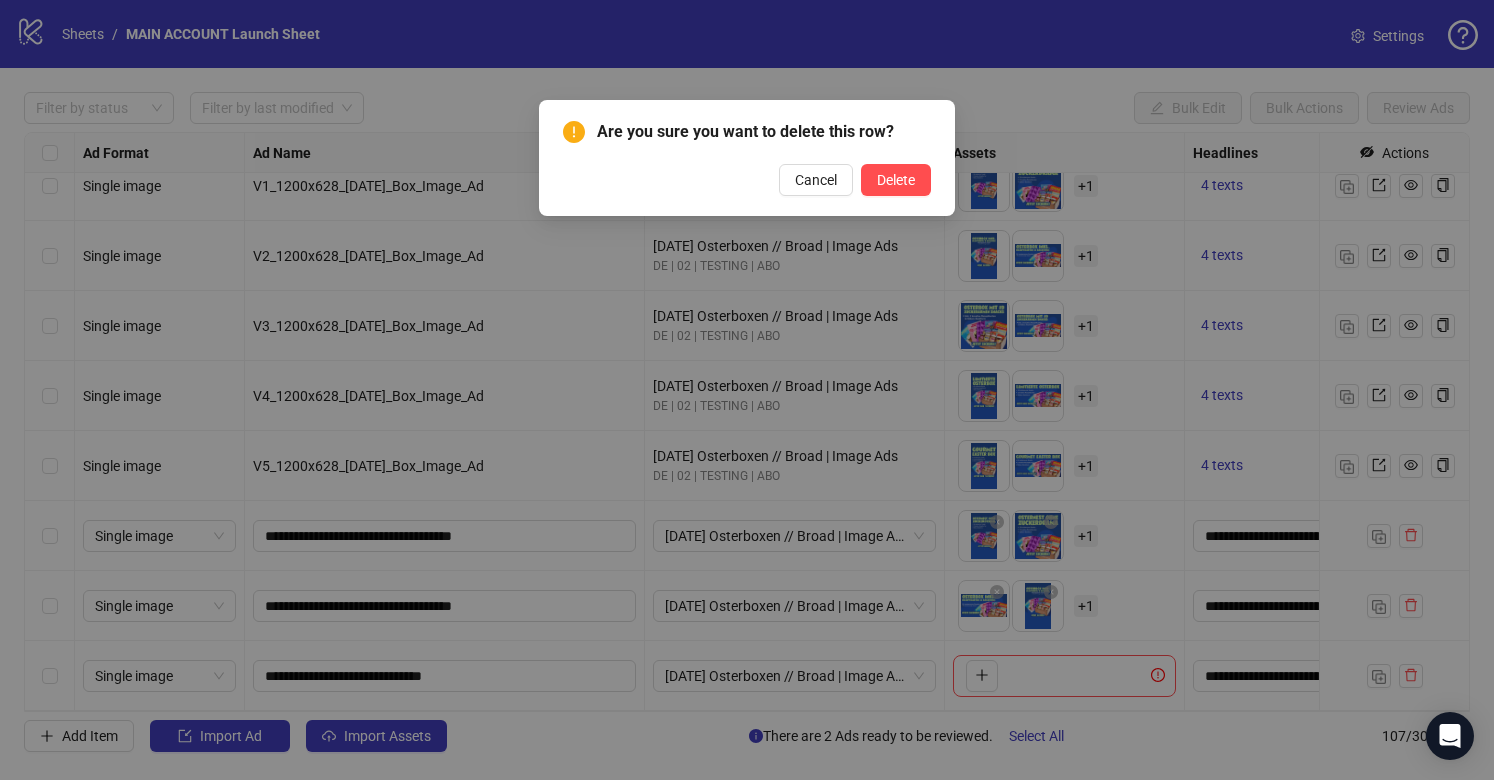 drag, startPoint x: 907, startPoint y: 179, endPoint x: 1101, endPoint y: 355, distance: 261.93893 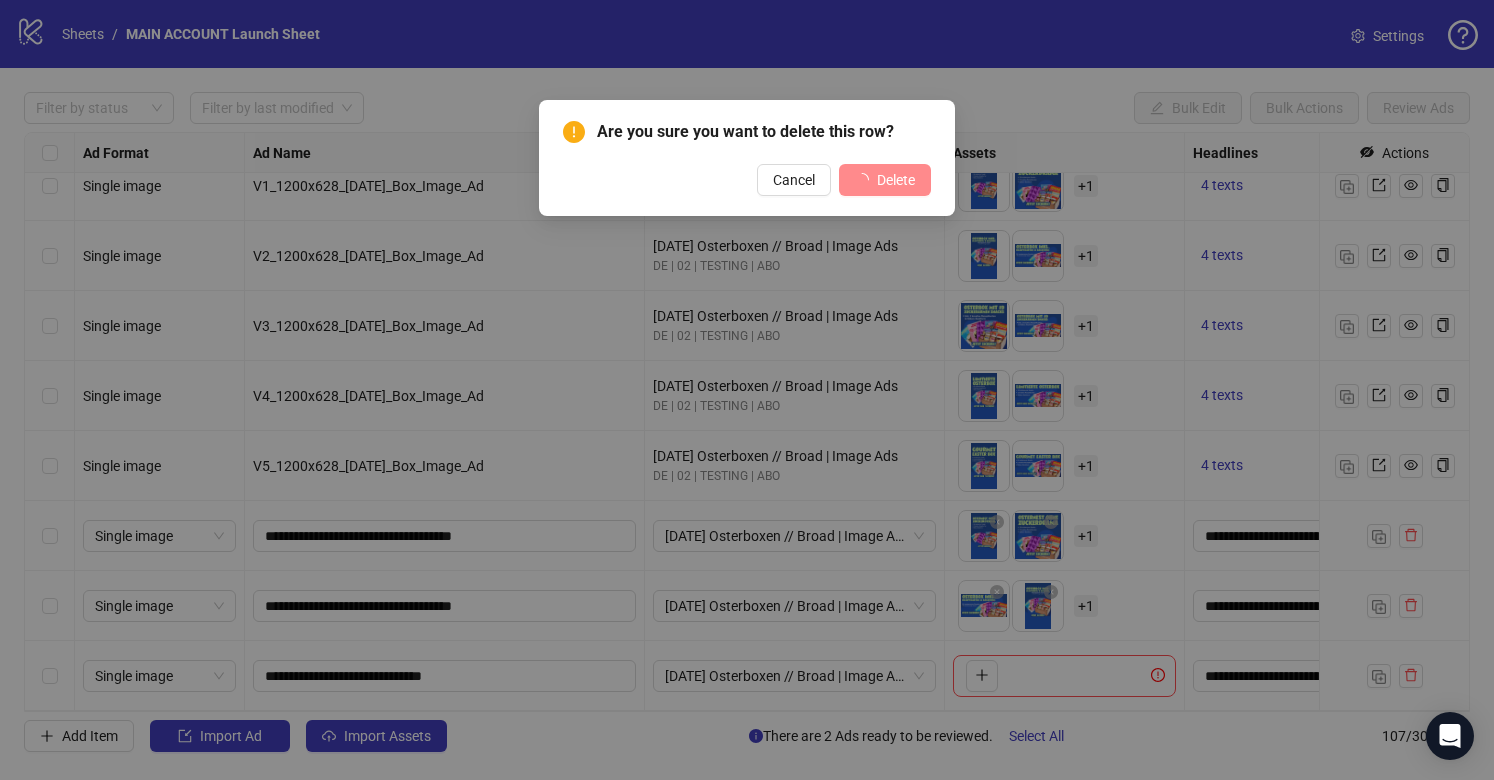 scroll, scrollTop: 6882, scrollLeft: 0, axis: vertical 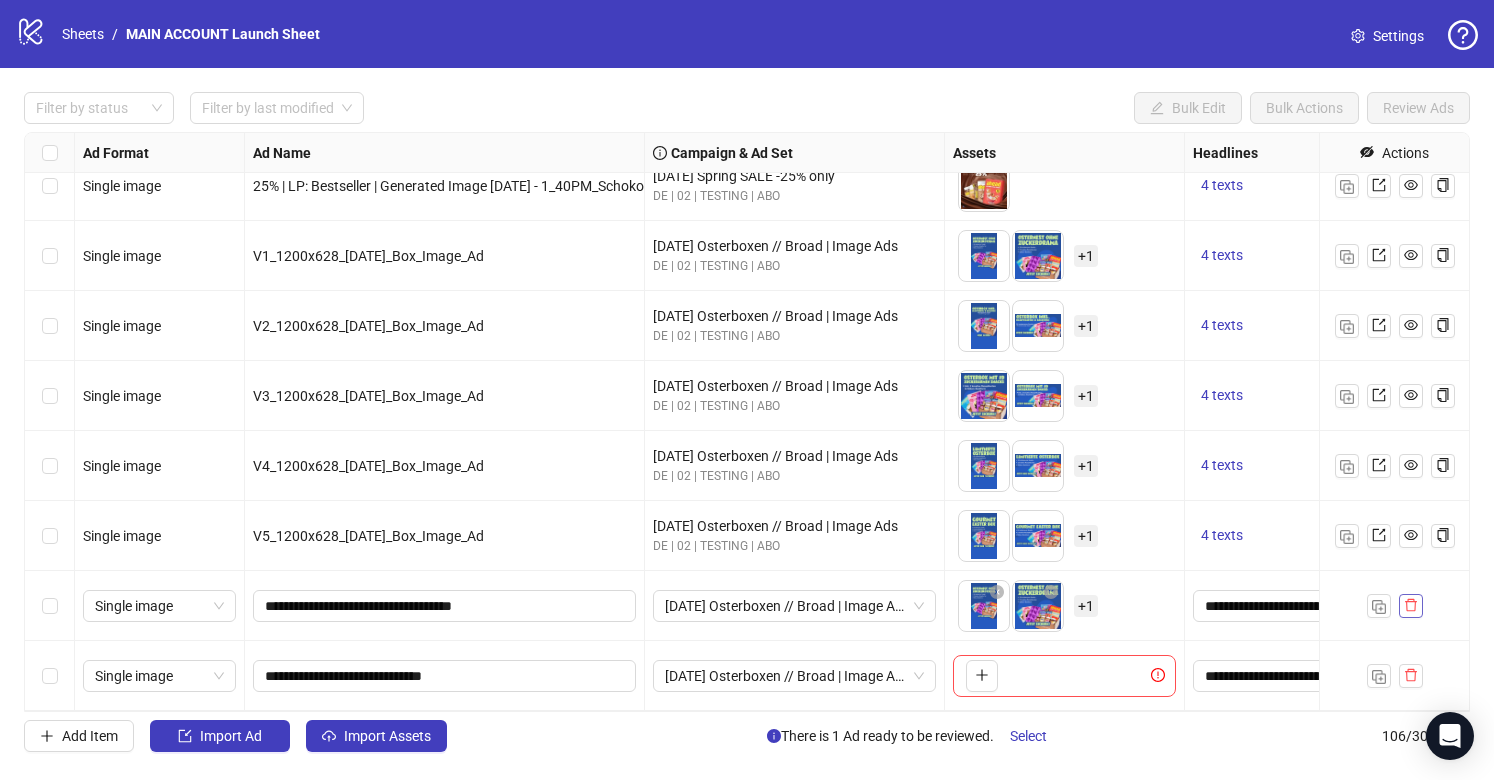 click 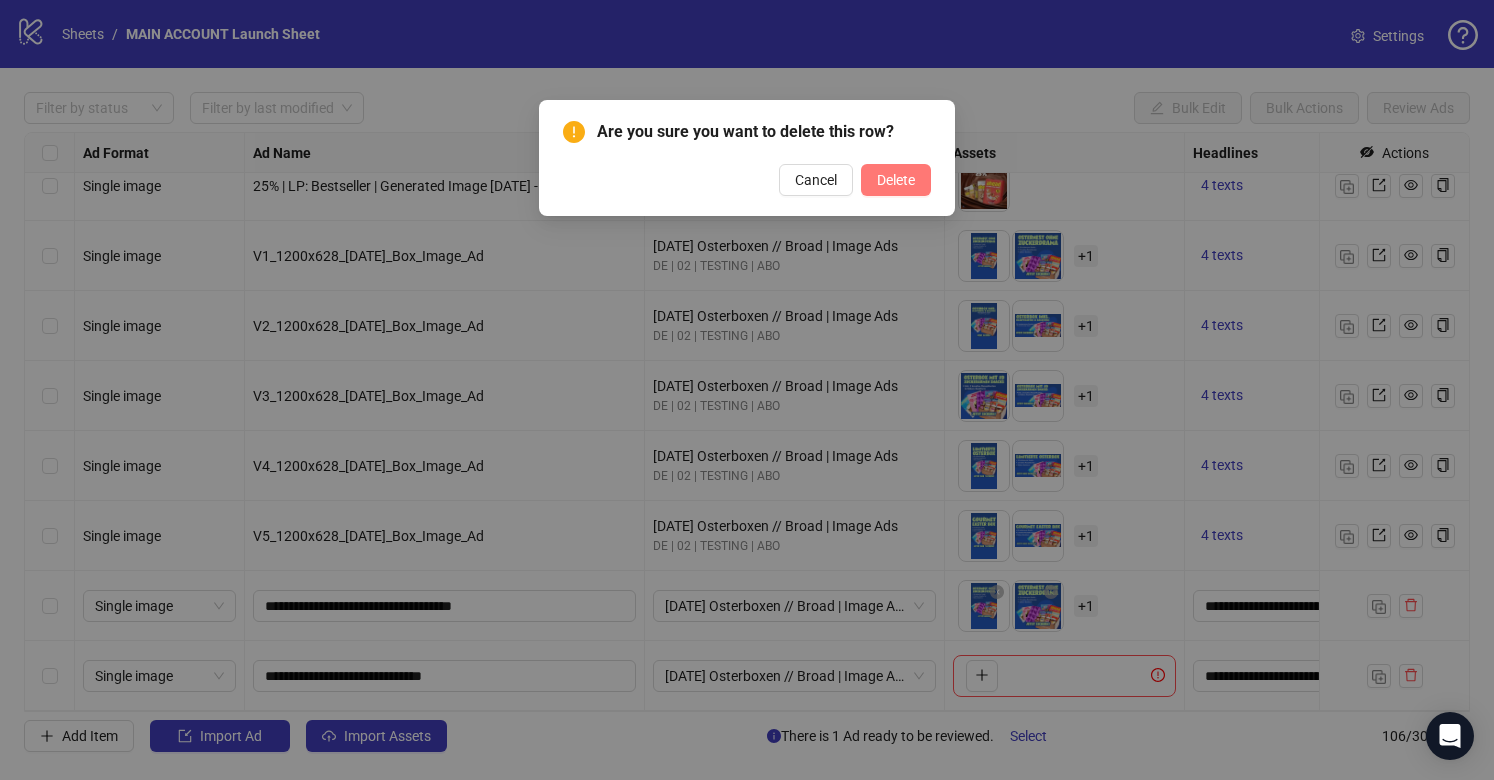 drag, startPoint x: 892, startPoint y: 178, endPoint x: 1052, endPoint y: 364, distance: 245.34872 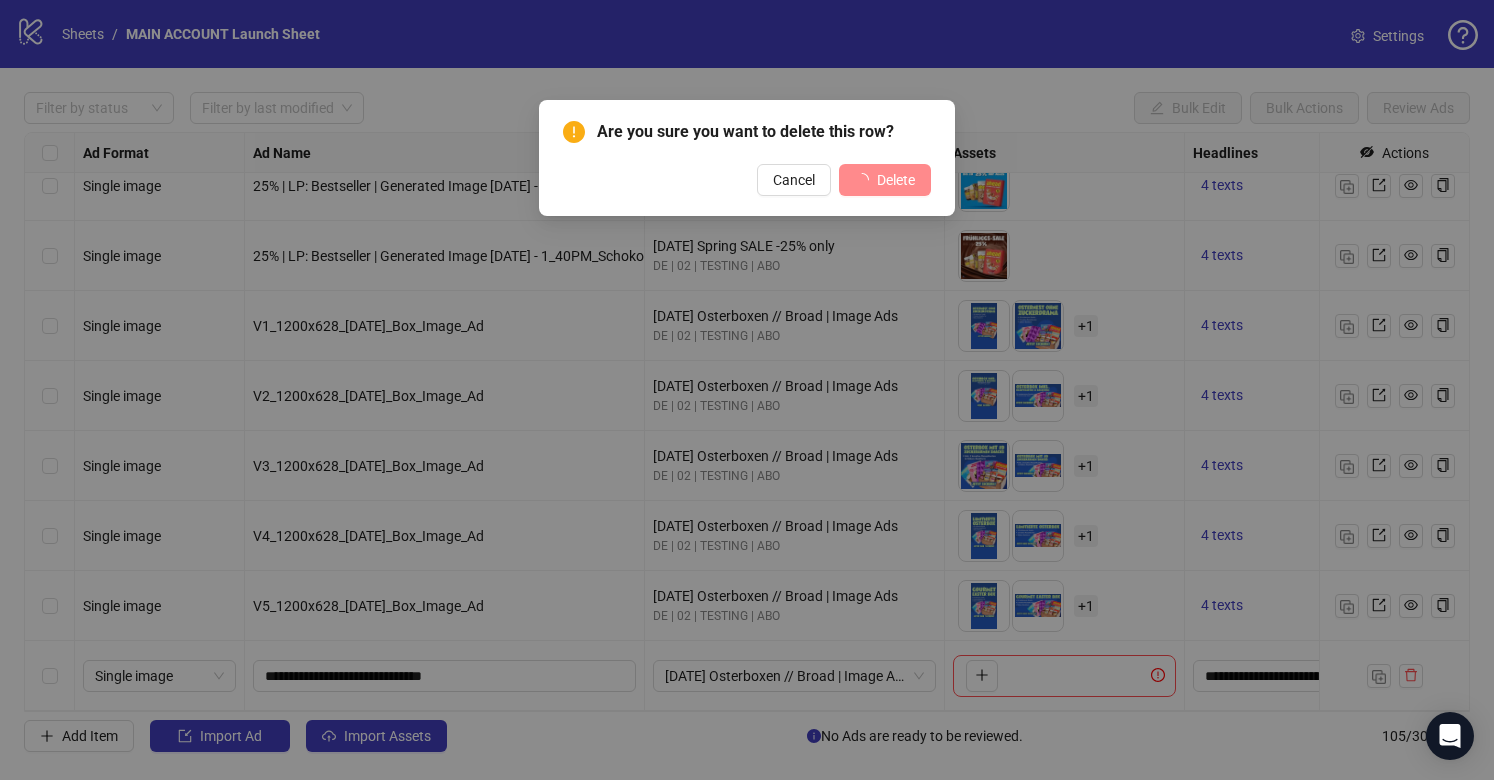 scroll, scrollTop: 6812, scrollLeft: 0, axis: vertical 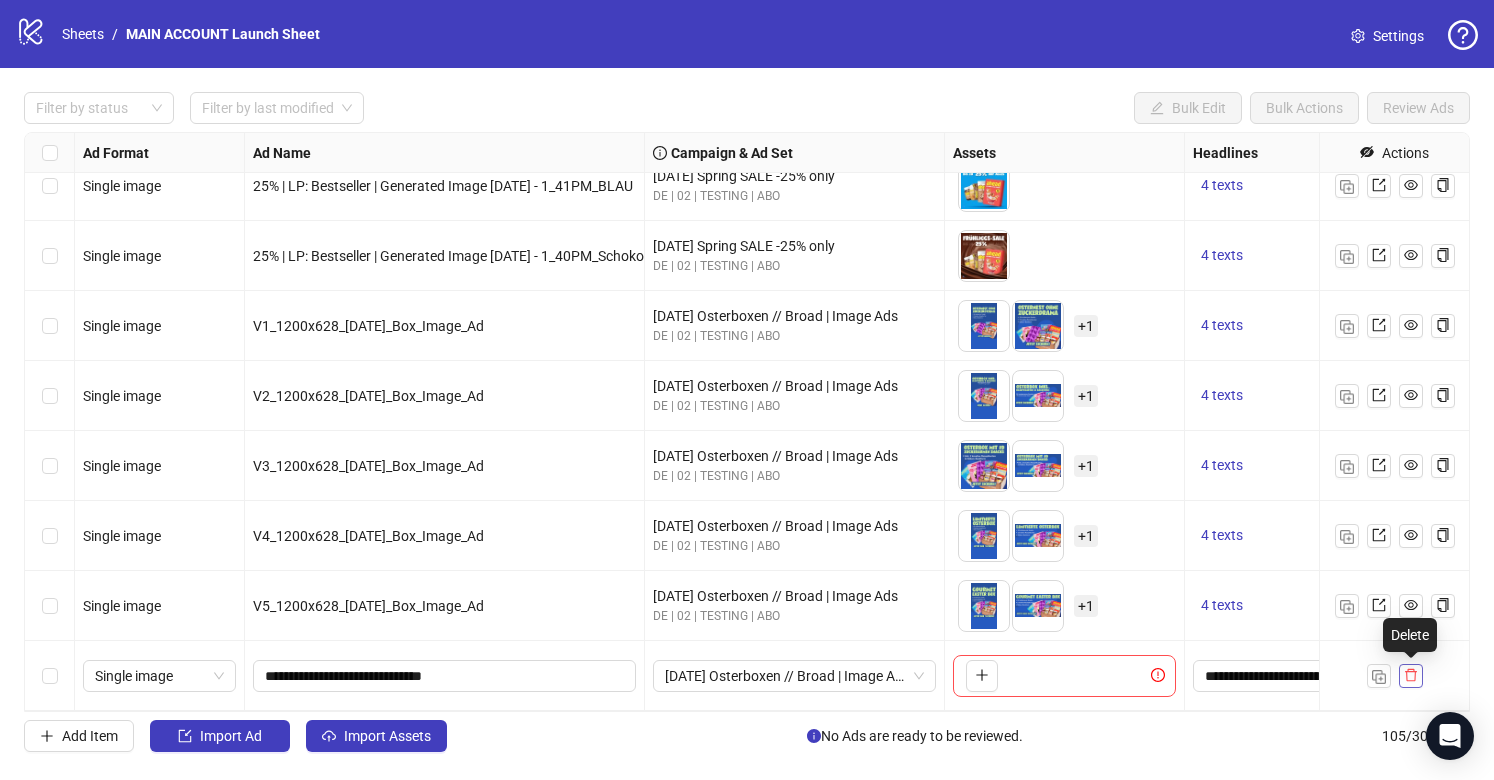 click 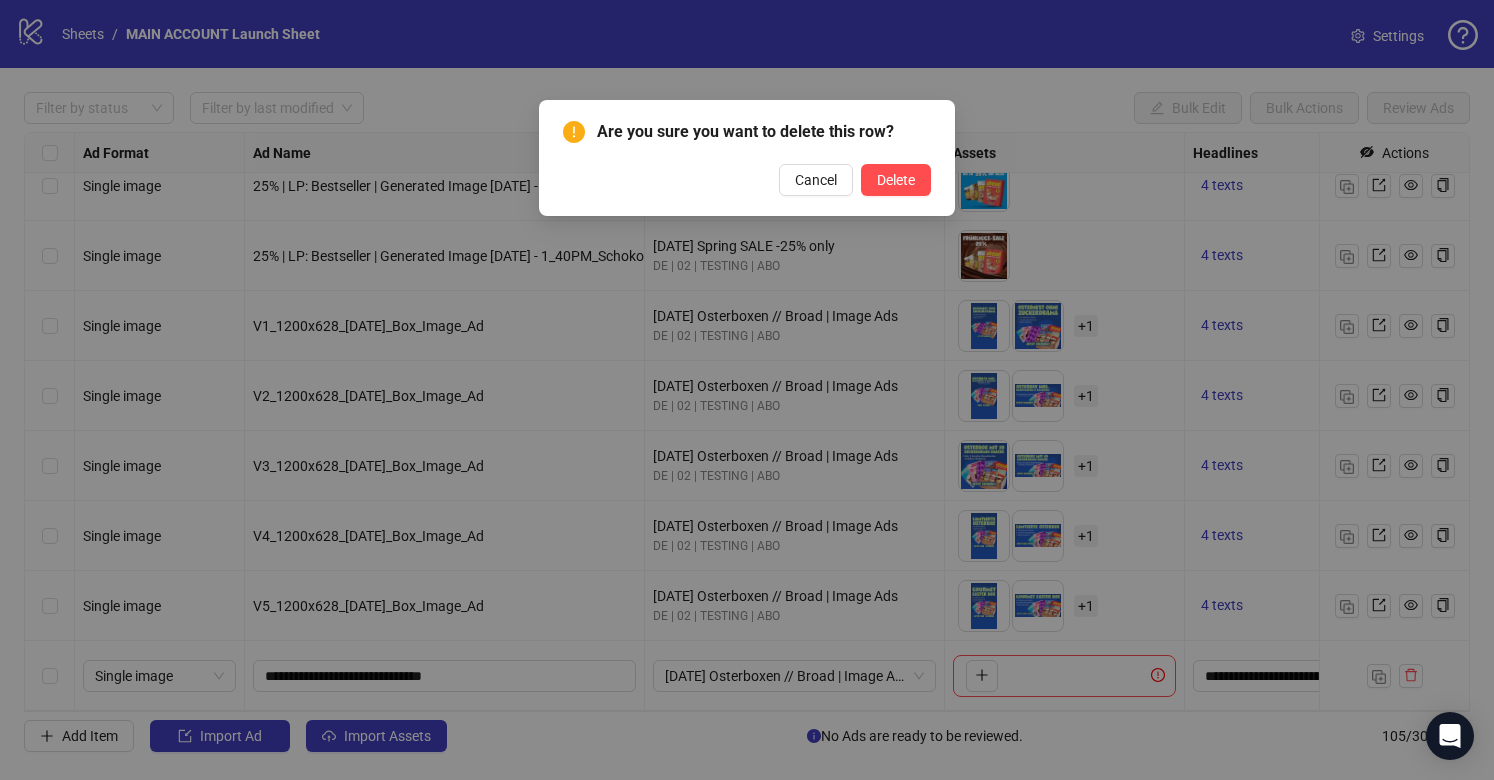 drag, startPoint x: 890, startPoint y: 179, endPoint x: 911, endPoint y: 233, distance: 57.939625 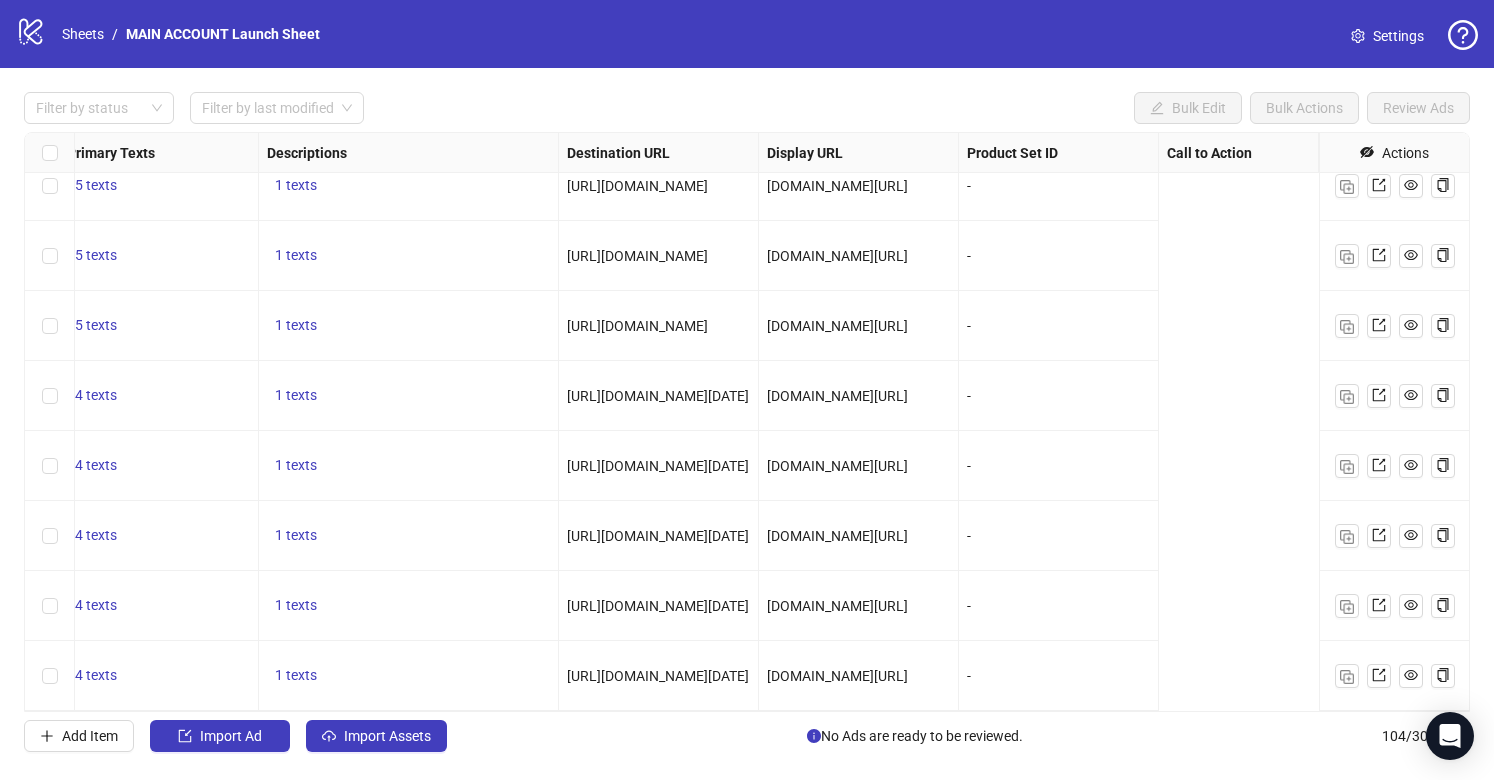 scroll, scrollTop: 6742, scrollLeft: 0, axis: vertical 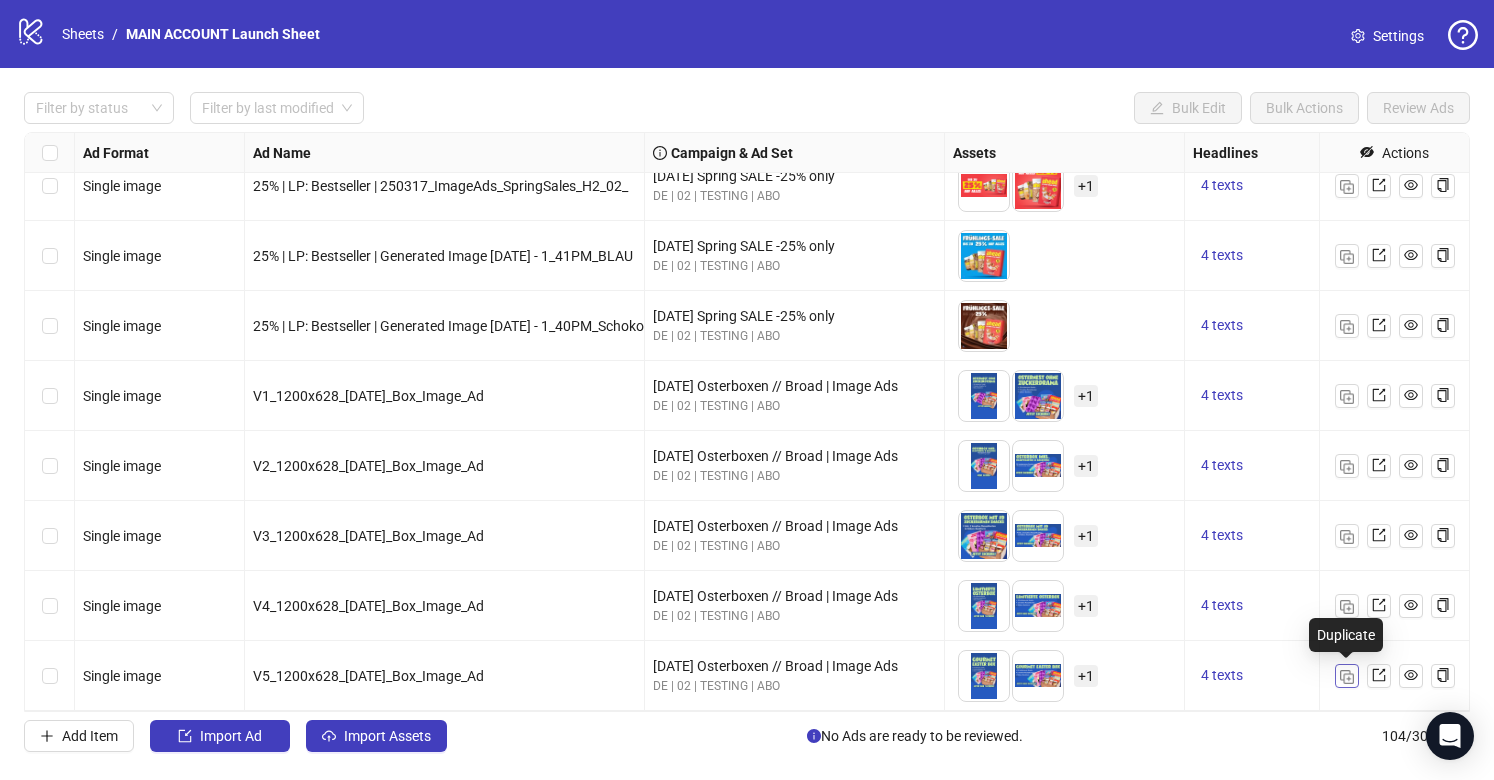 click at bounding box center [1347, 677] 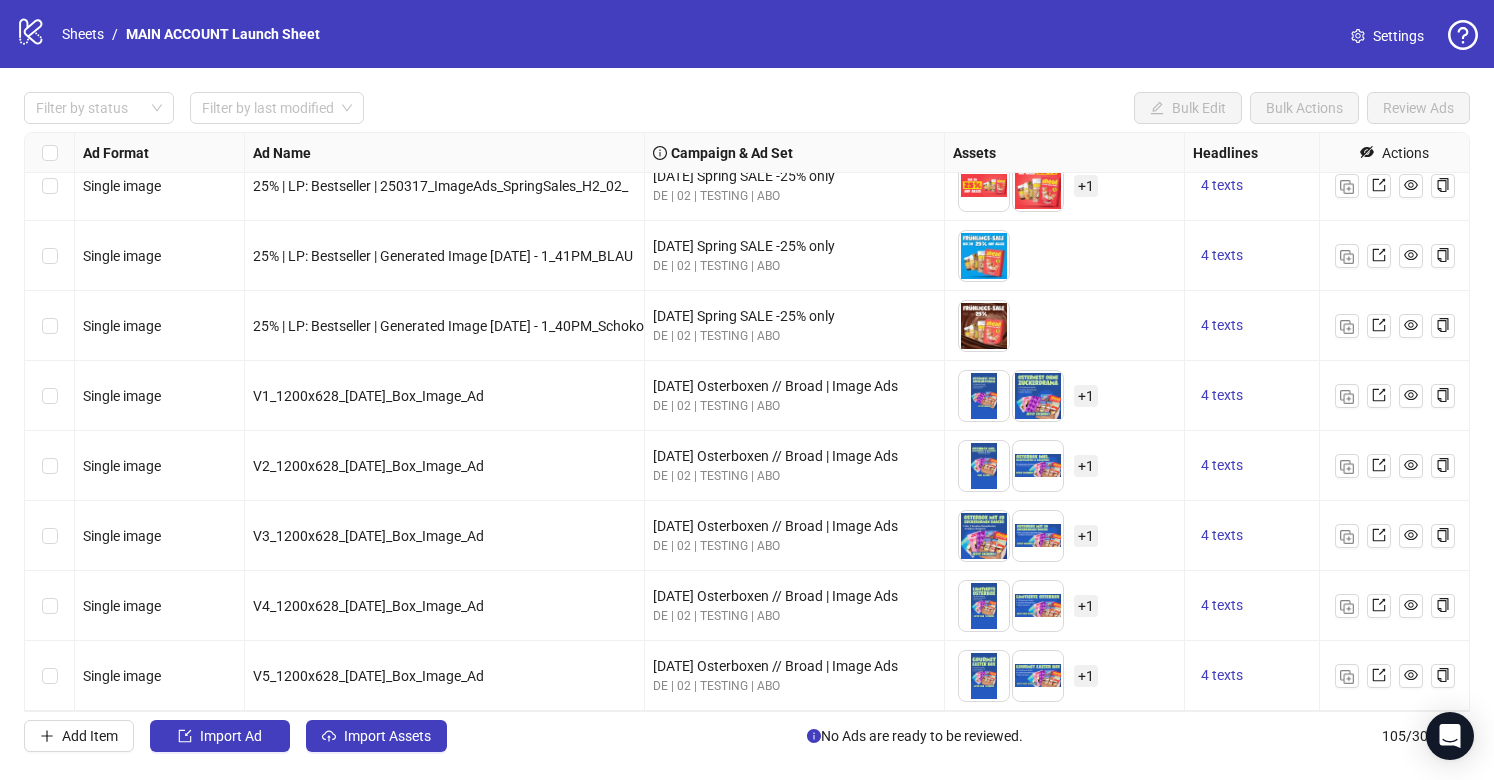 scroll, scrollTop: 6812, scrollLeft: 0, axis: vertical 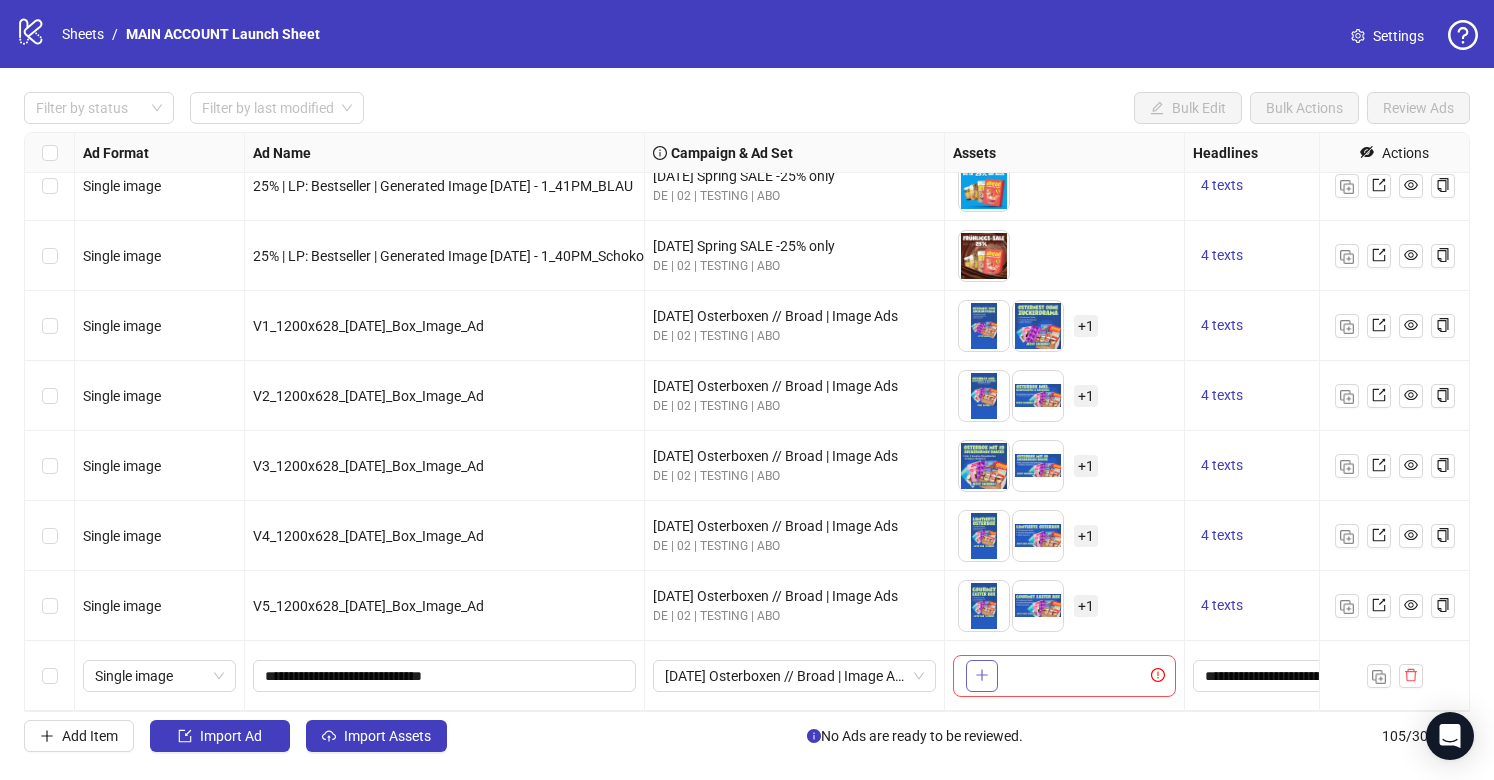 click 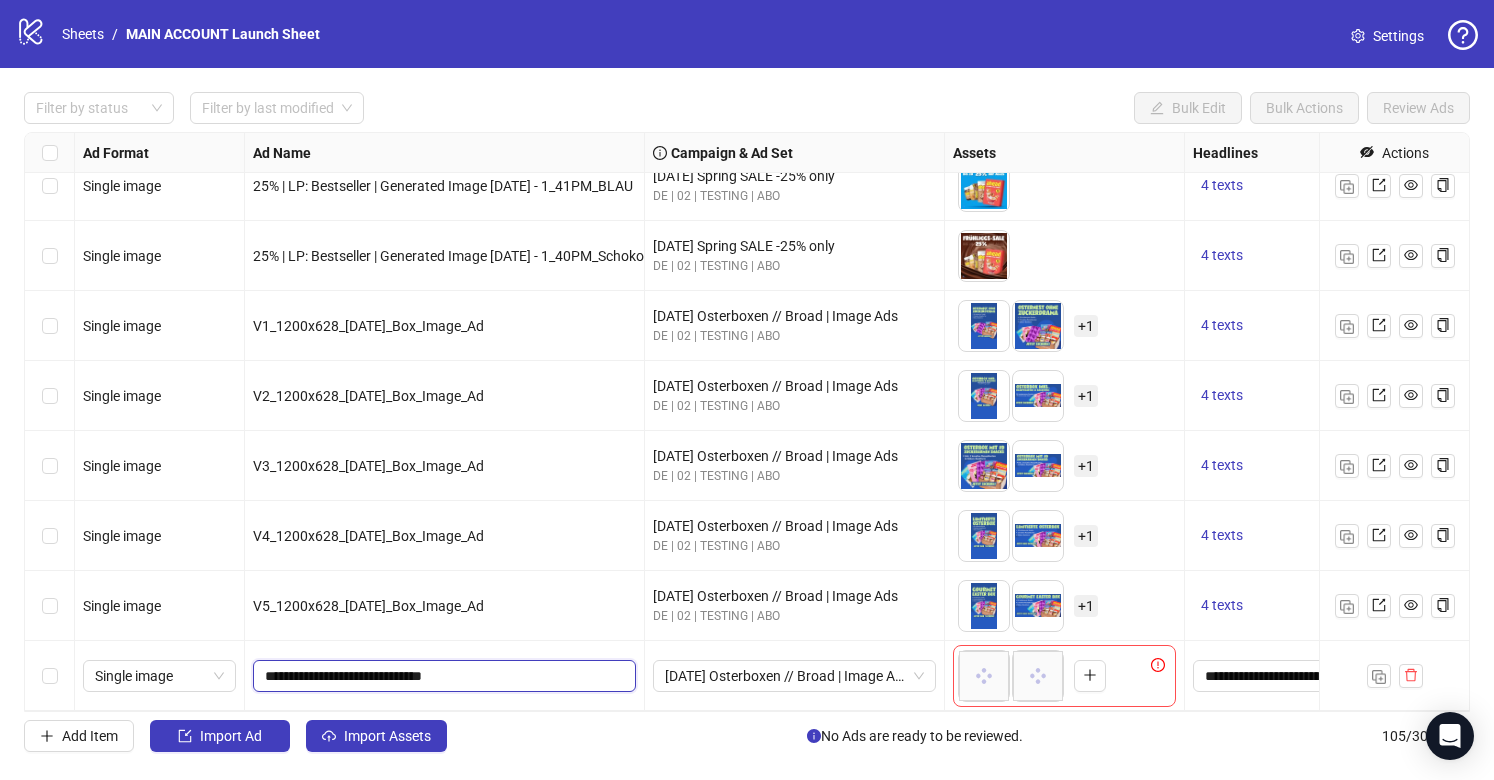 drag, startPoint x: 549, startPoint y: 679, endPoint x: 260, endPoint y: 675, distance: 289.02768 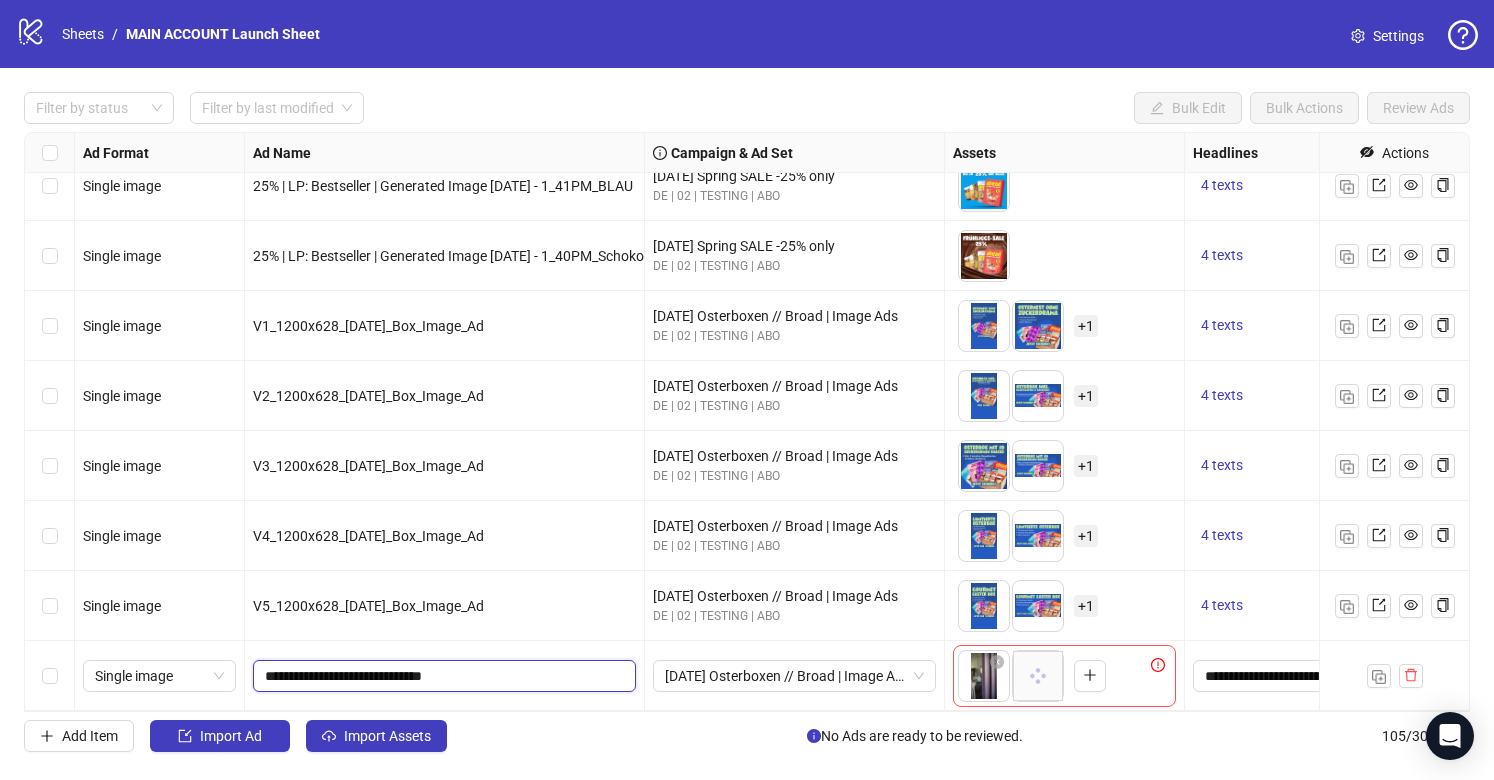 paste on "**********" 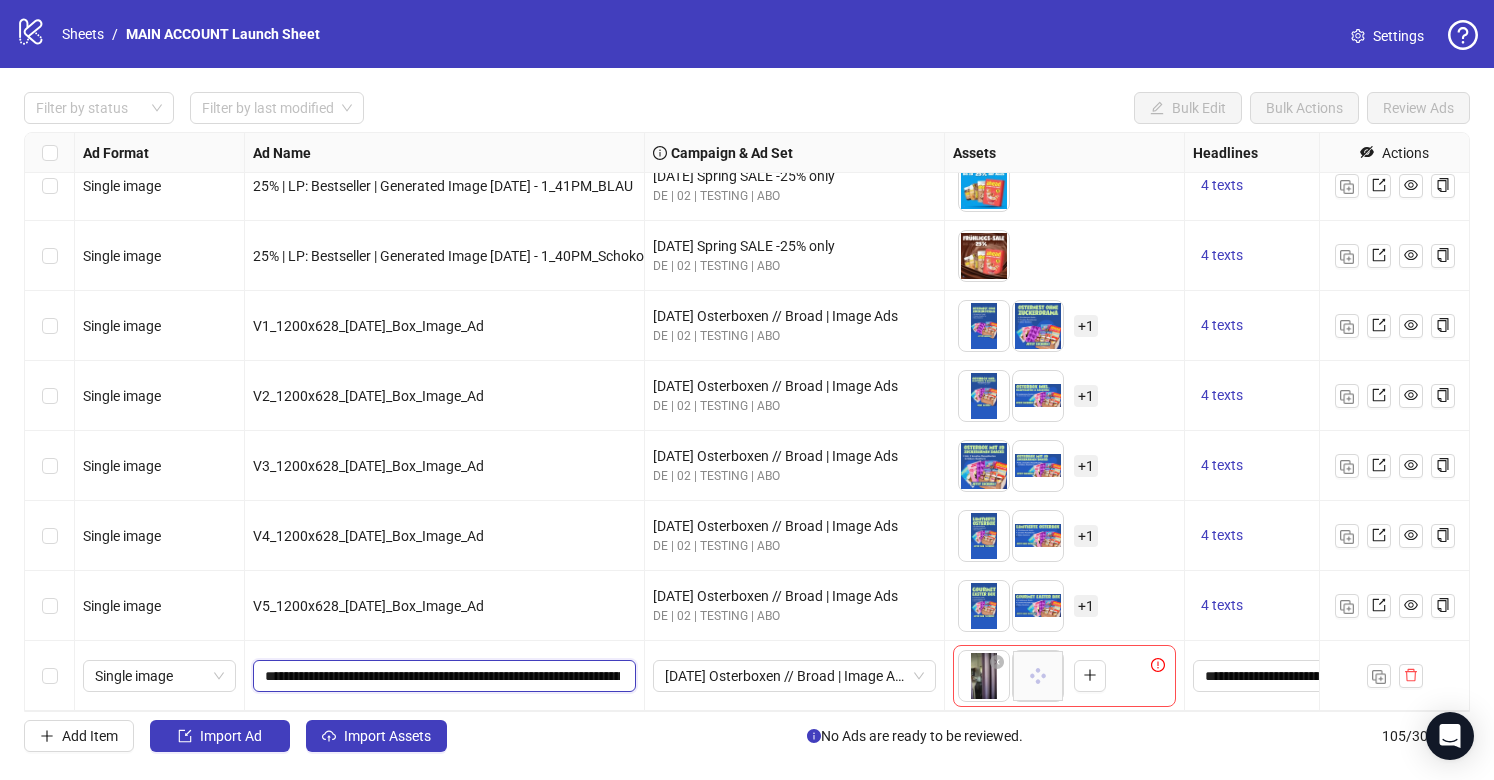 scroll, scrollTop: 0, scrollLeft: 836, axis: horizontal 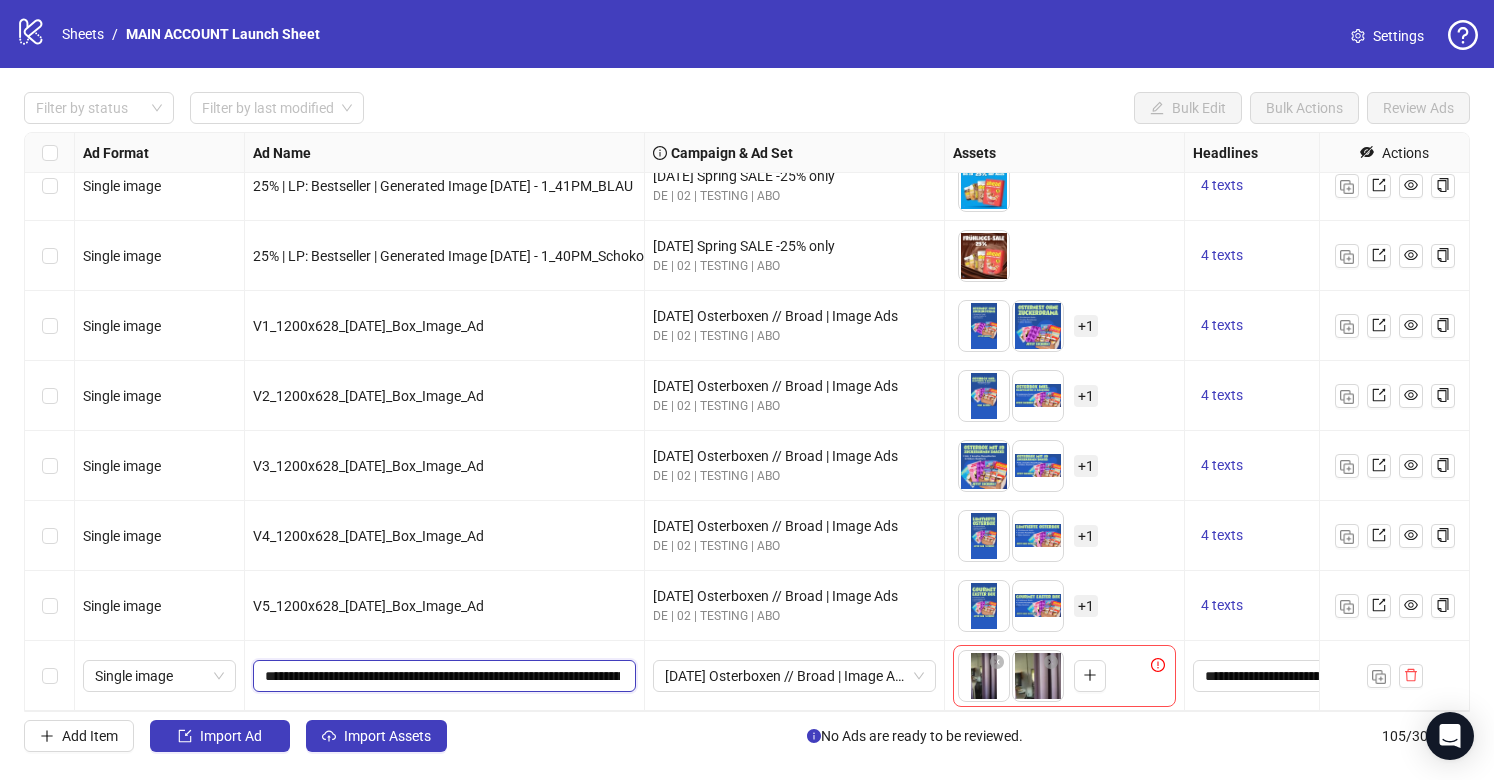 drag, startPoint x: 342, startPoint y: 674, endPoint x: 257, endPoint y: 672, distance: 85.02353 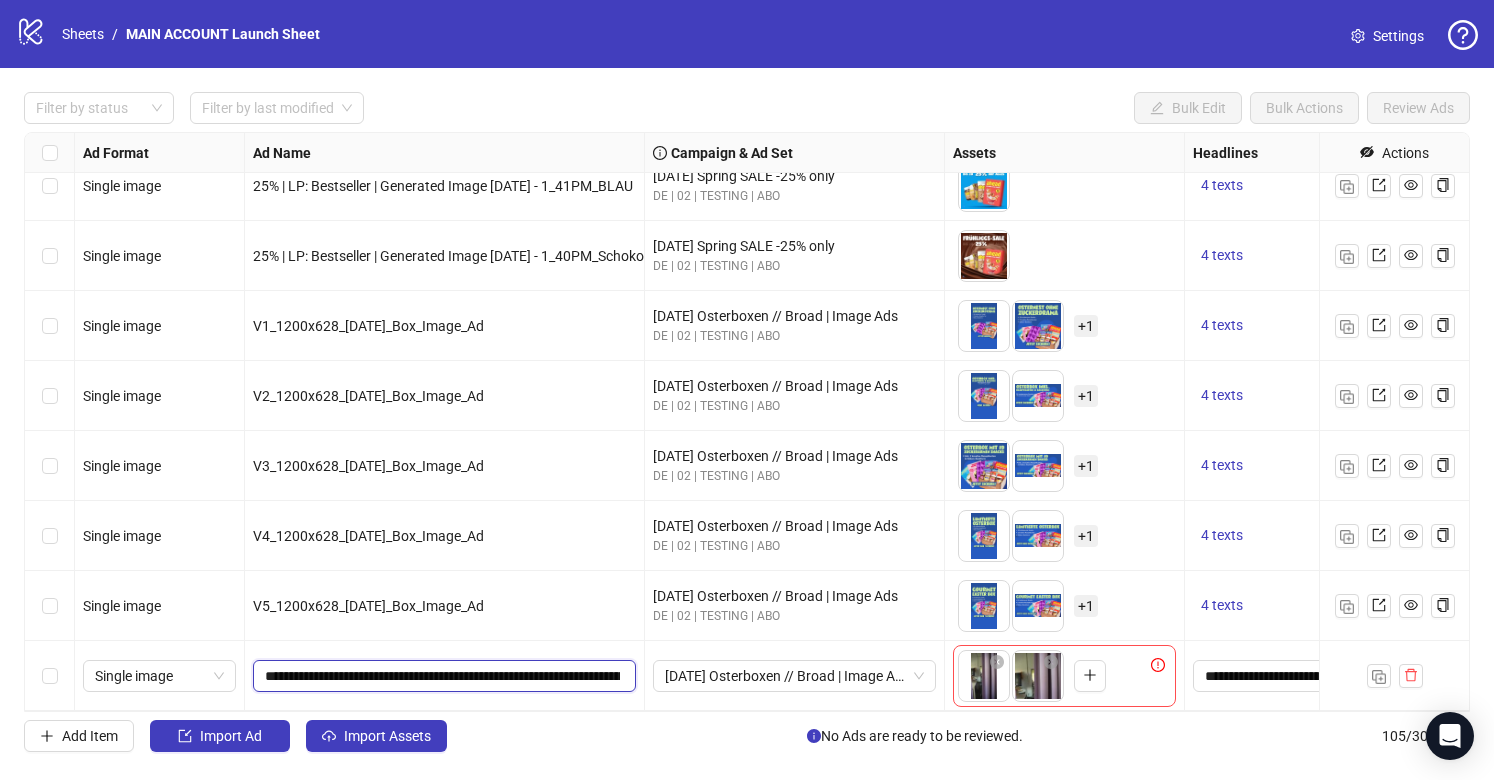 type on "**********" 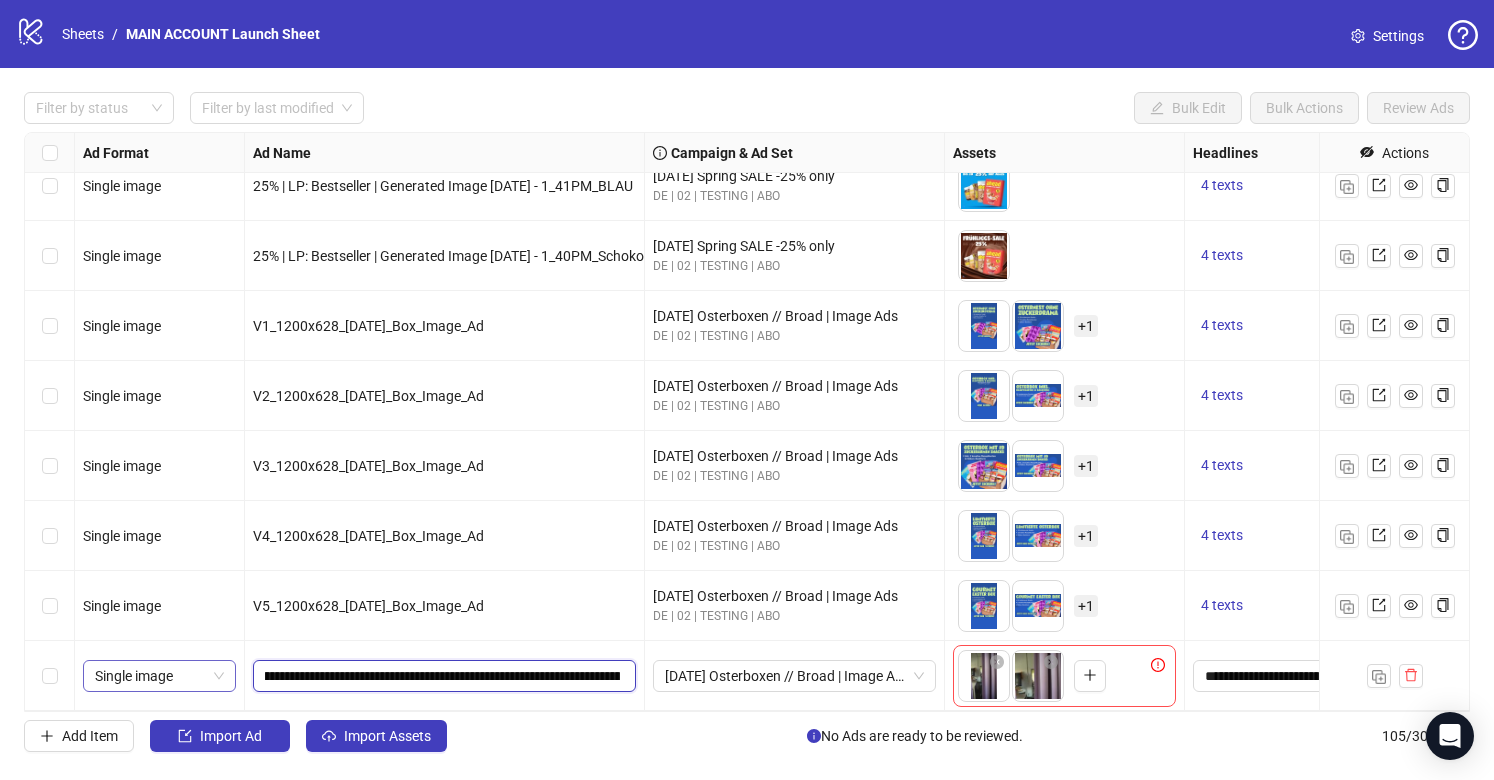 scroll, scrollTop: 0, scrollLeft: 0, axis: both 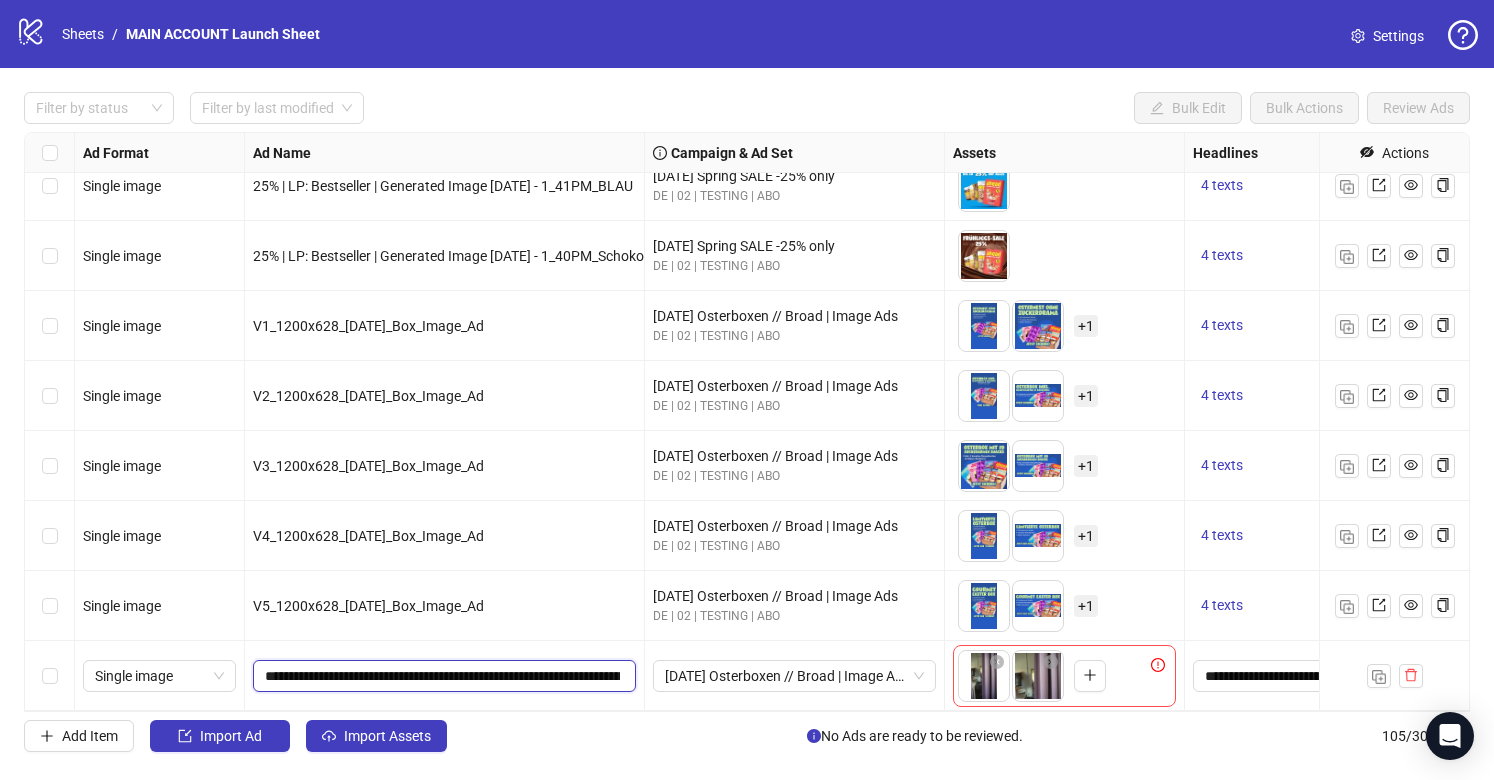 drag, startPoint x: 498, startPoint y: 670, endPoint x: 351, endPoint y: 673, distance: 147.03061 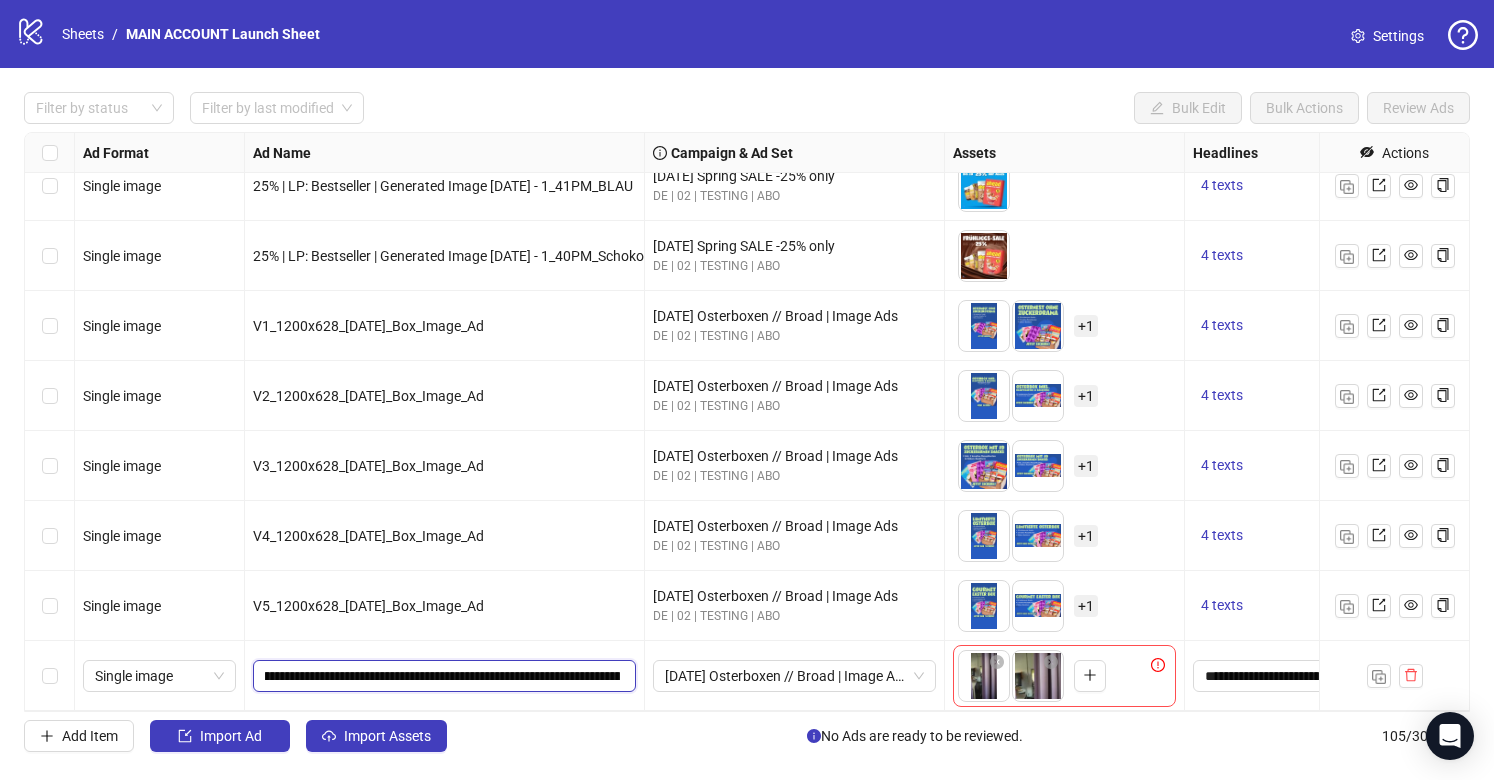 scroll, scrollTop: 0, scrollLeft: 0, axis: both 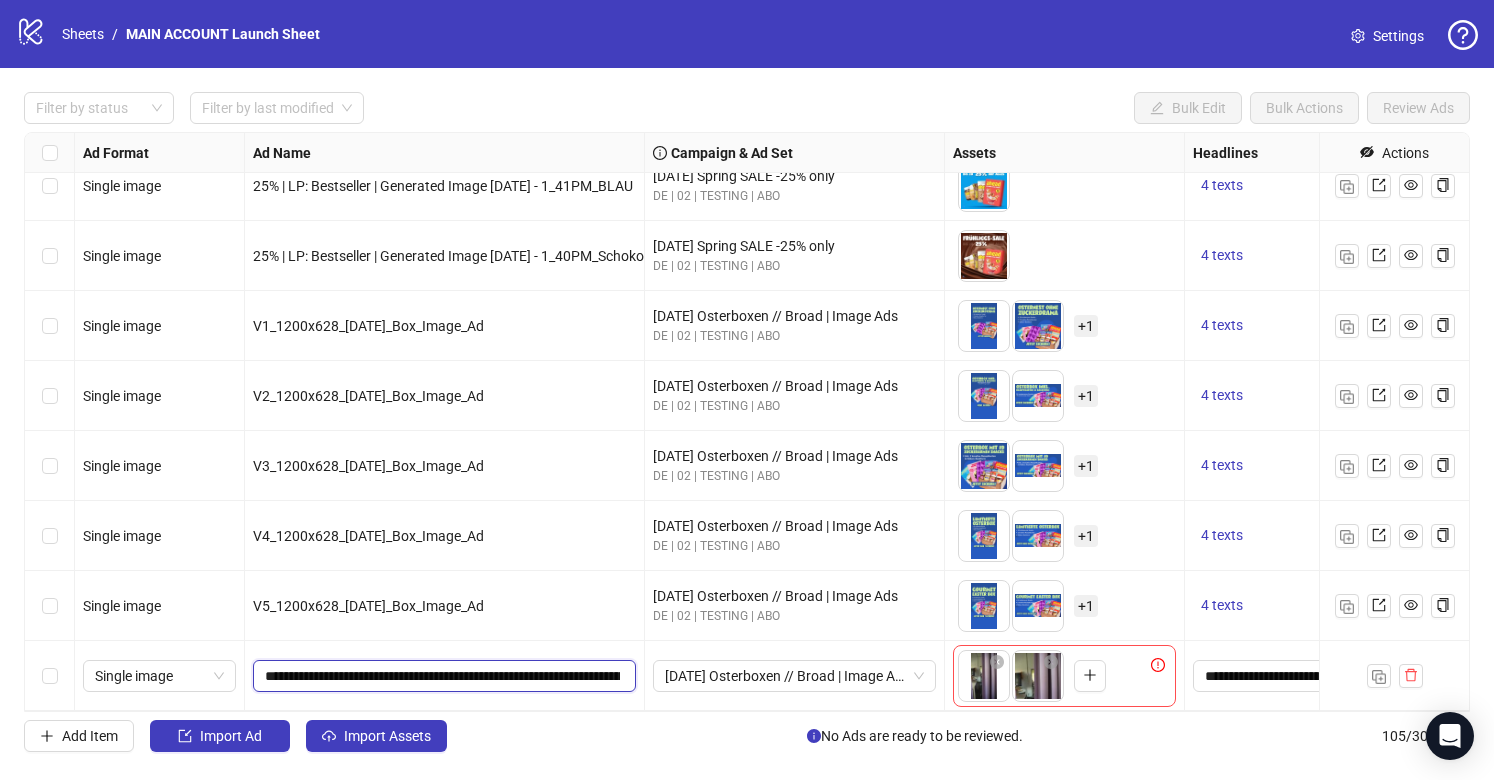 drag, startPoint x: 330, startPoint y: 675, endPoint x: 255, endPoint y: 677, distance: 75.026665 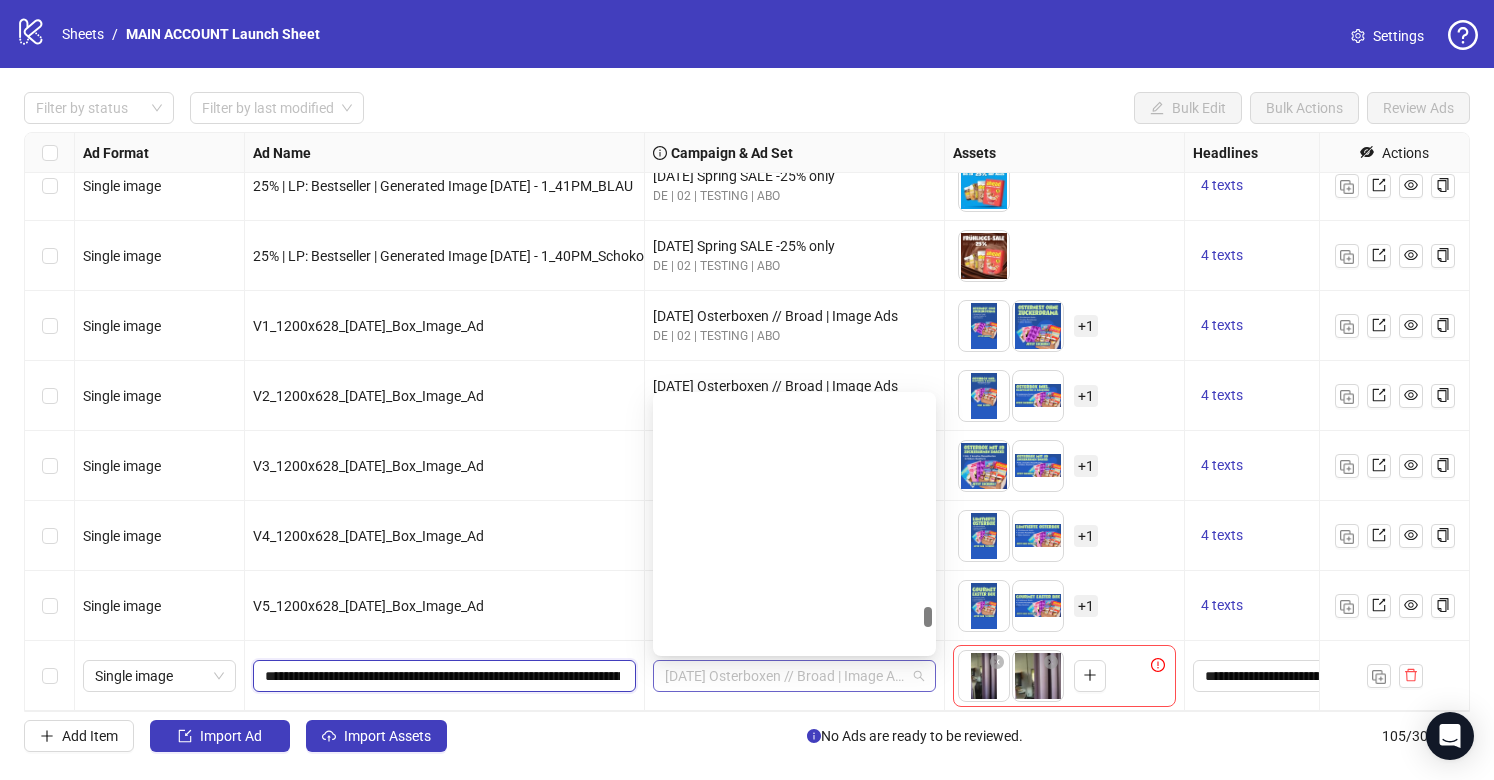 click on "[DATE] Osterboxen // Broad | Image Ads" at bounding box center [794, 676] 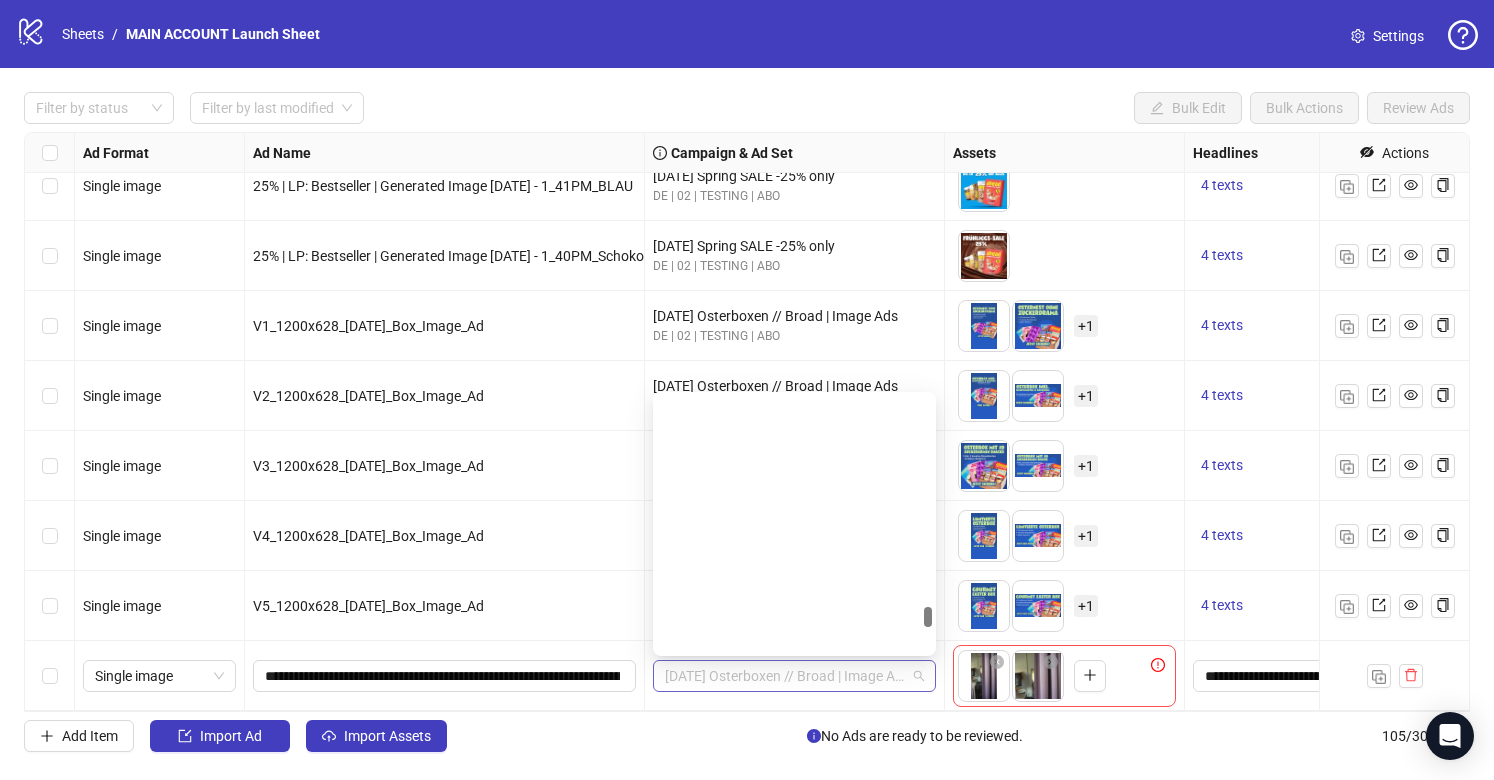 scroll, scrollTop: 7753, scrollLeft: 0, axis: vertical 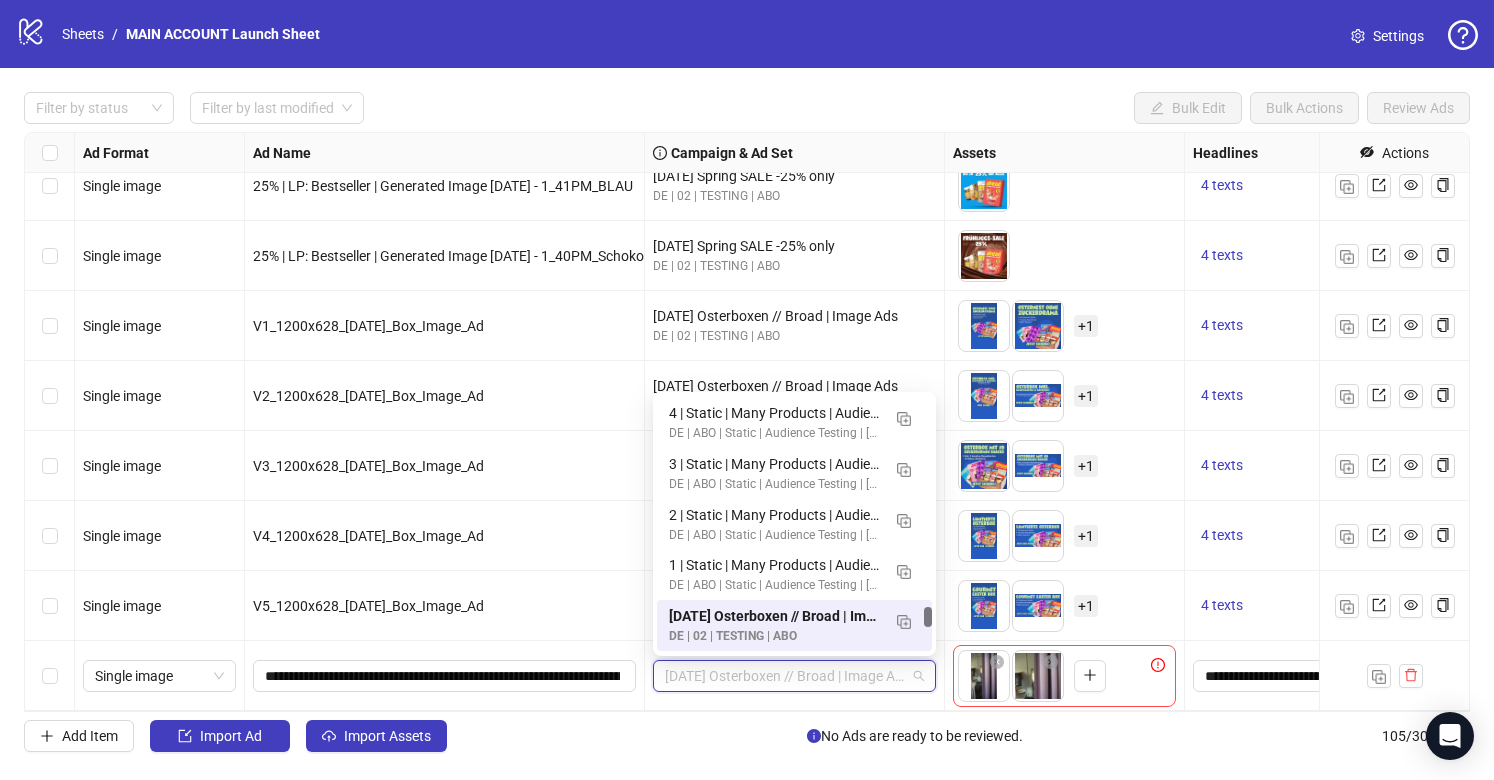 click on "**********" at bounding box center [445, 676] 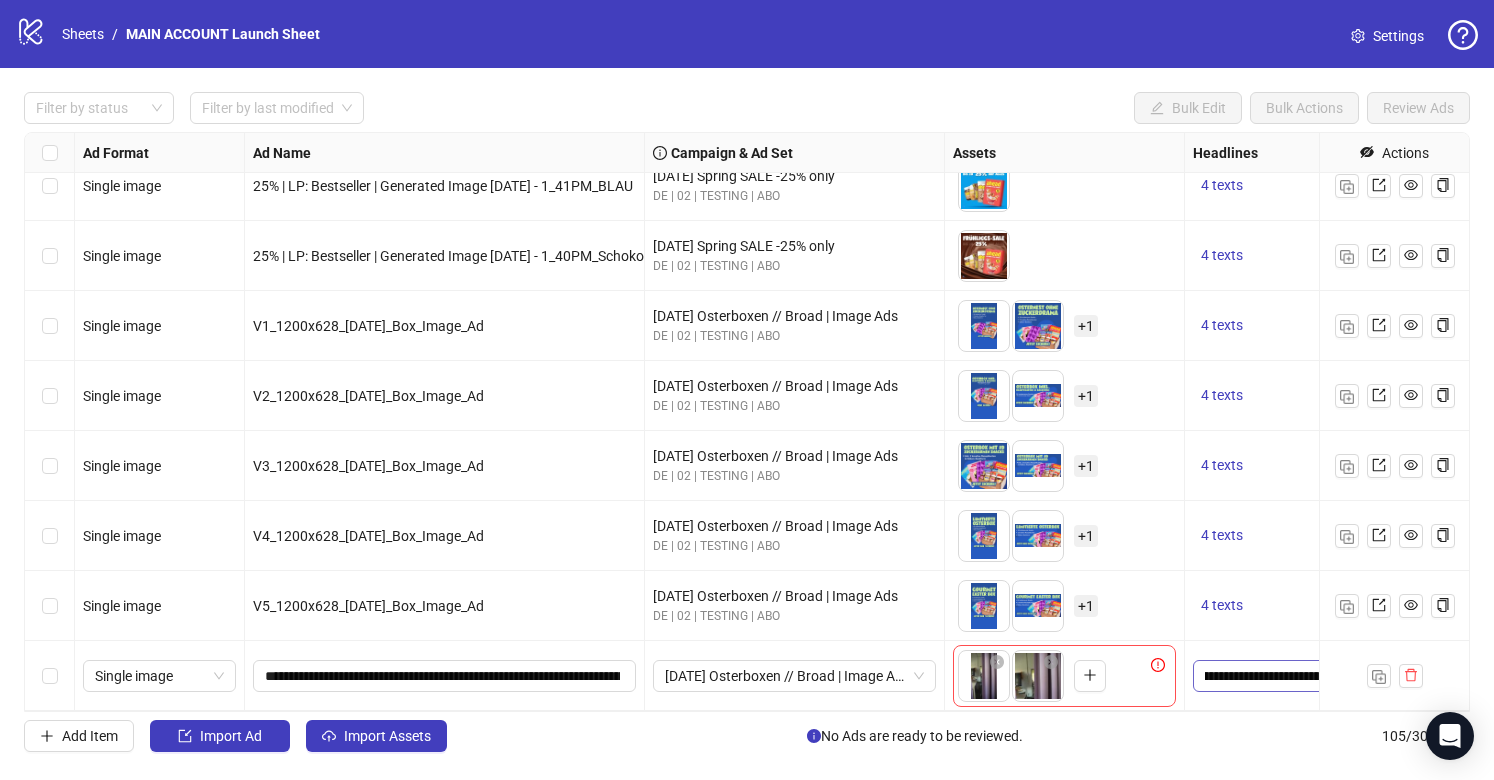 scroll, scrollTop: 0, scrollLeft: 218, axis: horizontal 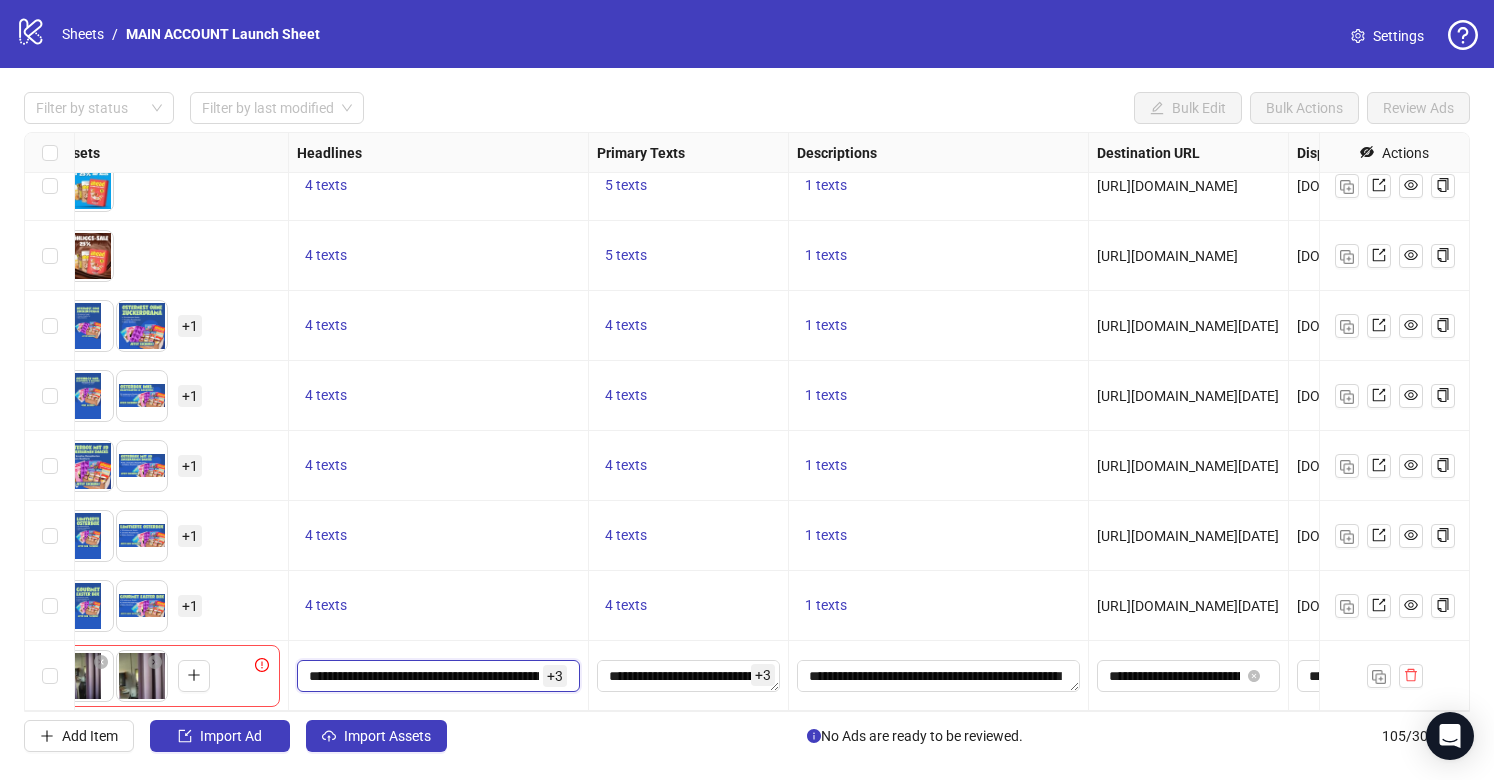 click on "**********" at bounding box center [424, 676] 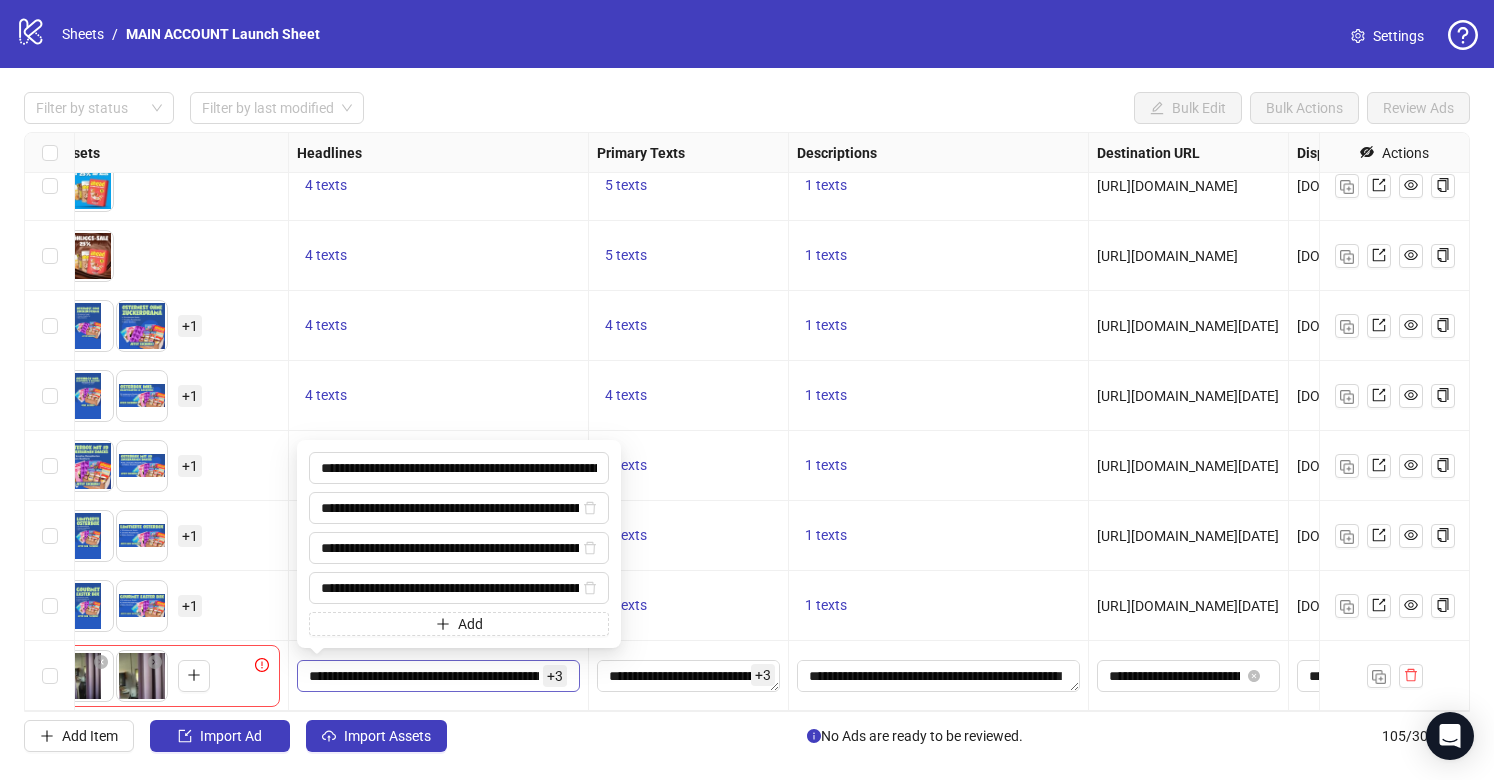 scroll, scrollTop: 0, scrollLeft: 147, axis: horizontal 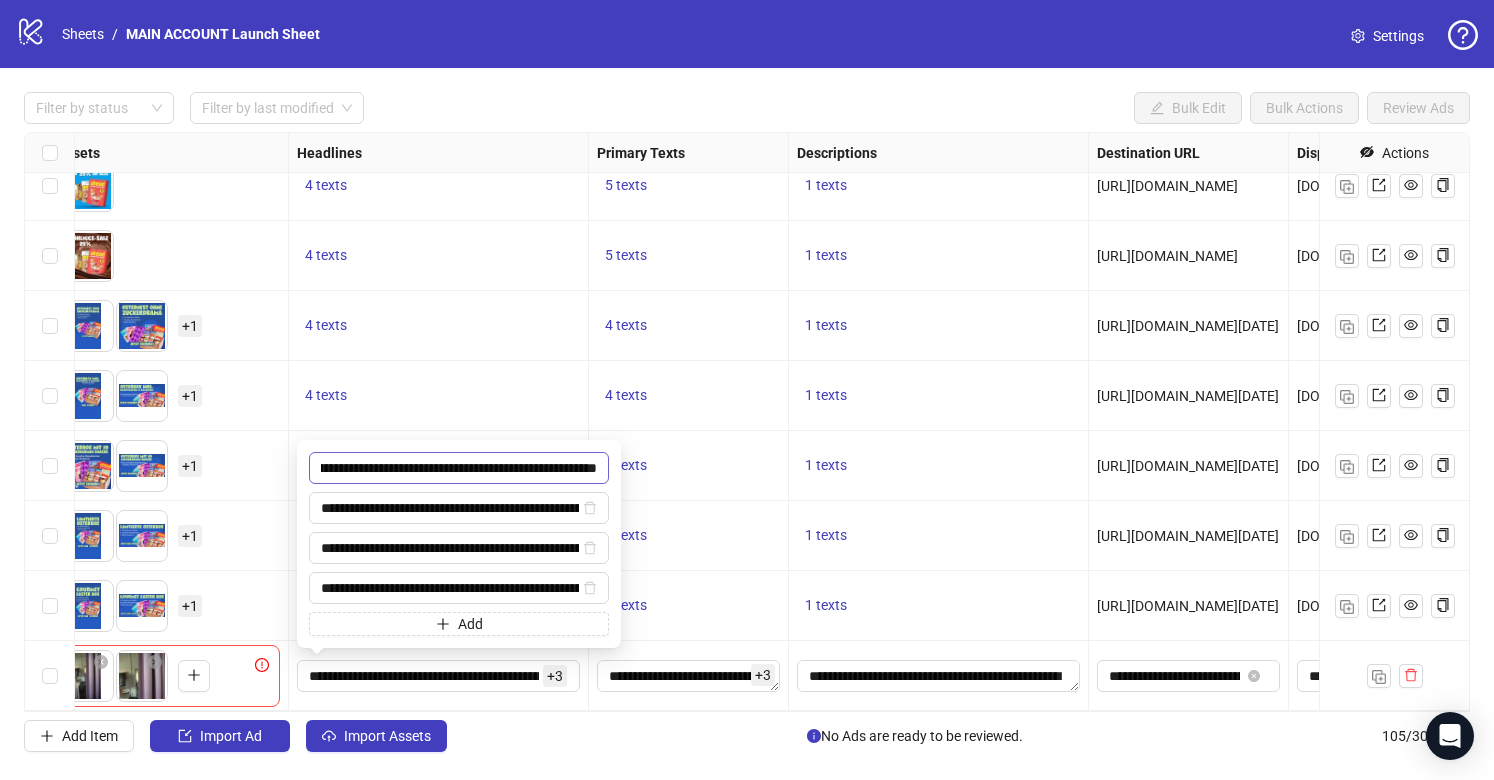 click on "**********" at bounding box center (459, 468) 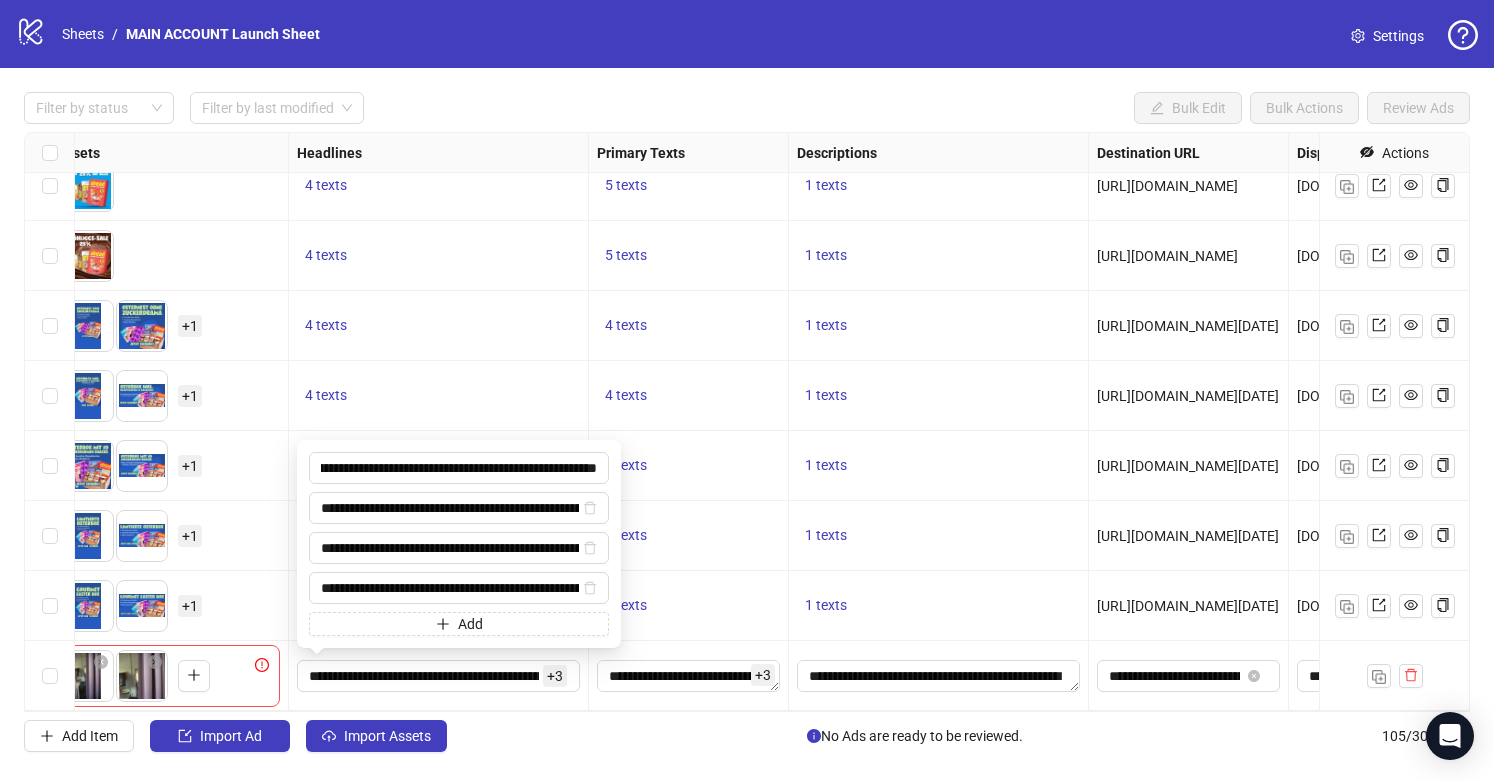 scroll, scrollTop: 0, scrollLeft: 0, axis: both 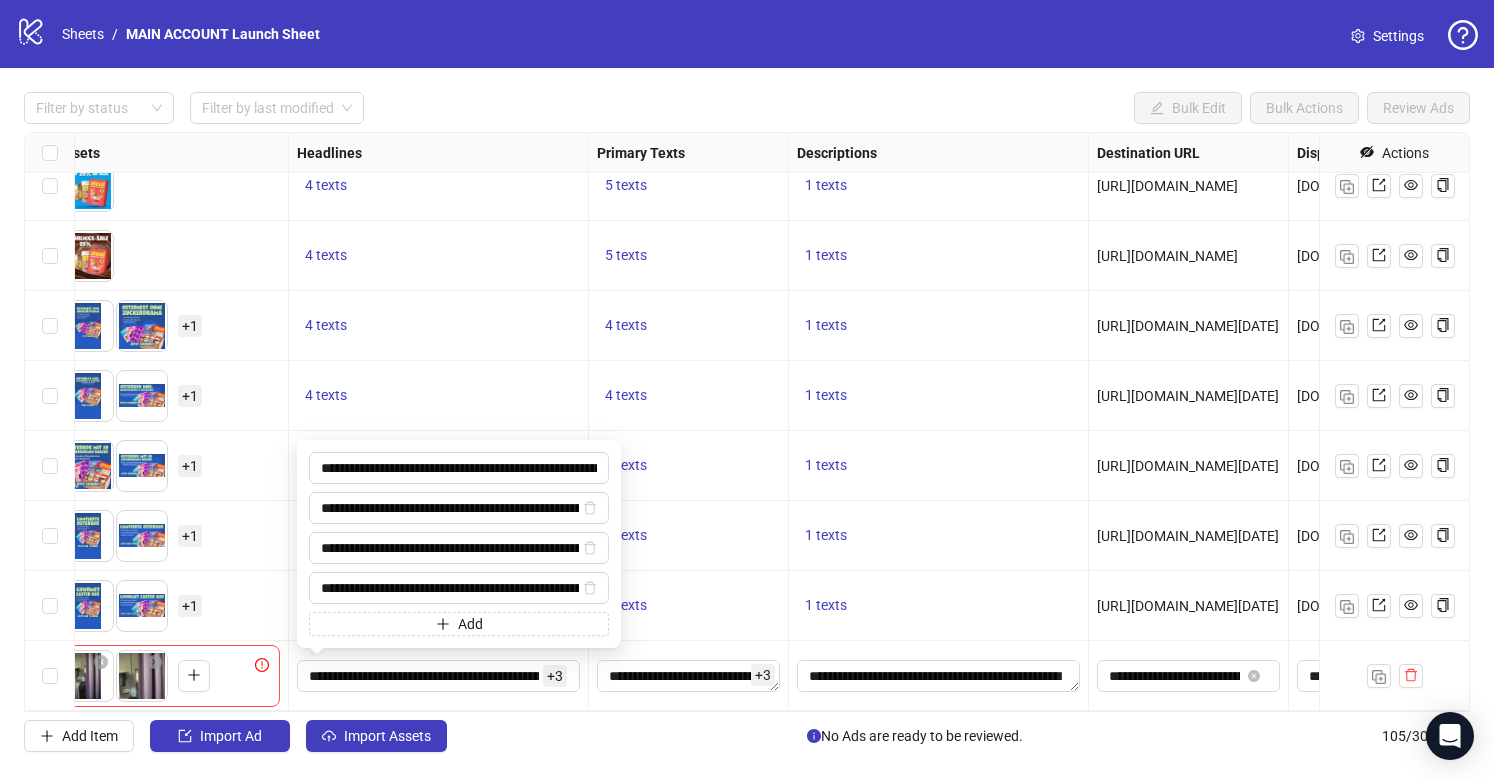 drag, startPoint x: 432, startPoint y: 466, endPoint x: 290, endPoint y: 470, distance: 142.05632 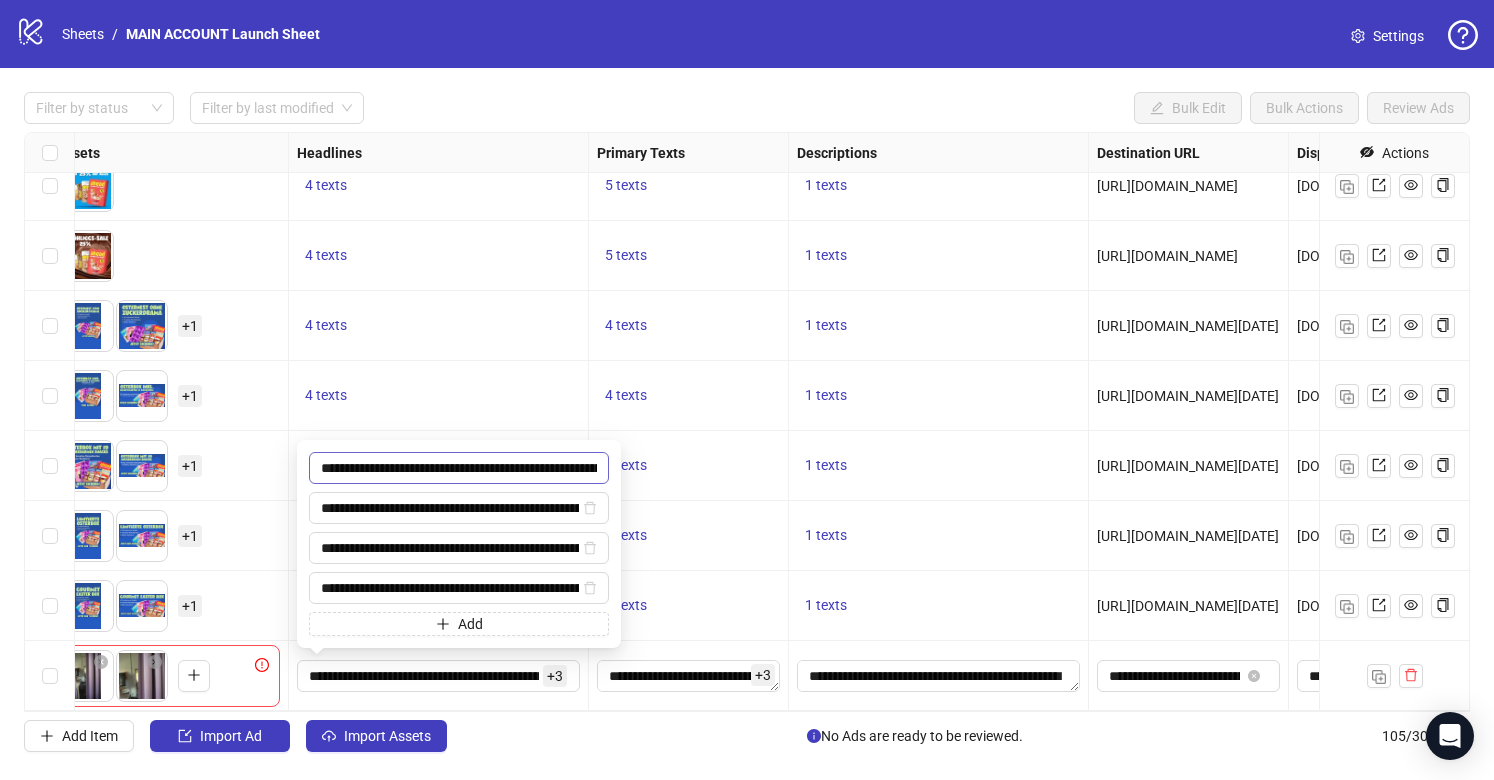 click on "**********" at bounding box center [459, 468] 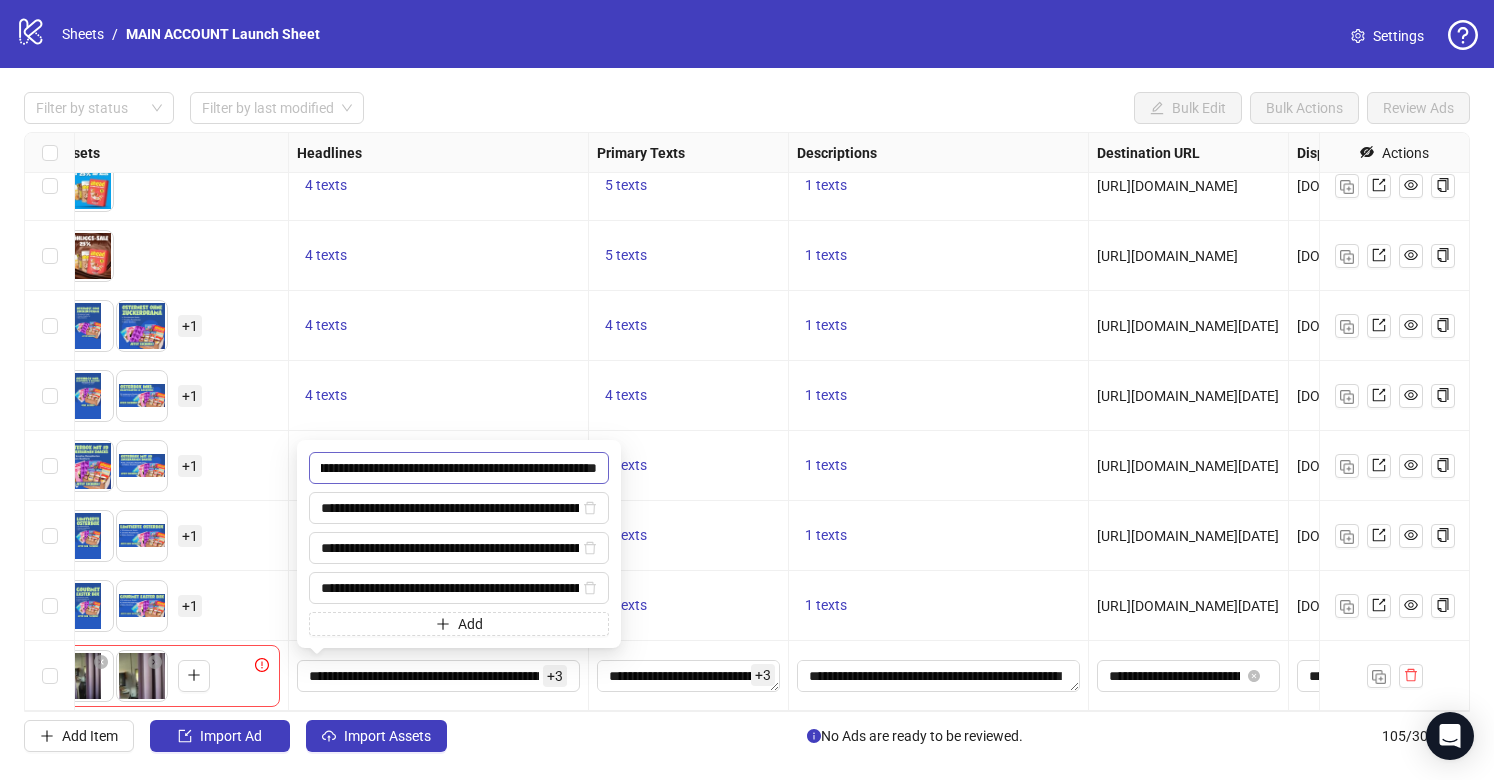 scroll, scrollTop: 0, scrollLeft: 147, axis: horizontal 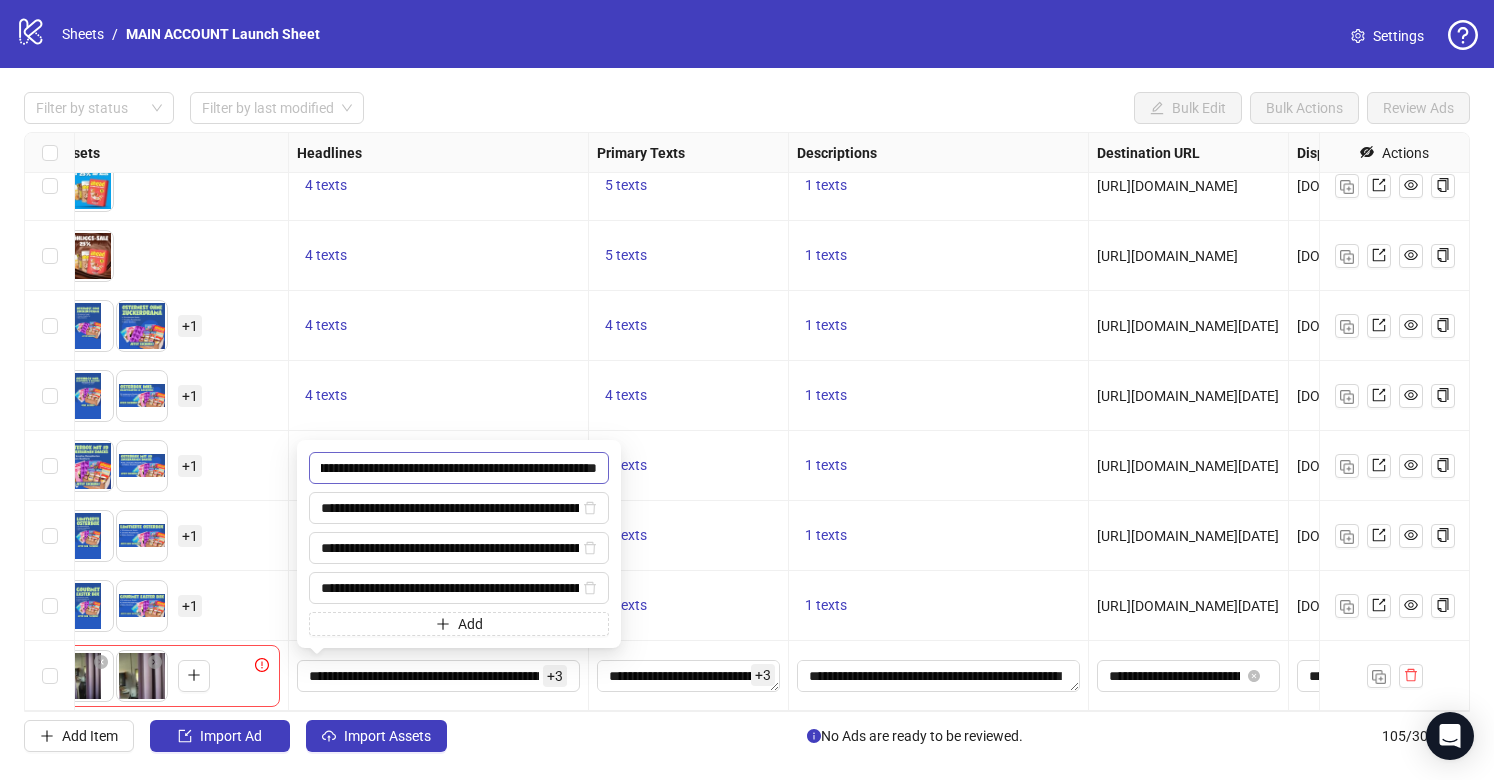 drag, startPoint x: 471, startPoint y: 468, endPoint x: 591, endPoint y: 472, distance: 120.06665 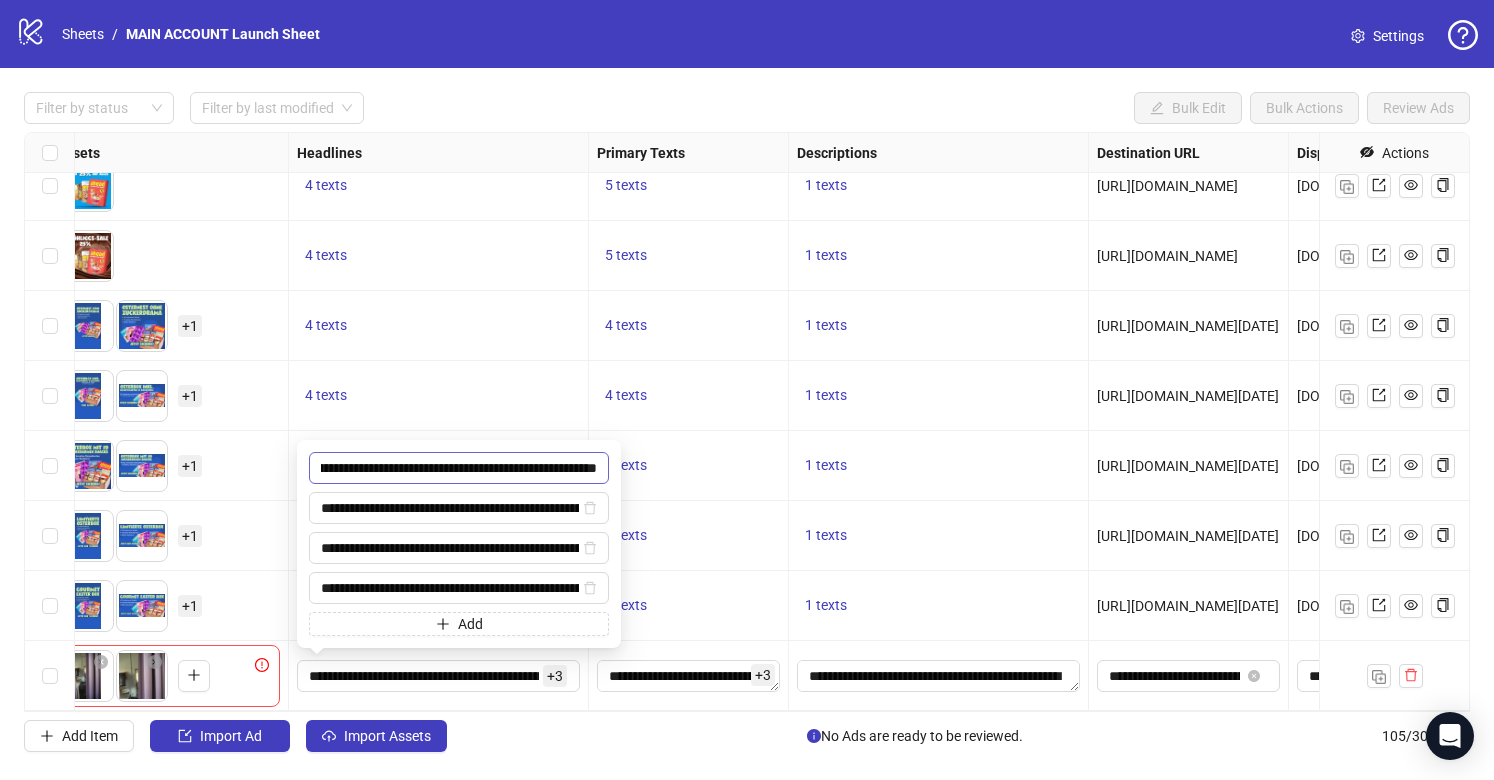 click on "**********" at bounding box center (459, 468) 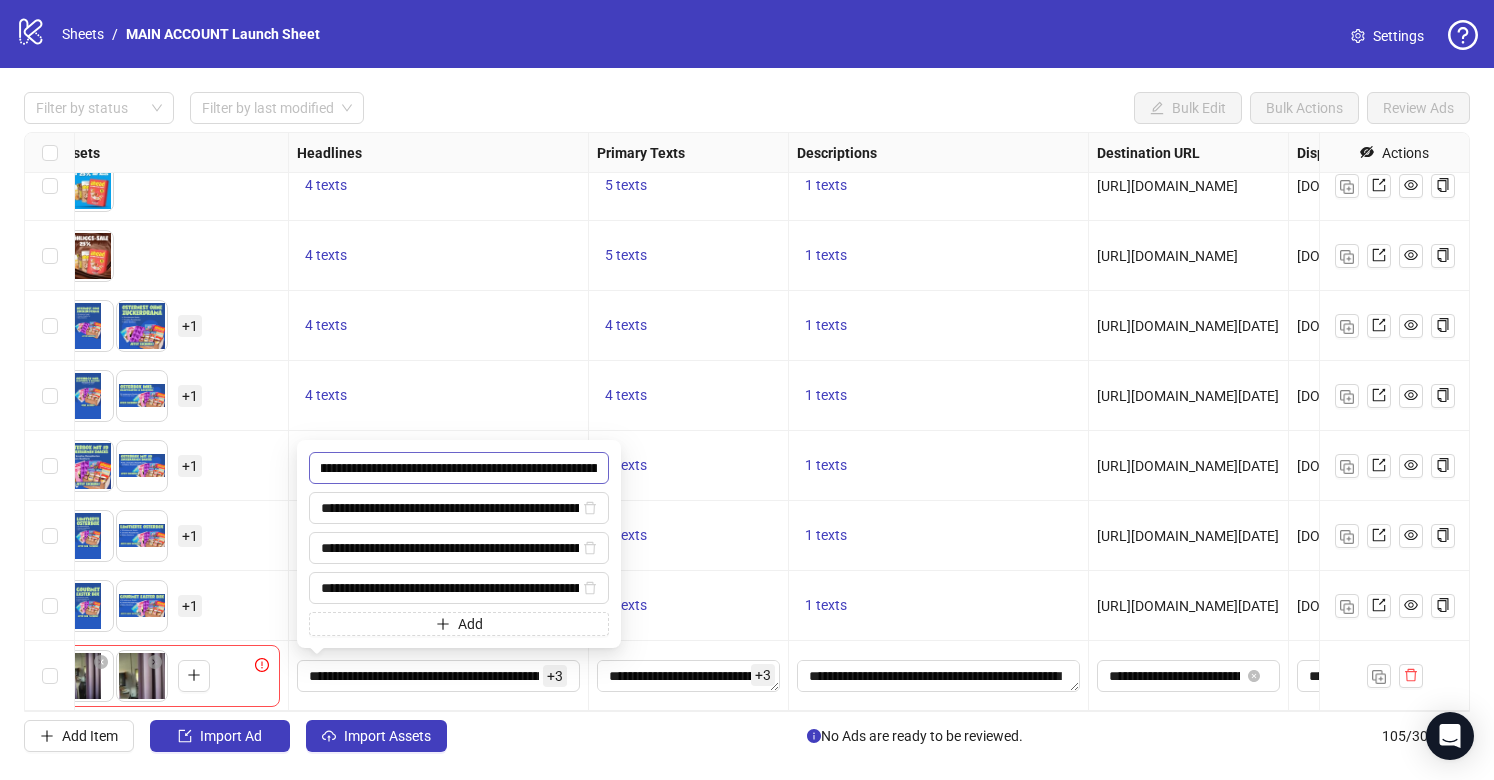 scroll, scrollTop: 0, scrollLeft: 0, axis: both 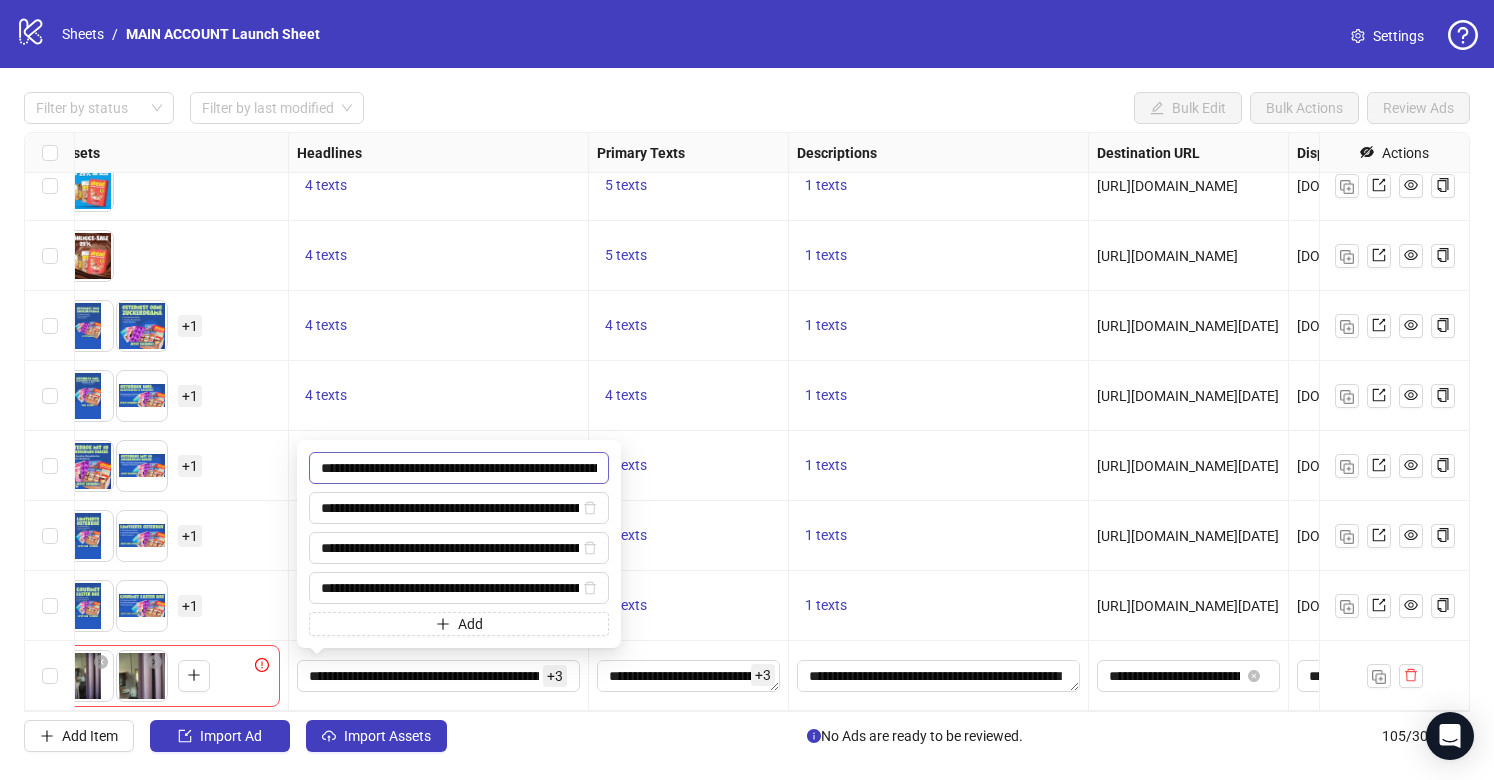 click on "**********" at bounding box center [459, 468] 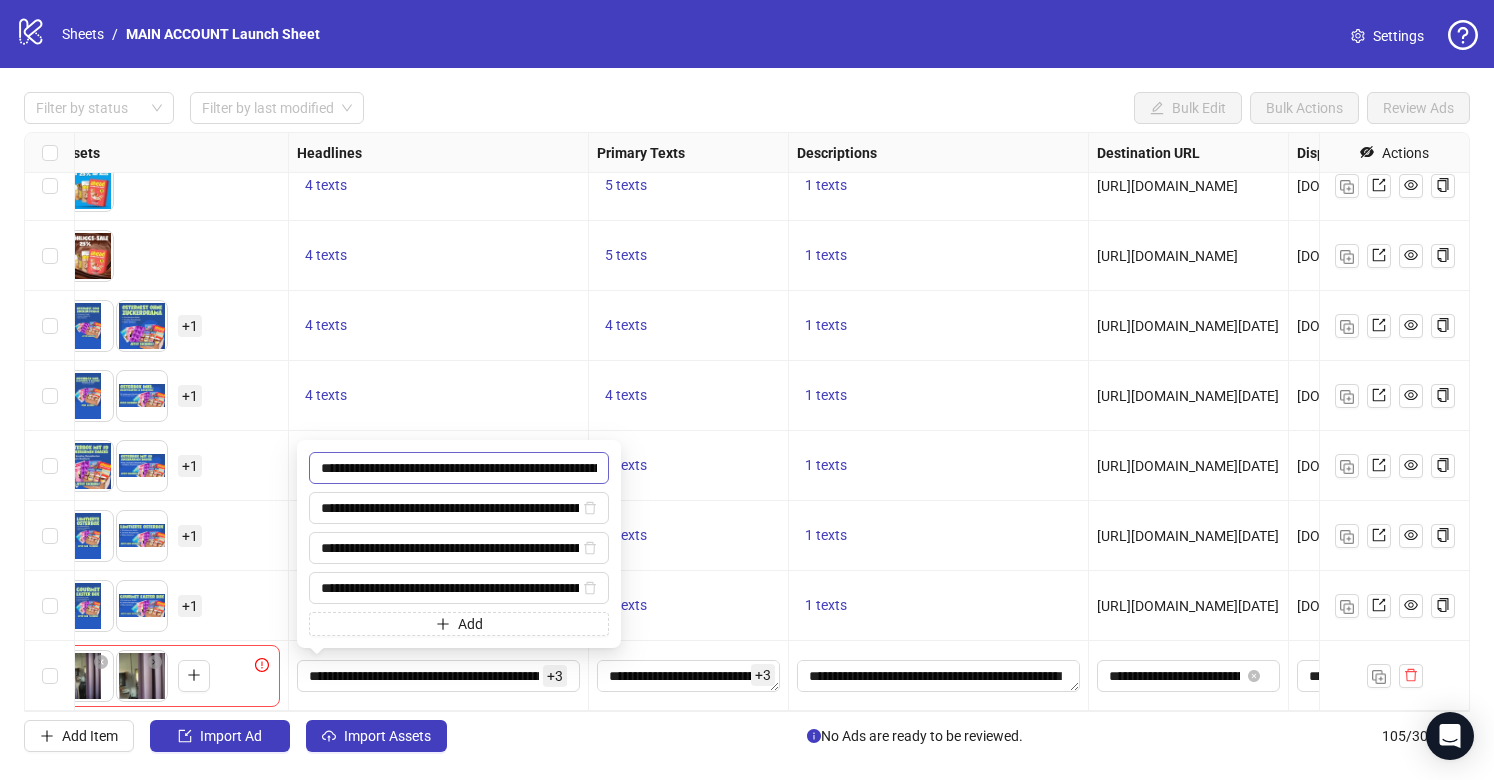 click on "**********" at bounding box center (459, 468) 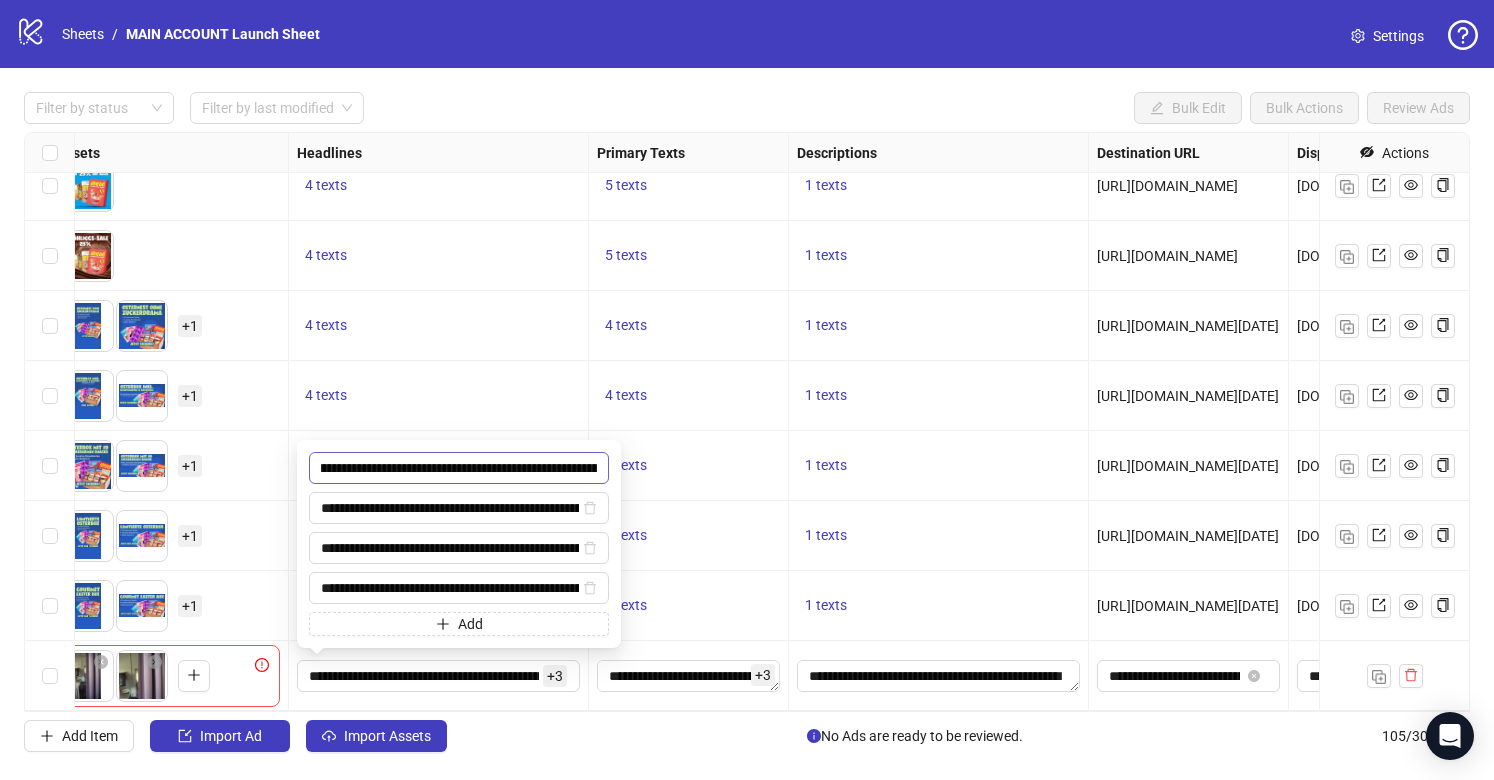 scroll, scrollTop: 0, scrollLeft: 278, axis: horizontal 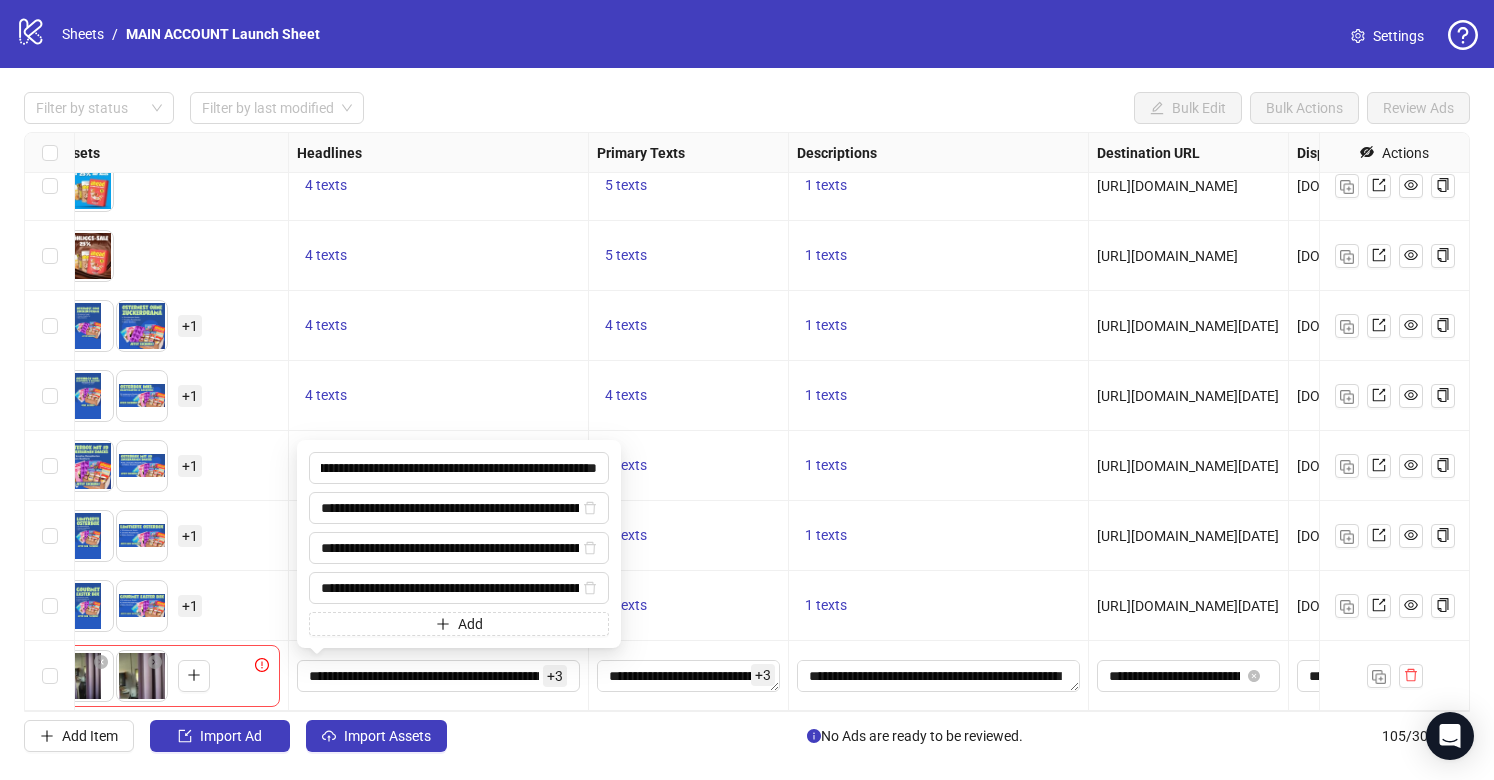 drag, startPoint x: 439, startPoint y: 467, endPoint x: 661, endPoint y: 464, distance: 222.02026 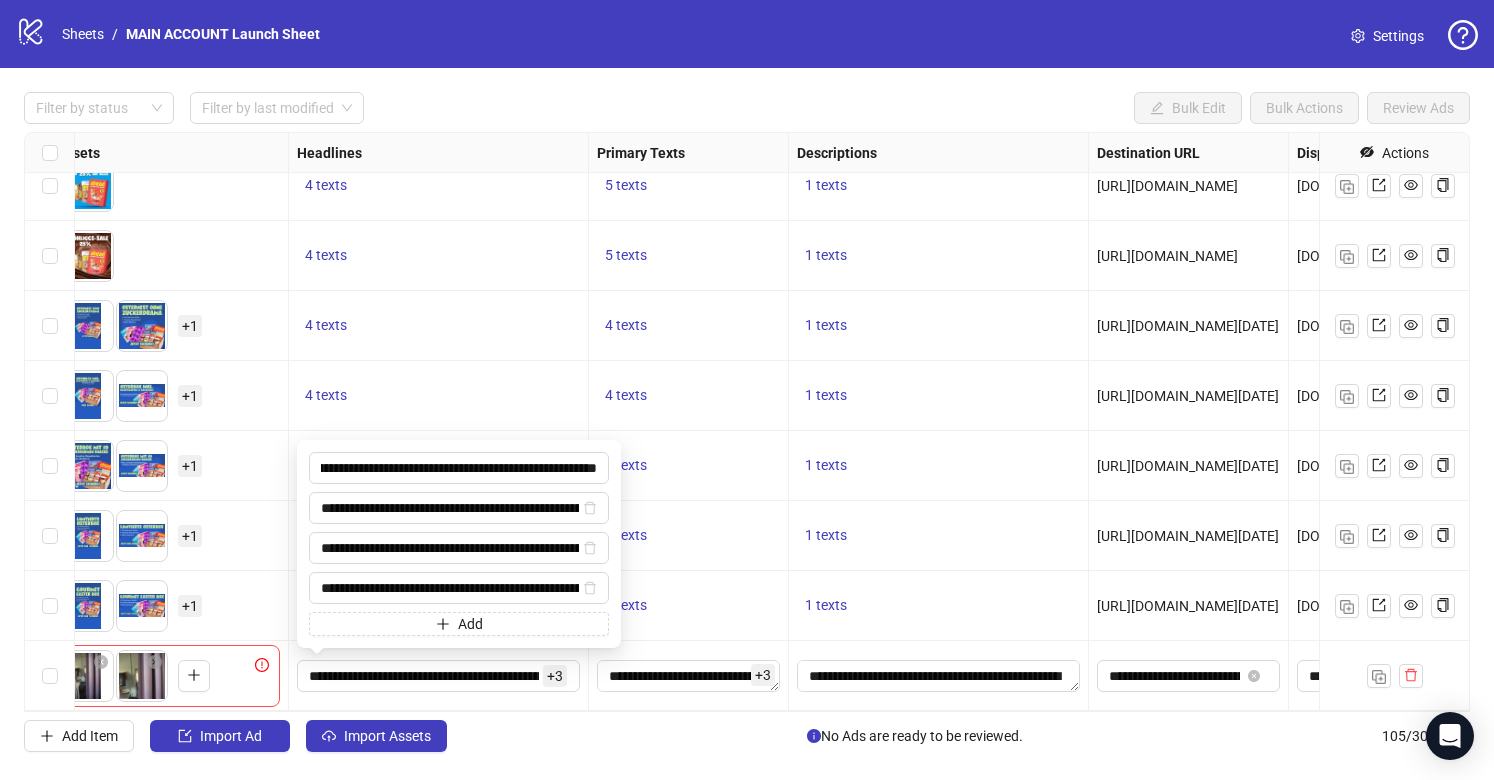 type on "**********" 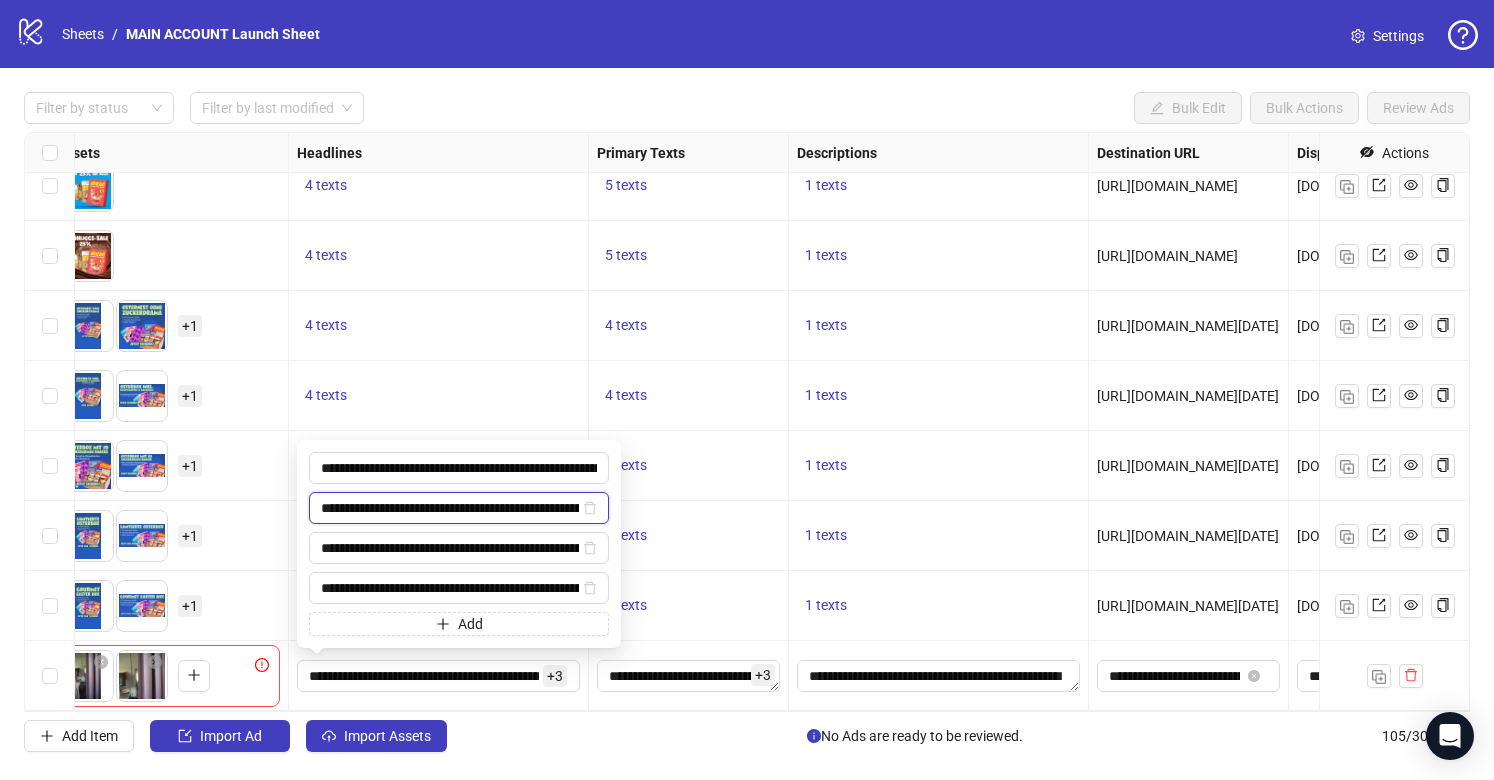 click on "**********" at bounding box center (450, 508) 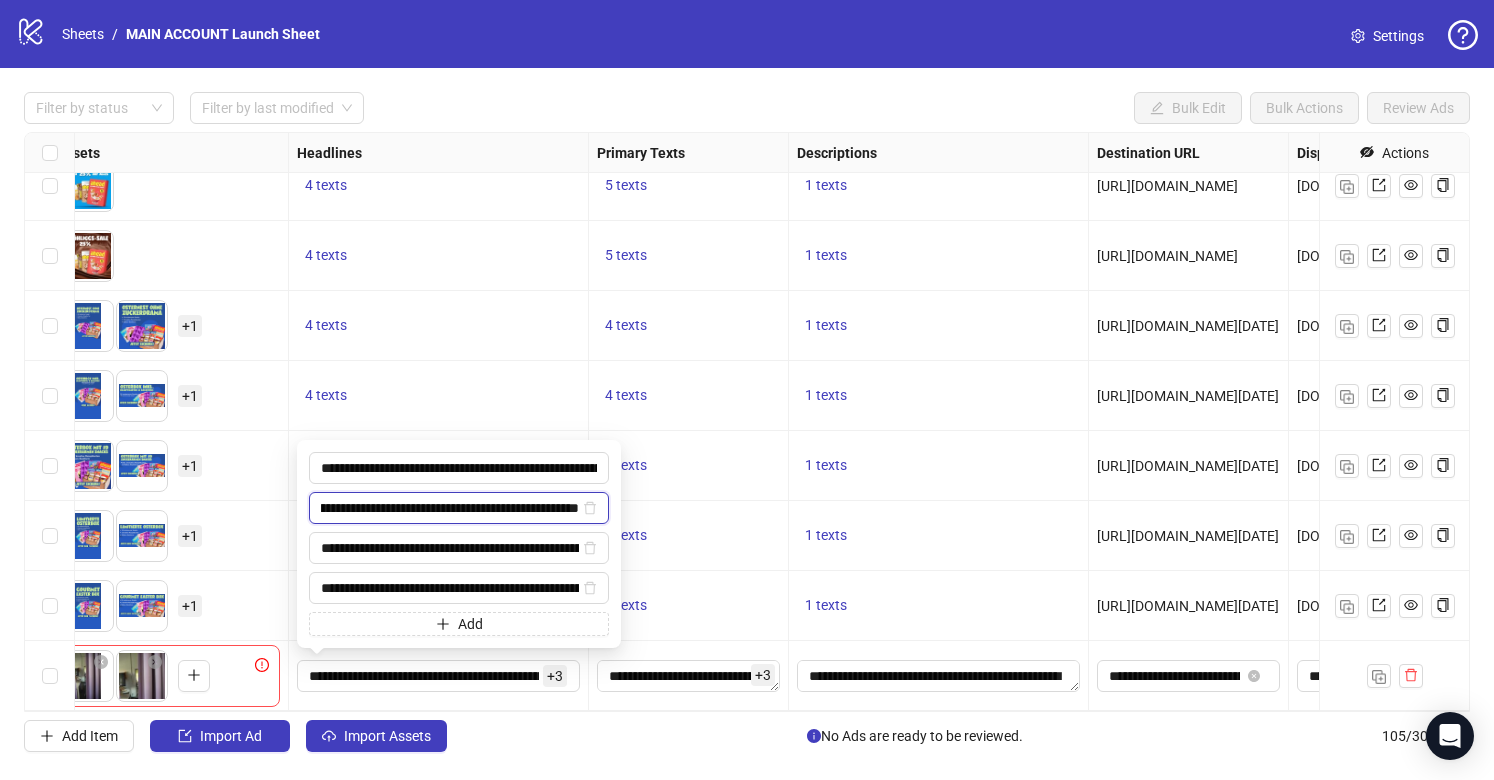scroll, scrollTop: 0, scrollLeft: 0, axis: both 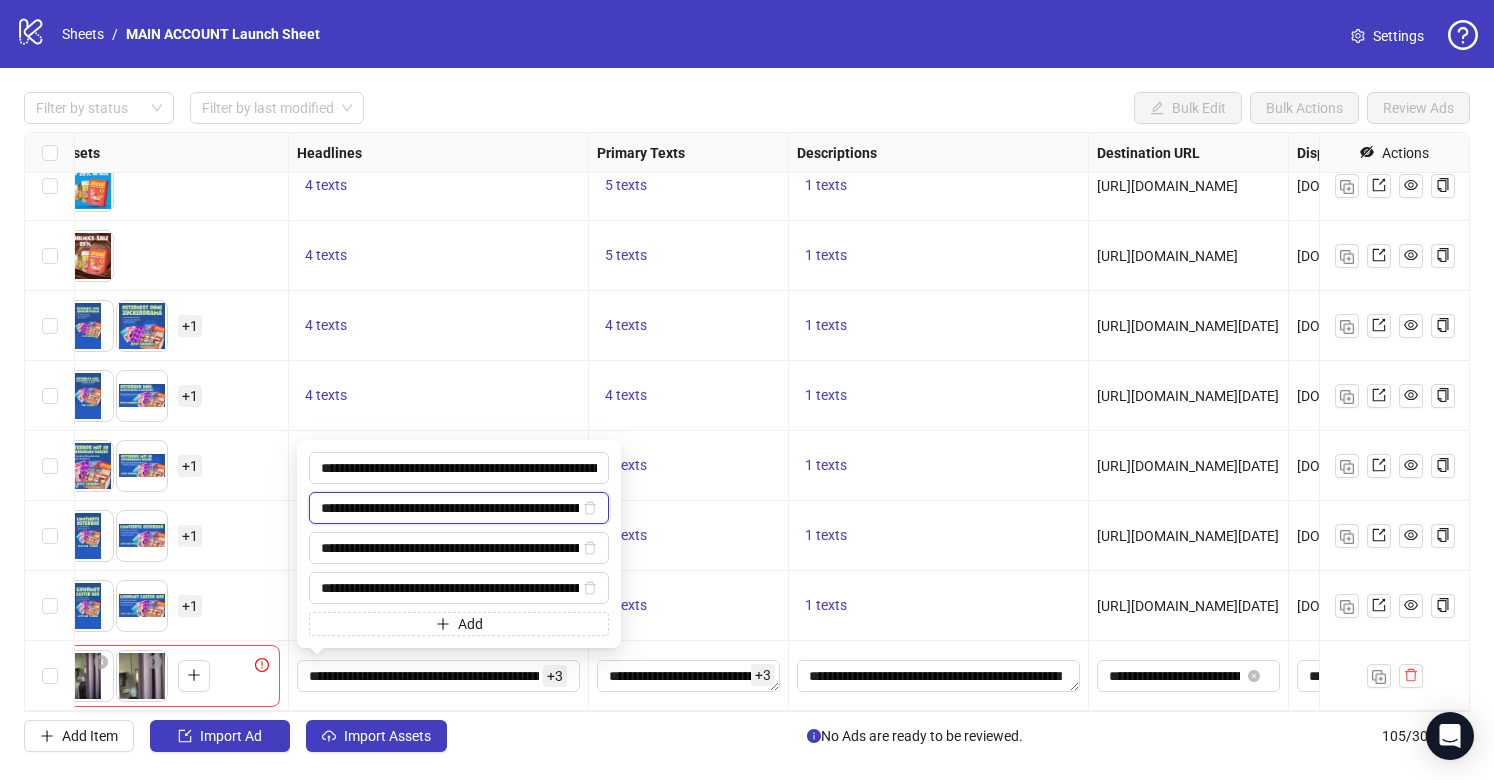drag, startPoint x: 434, startPoint y: 507, endPoint x: 331, endPoint y: 506, distance: 103.00485 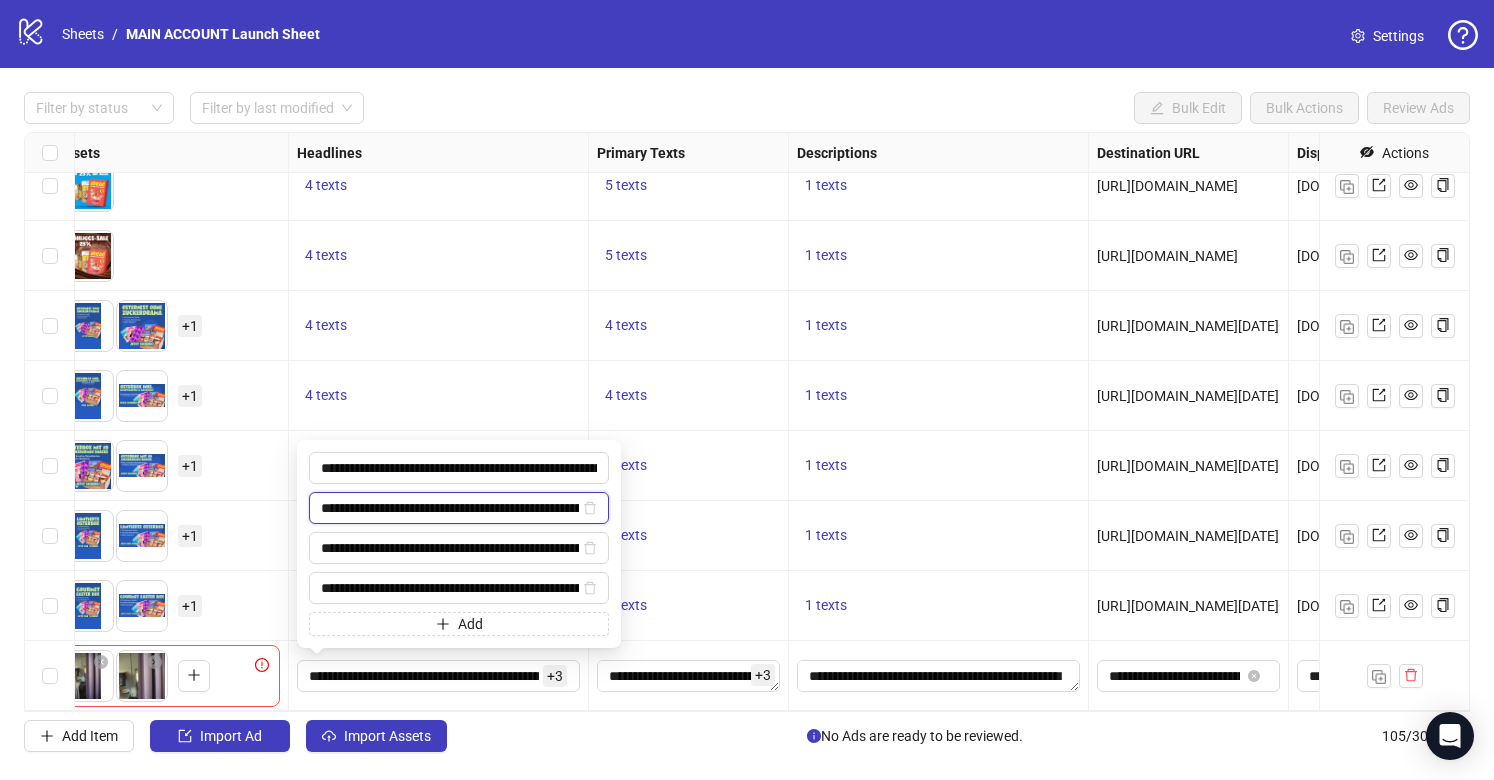 click on "**********" at bounding box center (450, 508) 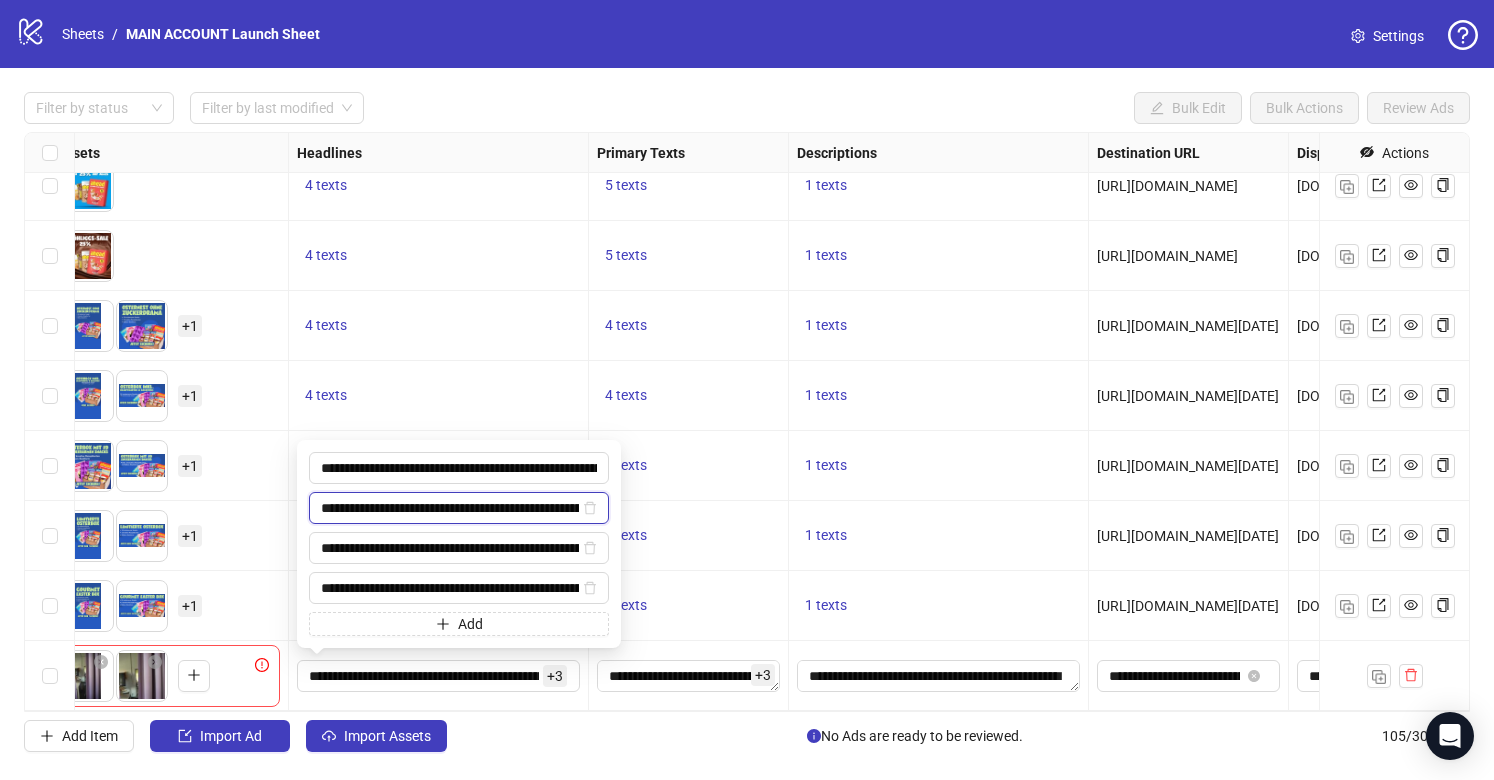 click on "**********" at bounding box center (450, 508) 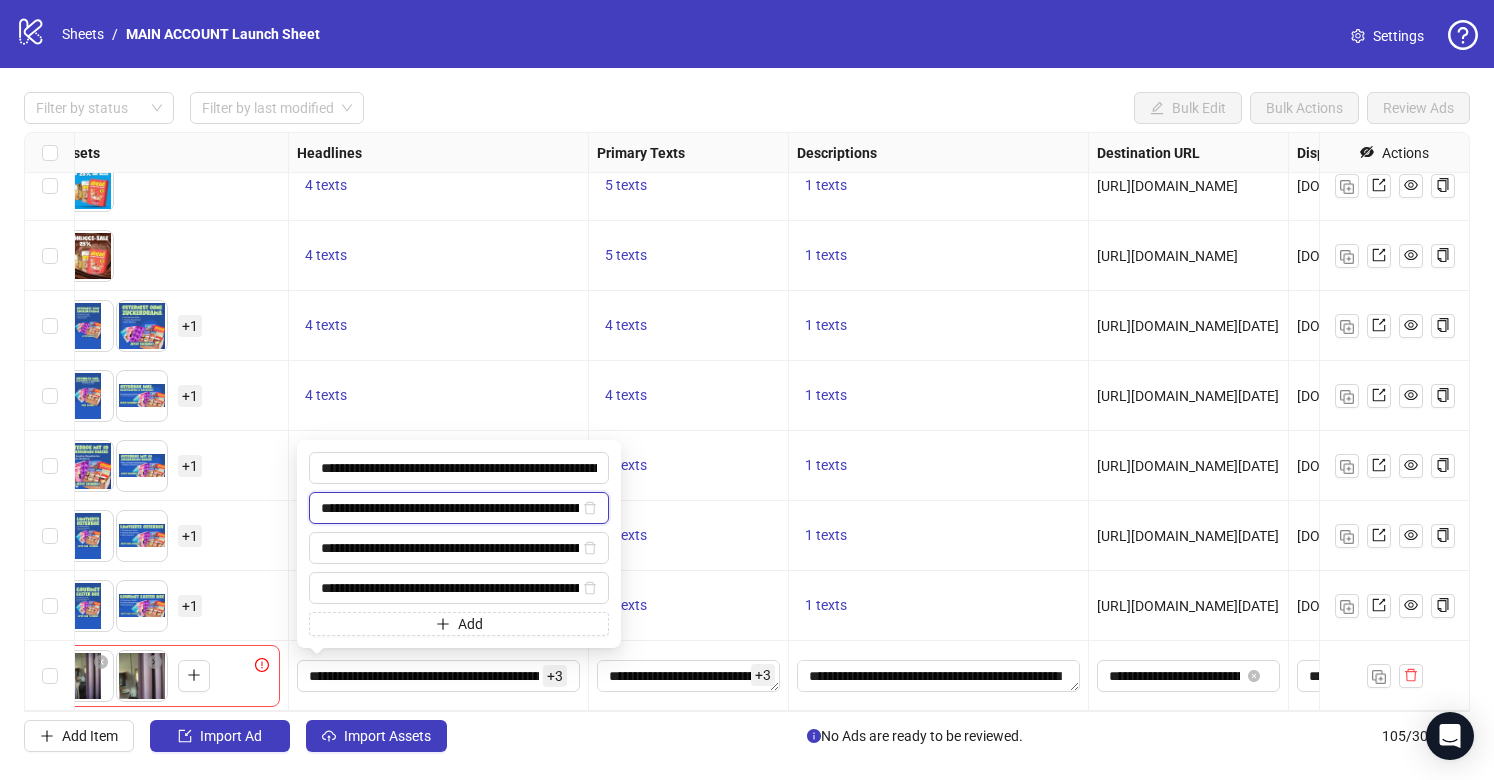 click on "**********" at bounding box center (450, 508) 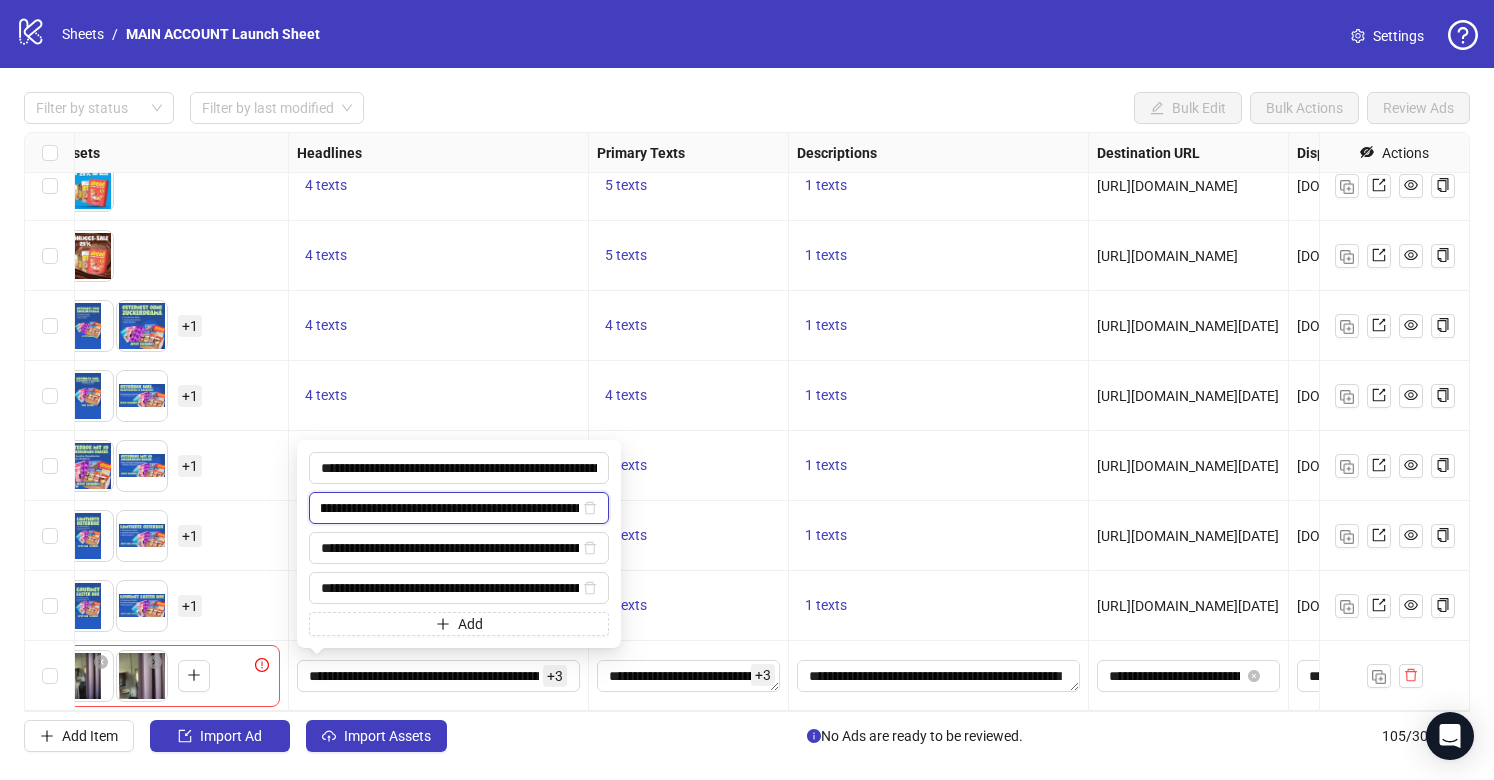 scroll, scrollTop: 0, scrollLeft: 216, axis: horizontal 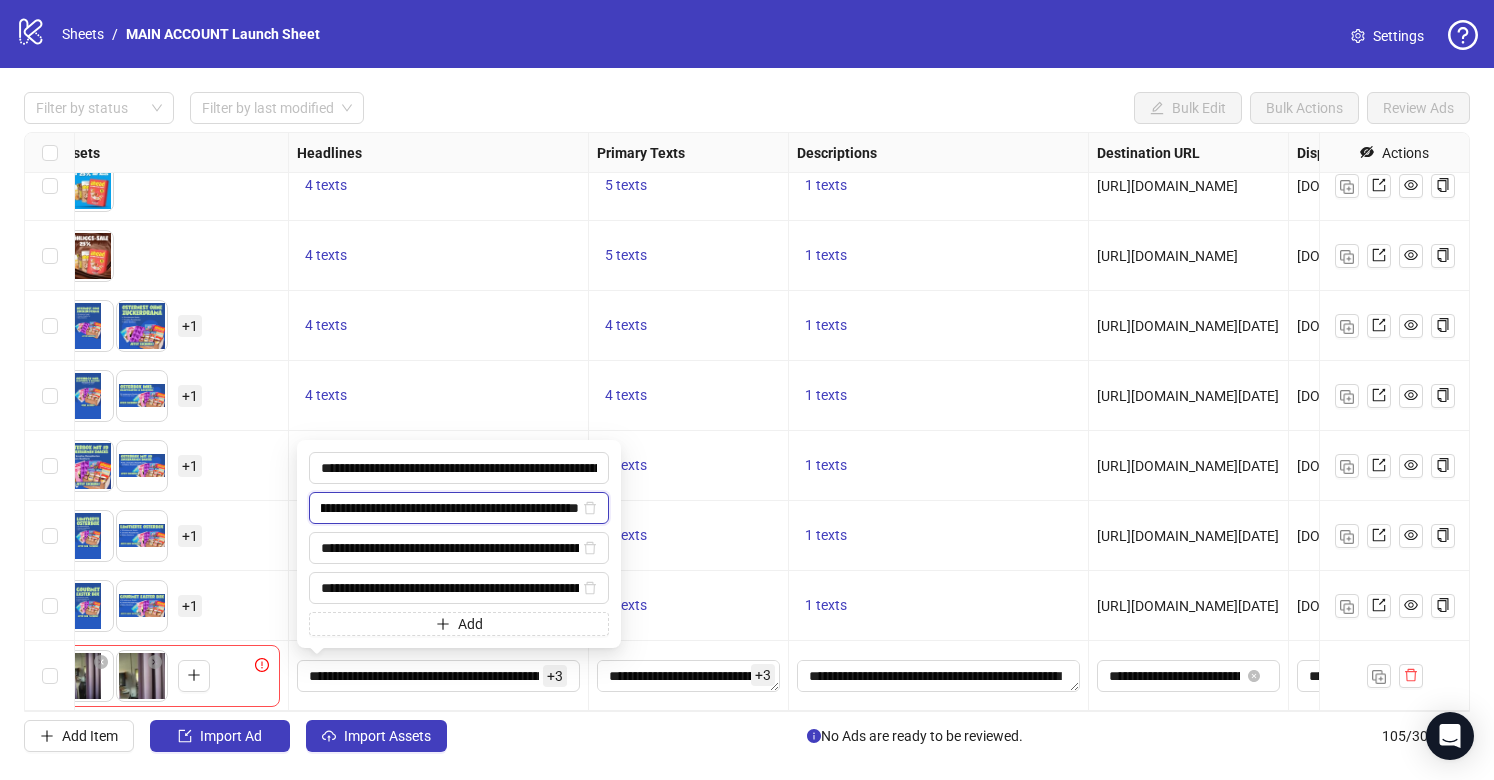 drag, startPoint x: 546, startPoint y: 508, endPoint x: 516, endPoint y: 507, distance: 30.016663 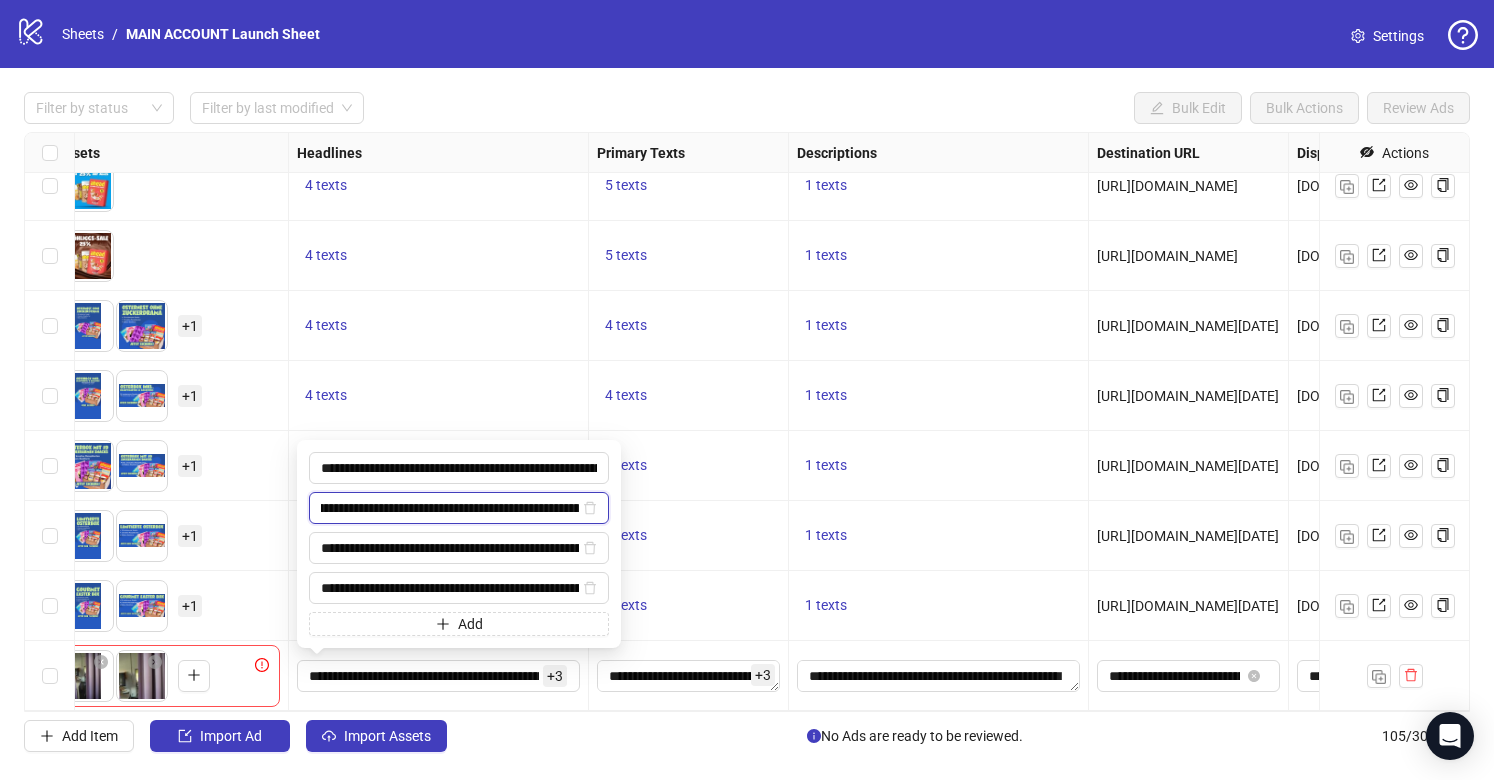 scroll, scrollTop: 0, scrollLeft: 370, axis: horizontal 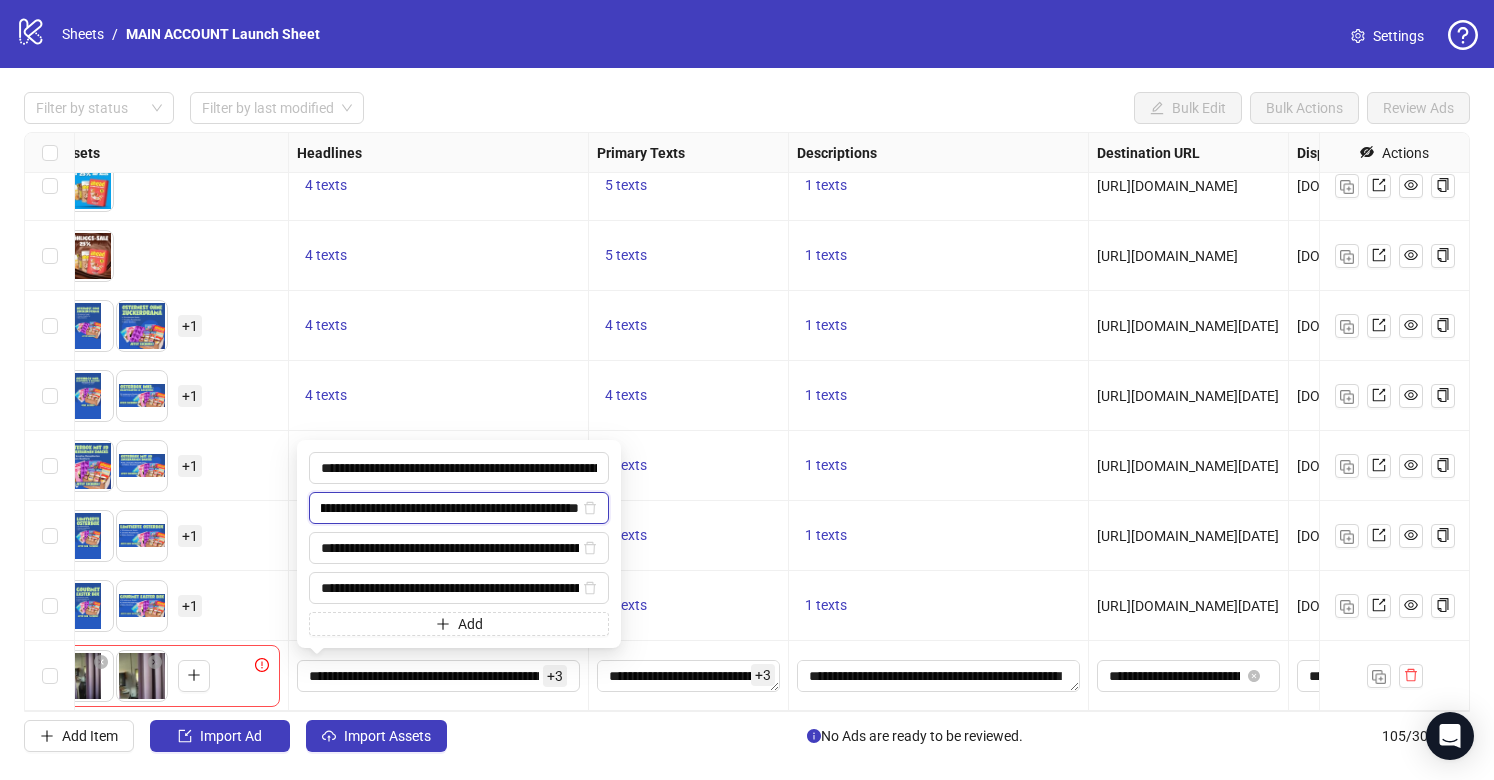 drag, startPoint x: 541, startPoint y: 510, endPoint x: 605, endPoint y: 510, distance: 64 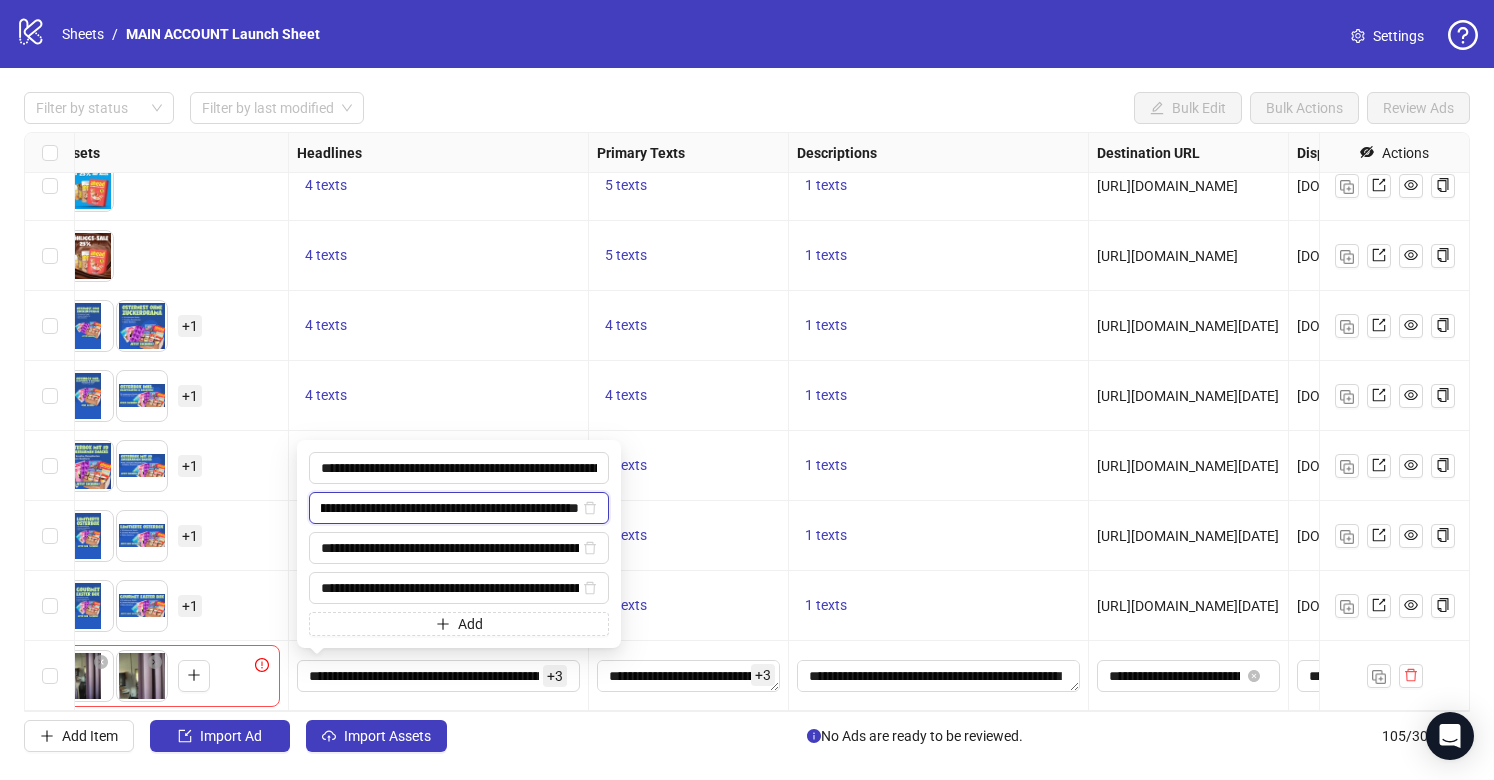 type on "**********" 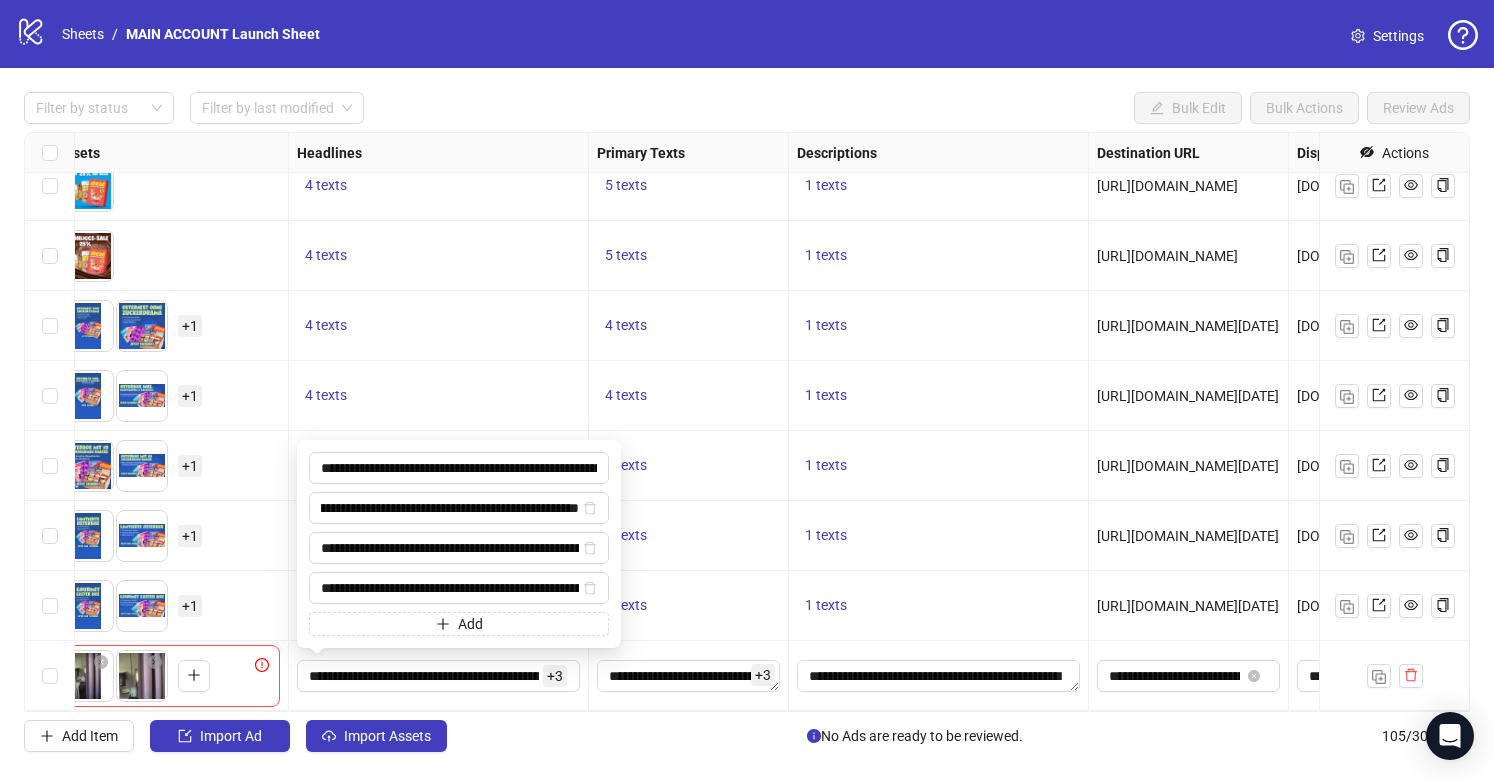 scroll, scrollTop: 0, scrollLeft: 0, axis: both 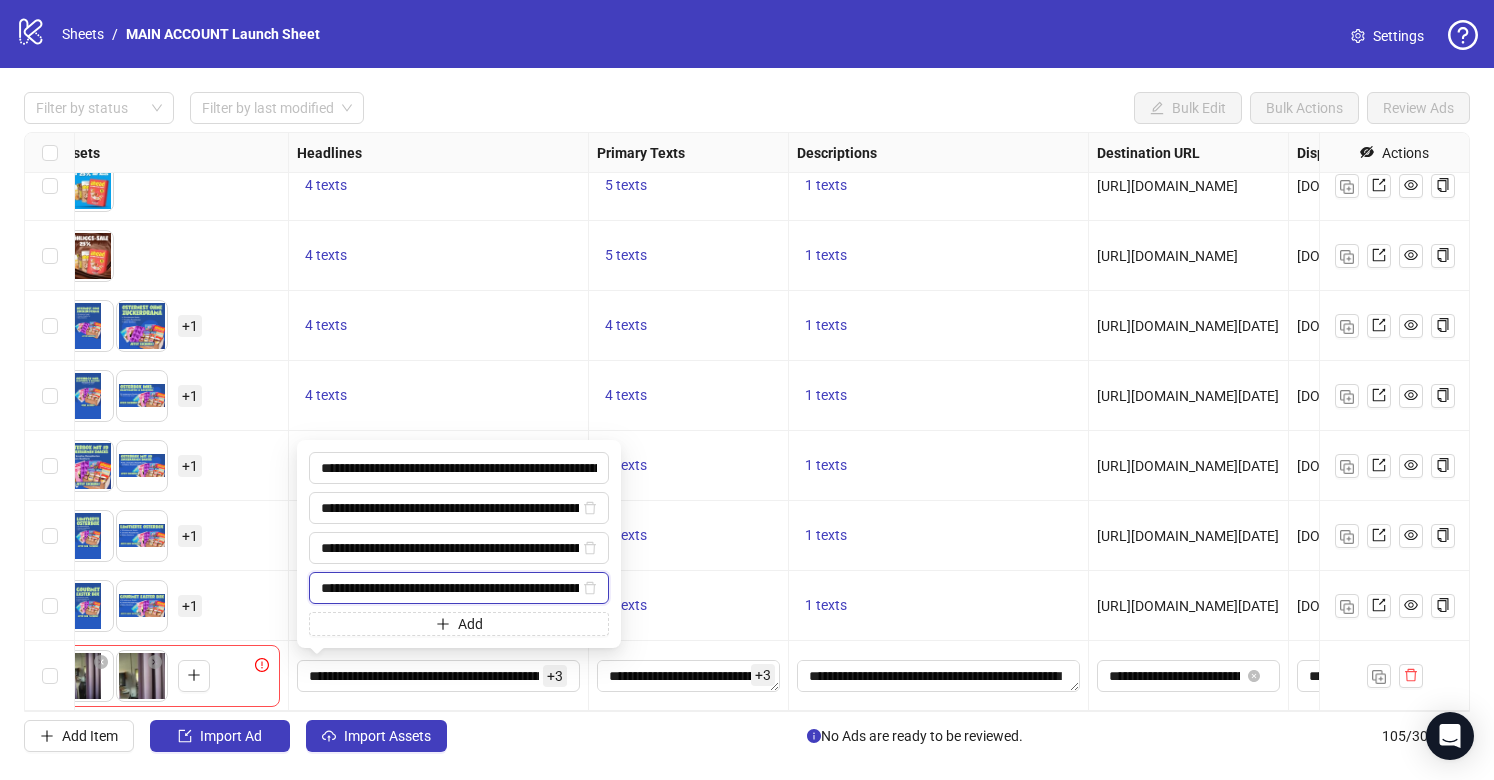 click on "**********" at bounding box center (450, 588) 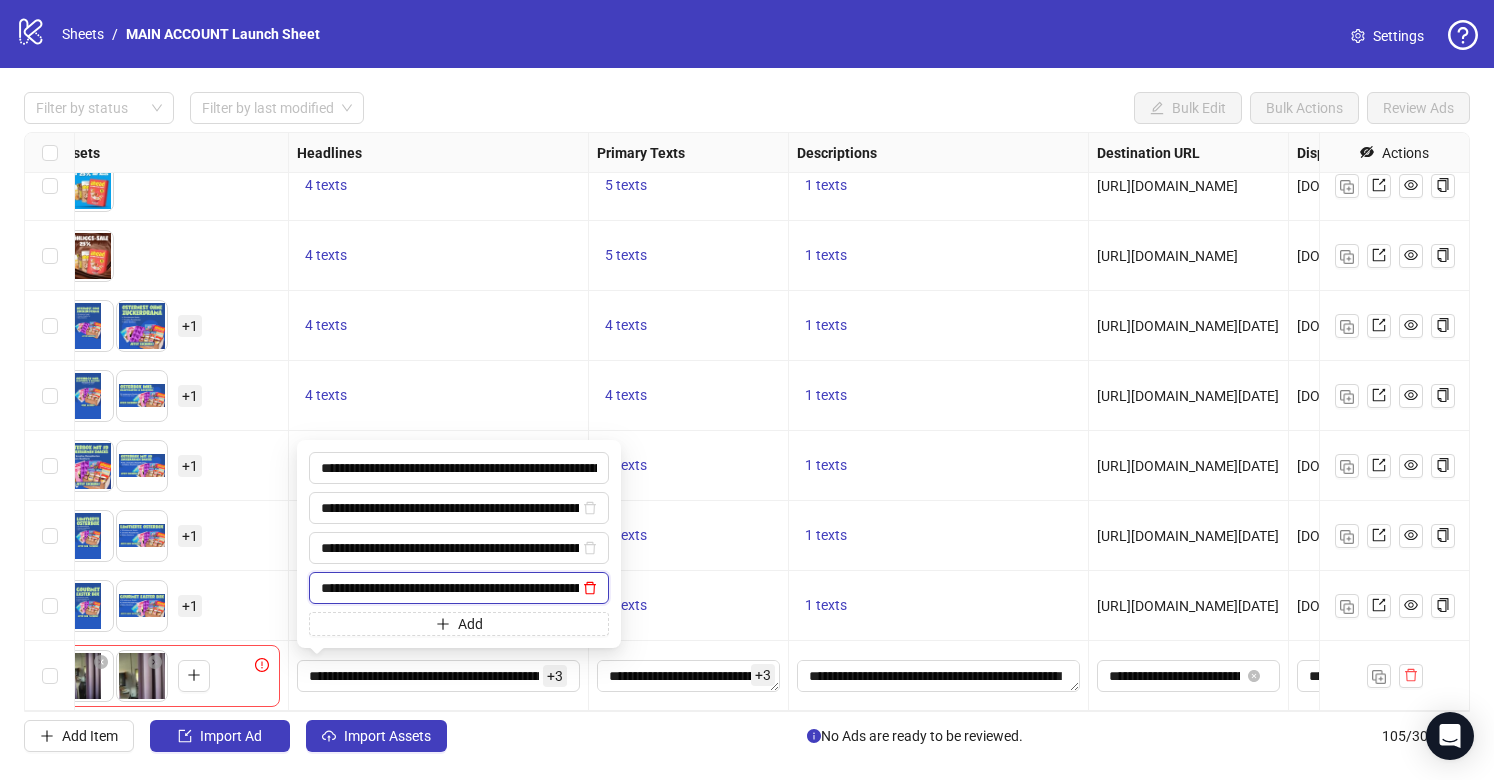 click 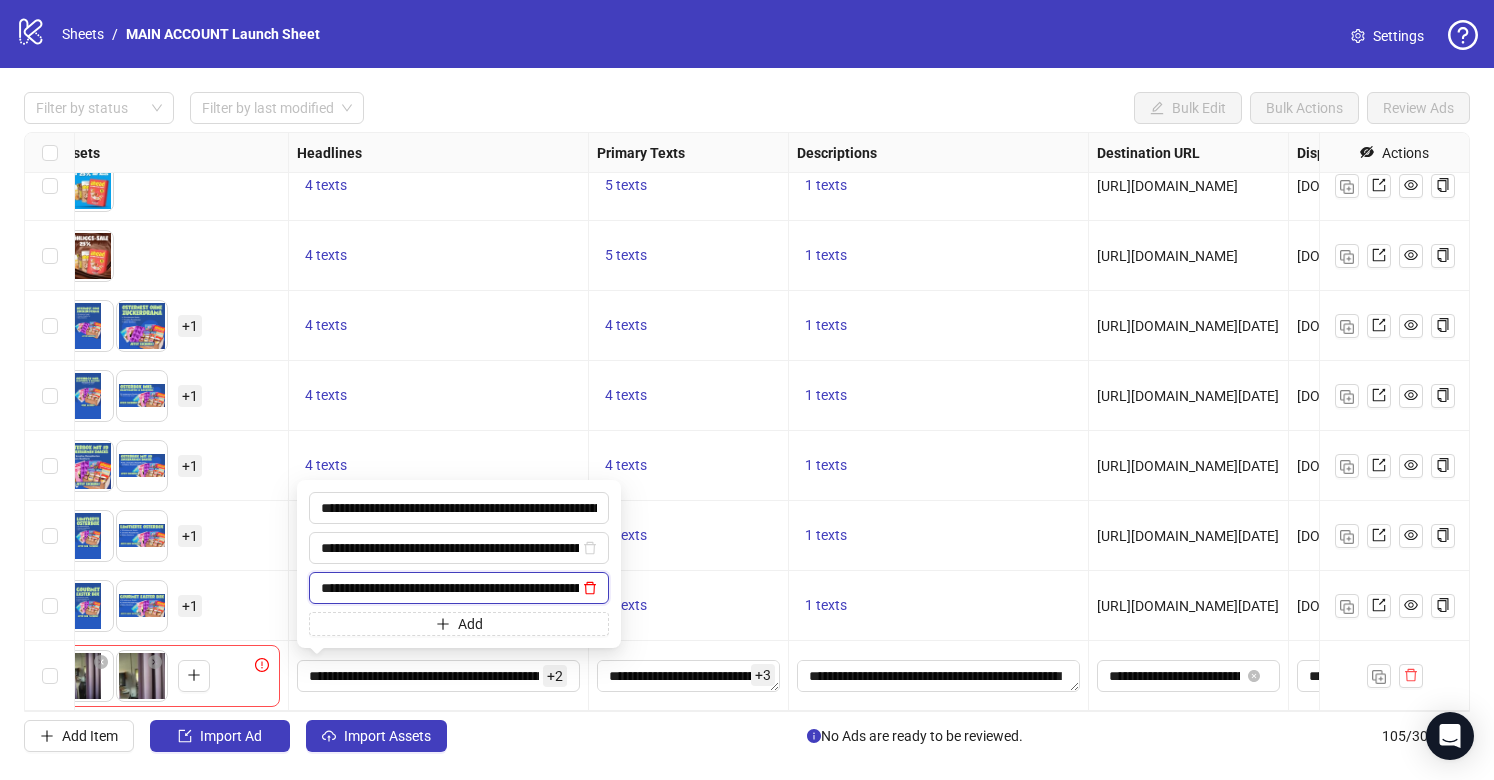 click 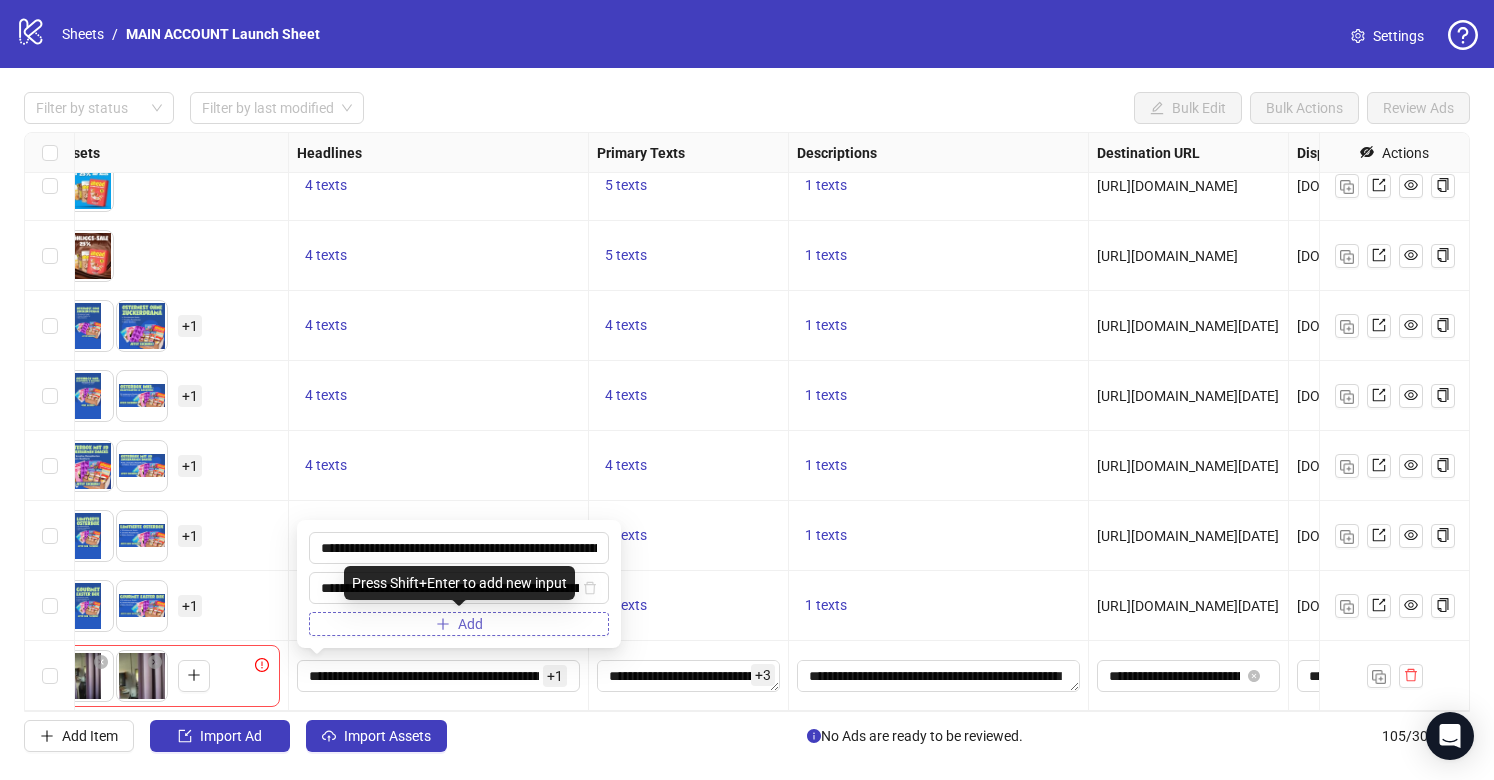 click on "Add" at bounding box center (459, 624) 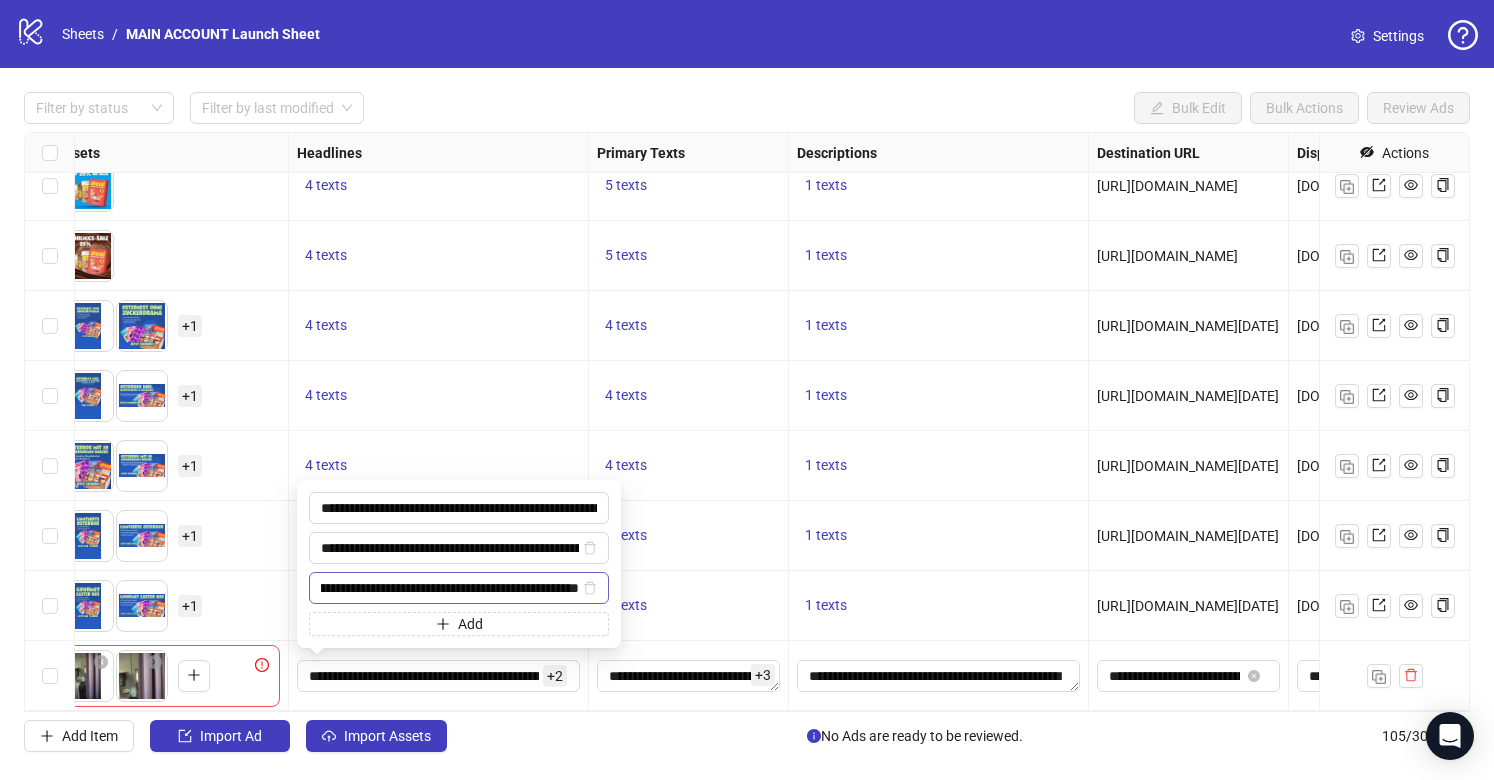 scroll, scrollTop: 0, scrollLeft: 222, axis: horizontal 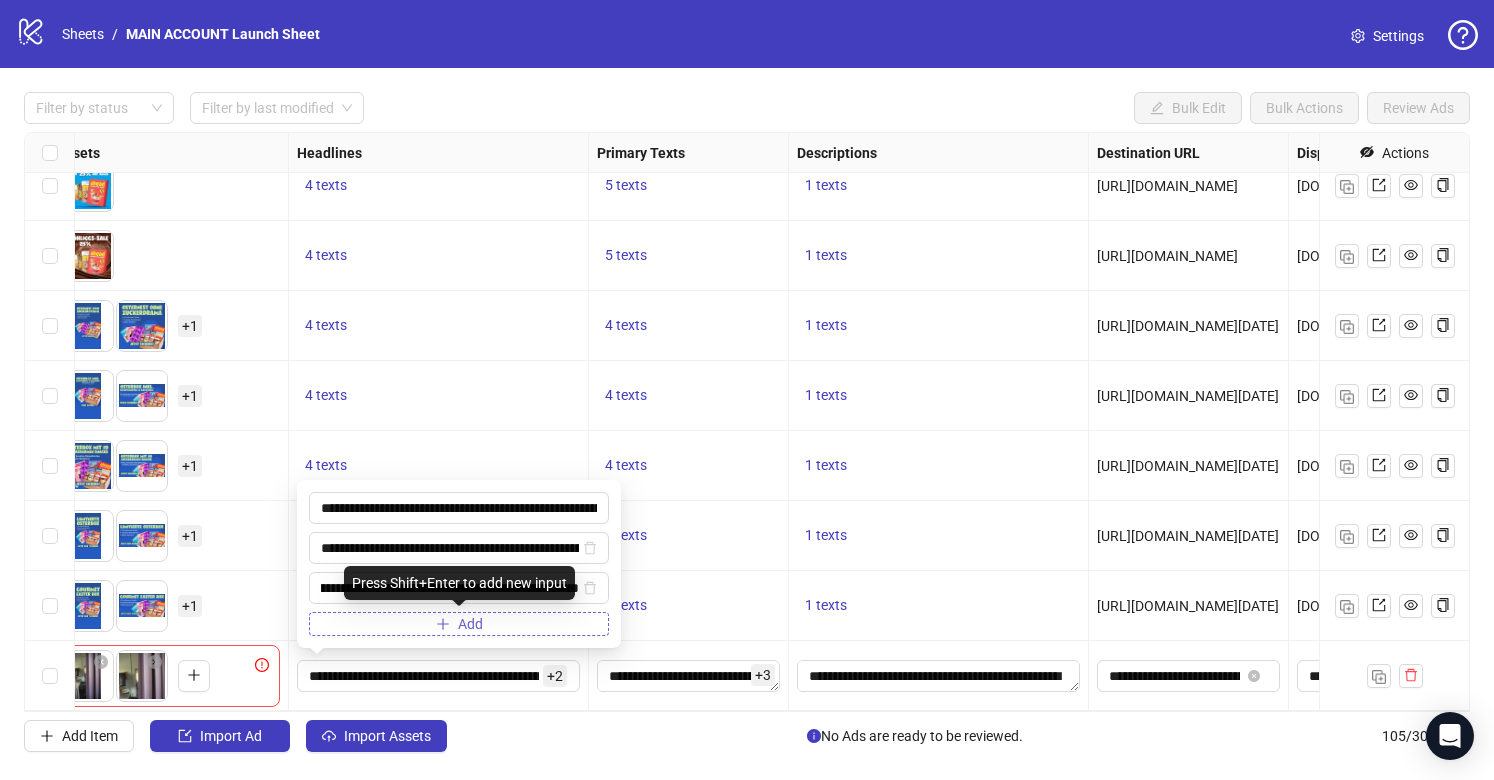 type on "**********" 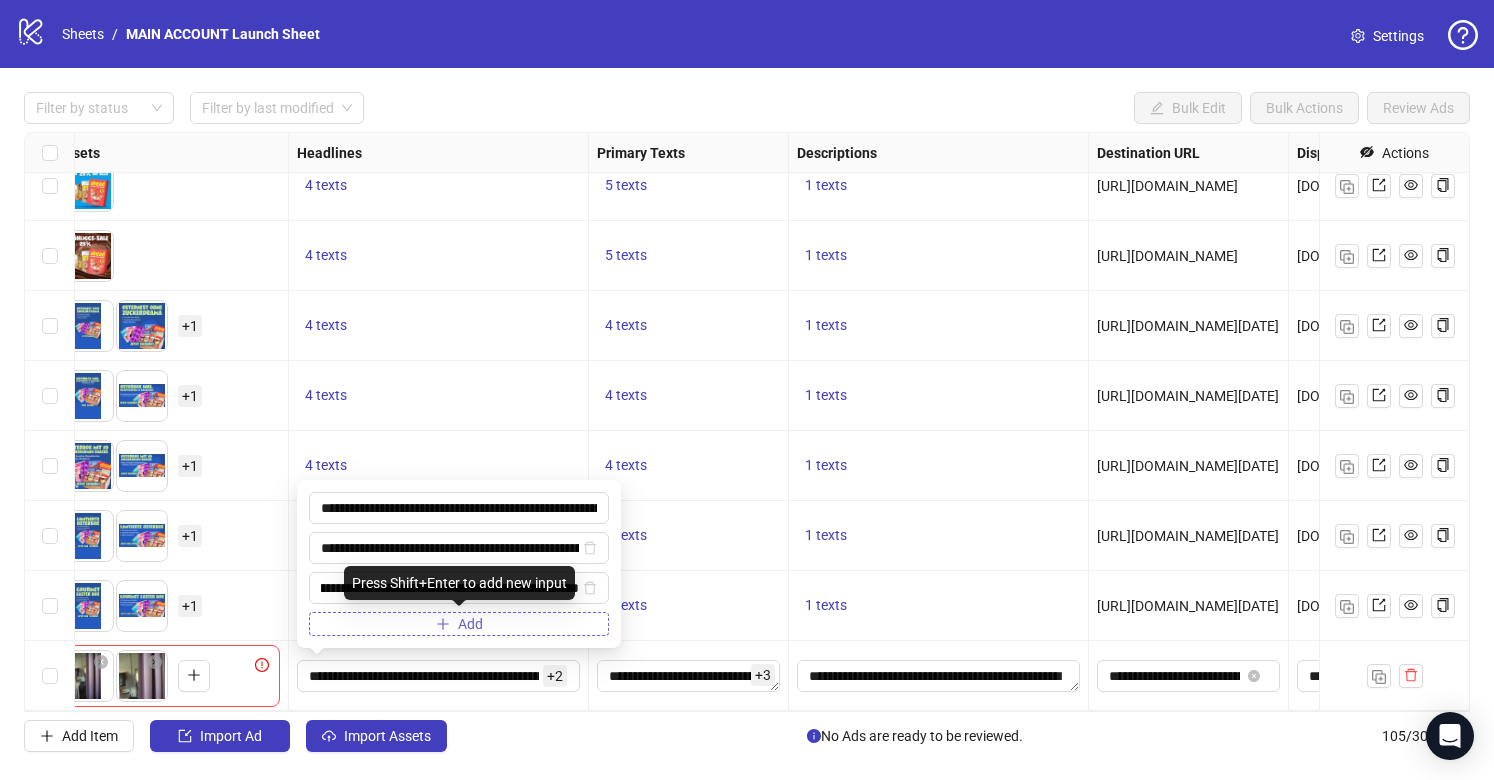 scroll, scrollTop: 0, scrollLeft: 0, axis: both 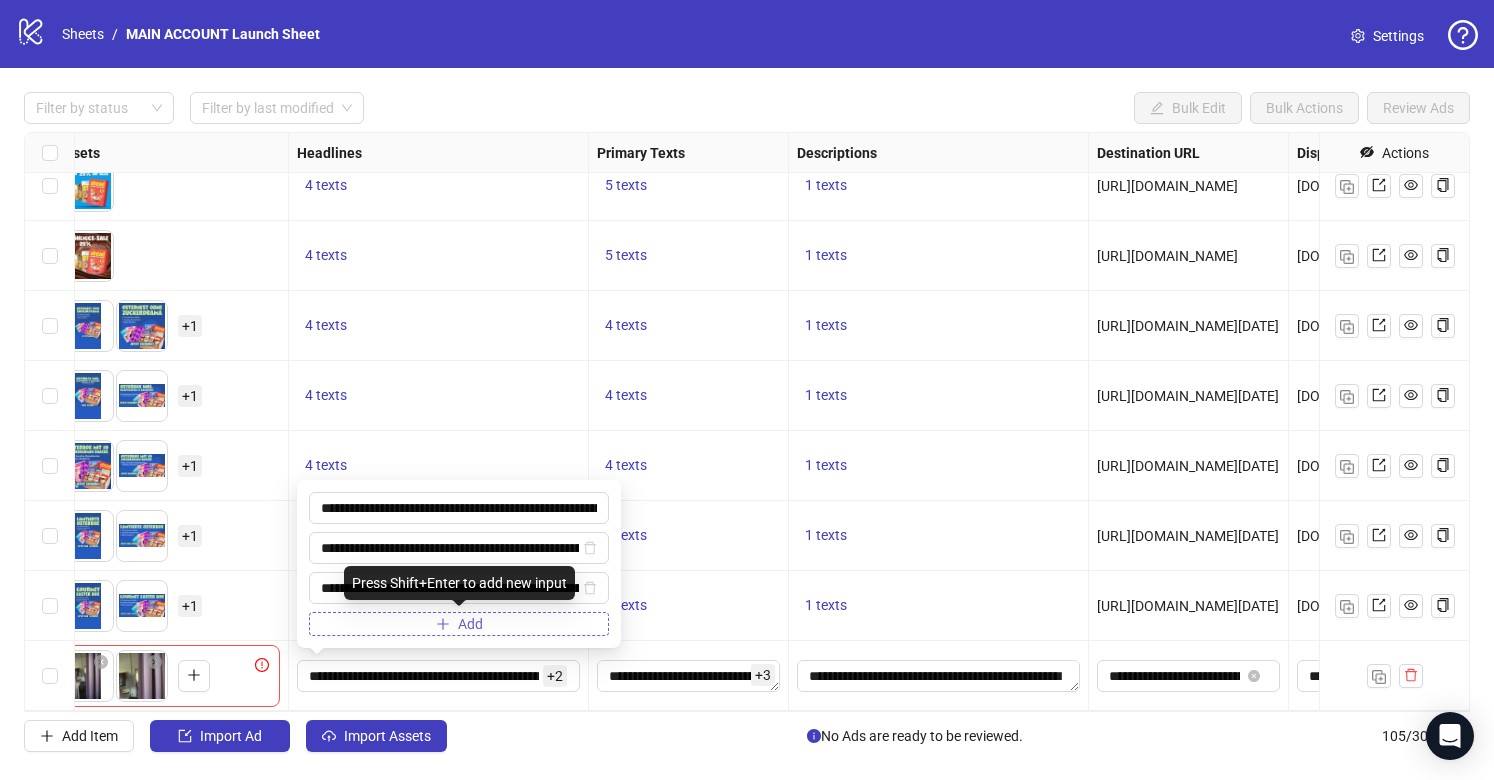 click on "Add" at bounding box center [459, 624] 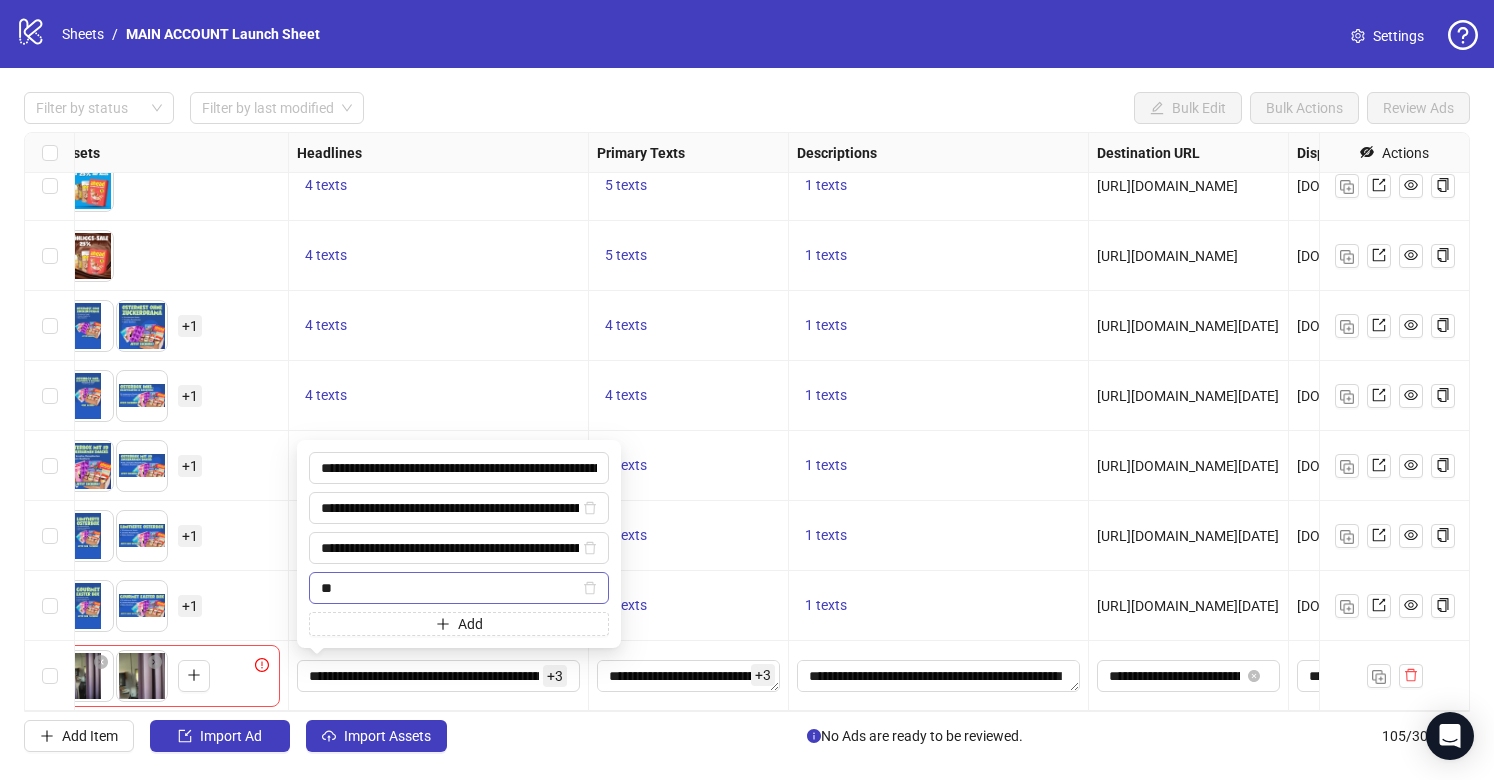 type on "*" 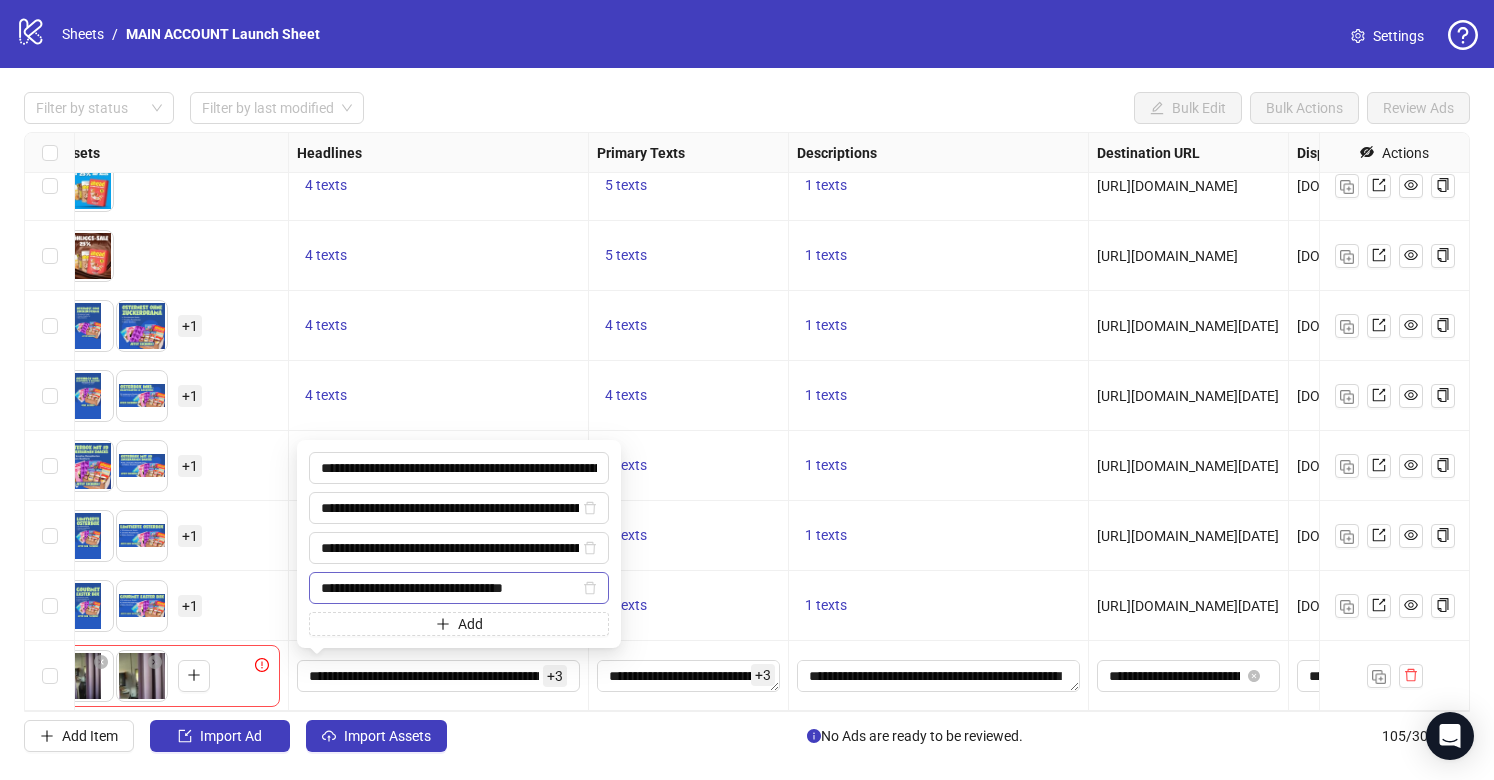 scroll, scrollTop: 0, scrollLeft: 0, axis: both 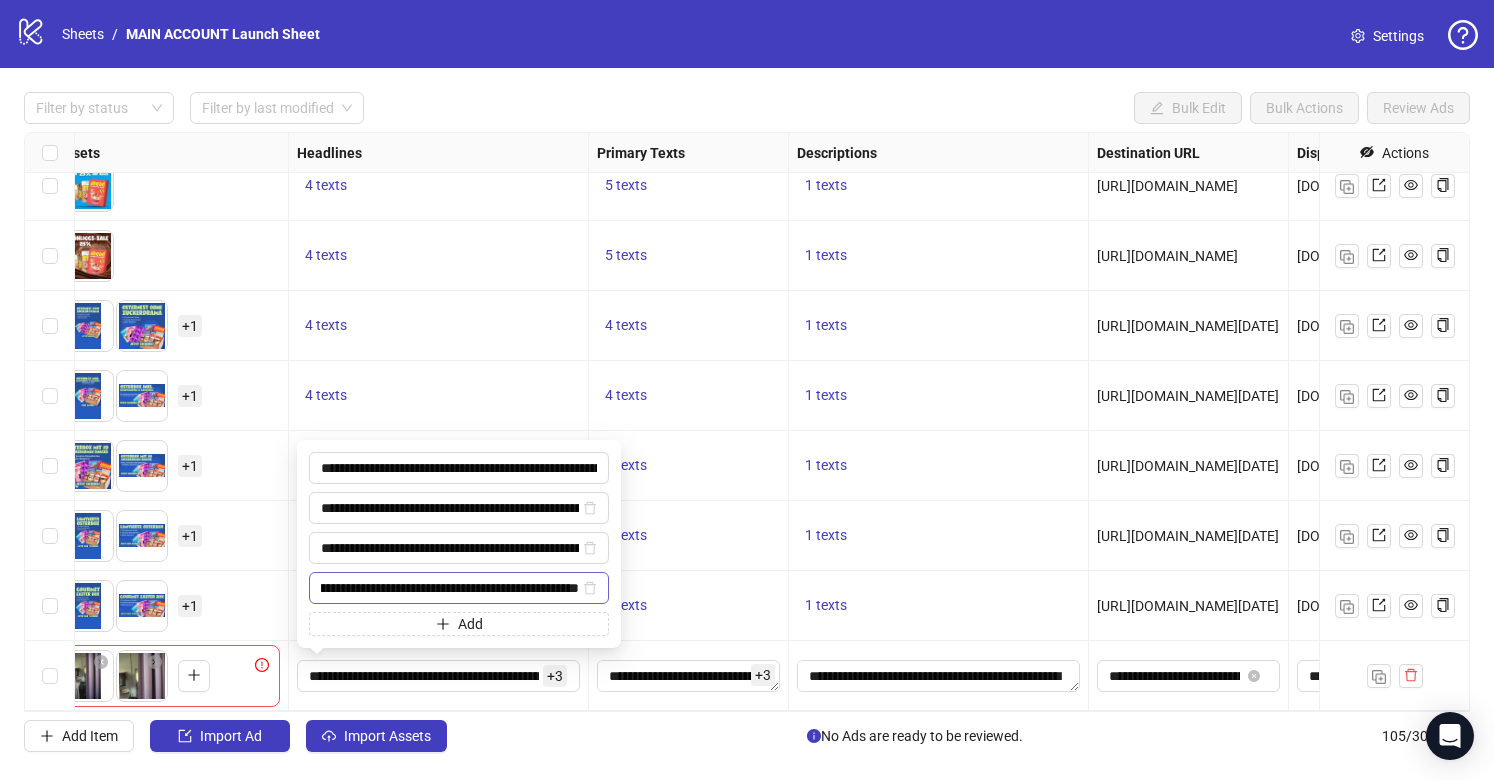 type on "**********" 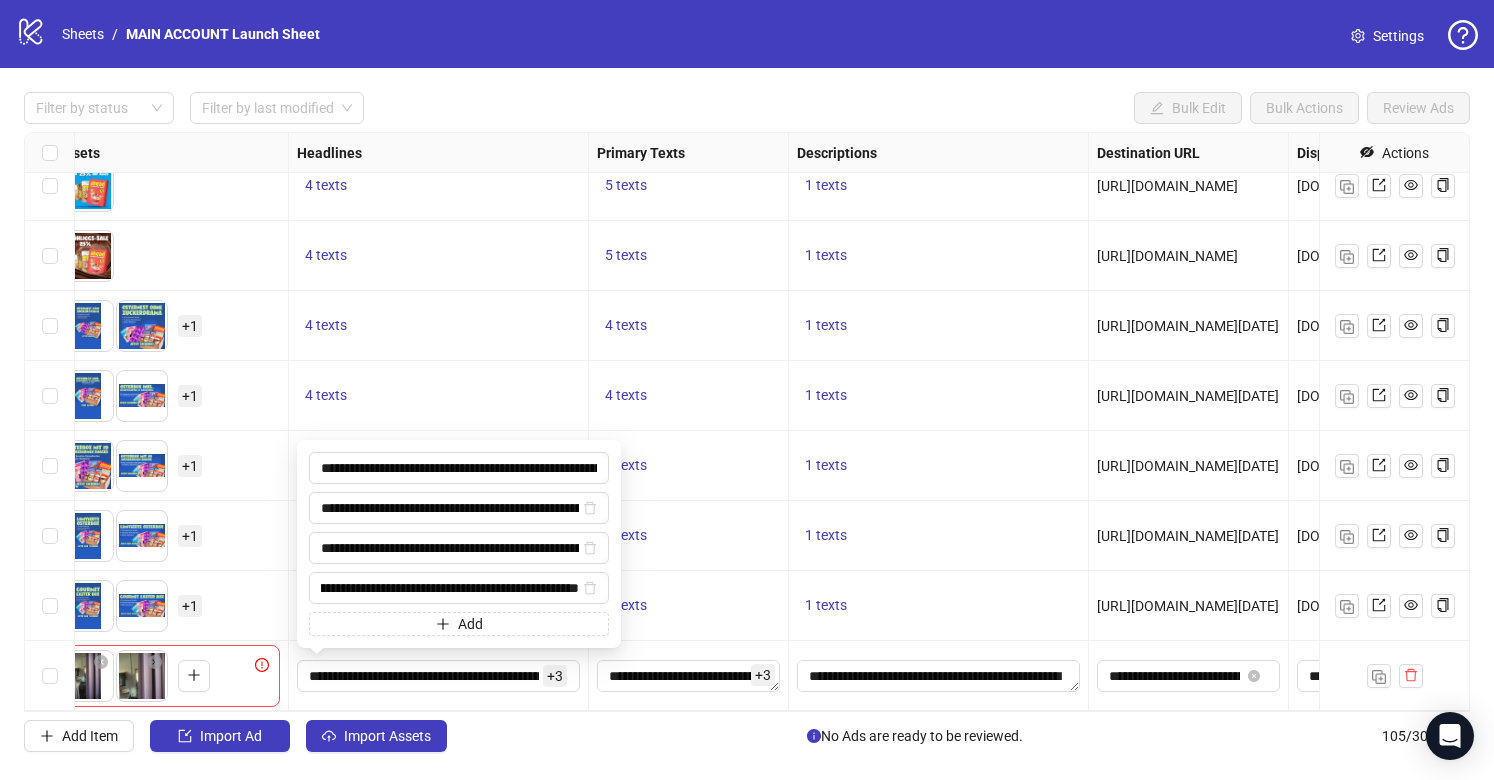click on "**********" at bounding box center (689, 676) 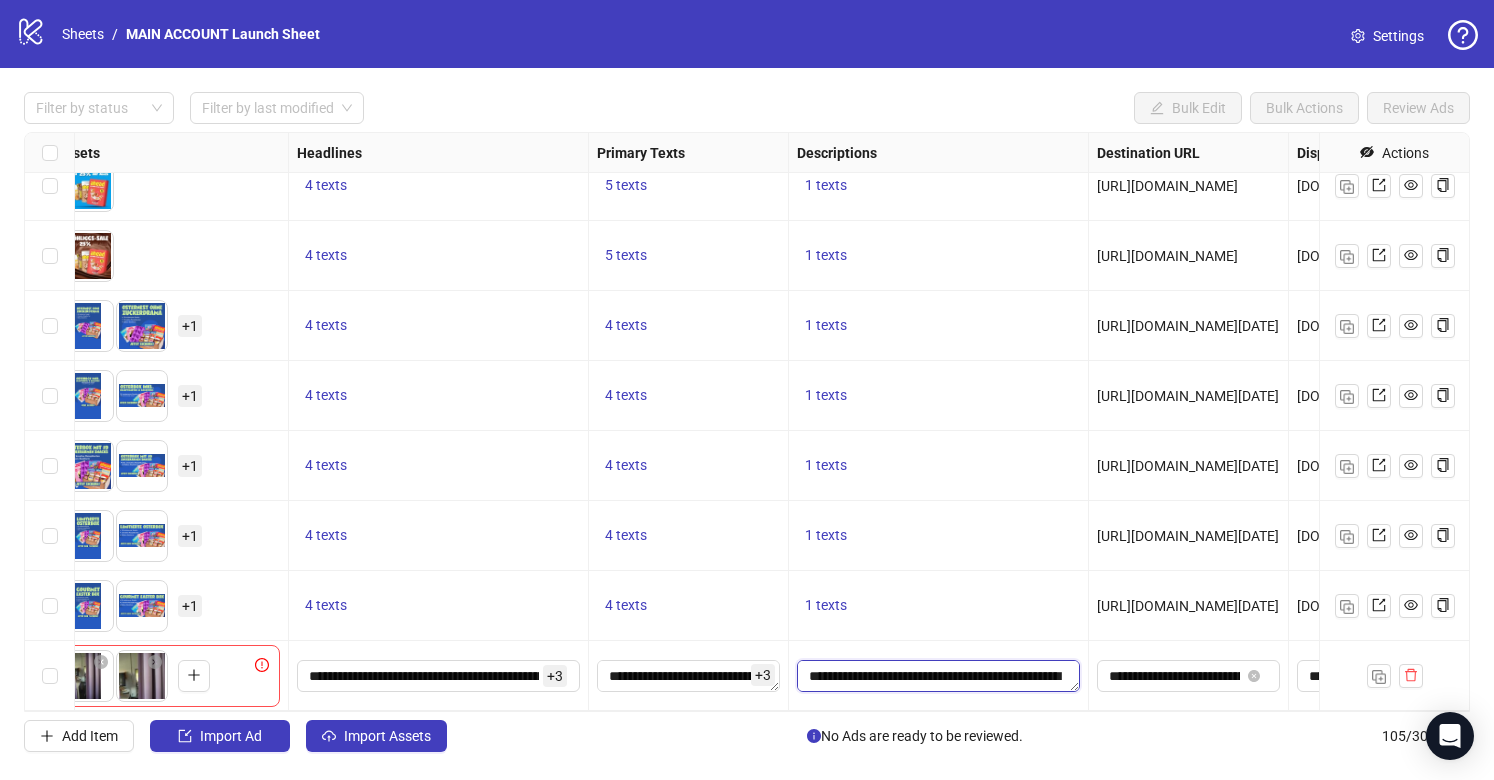 click on "**********" at bounding box center [938, 676] 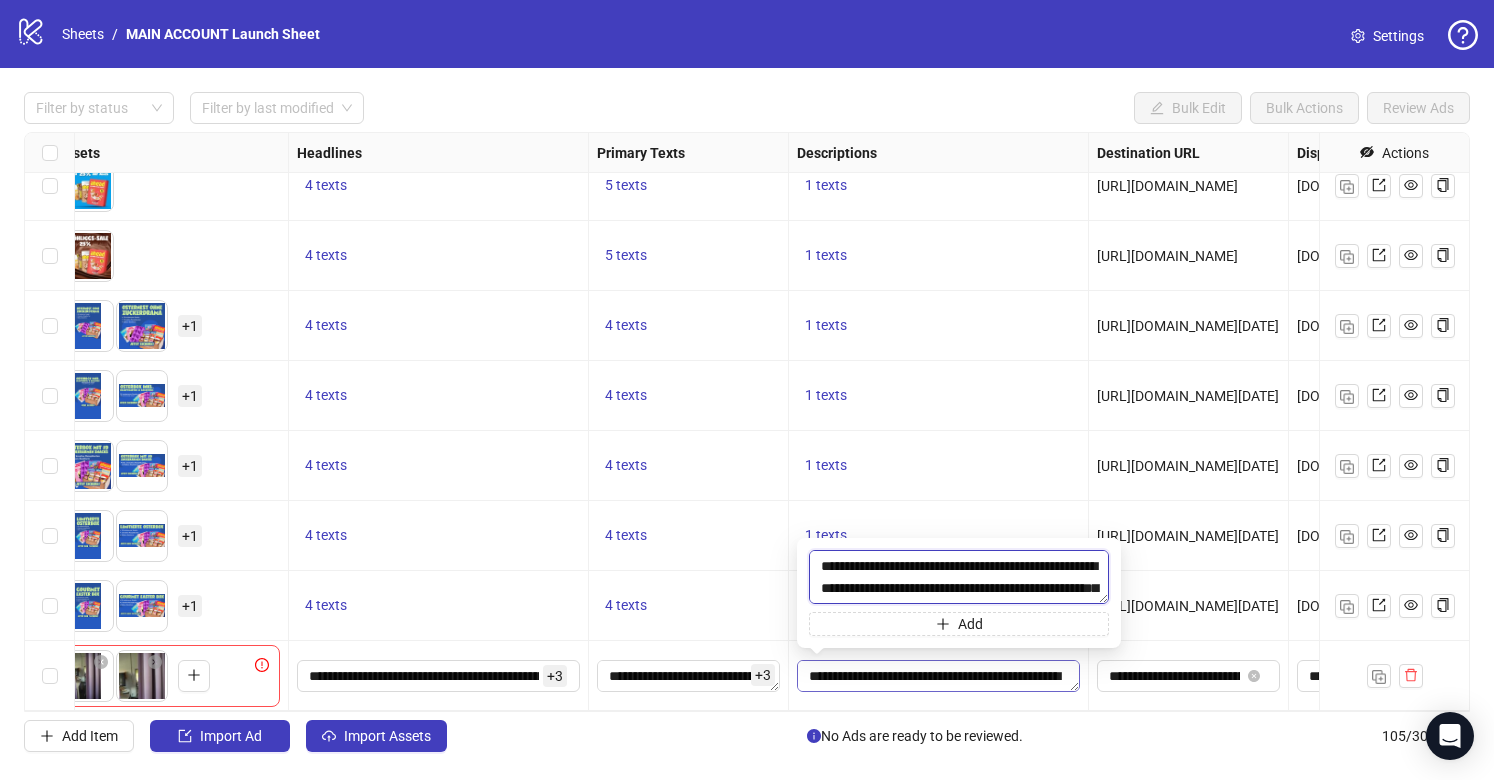 scroll, scrollTop: 66, scrollLeft: 0, axis: vertical 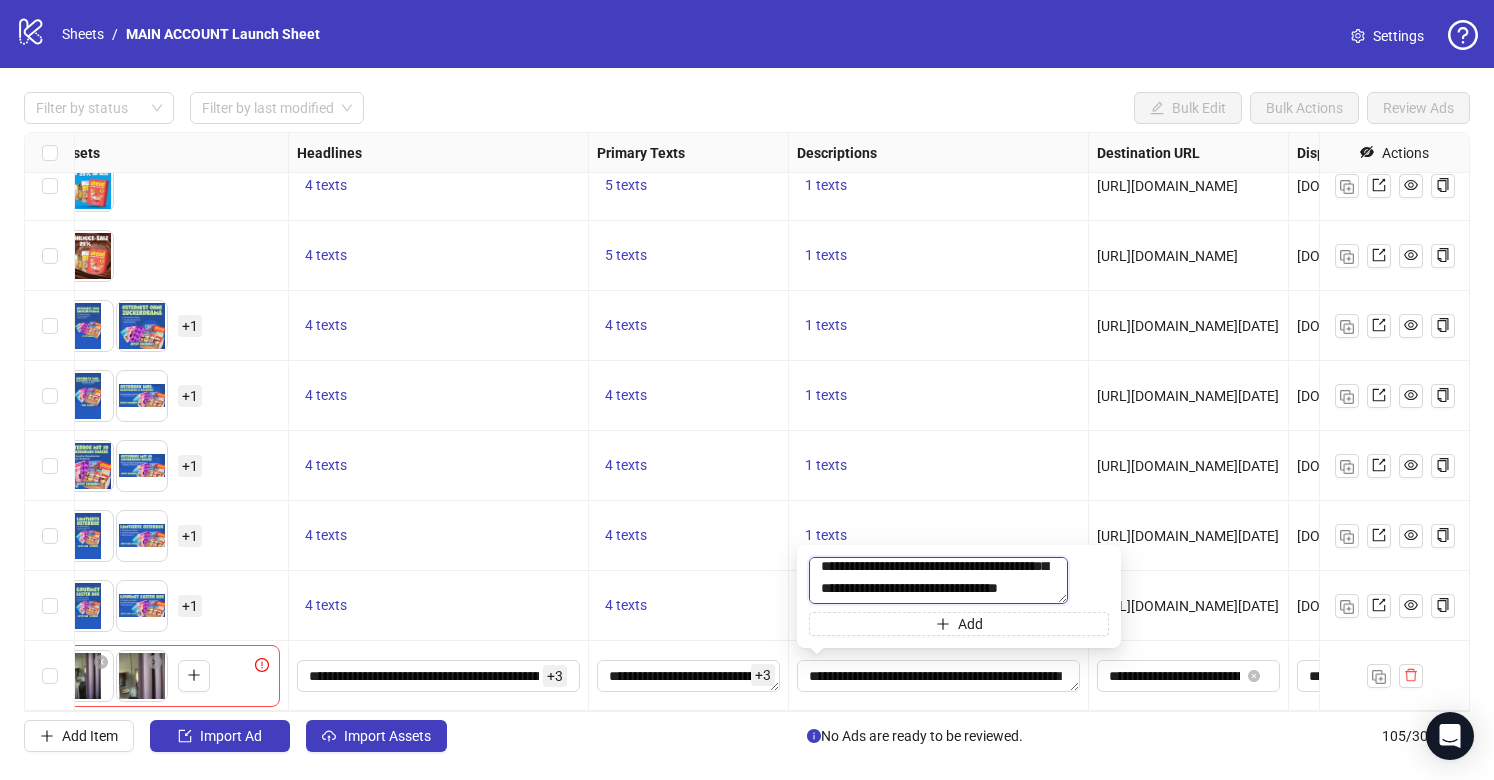 click on "**********" at bounding box center [938, 580] 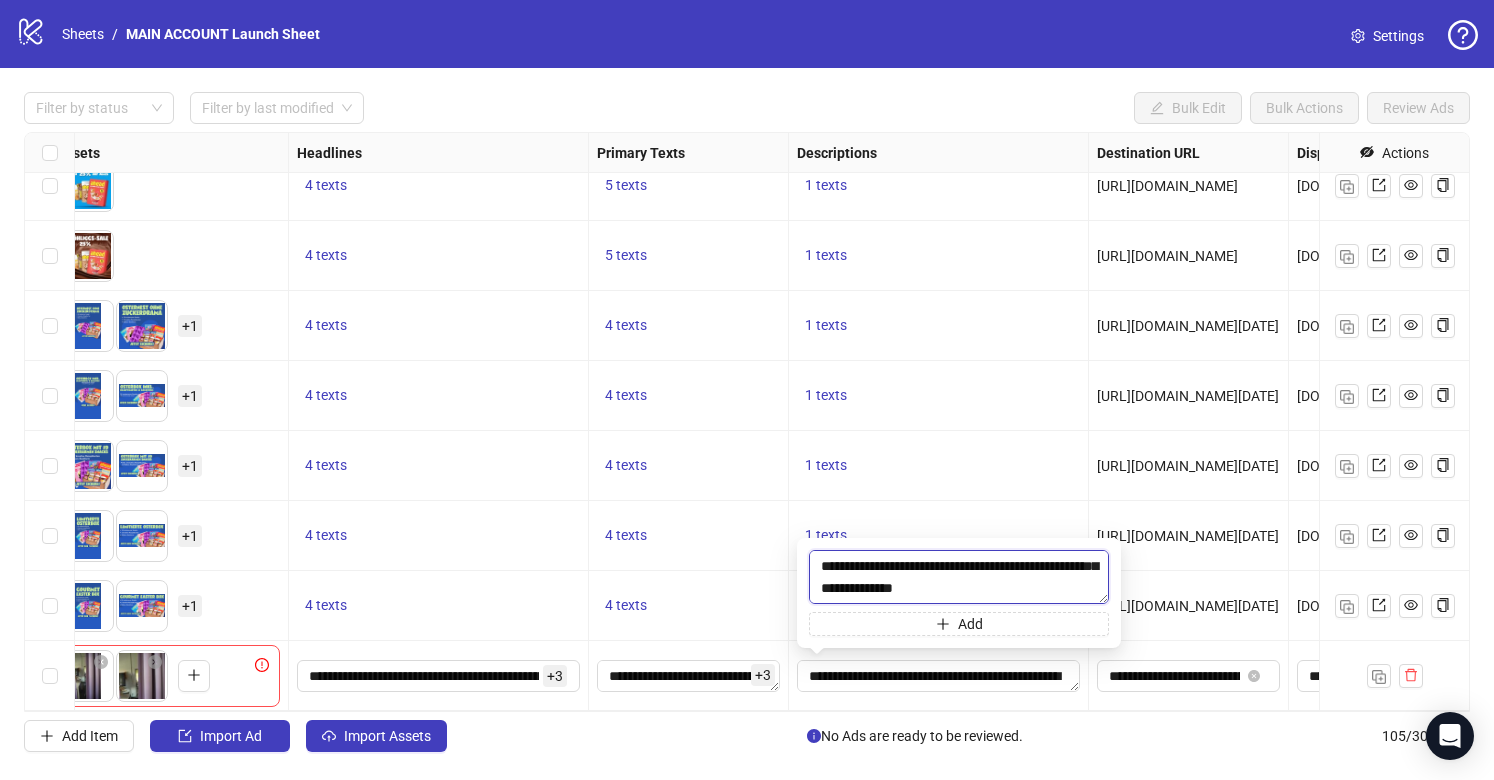scroll, scrollTop: 0, scrollLeft: 0, axis: both 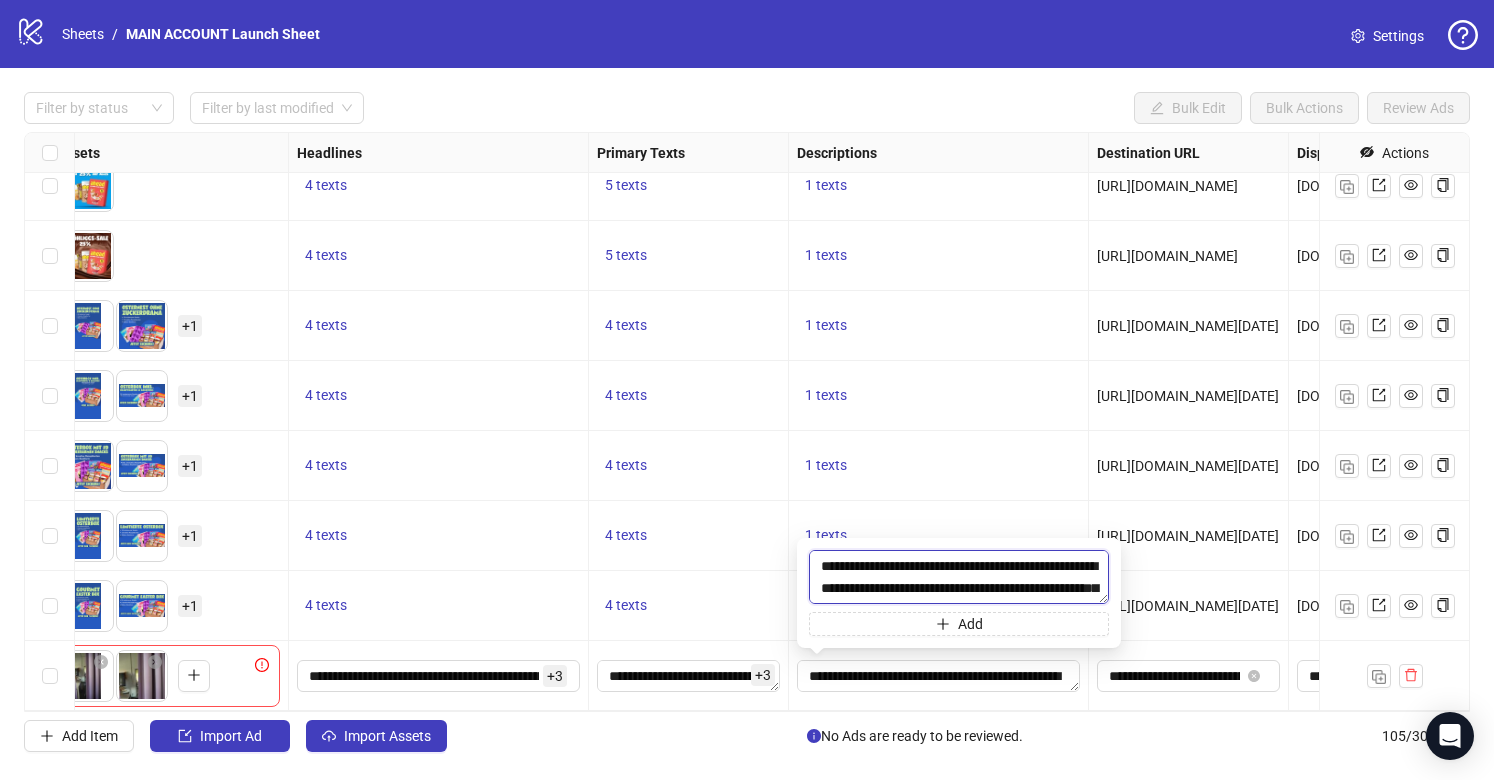 click on "**********" at bounding box center [959, 577] 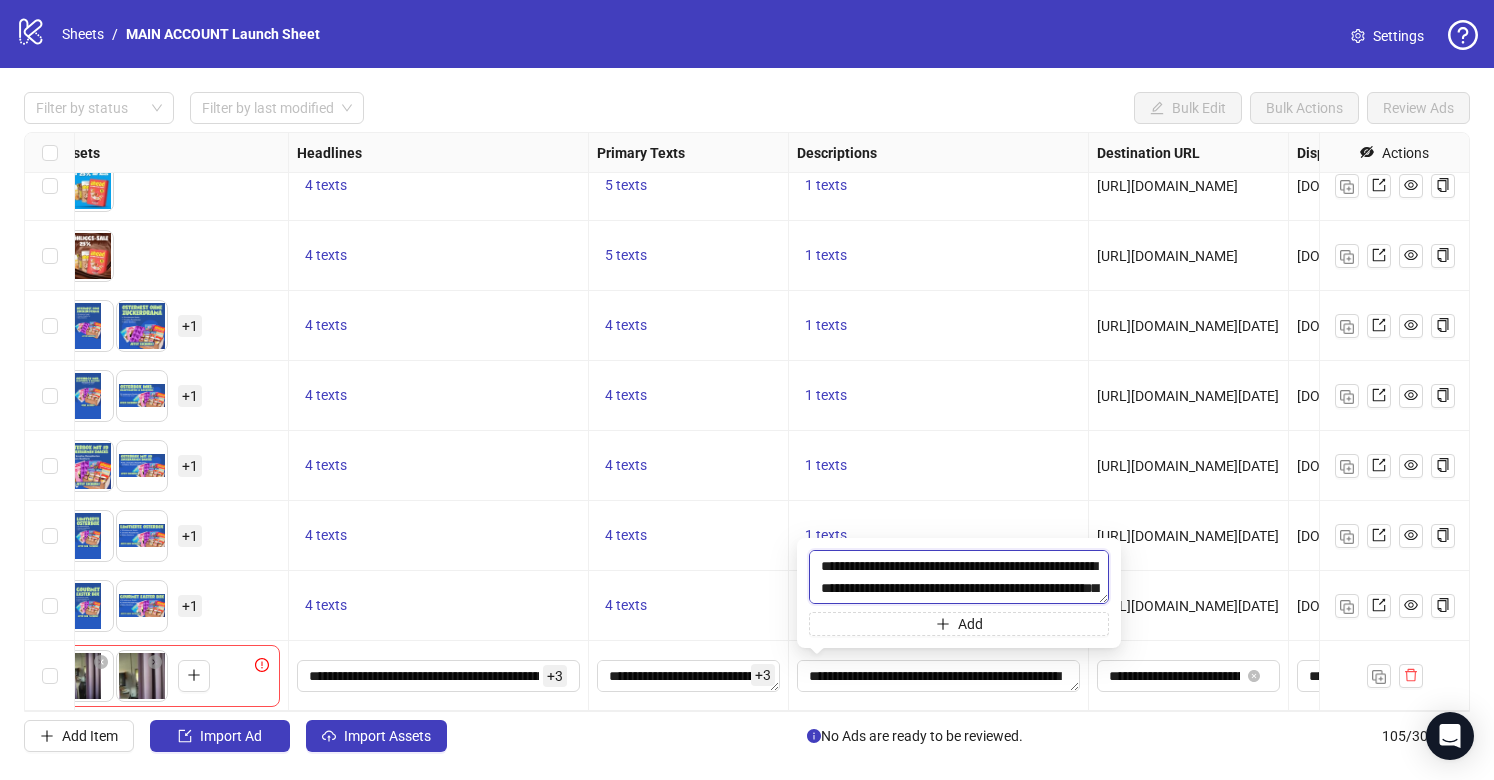 scroll, scrollTop: 15, scrollLeft: 0, axis: vertical 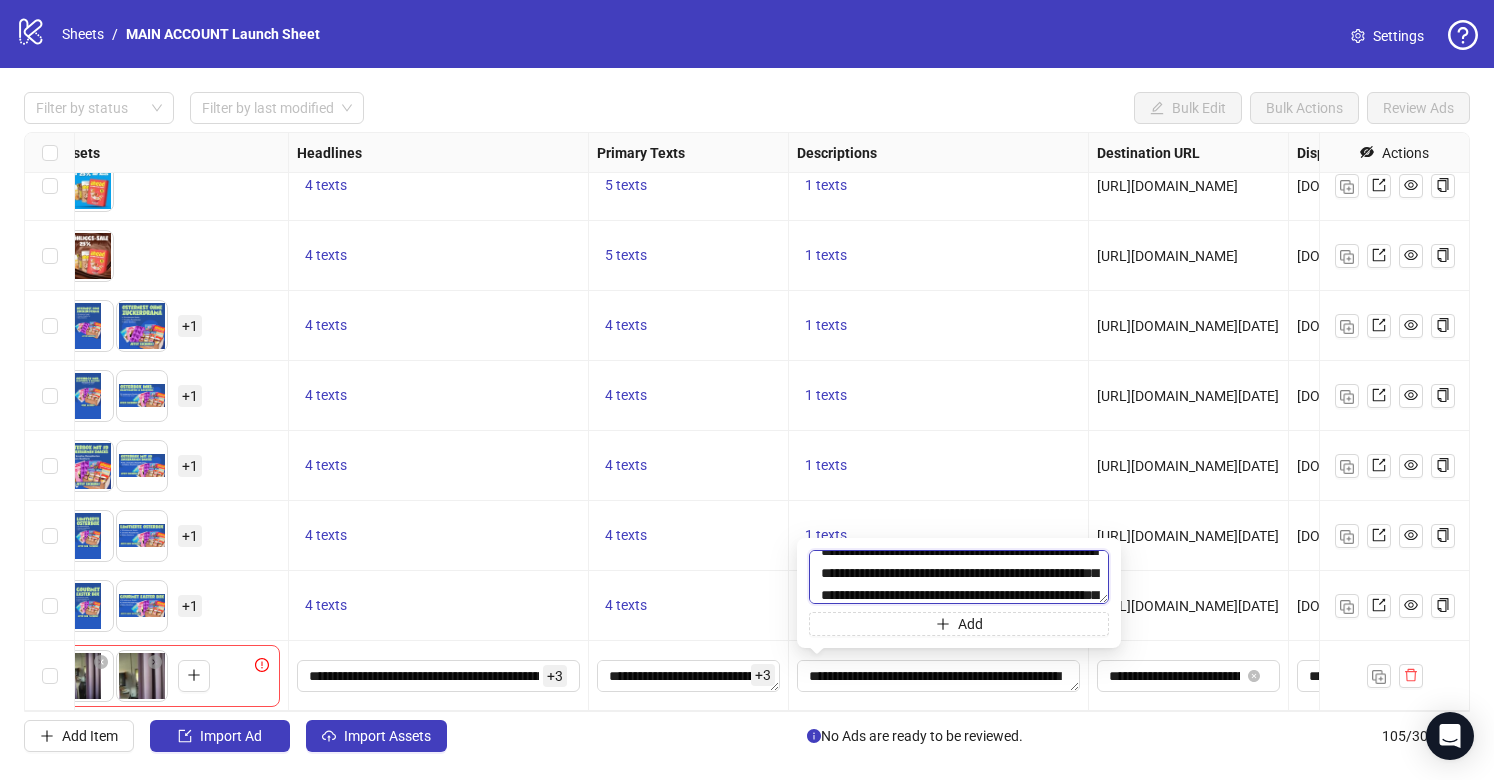 type on "**********" 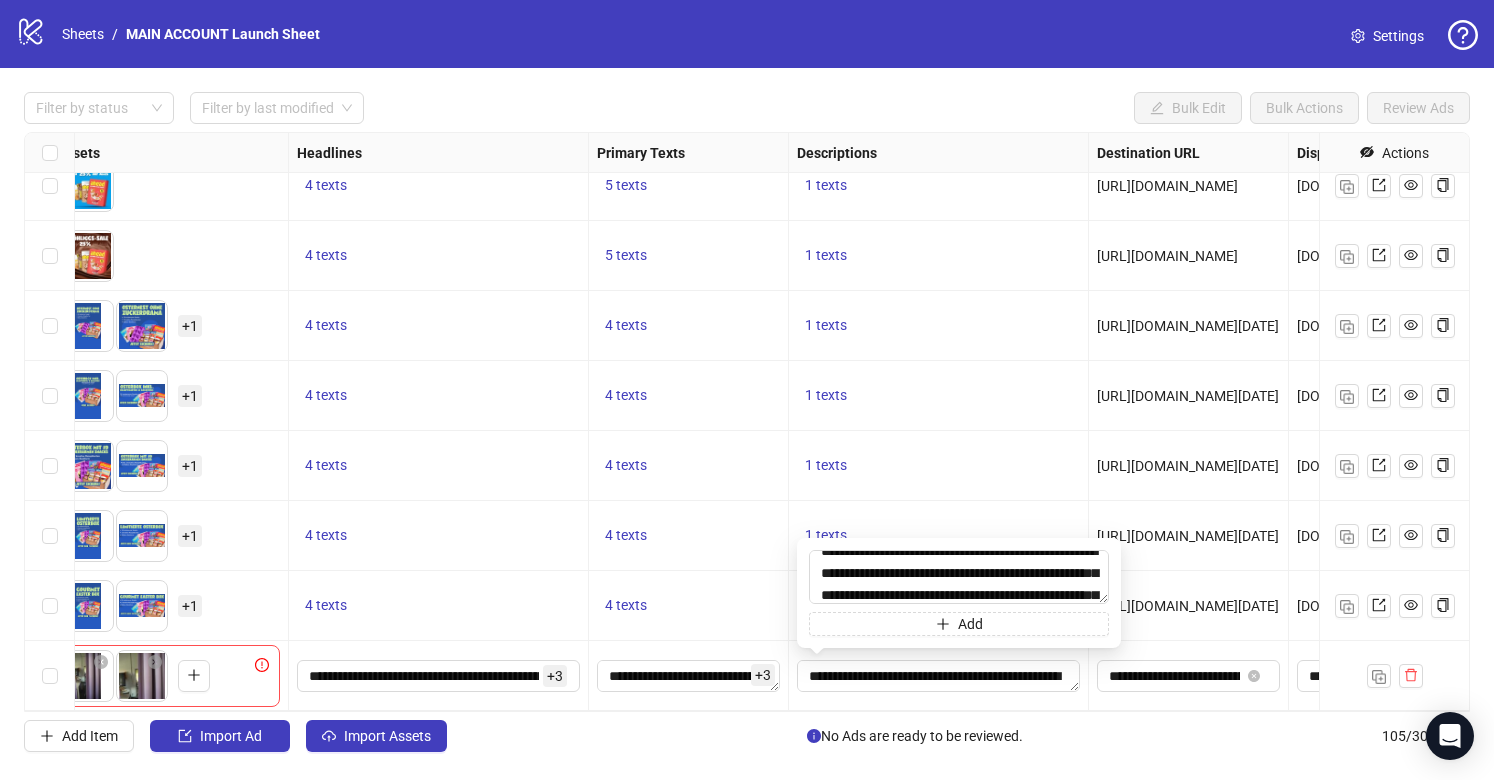 drag, startPoint x: 748, startPoint y: 83, endPoint x: 761, endPoint y: 119, distance: 38.27532 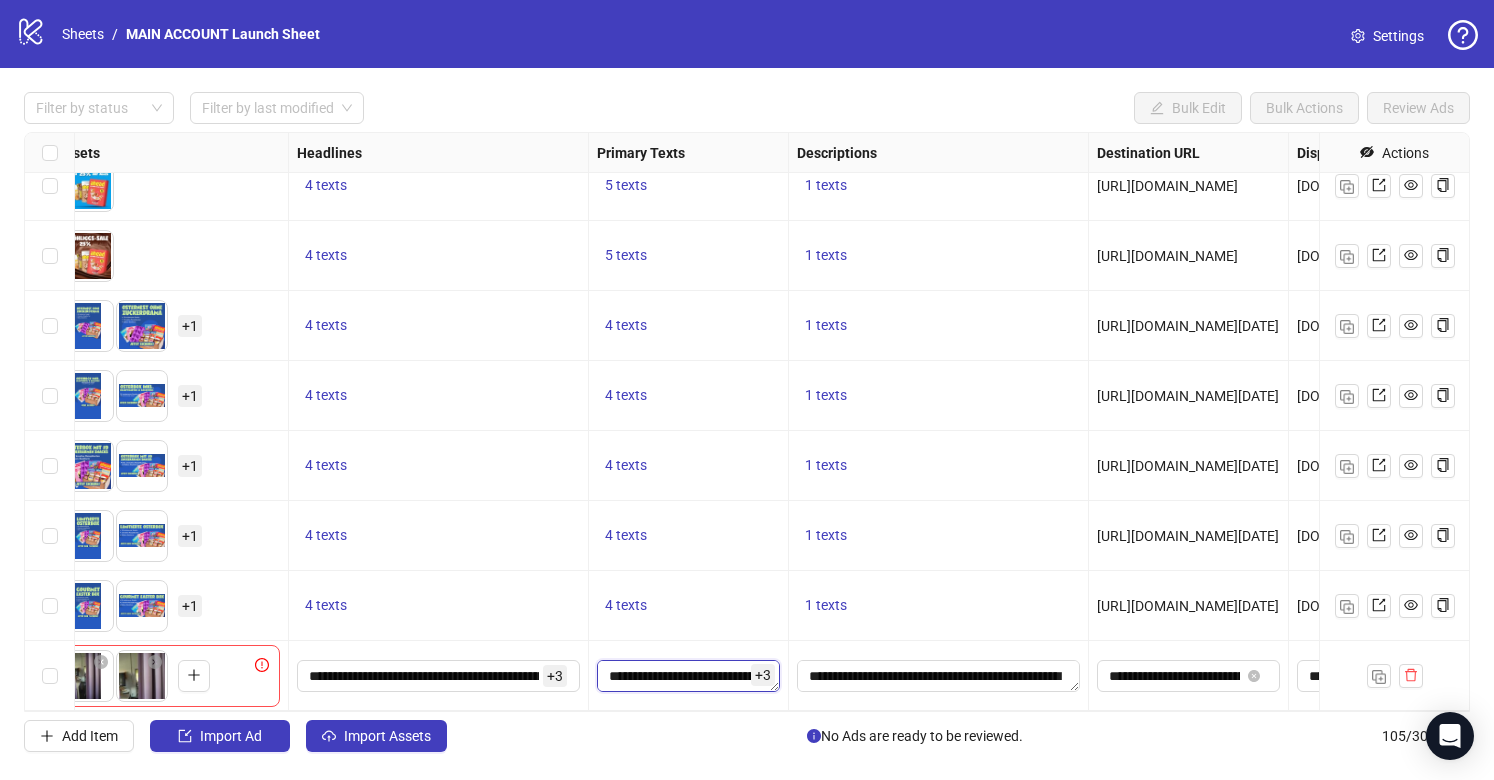 click on "**********" at bounding box center [688, 676] 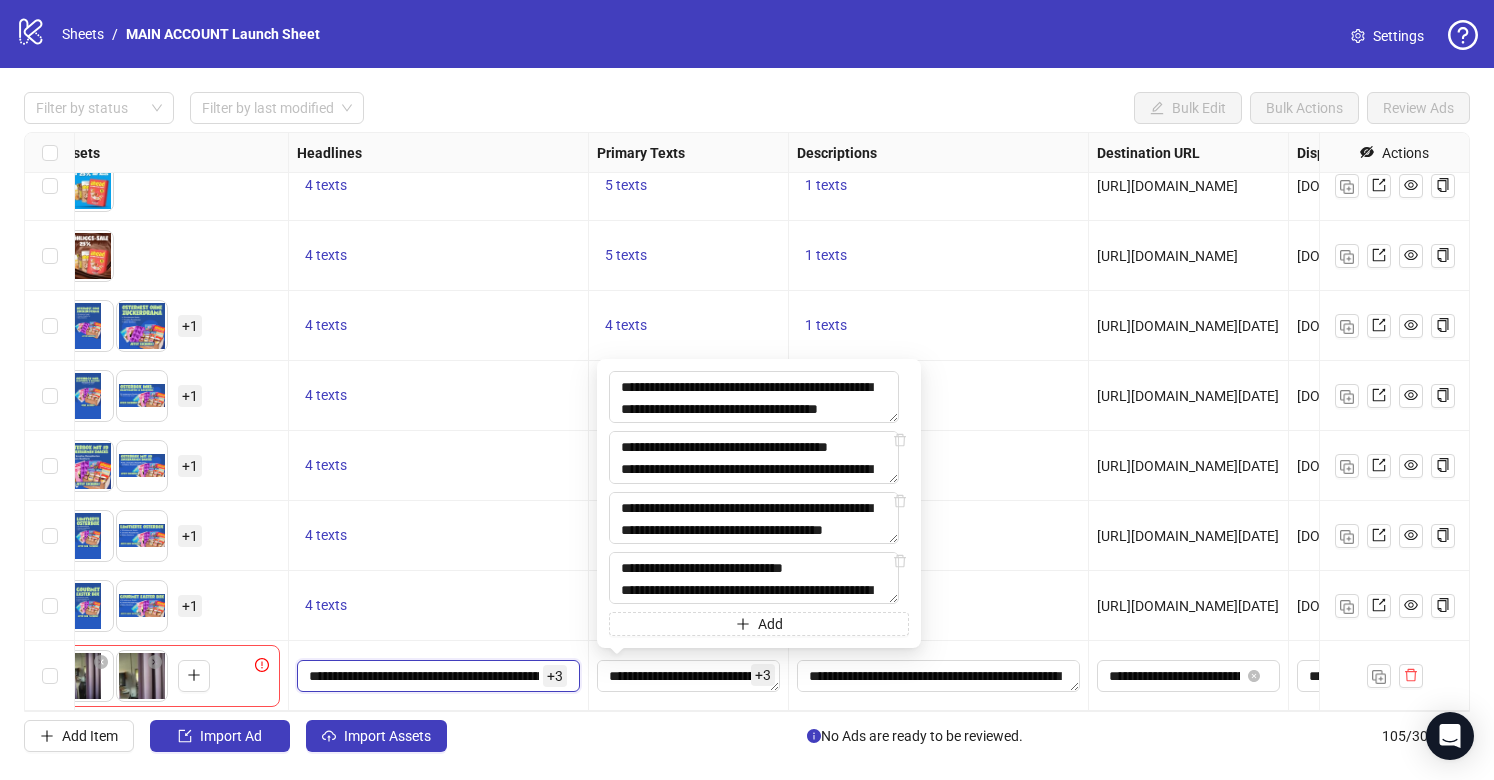 click on "**********" at bounding box center [424, 676] 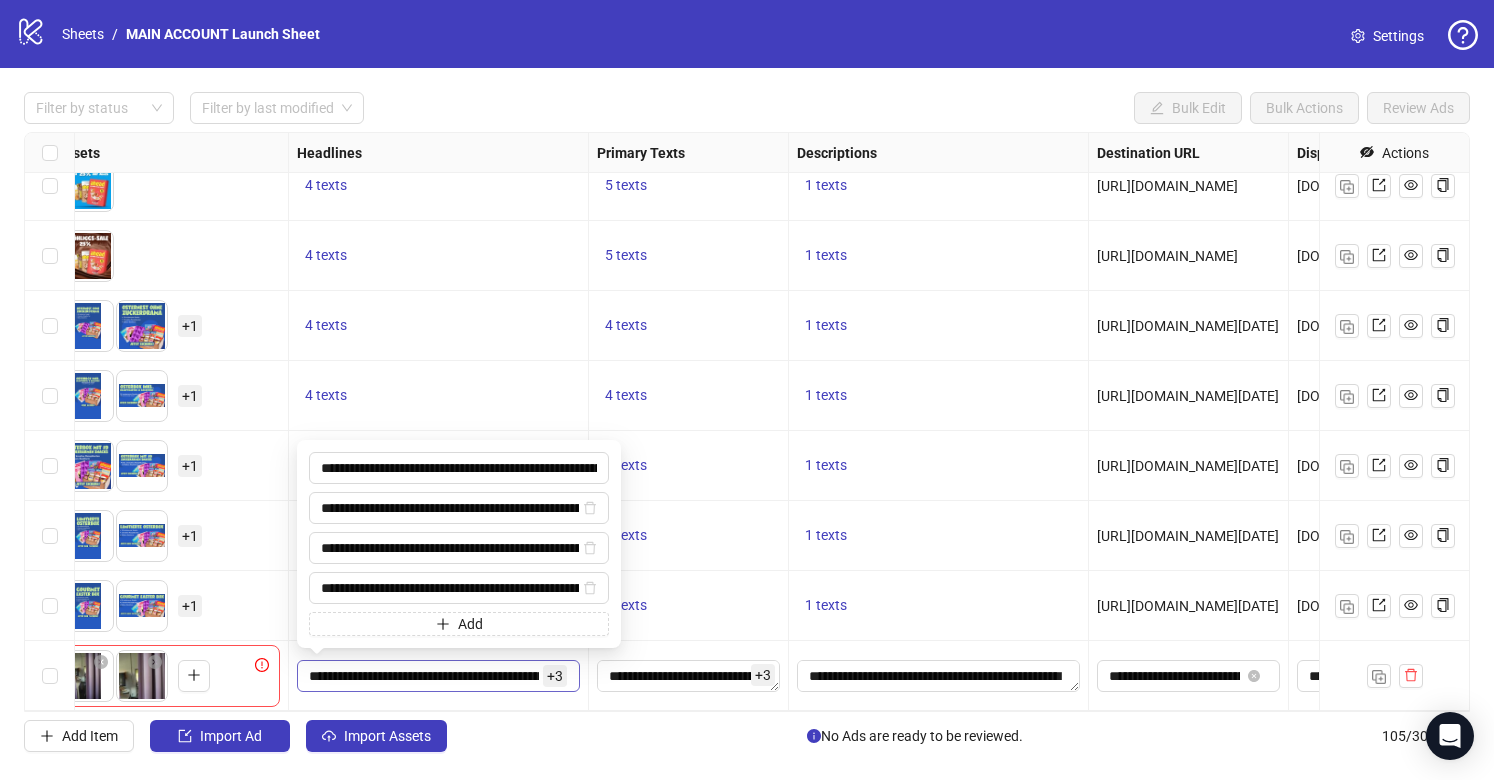 scroll, scrollTop: 0, scrollLeft: 123, axis: horizontal 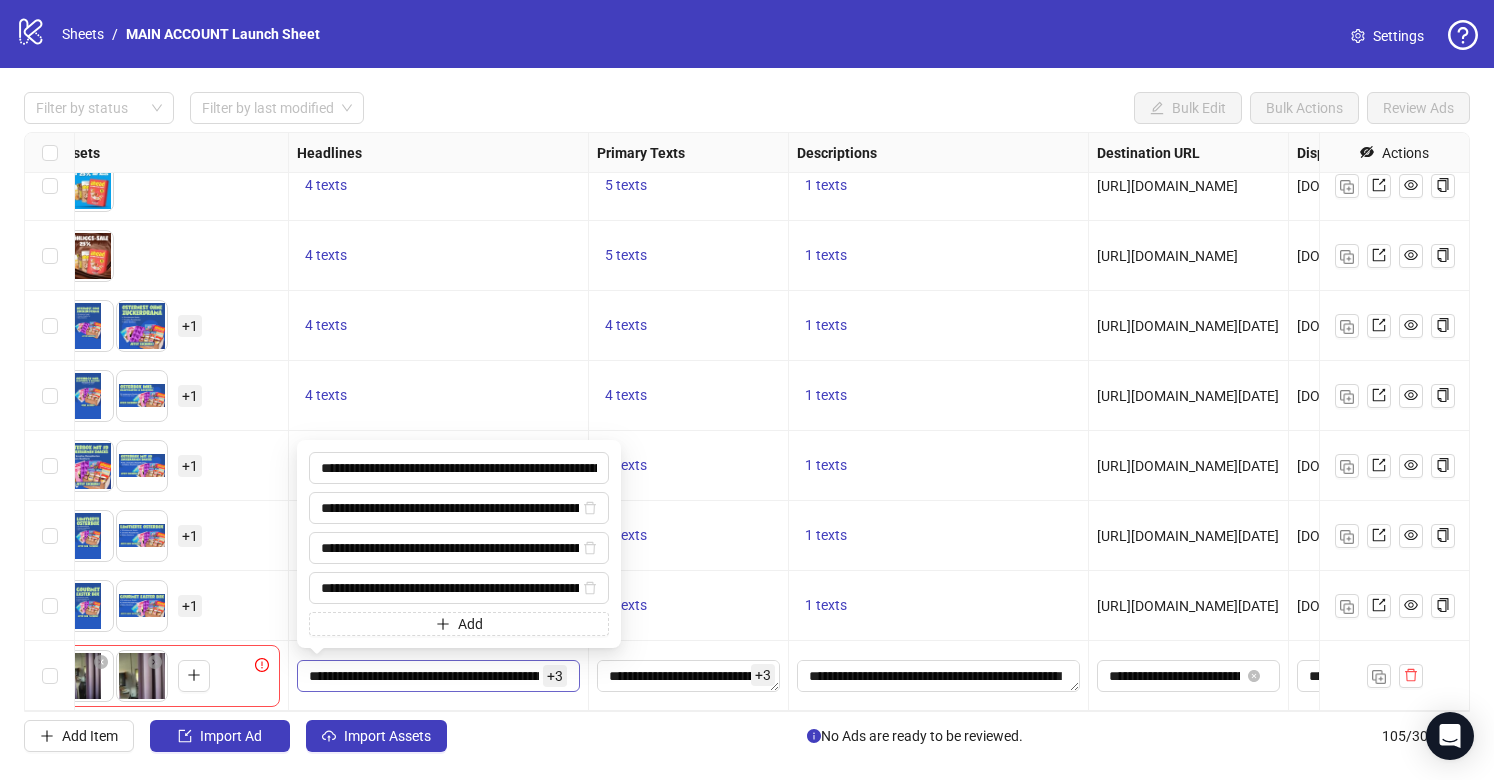 click on "Add" at bounding box center (459, 624) 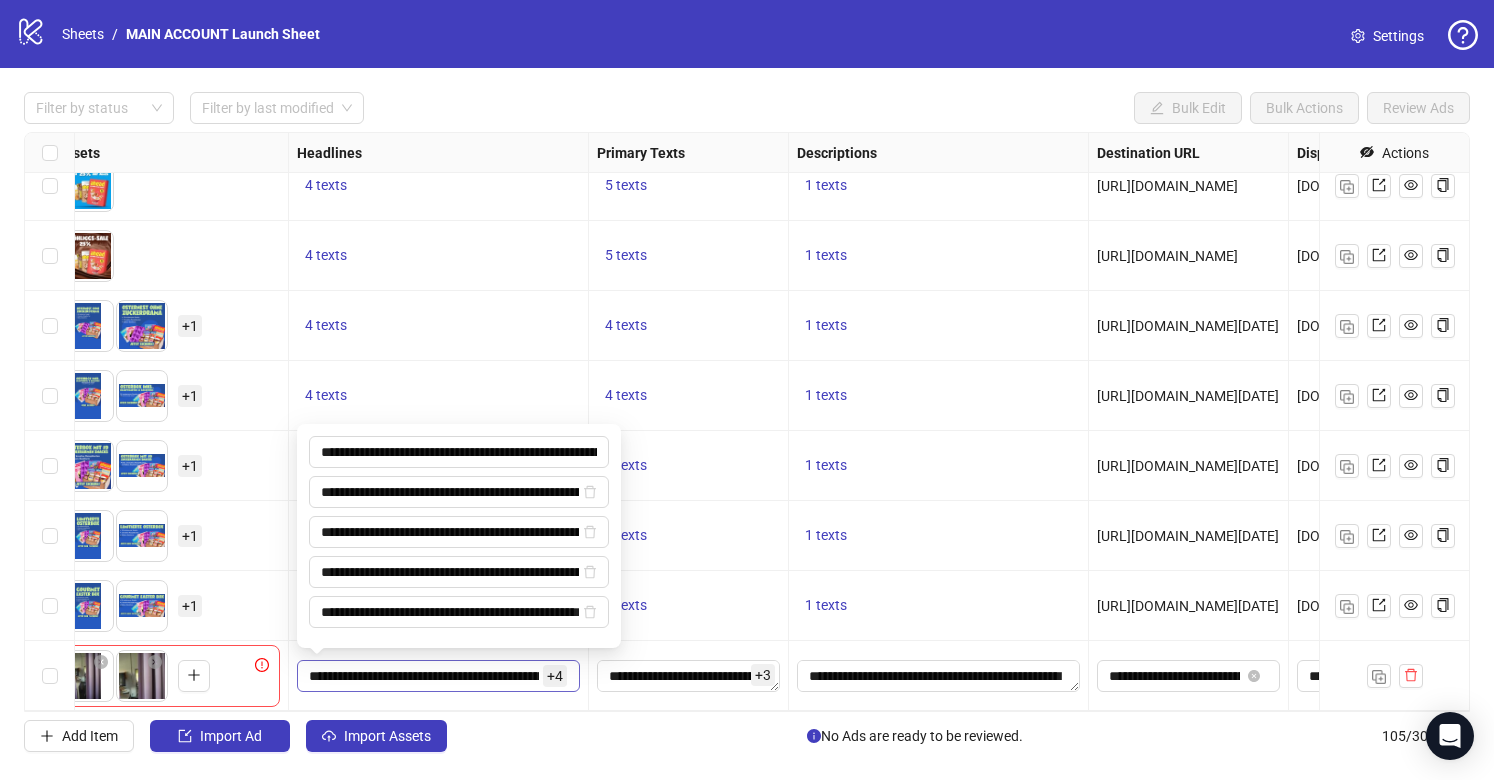 scroll, scrollTop: 0, scrollLeft: 64, axis: horizontal 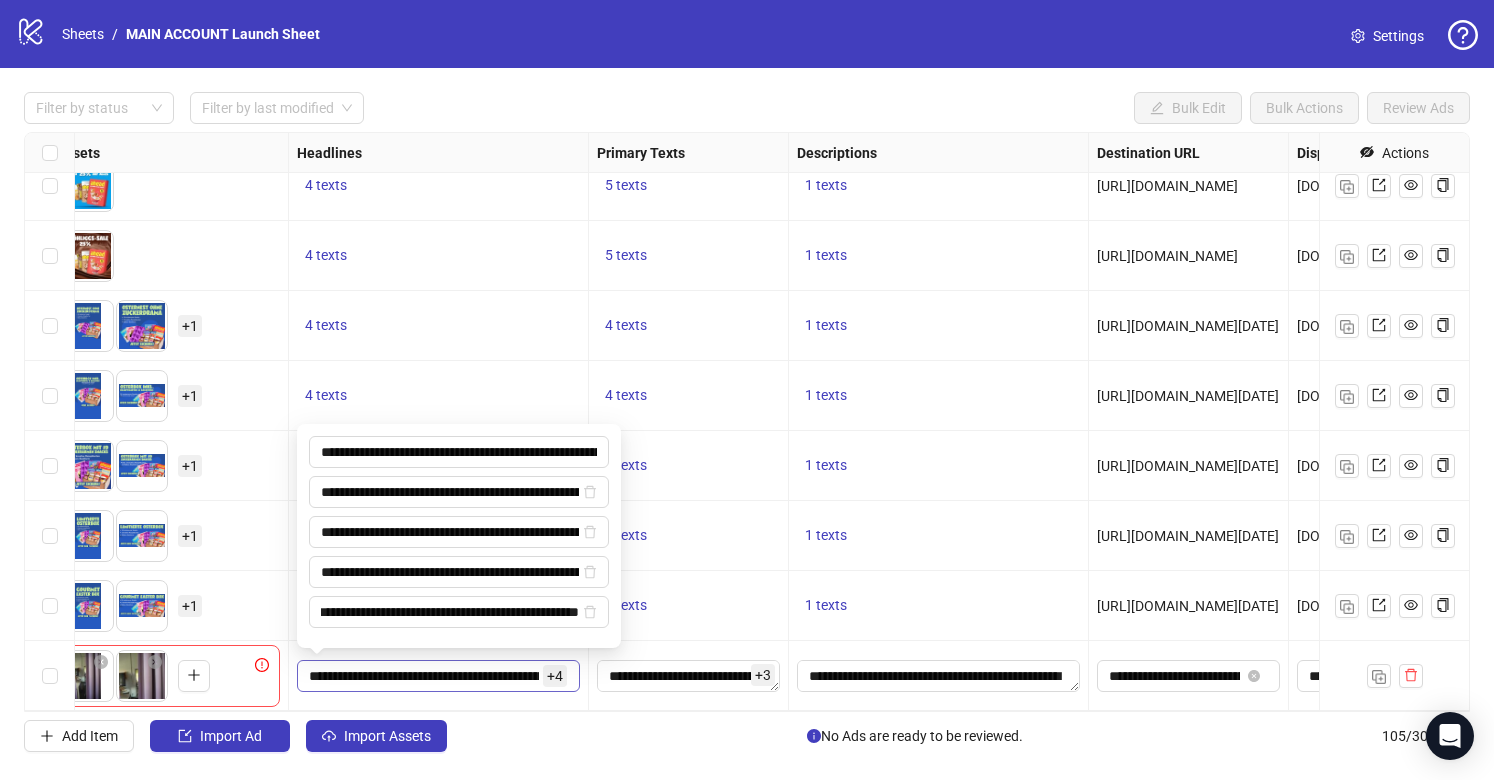 click on "**********" at bounding box center [450, 612] 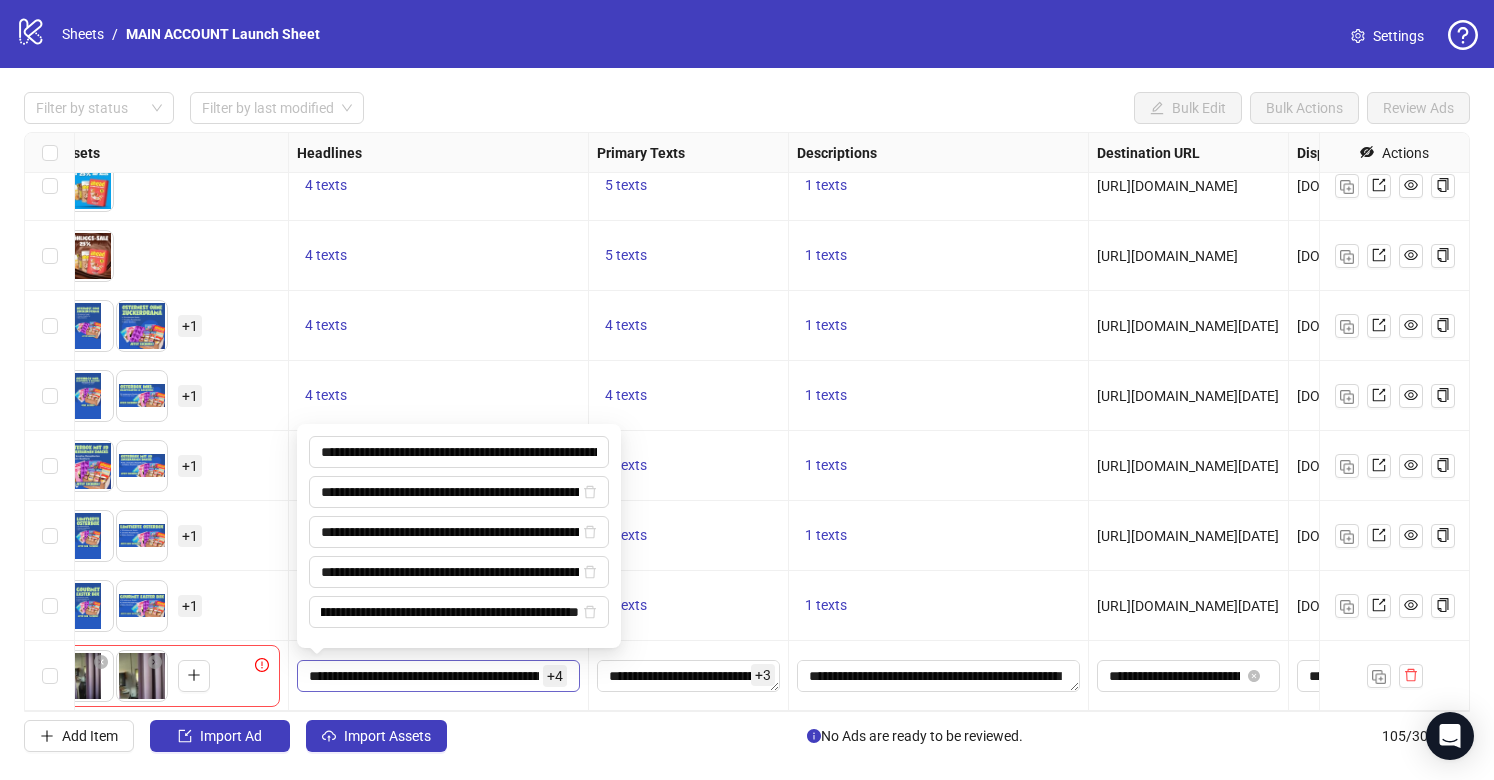 type on "**********" 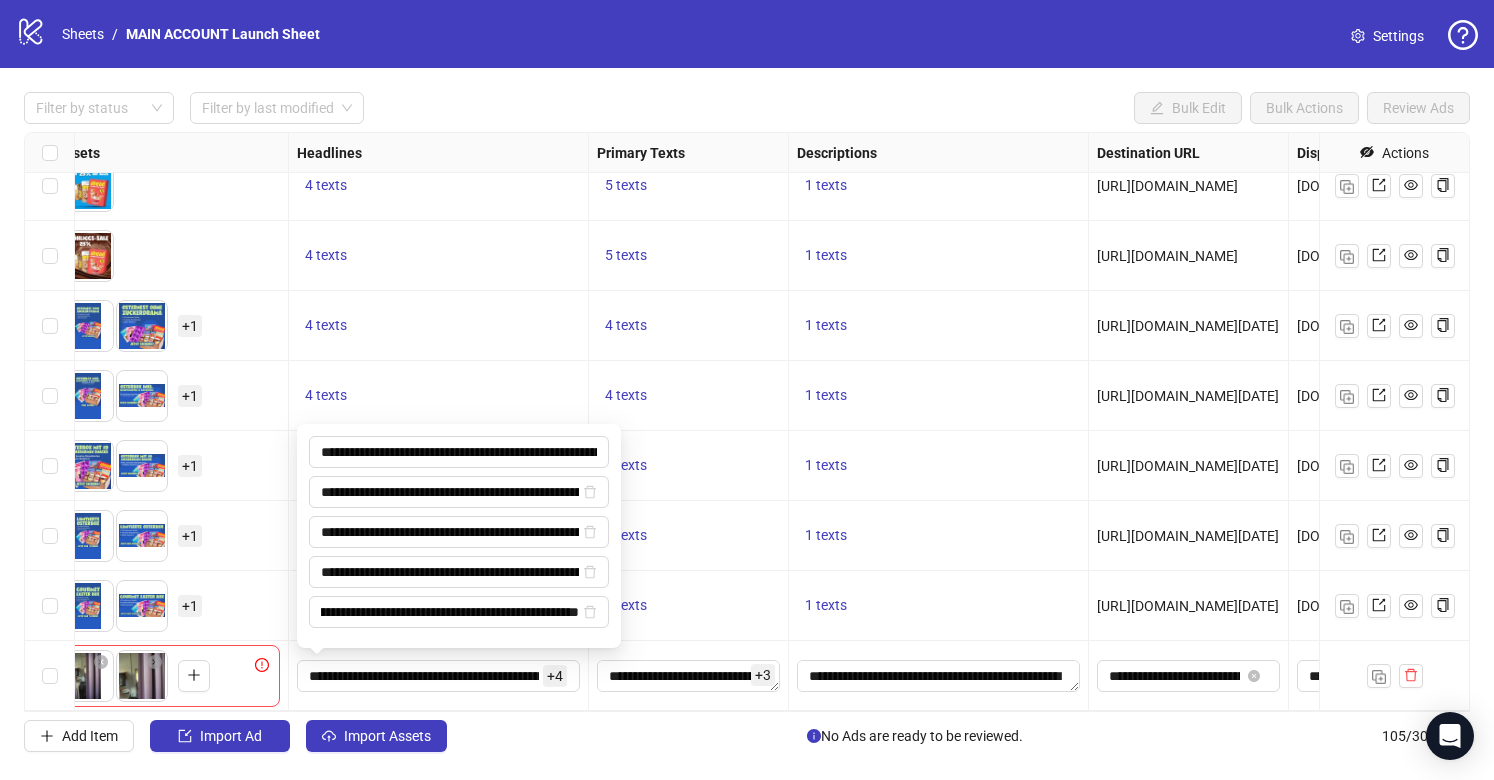 drag, startPoint x: 336, startPoint y: 673, endPoint x: 616, endPoint y: 731, distance: 285.94406 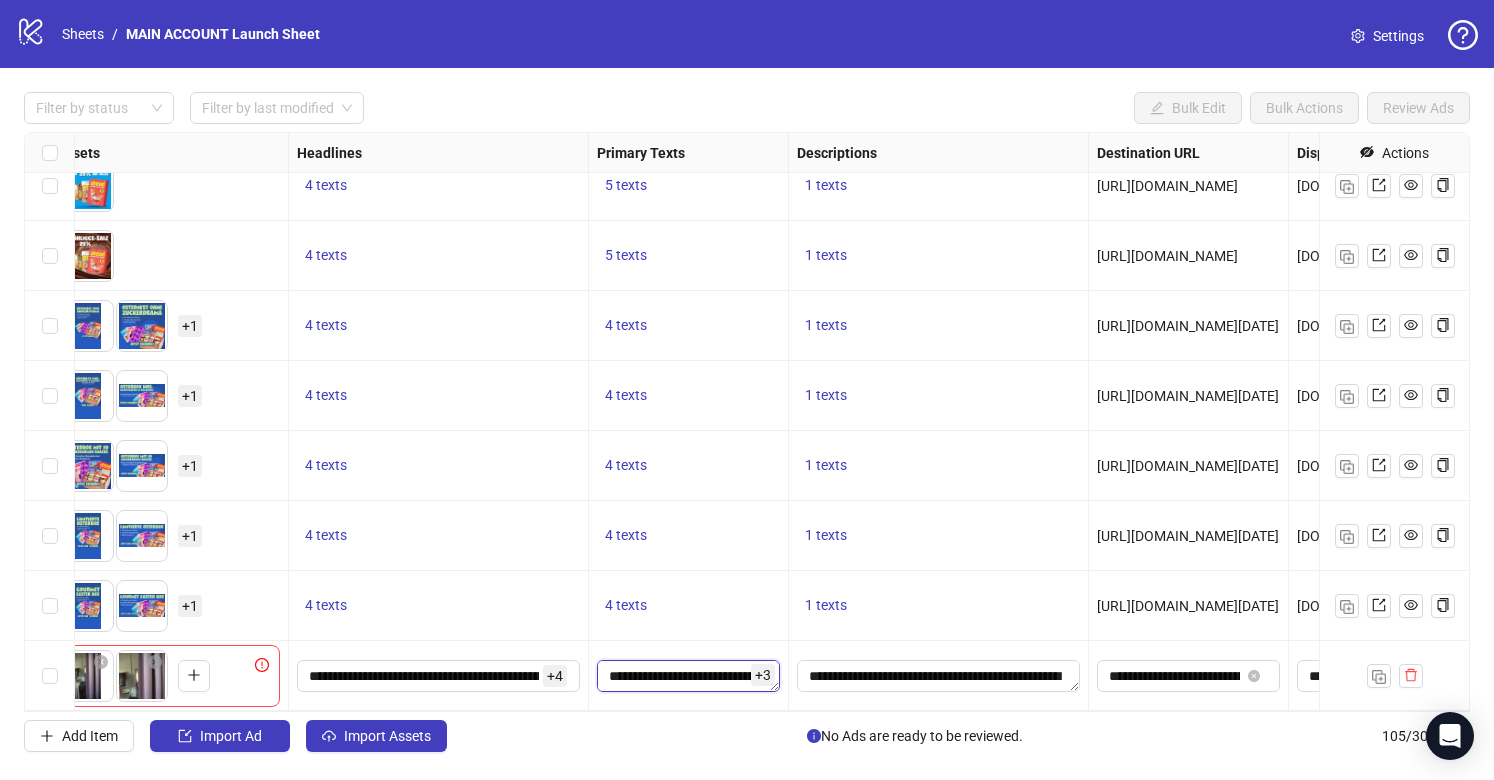 click on "**********" at bounding box center [688, 676] 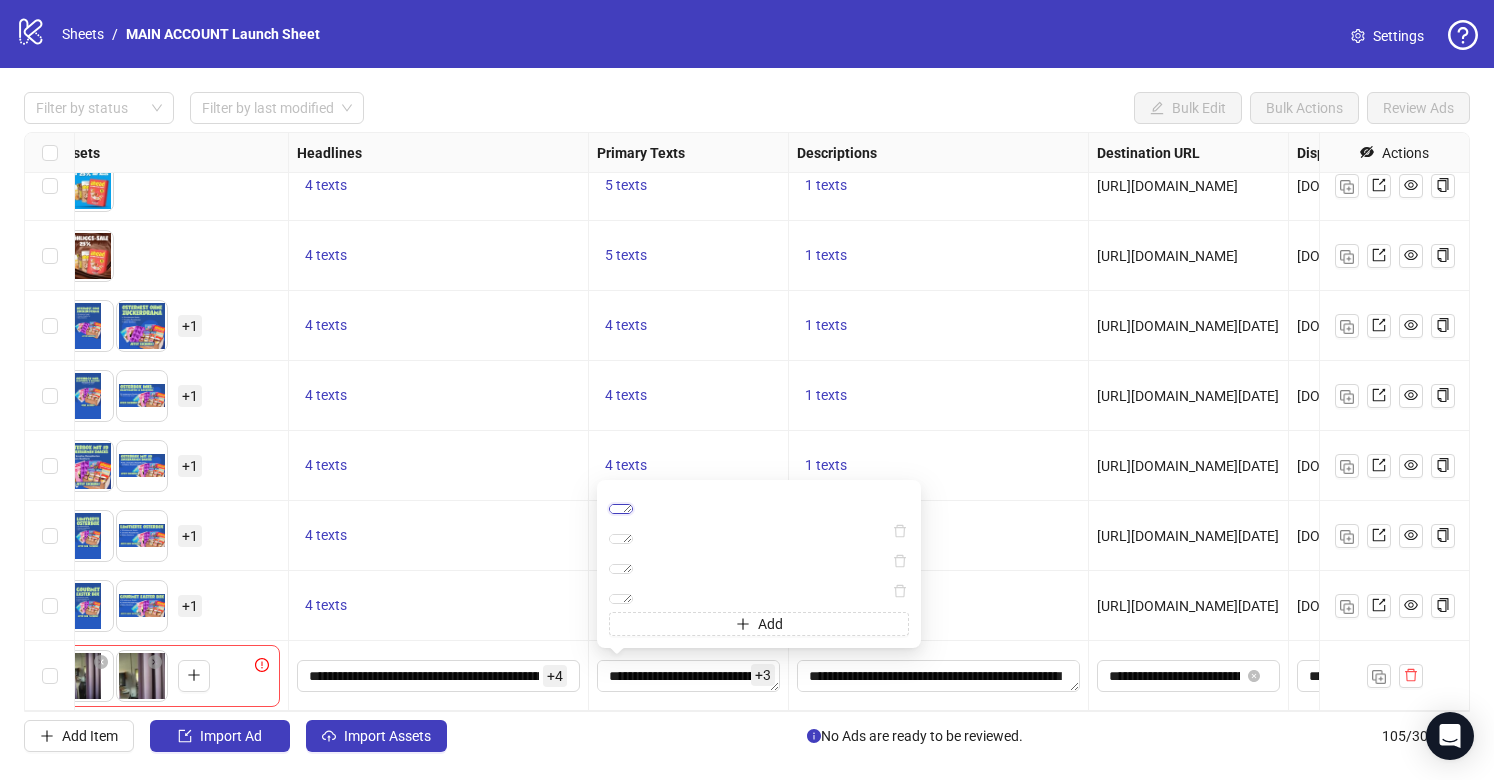 click on "**********" at bounding box center [621, 509] 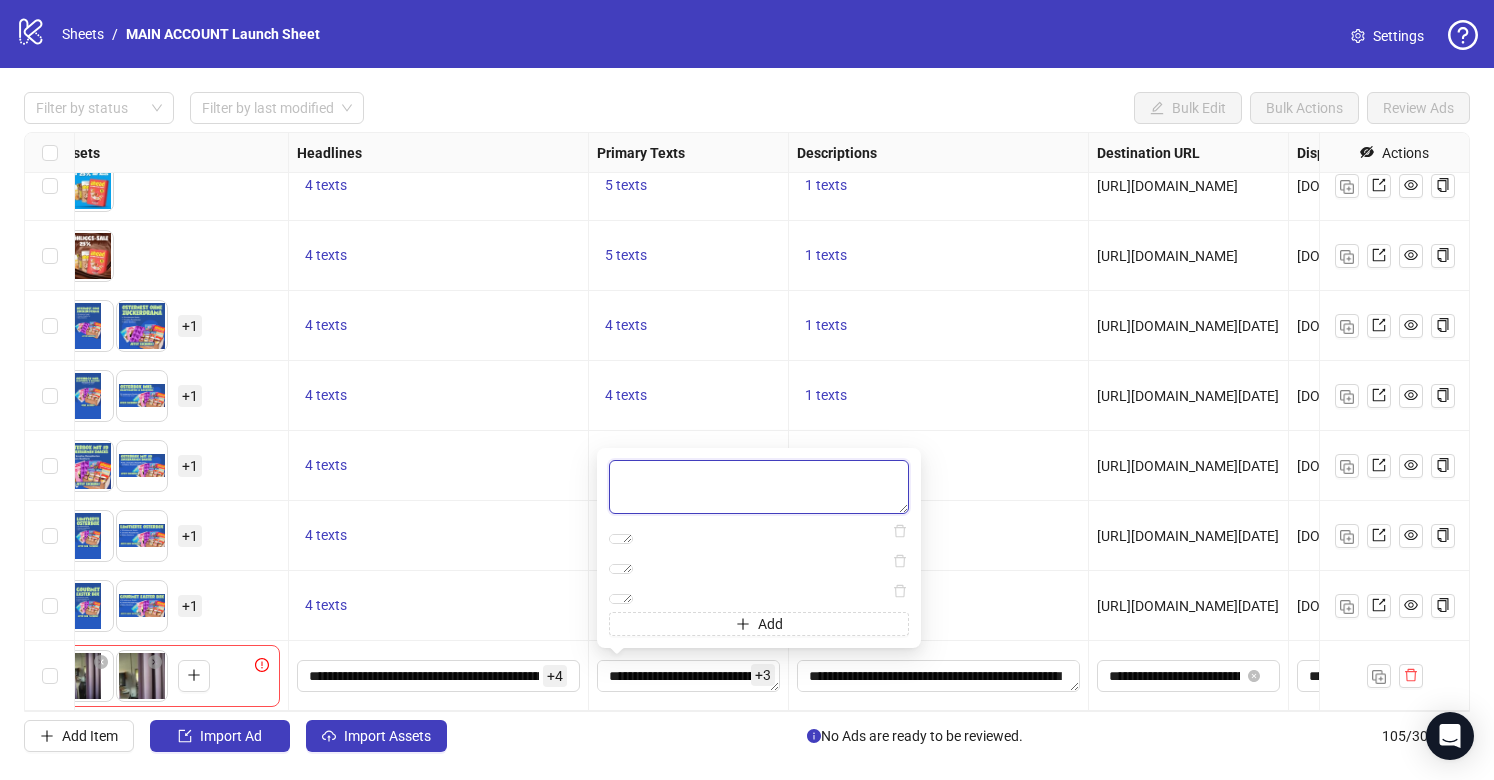 paste on "**********" 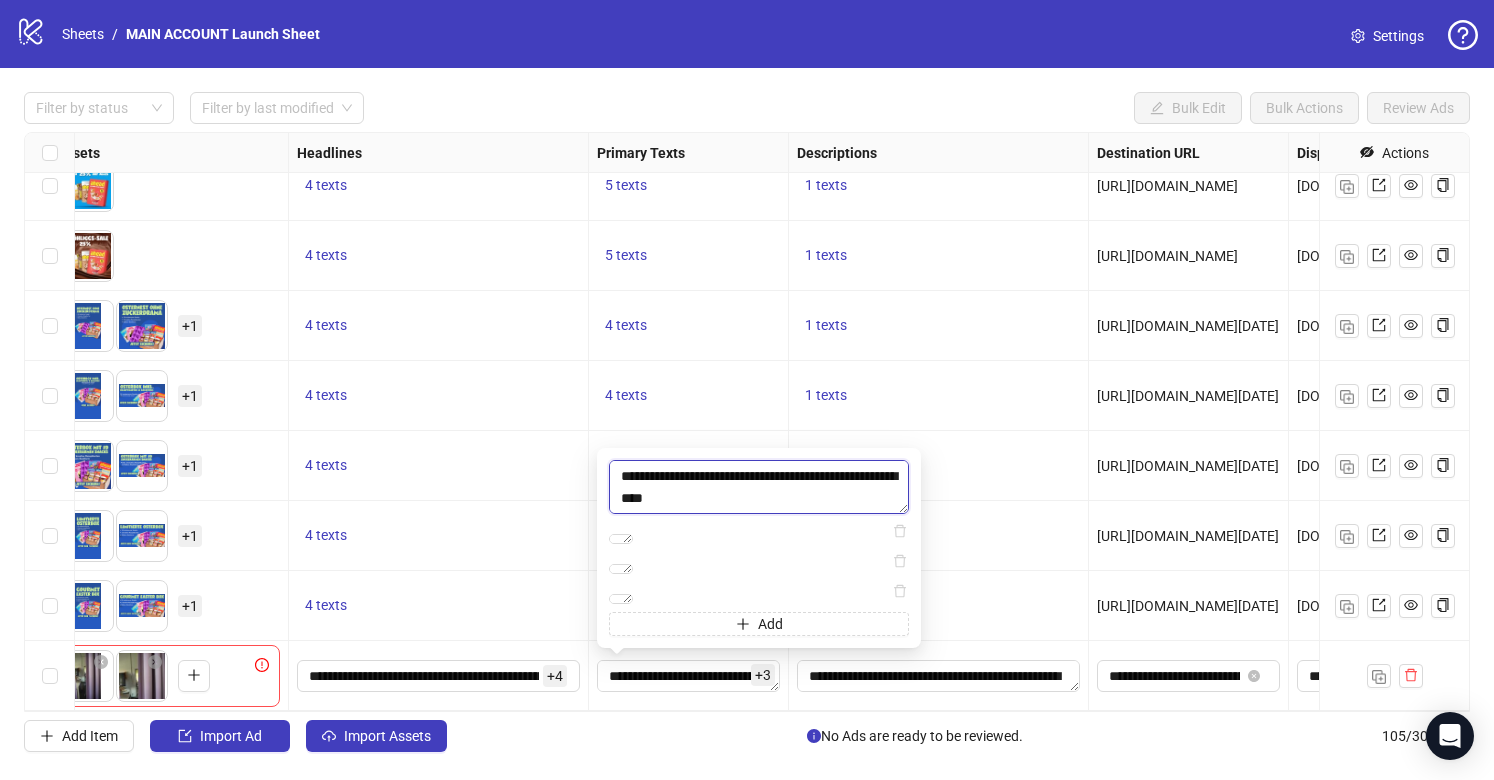 scroll, scrollTop: 0, scrollLeft: 0, axis: both 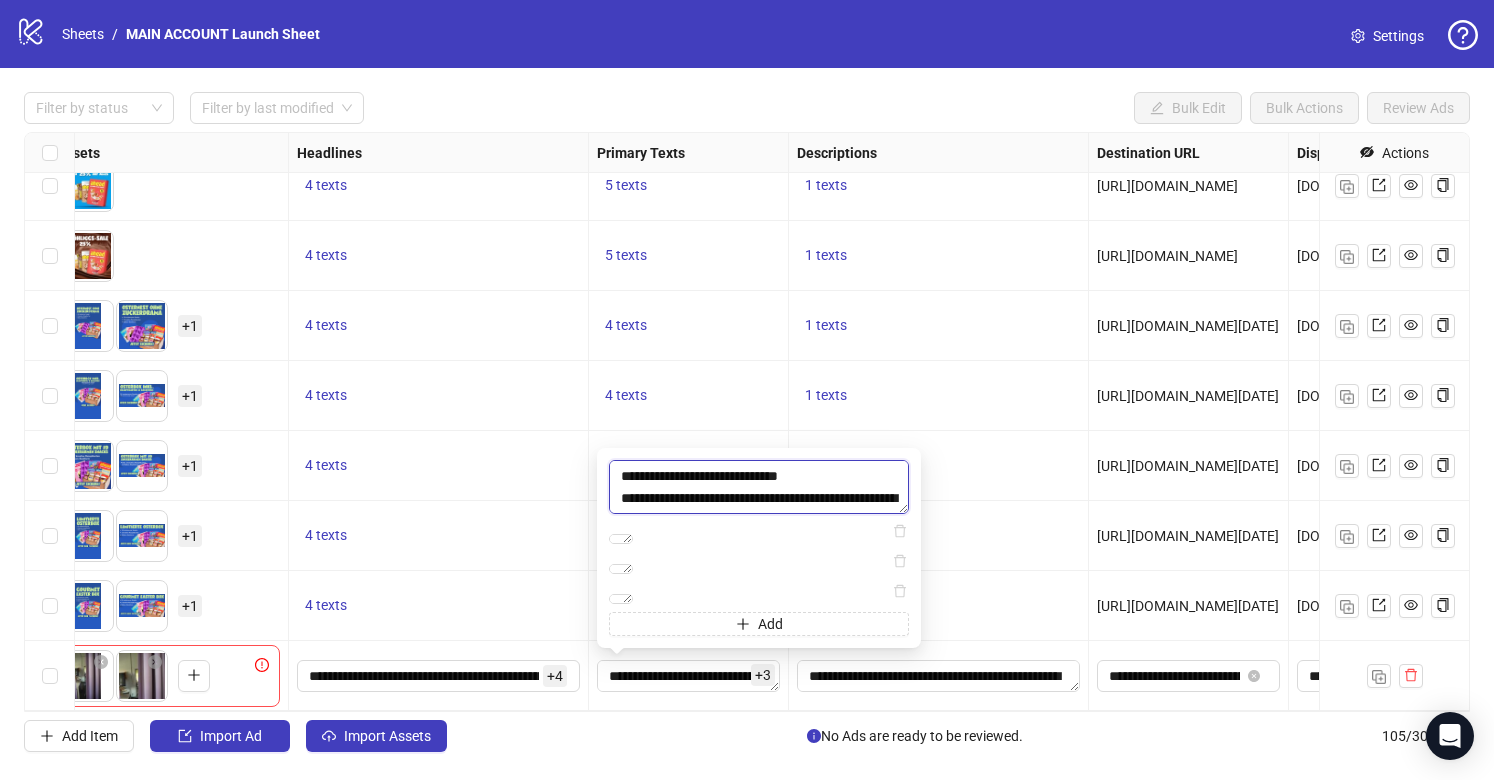 click on "**********" at bounding box center (759, 487) 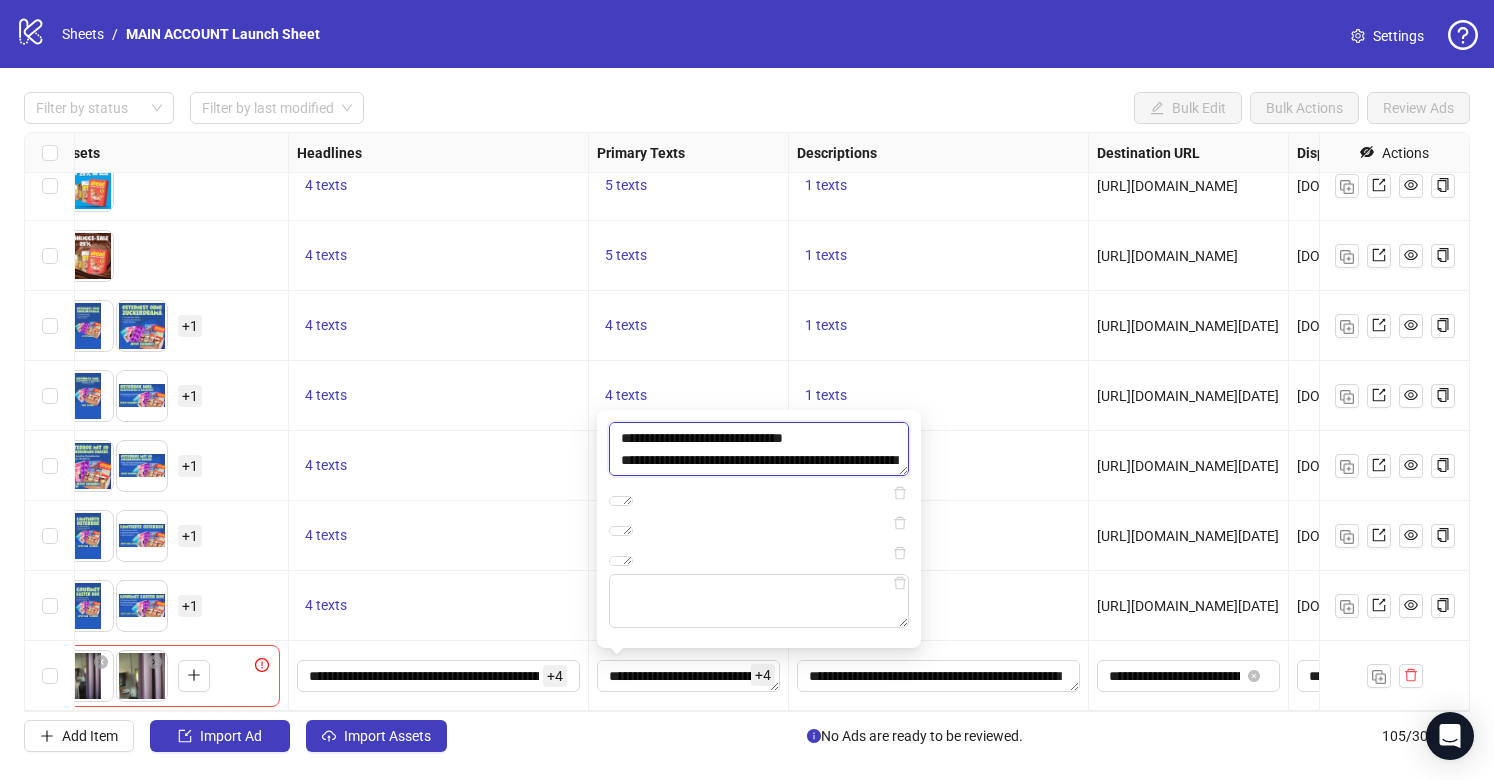 click on "**********" at bounding box center (759, 449) 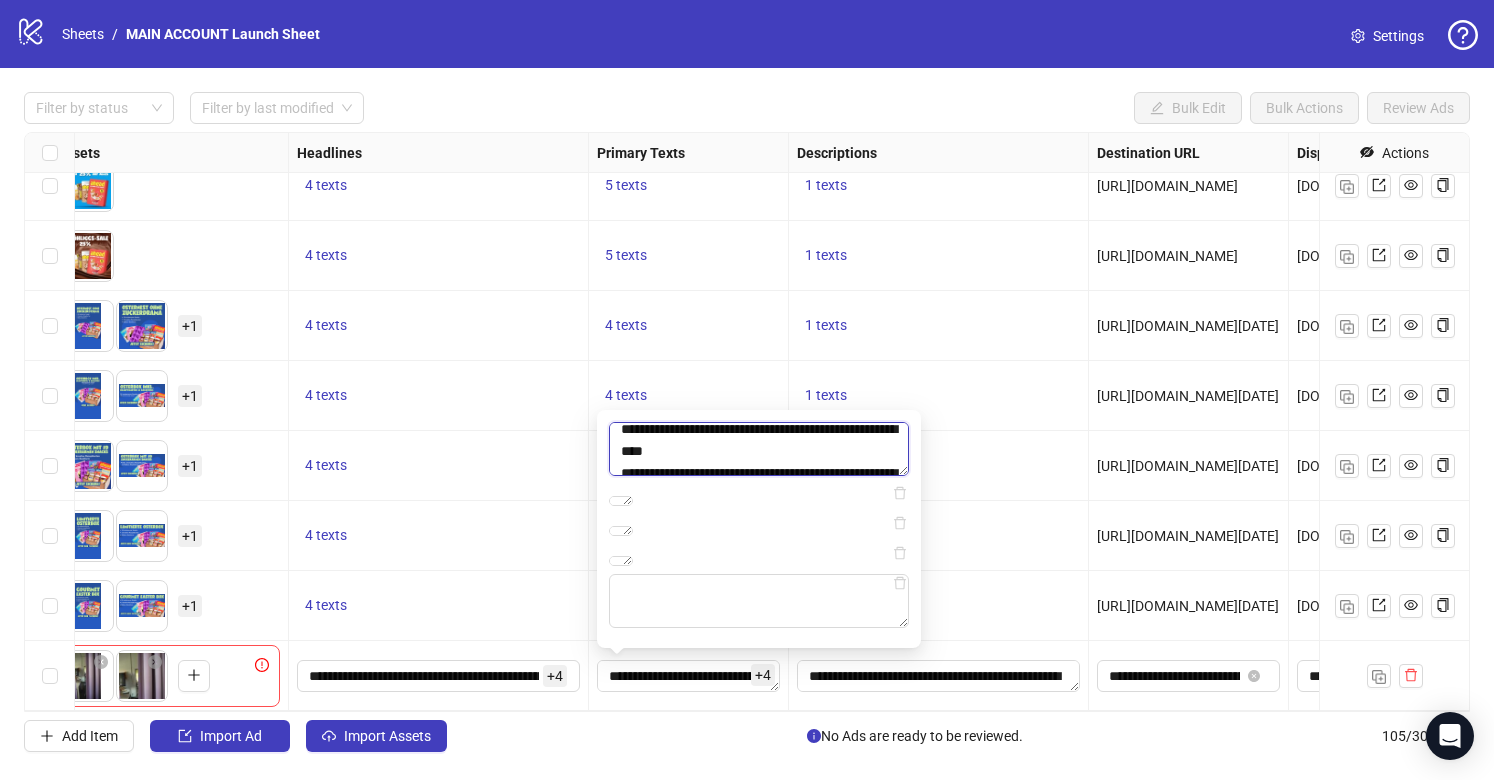 scroll, scrollTop: 48, scrollLeft: 0, axis: vertical 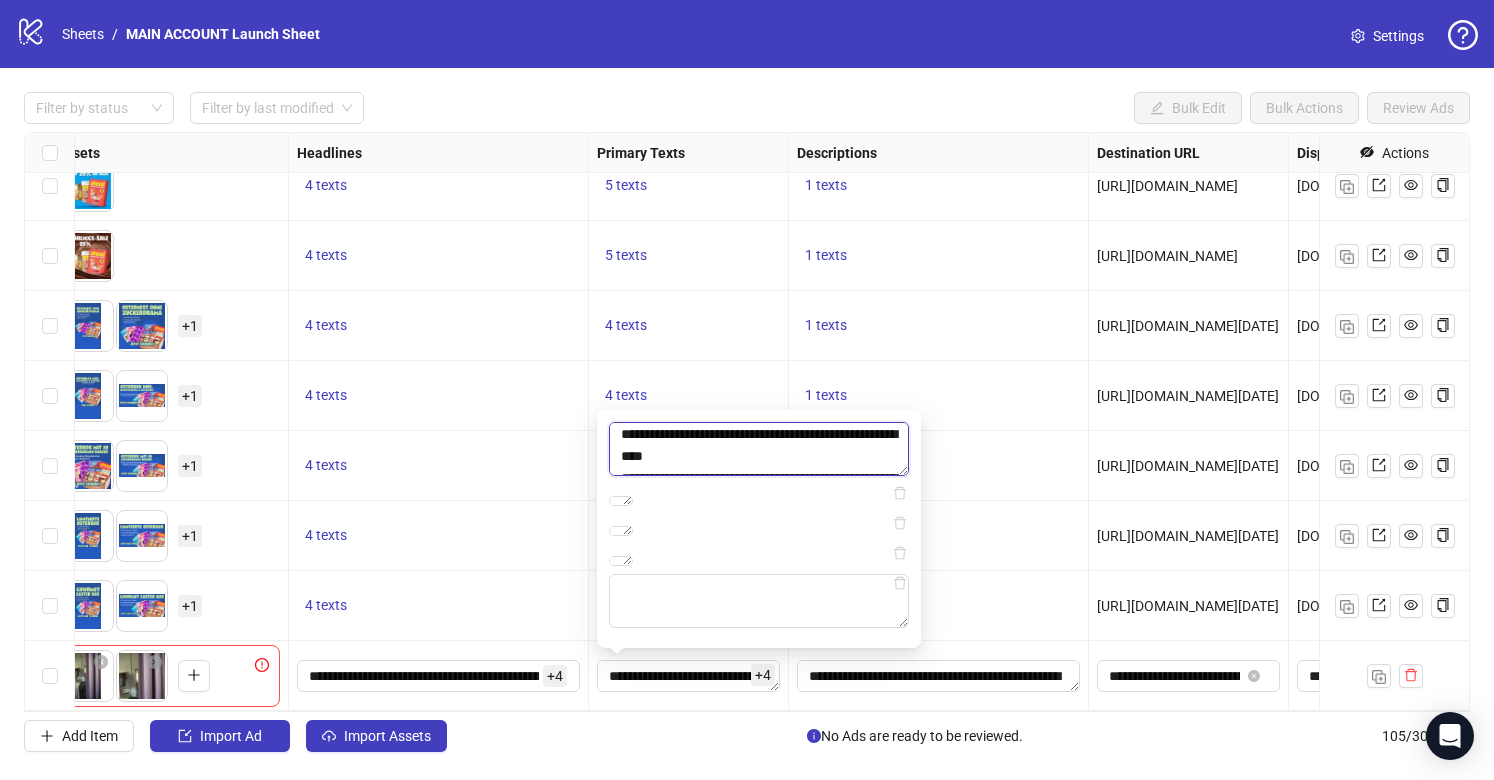 click on "**********" at bounding box center [759, 449] 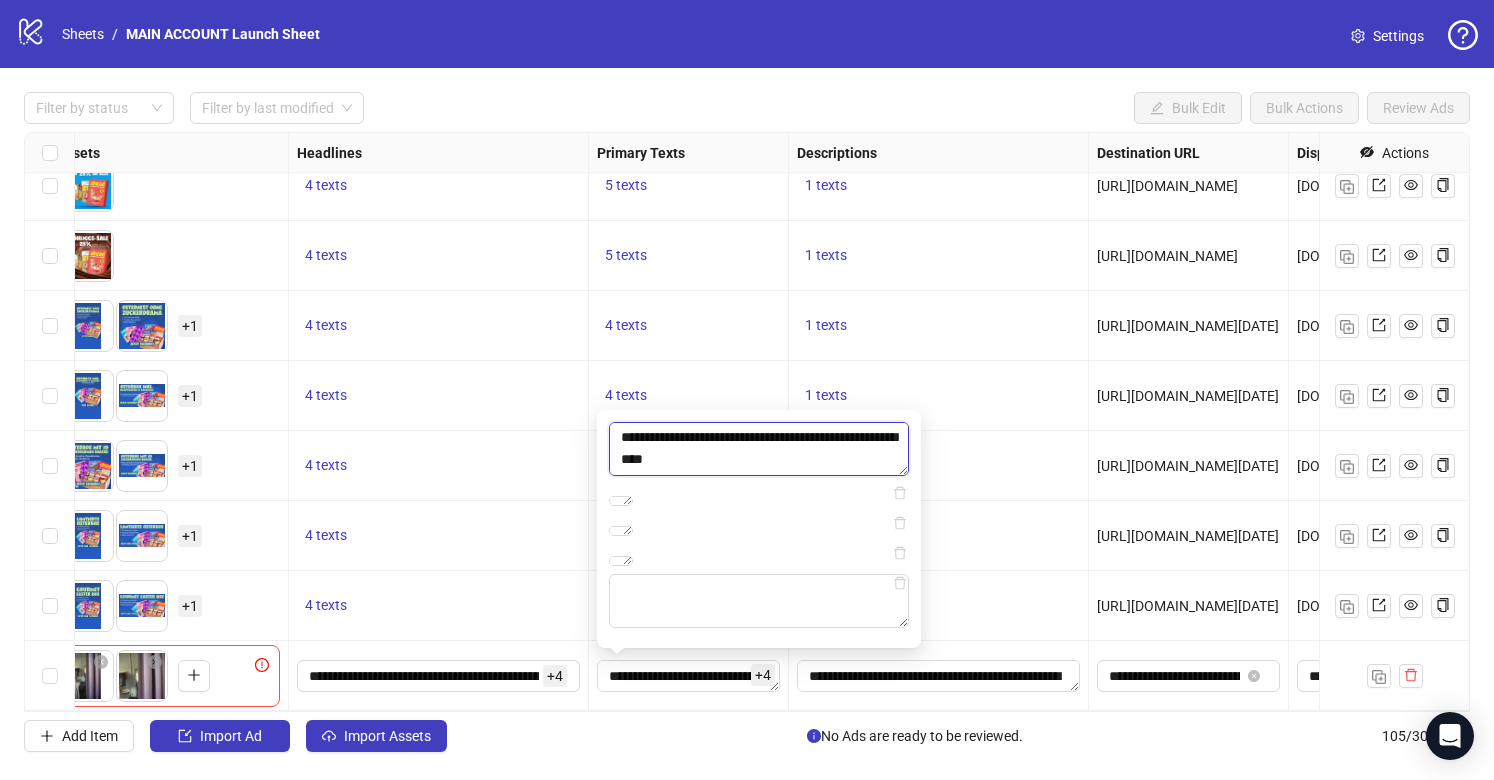 drag, startPoint x: 823, startPoint y: 371, endPoint x: 807, endPoint y: 351, distance: 25.612497 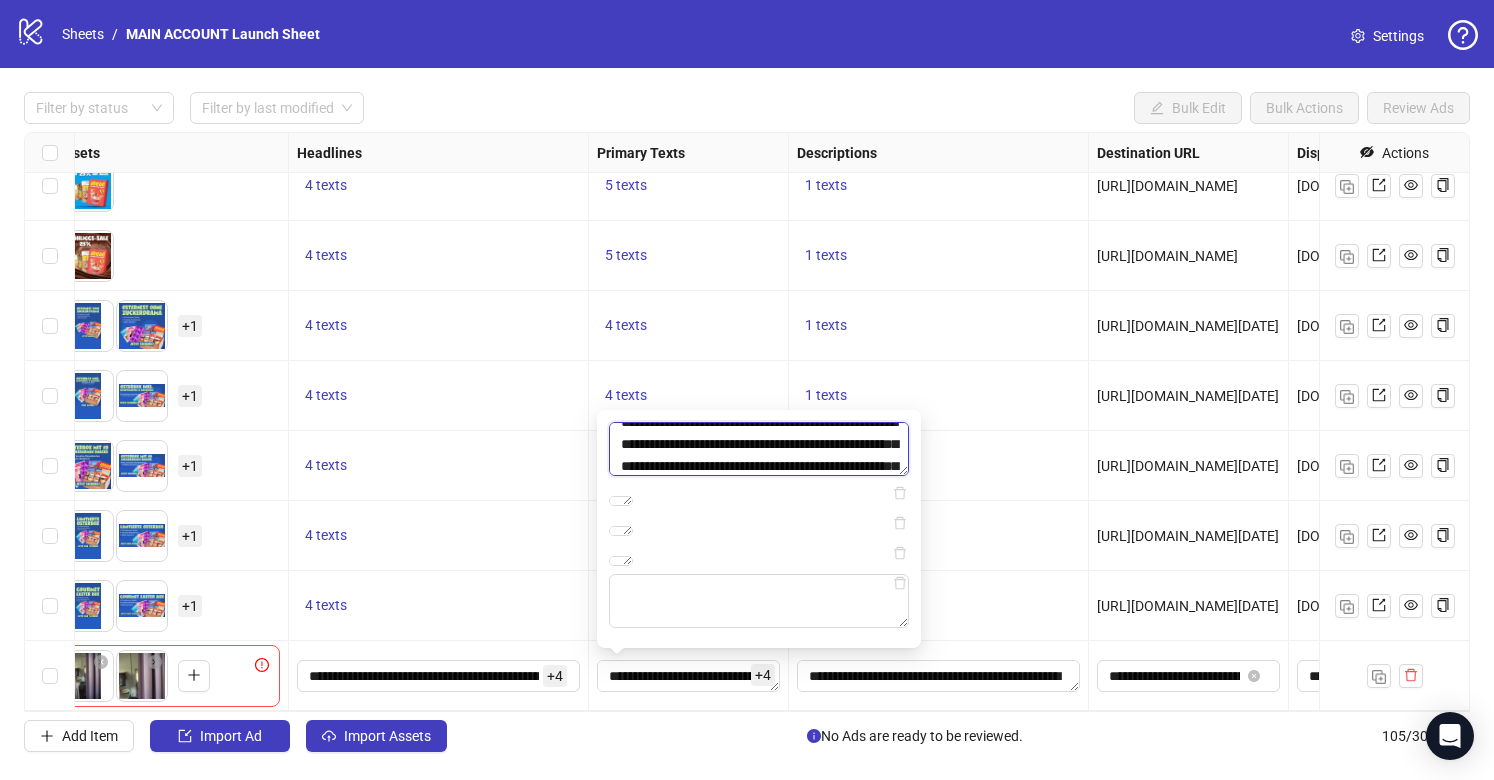 scroll, scrollTop: 137, scrollLeft: 0, axis: vertical 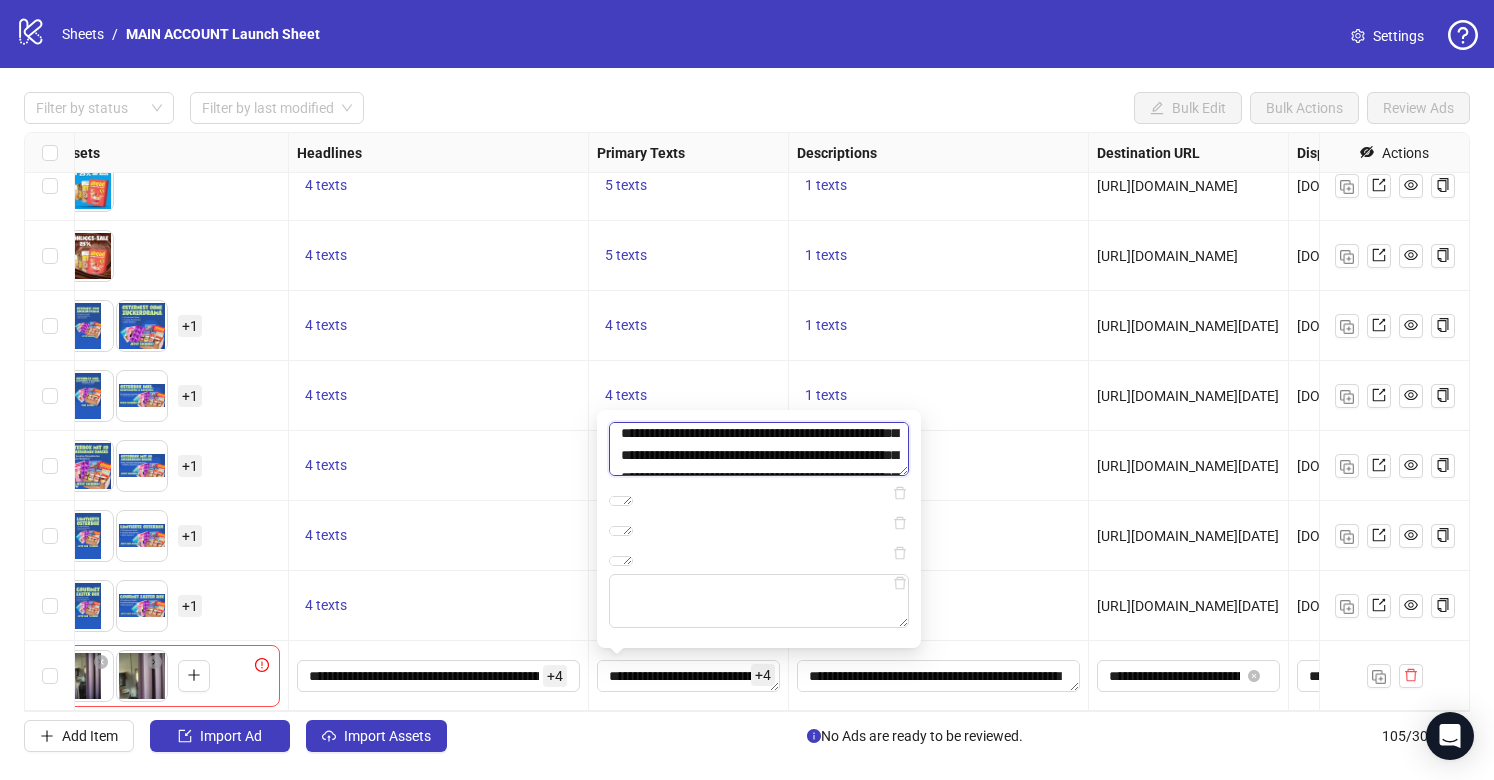 drag, startPoint x: 662, startPoint y: 360, endPoint x: 692, endPoint y: 371, distance: 31.95309 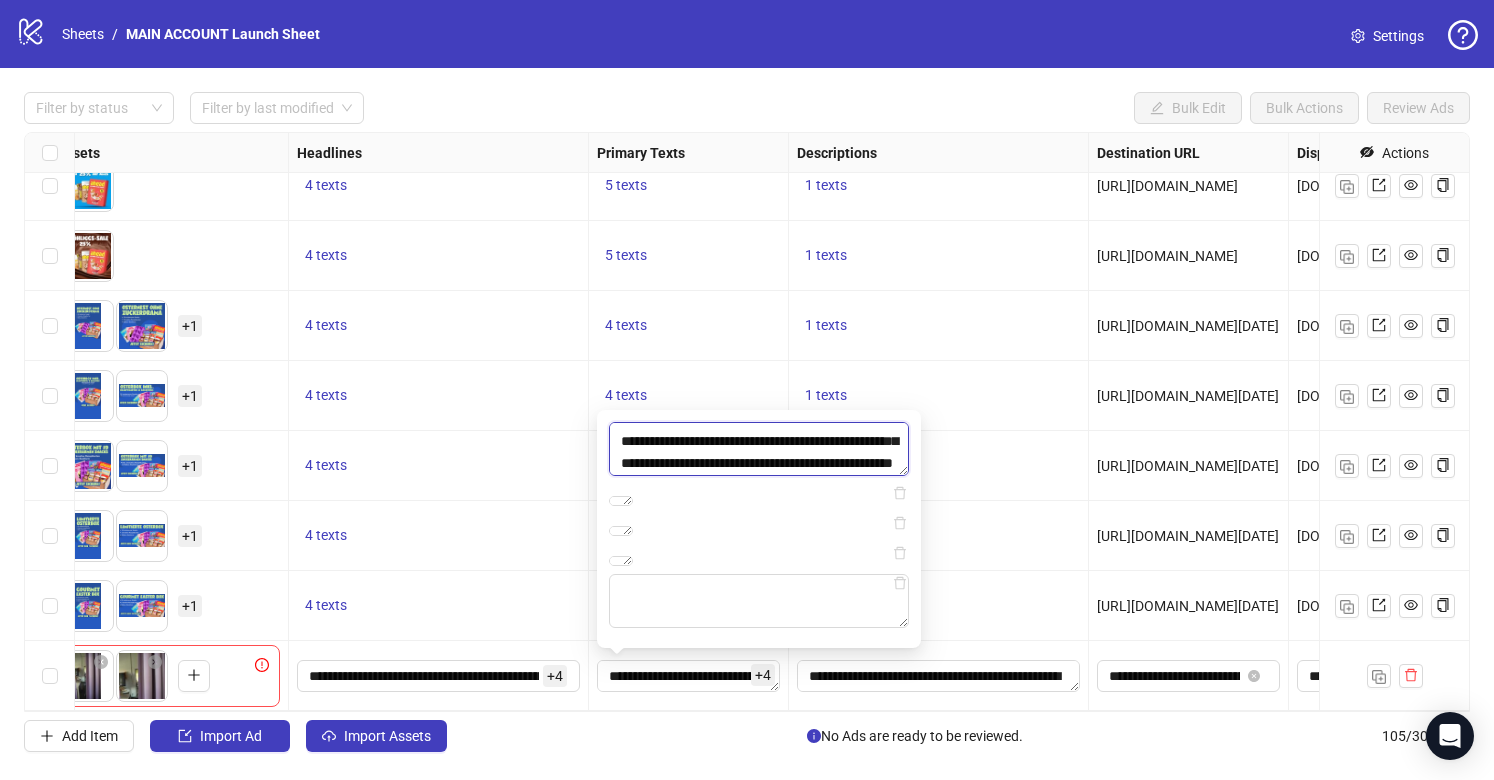scroll, scrollTop: 175, scrollLeft: 0, axis: vertical 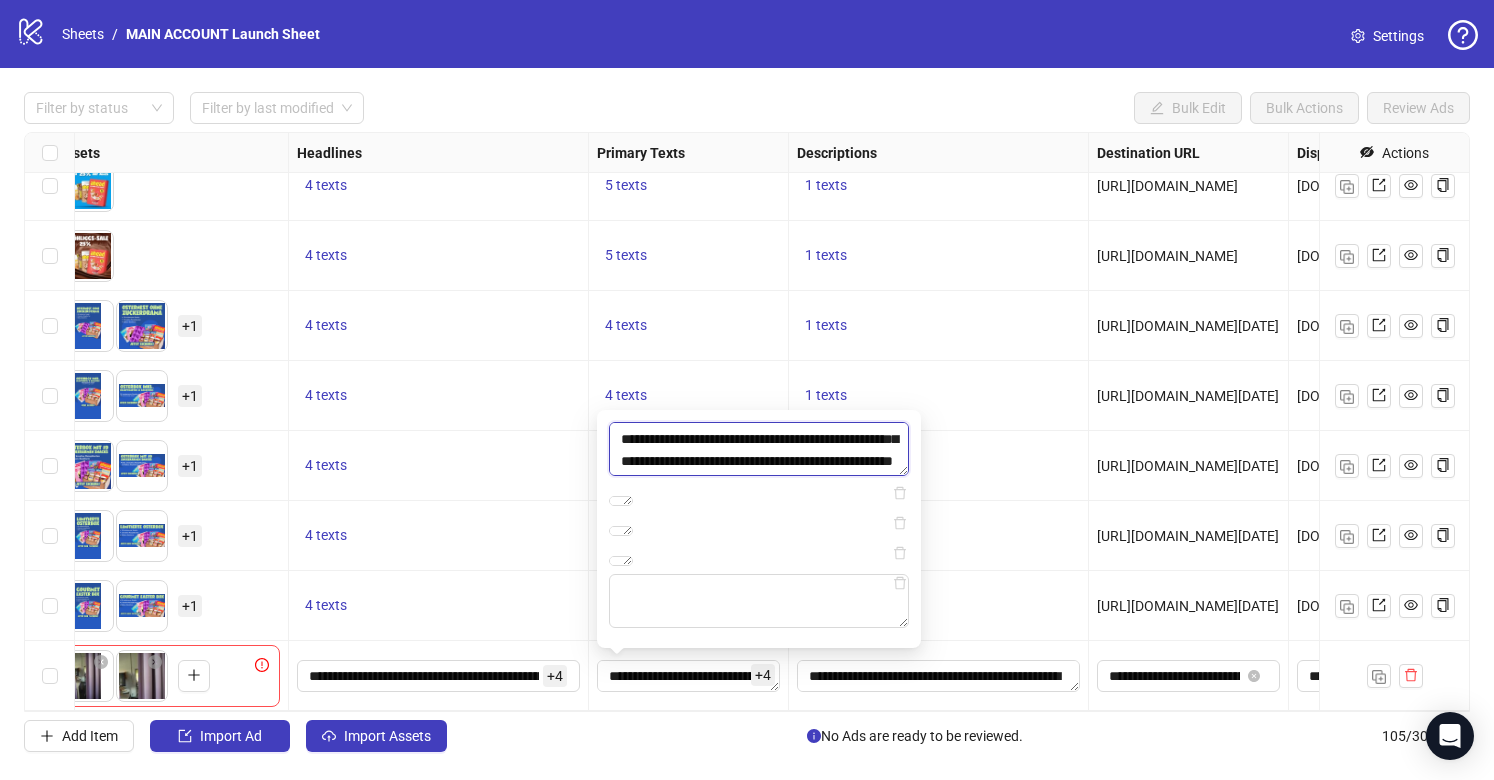 click on "**********" at bounding box center (759, 449) 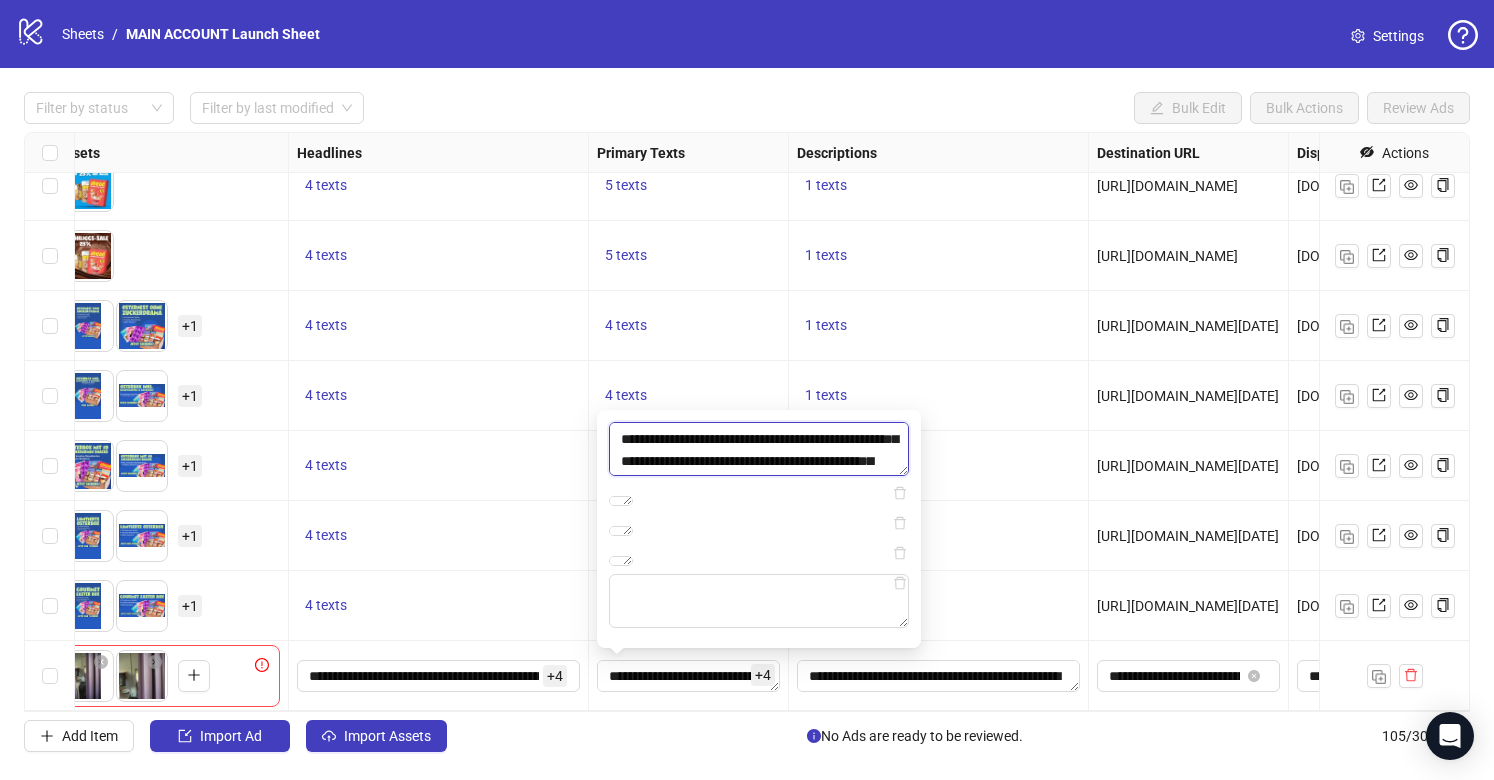click on "**********" at bounding box center (759, 449) 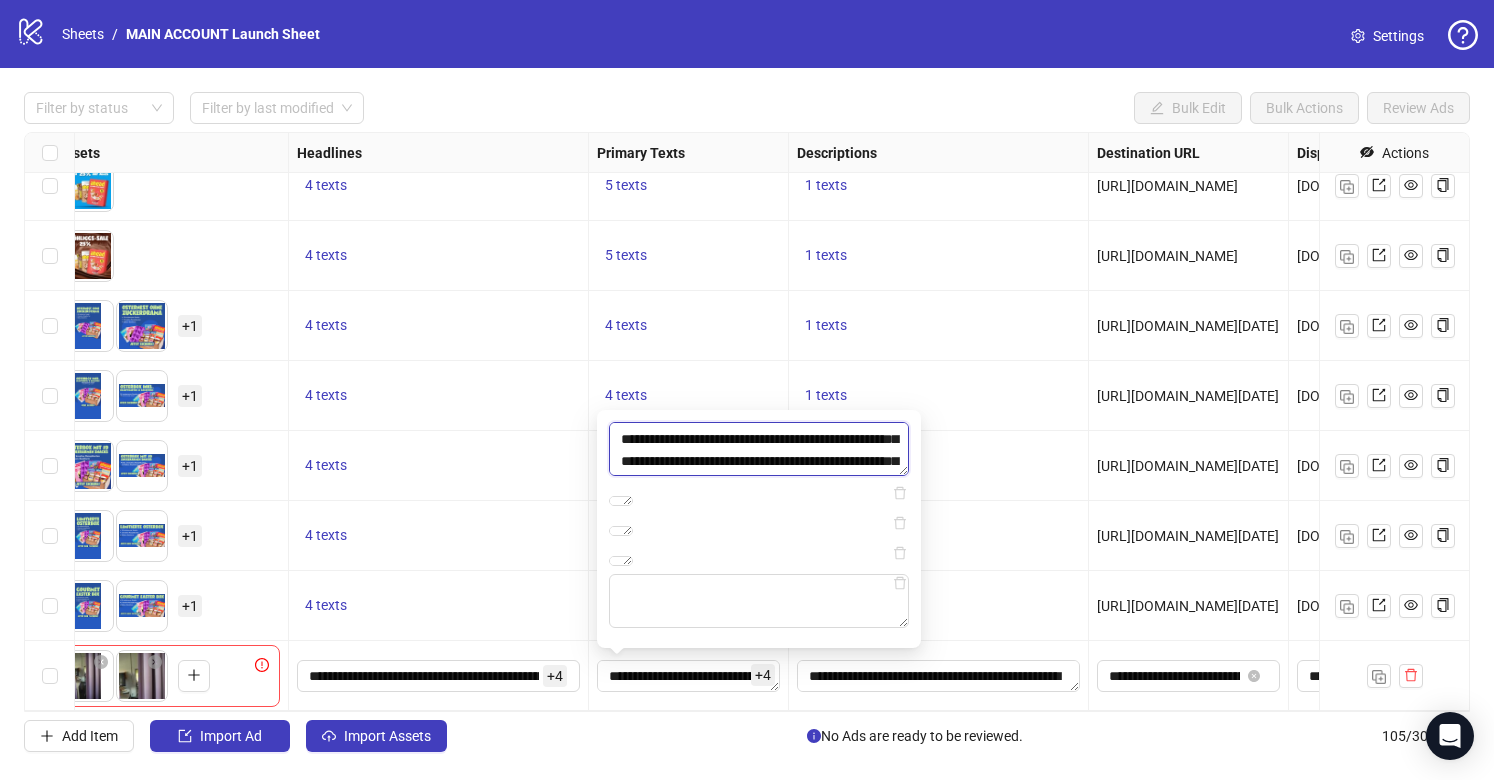 click on "**********" at bounding box center (759, 449) 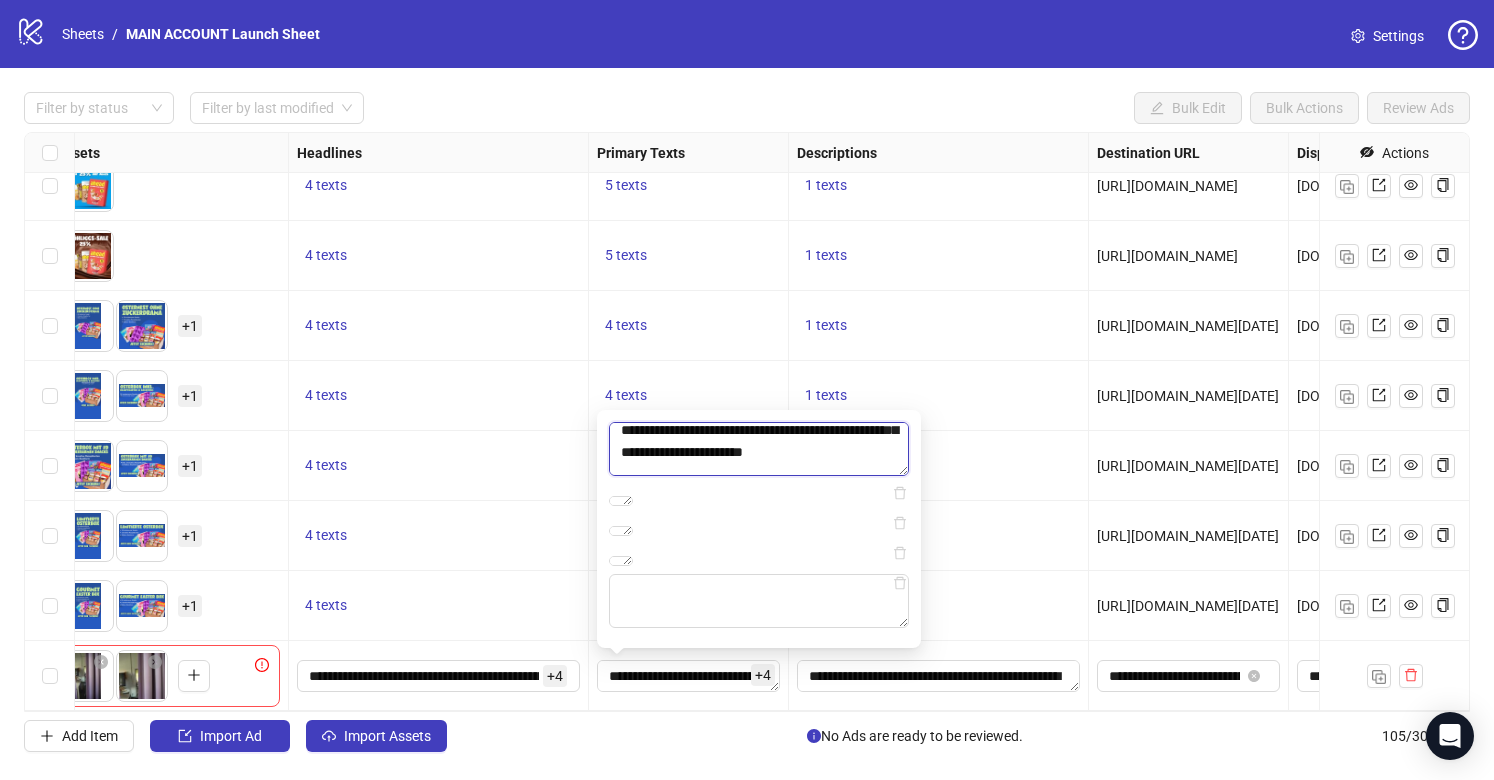 scroll, scrollTop: 163, scrollLeft: 0, axis: vertical 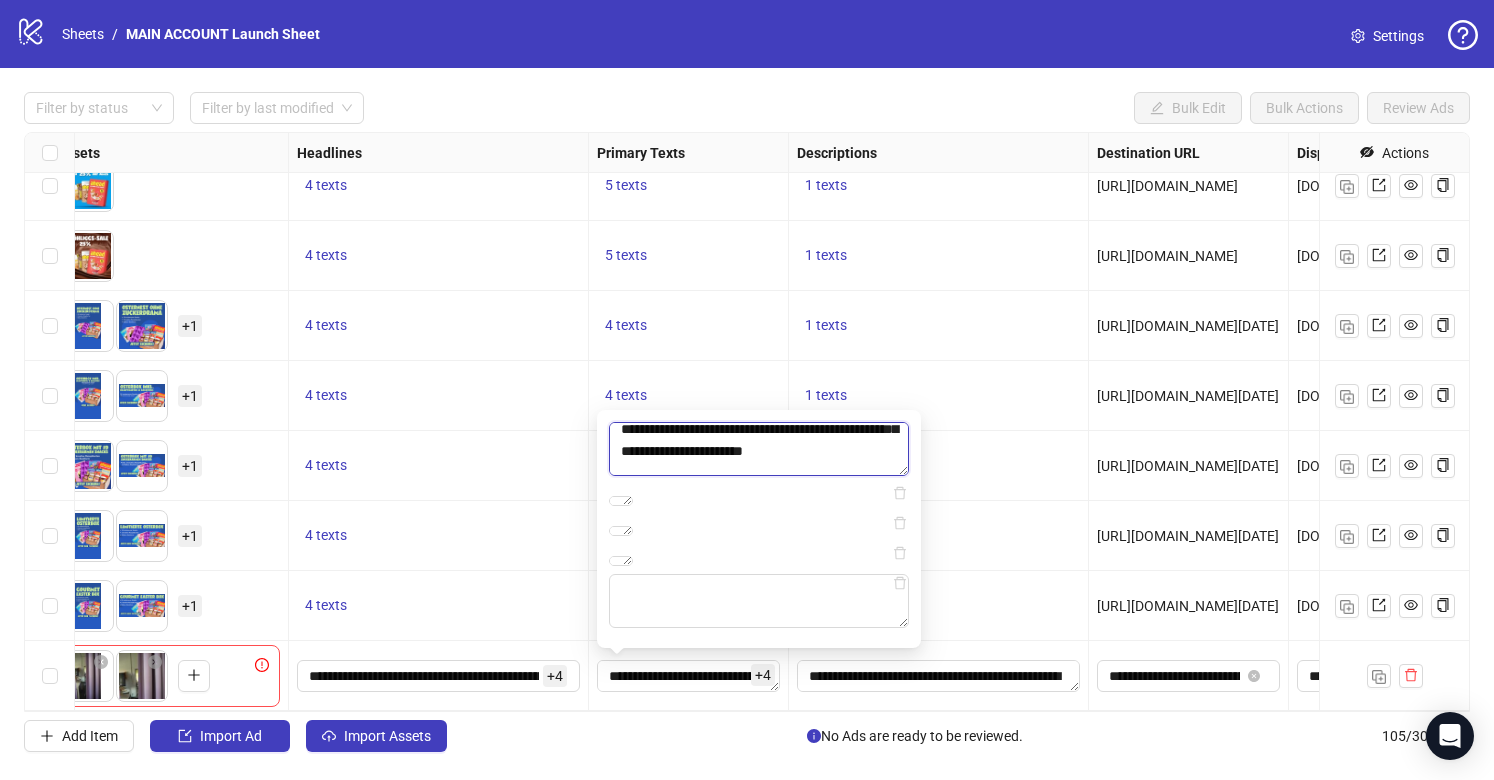 click on "**********" at bounding box center [759, 449] 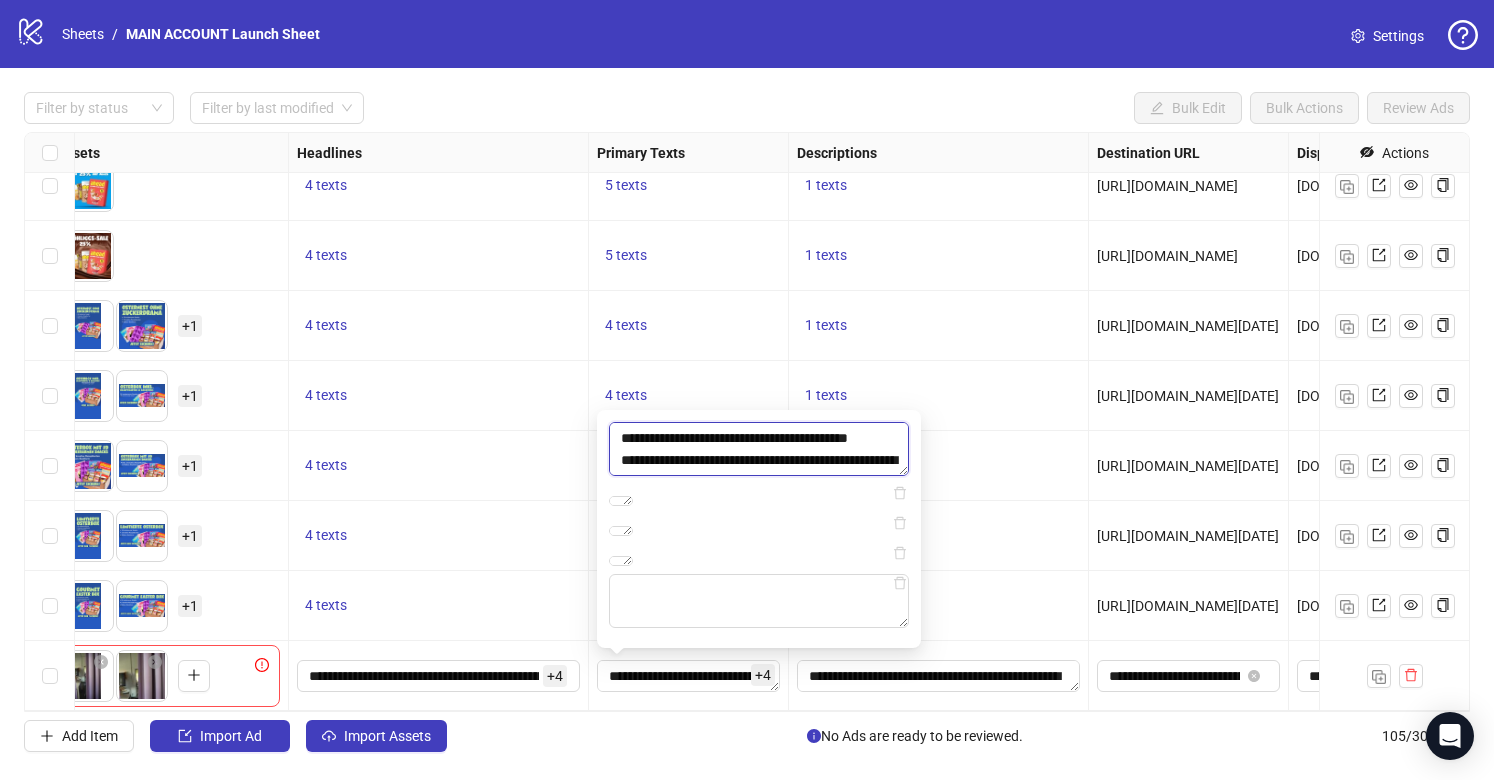 scroll, scrollTop: 327, scrollLeft: 0, axis: vertical 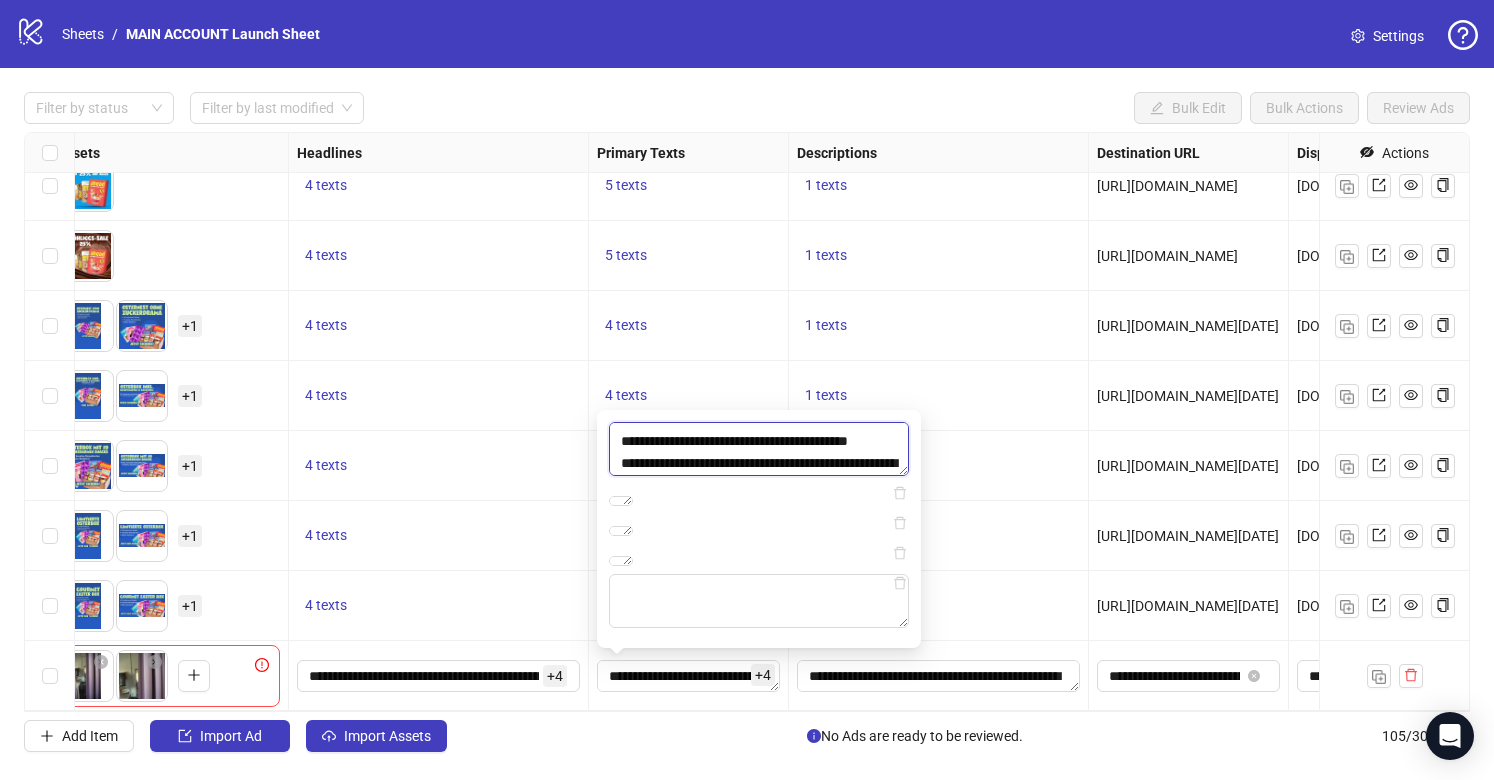click on "**********" at bounding box center [759, 449] 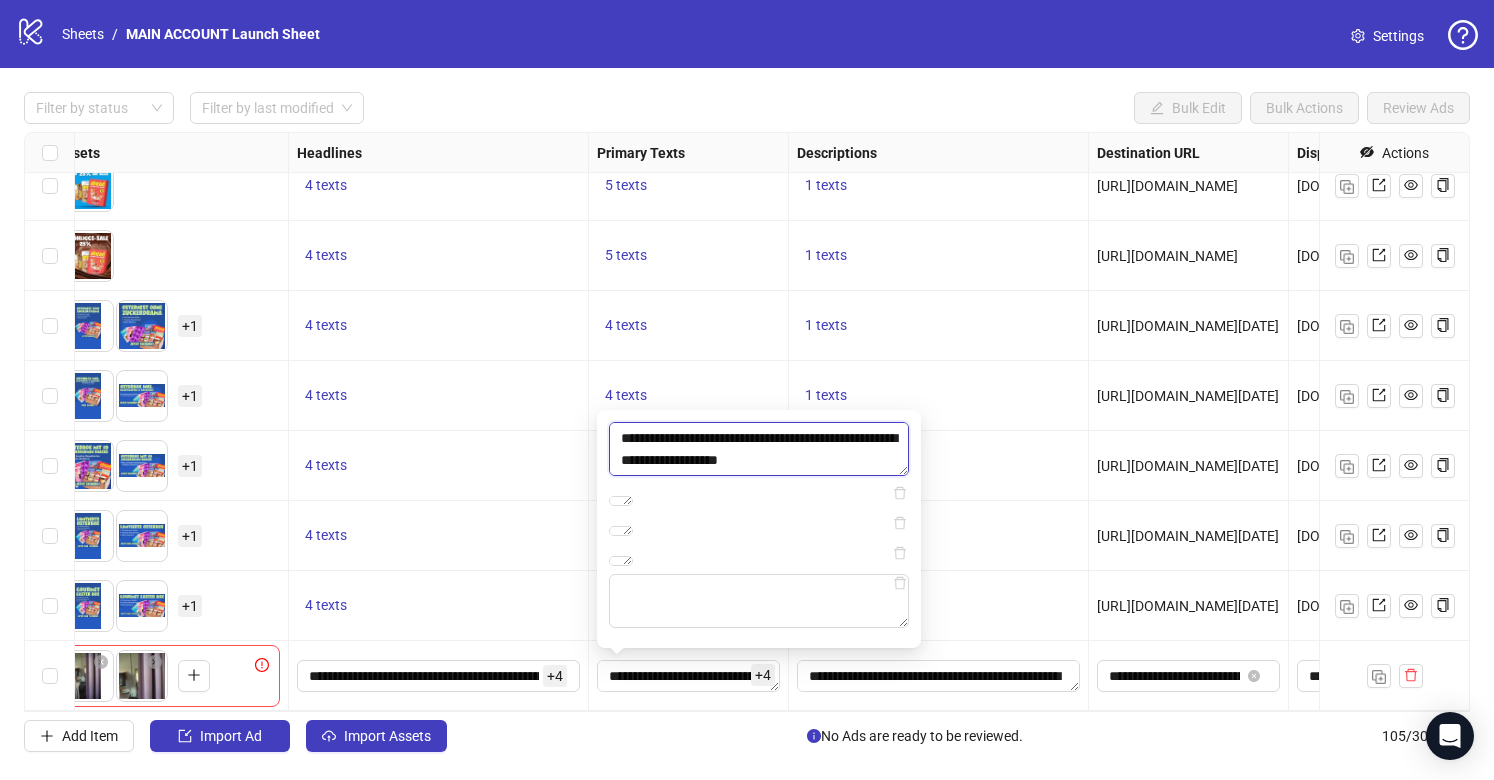 scroll, scrollTop: 410, scrollLeft: 0, axis: vertical 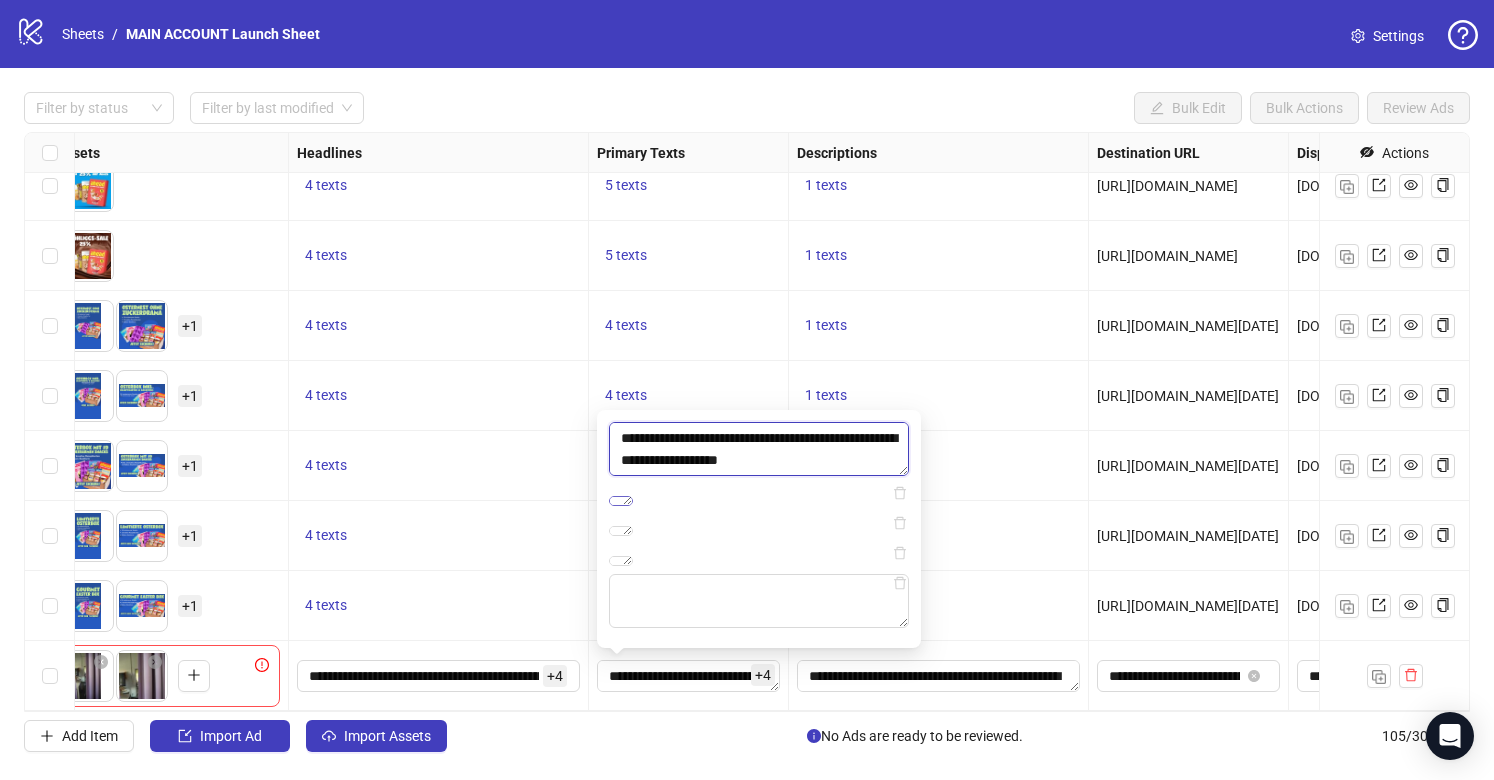type on "**********" 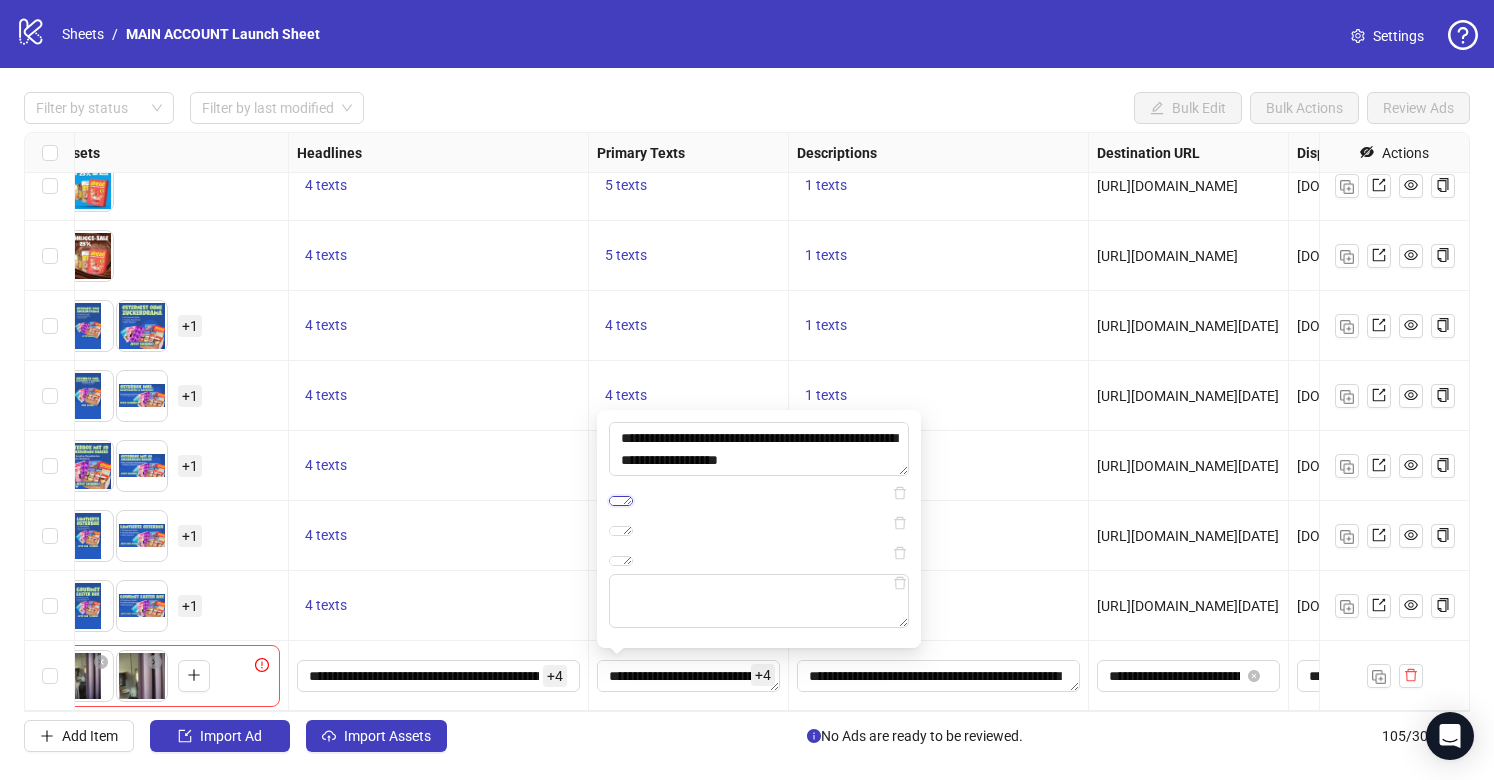 click on "**********" at bounding box center (621, 501) 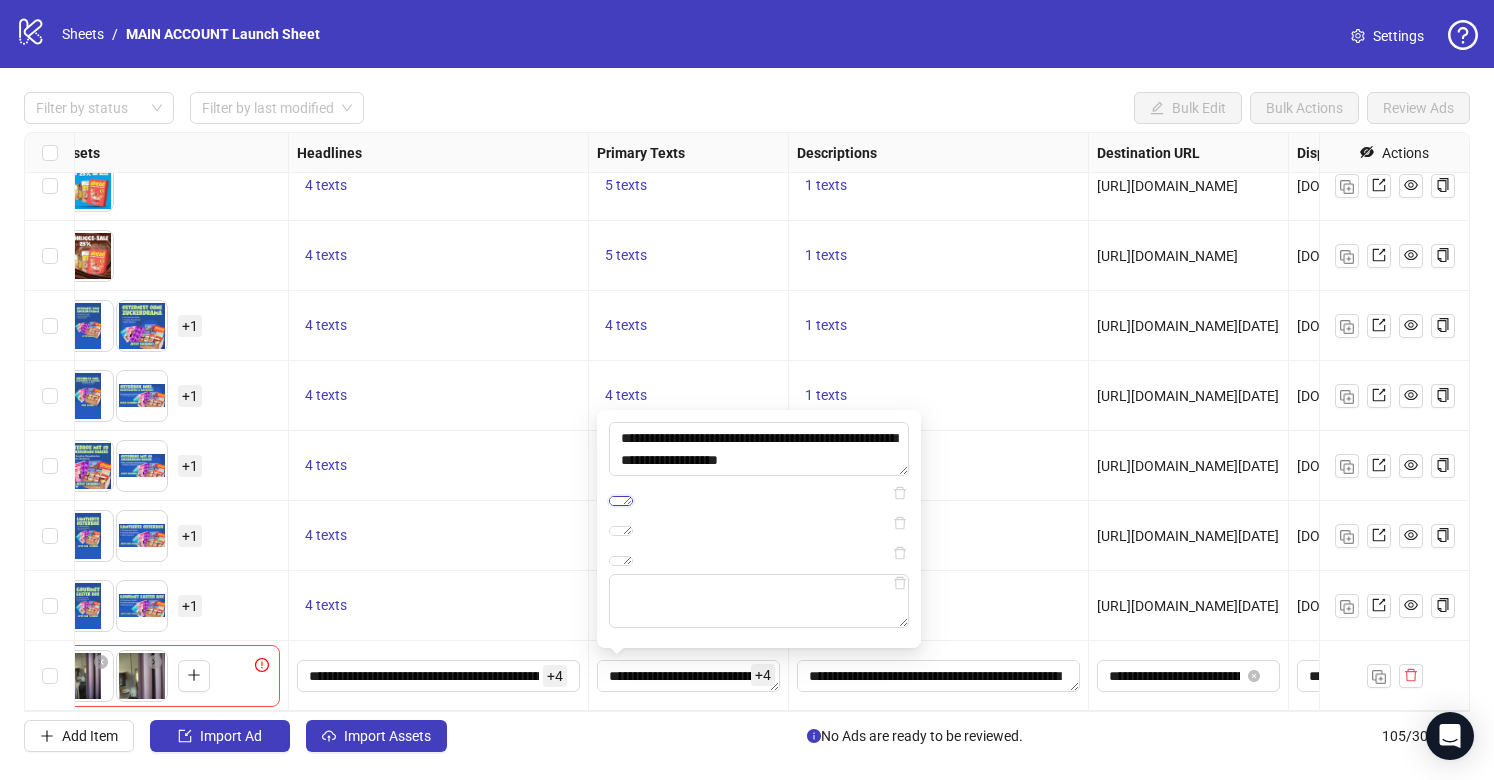 type on "**********" 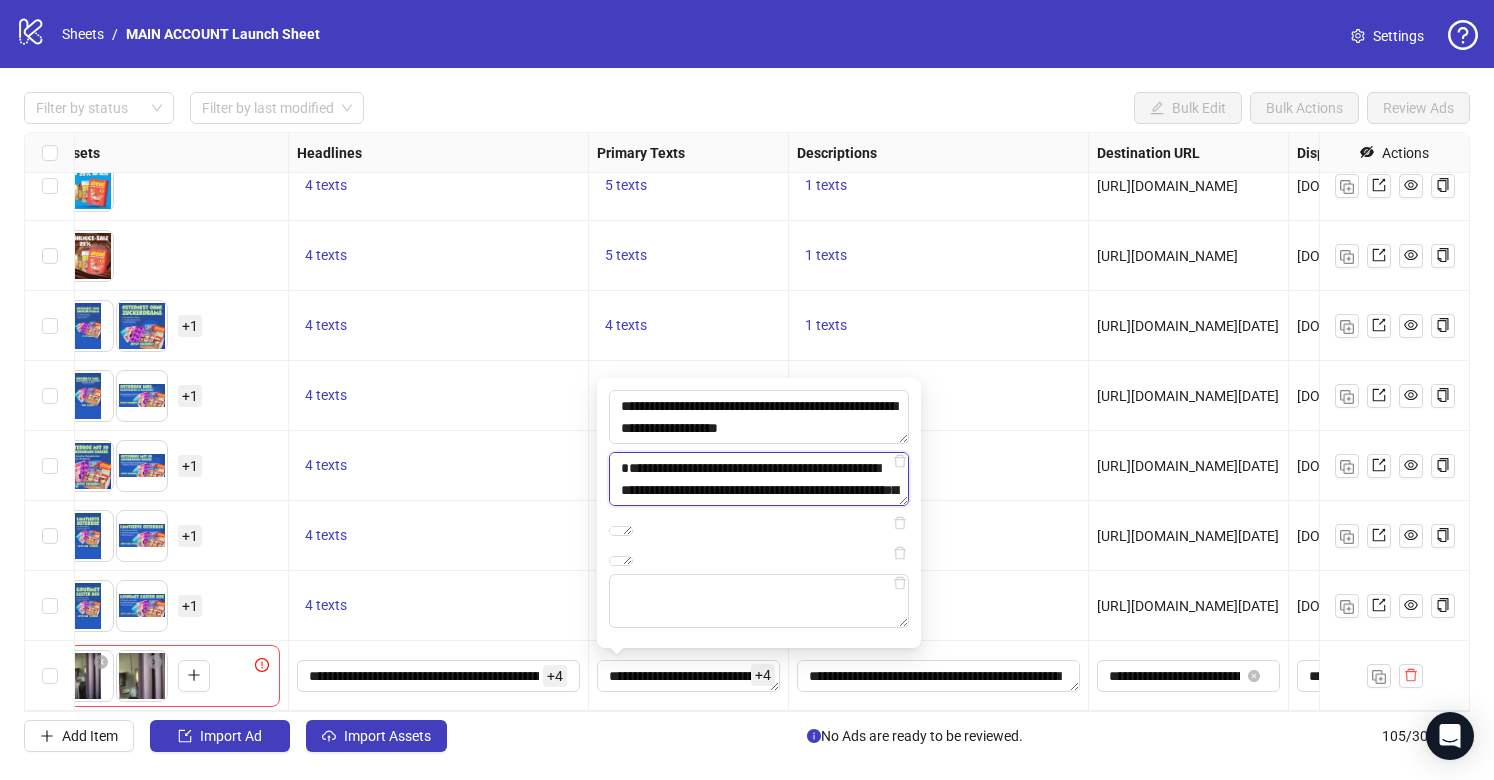 click on "**********" at bounding box center (759, 479) 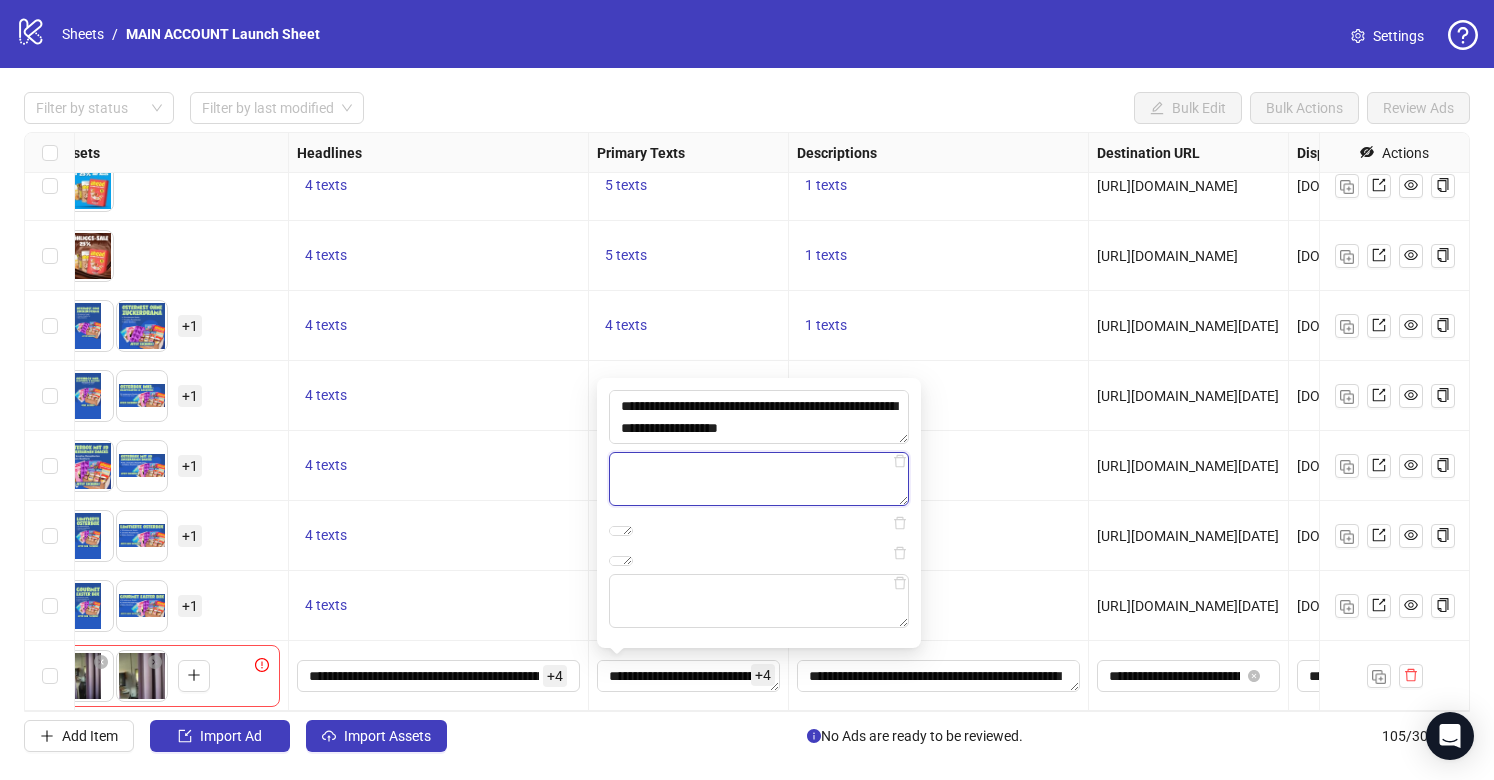paste on "**********" 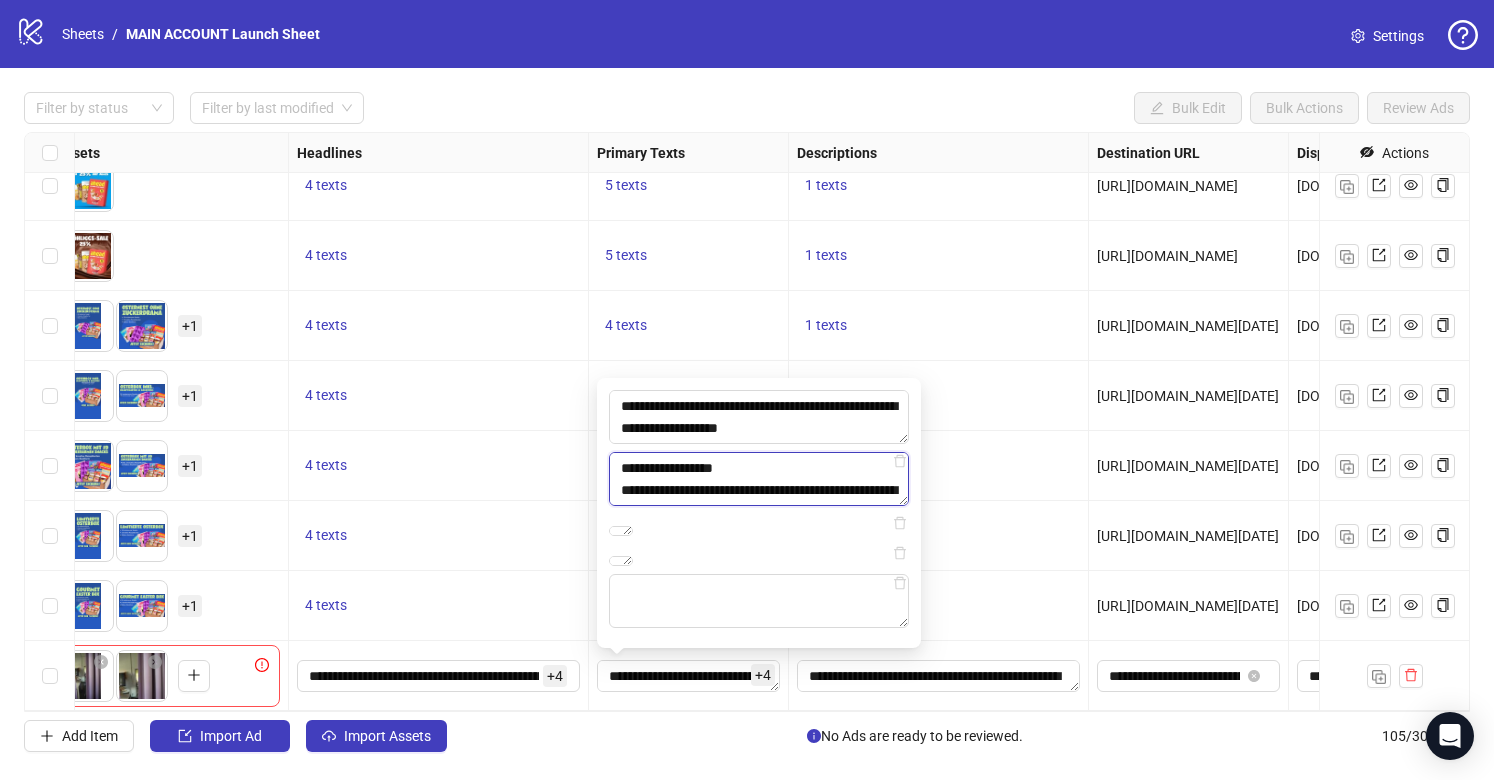 scroll, scrollTop: 264, scrollLeft: 0, axis: vertical 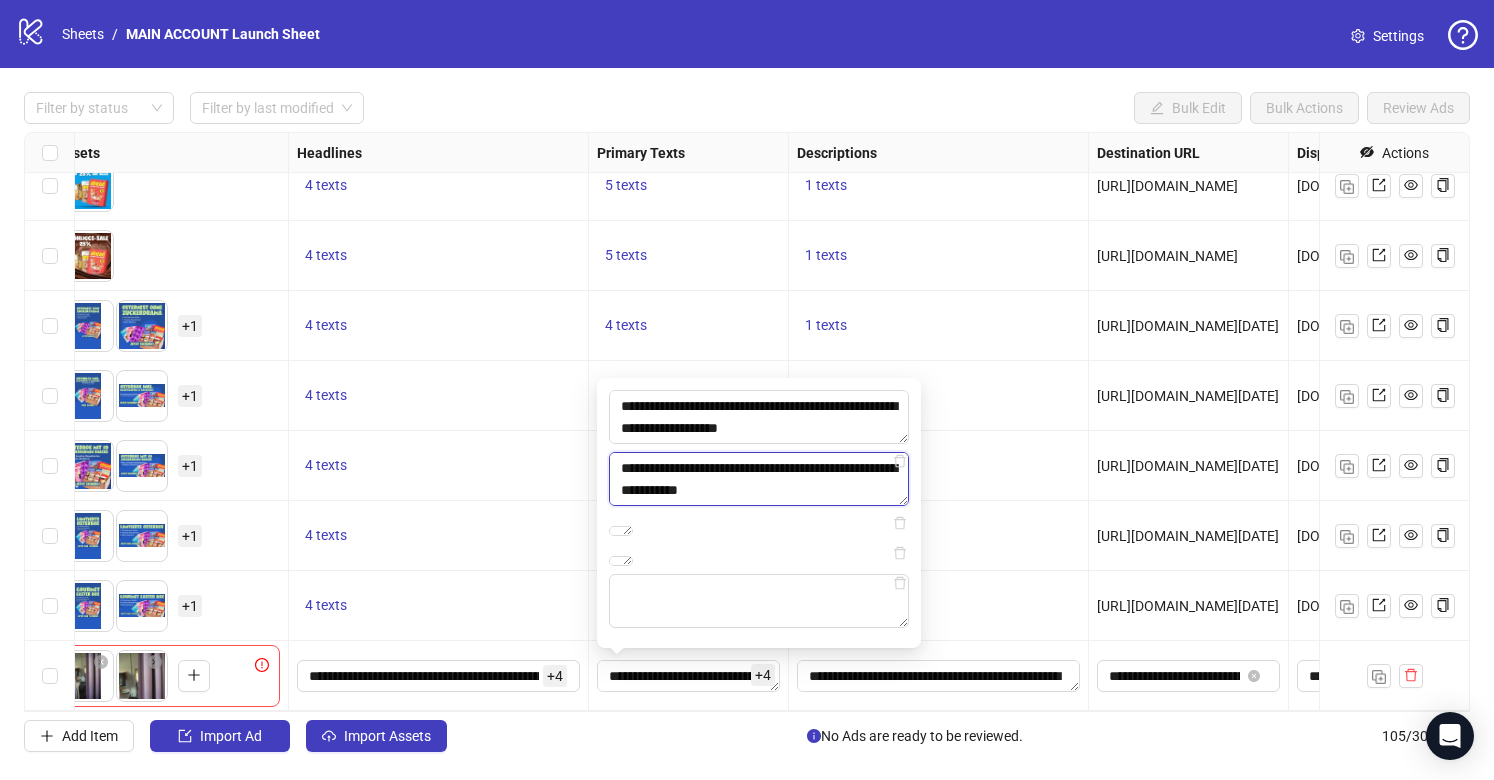 click on "**********" at bounding box center (759, 479) 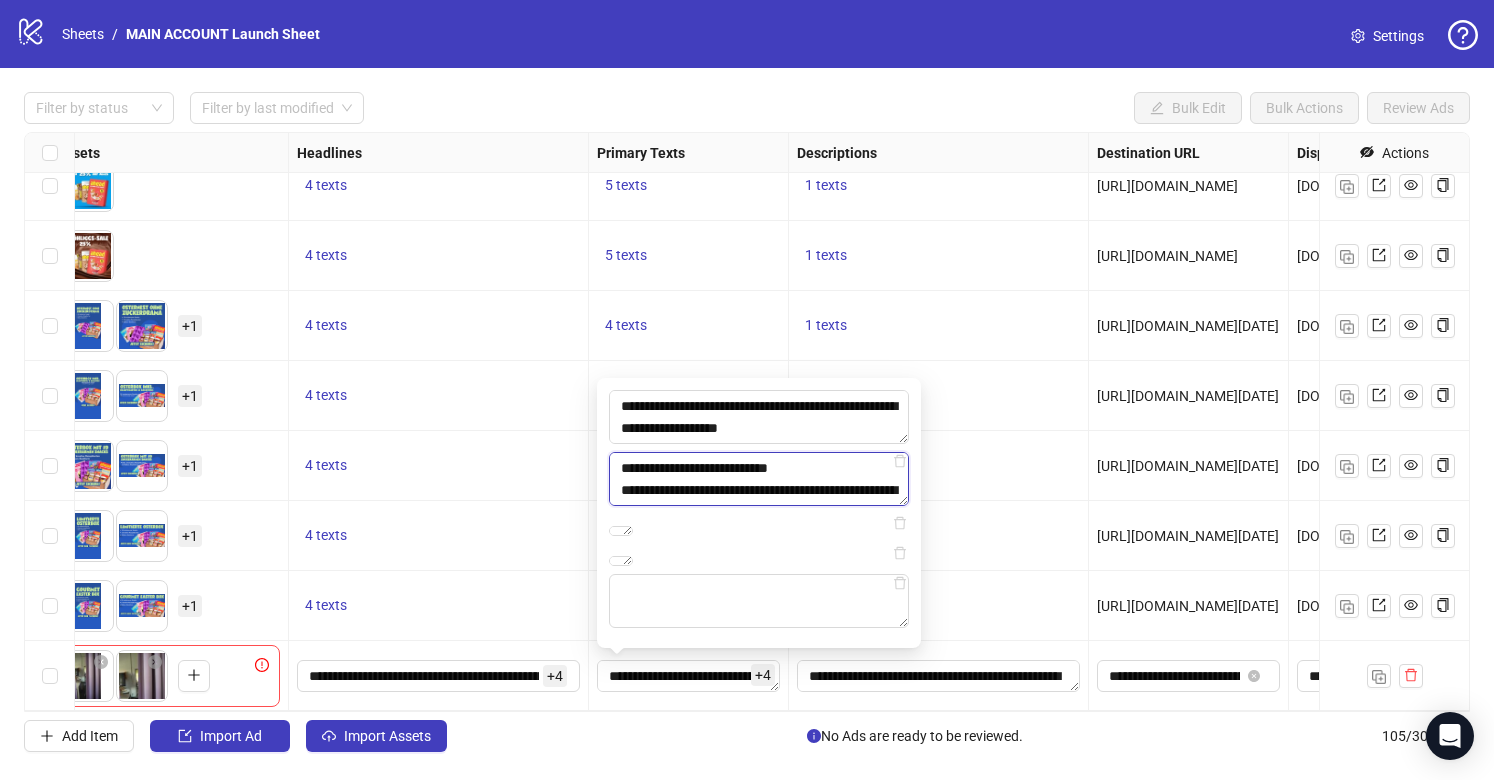 scroll, scrollTop: 4, scrollLeft: 0, axis: vertical 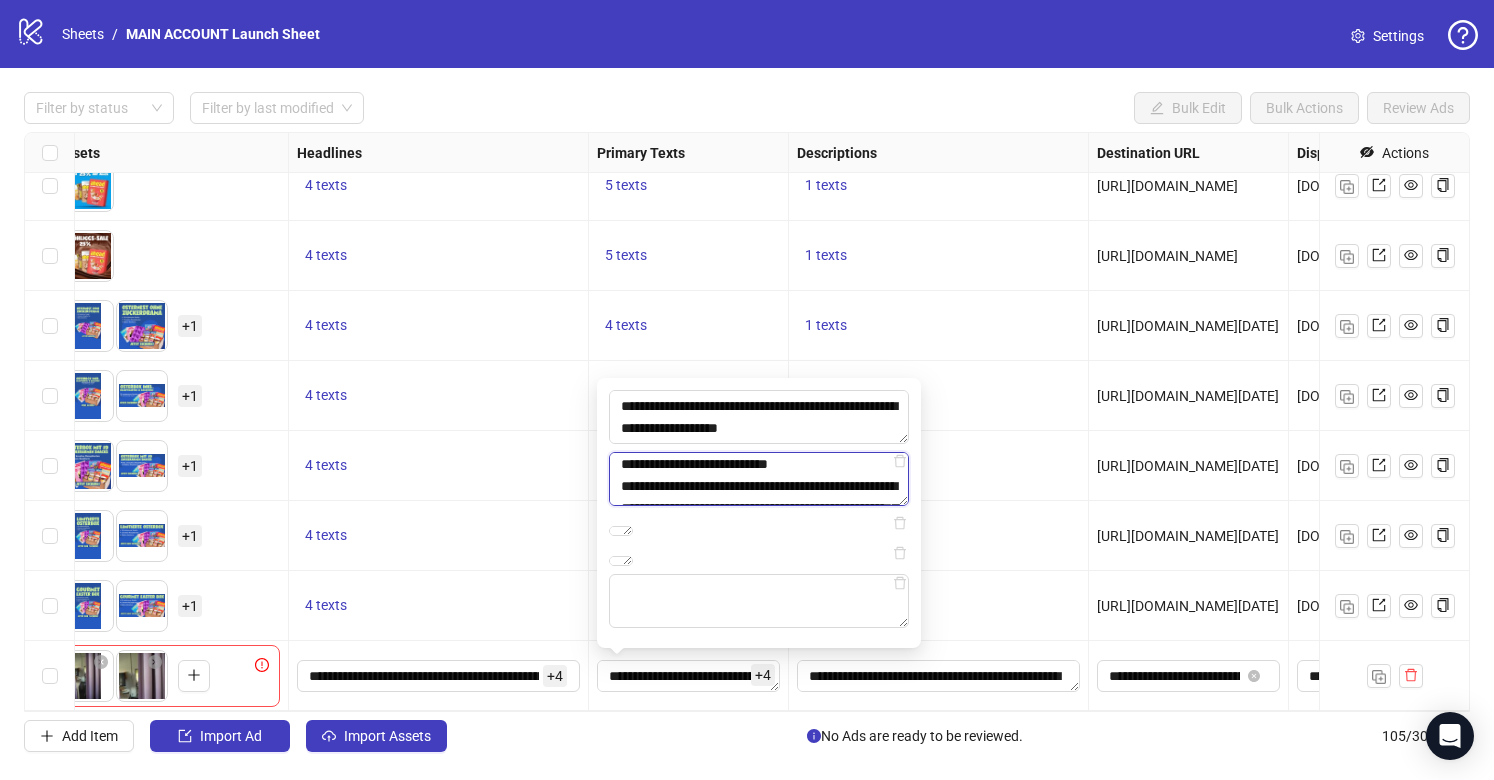 click on "**********" at bounding box center [759, 479] 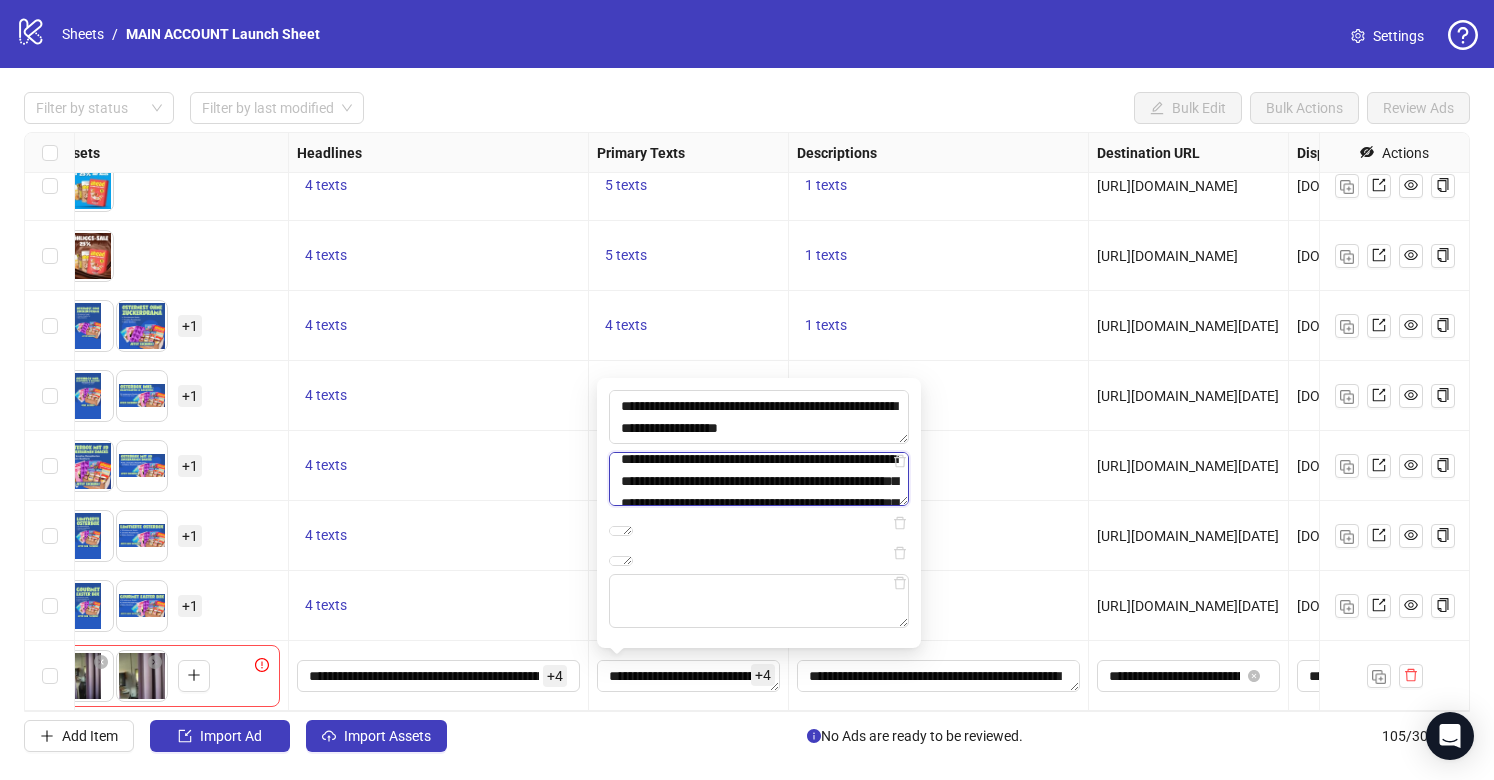 scroll, scrollTop: 57, scrollLeft: 0, axis: vertical 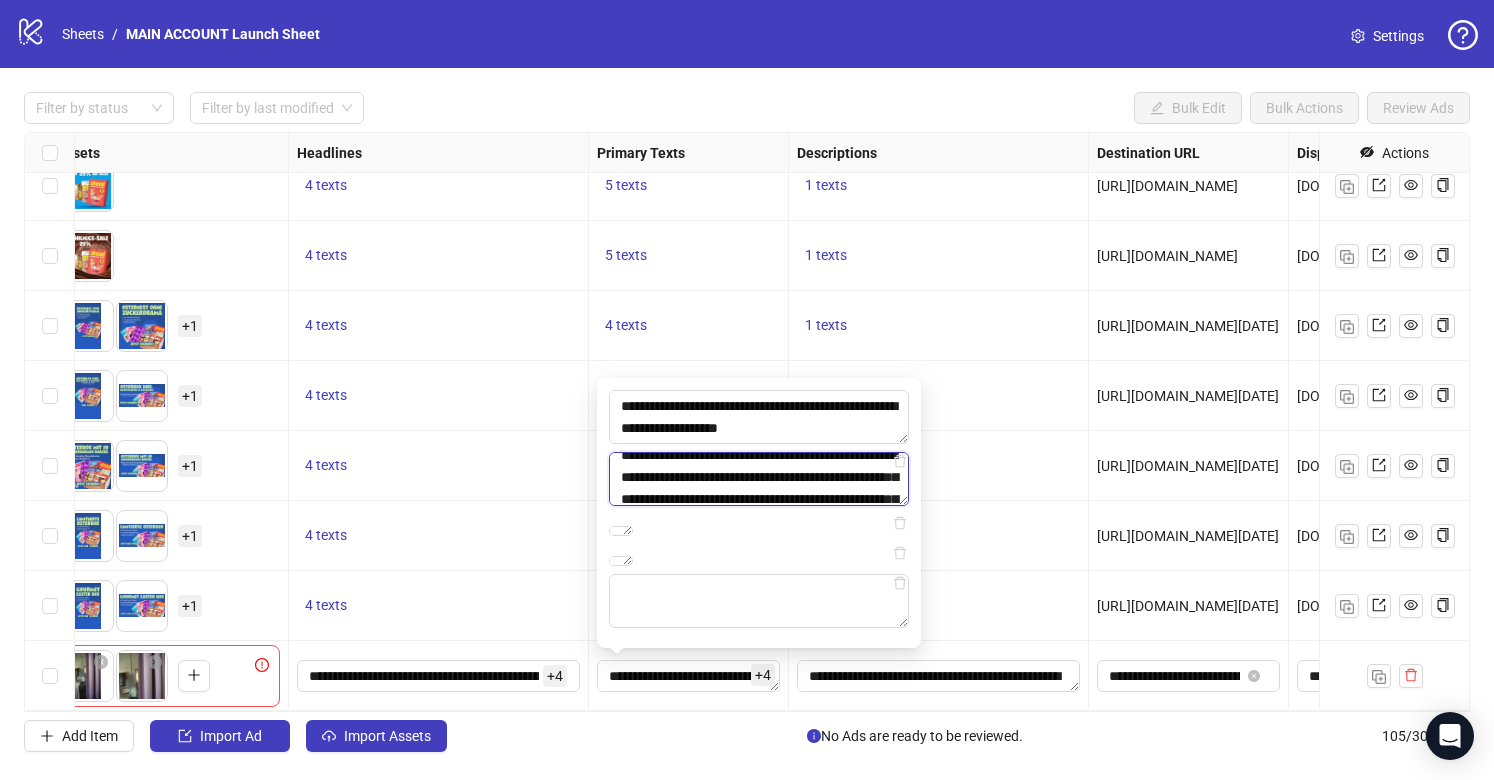 click on "**********" at bounding box center (759, 479) 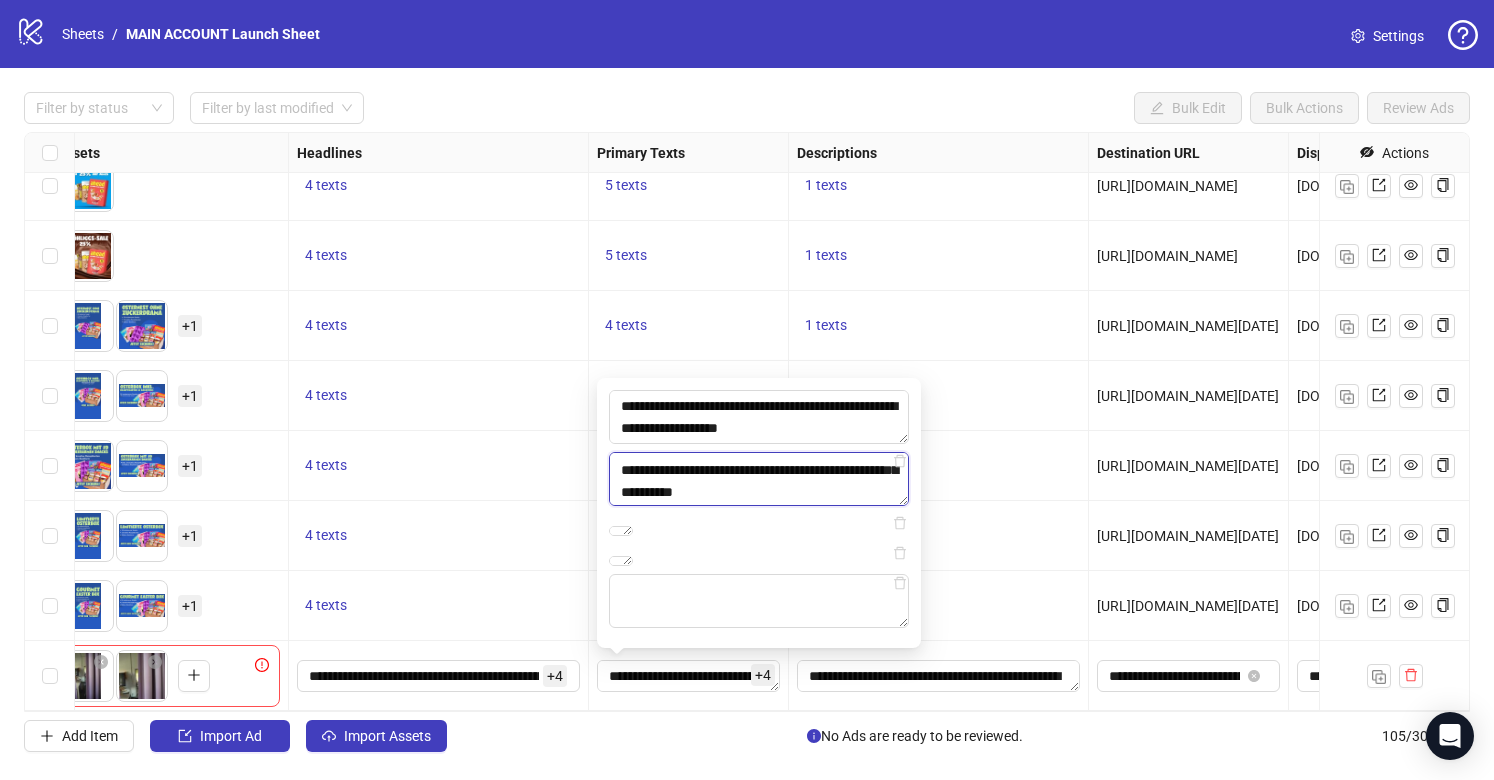 scroll, scrollTop: 133, scrollLeft: 0, axis: vertical 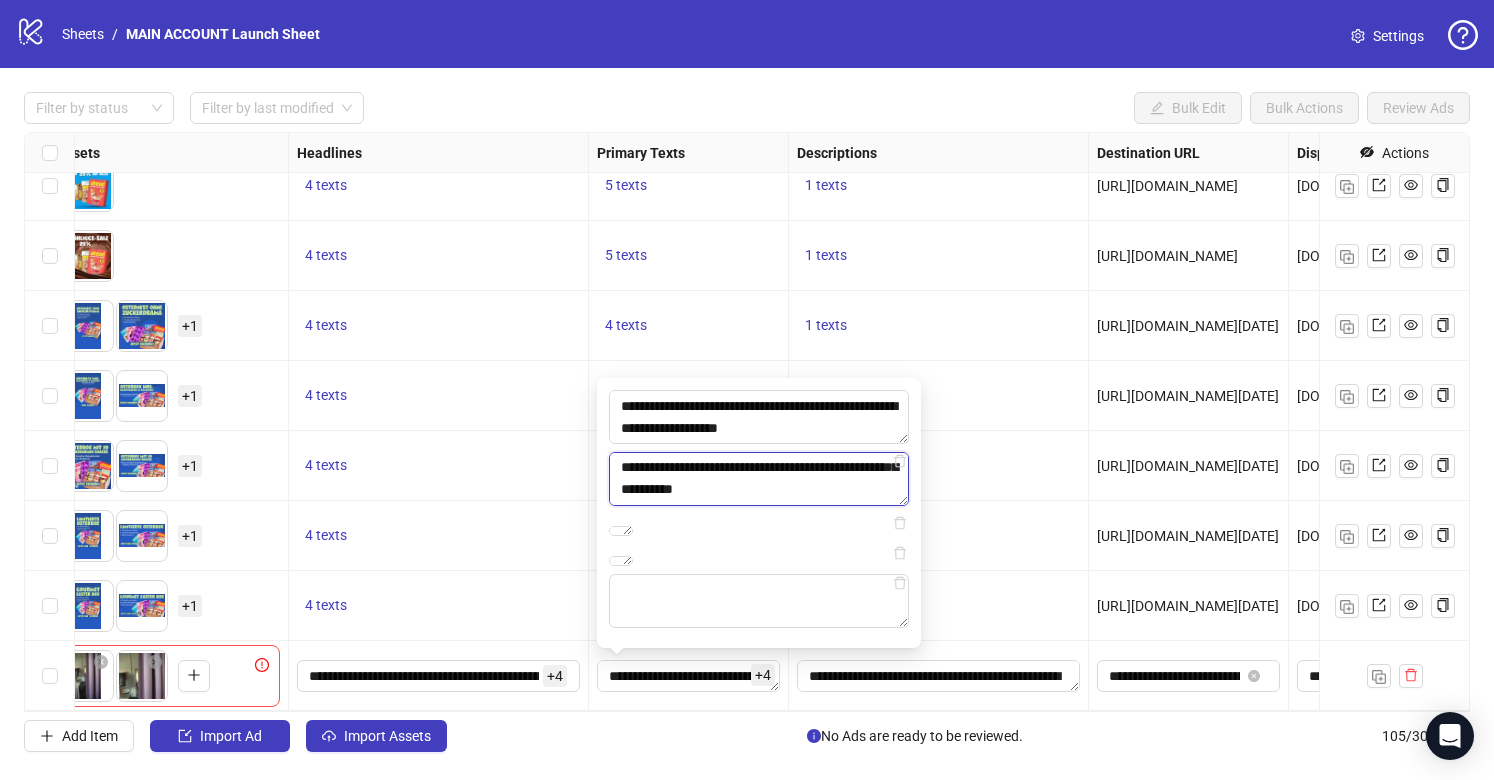 click on "**********" at bounding box center (759, 479) 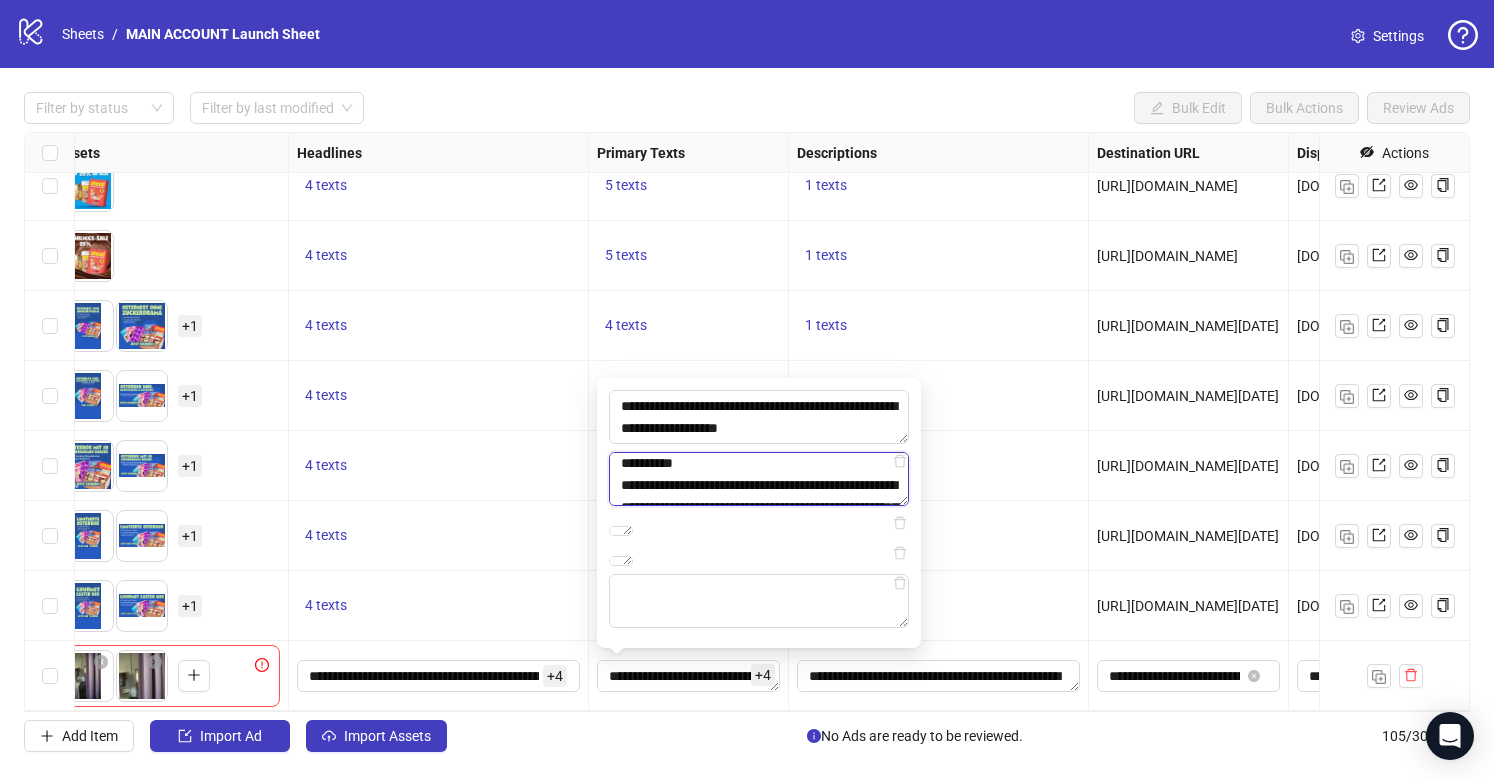 scroll, scrollTop: 200, scrollLeft: 0, axis: vertical 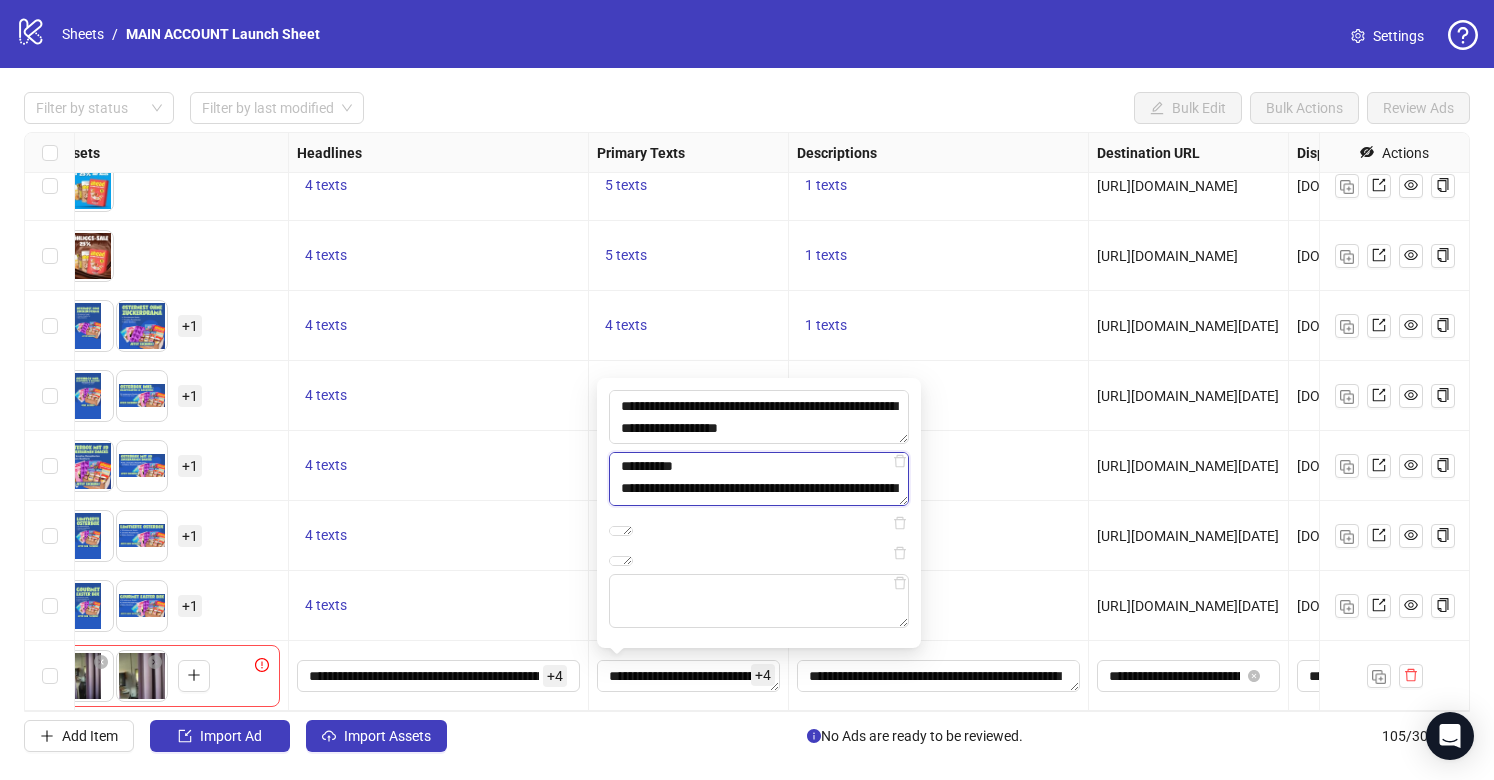click on "**********" at bounding box center [759, 479] 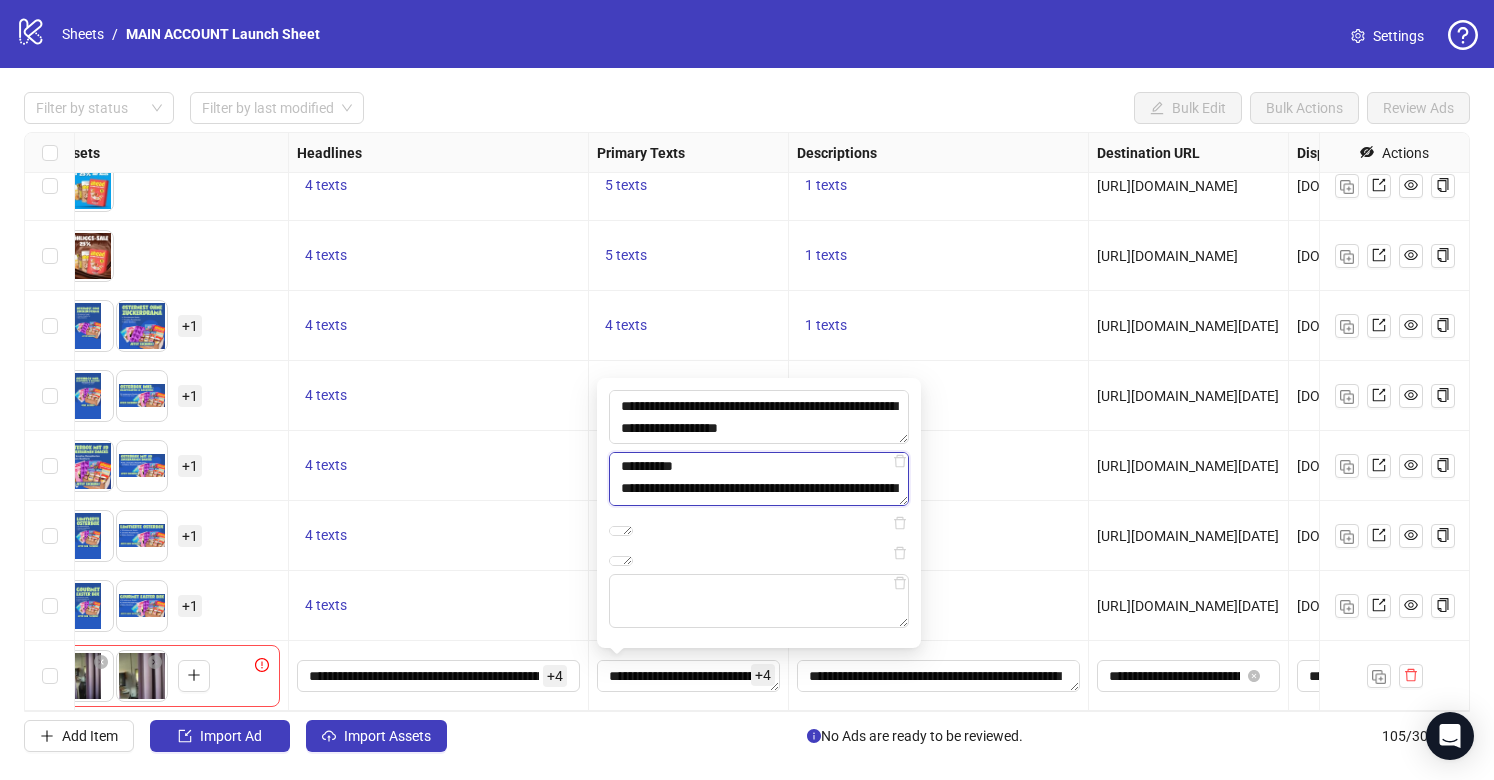 click on "**********" at bounding box center [759, 479] 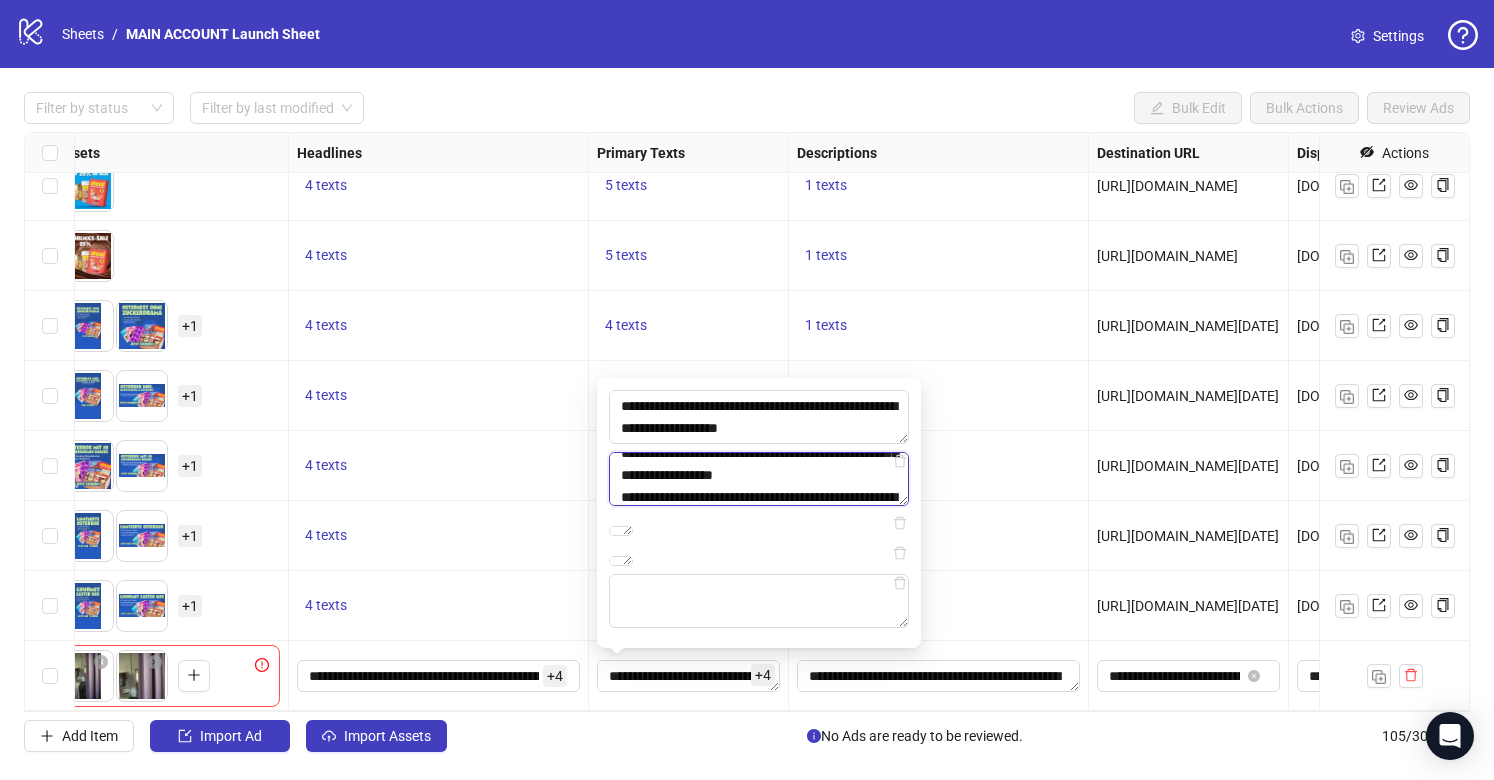 scroll, scrollTop: 317, scrollLeft: 0, axis: vertical 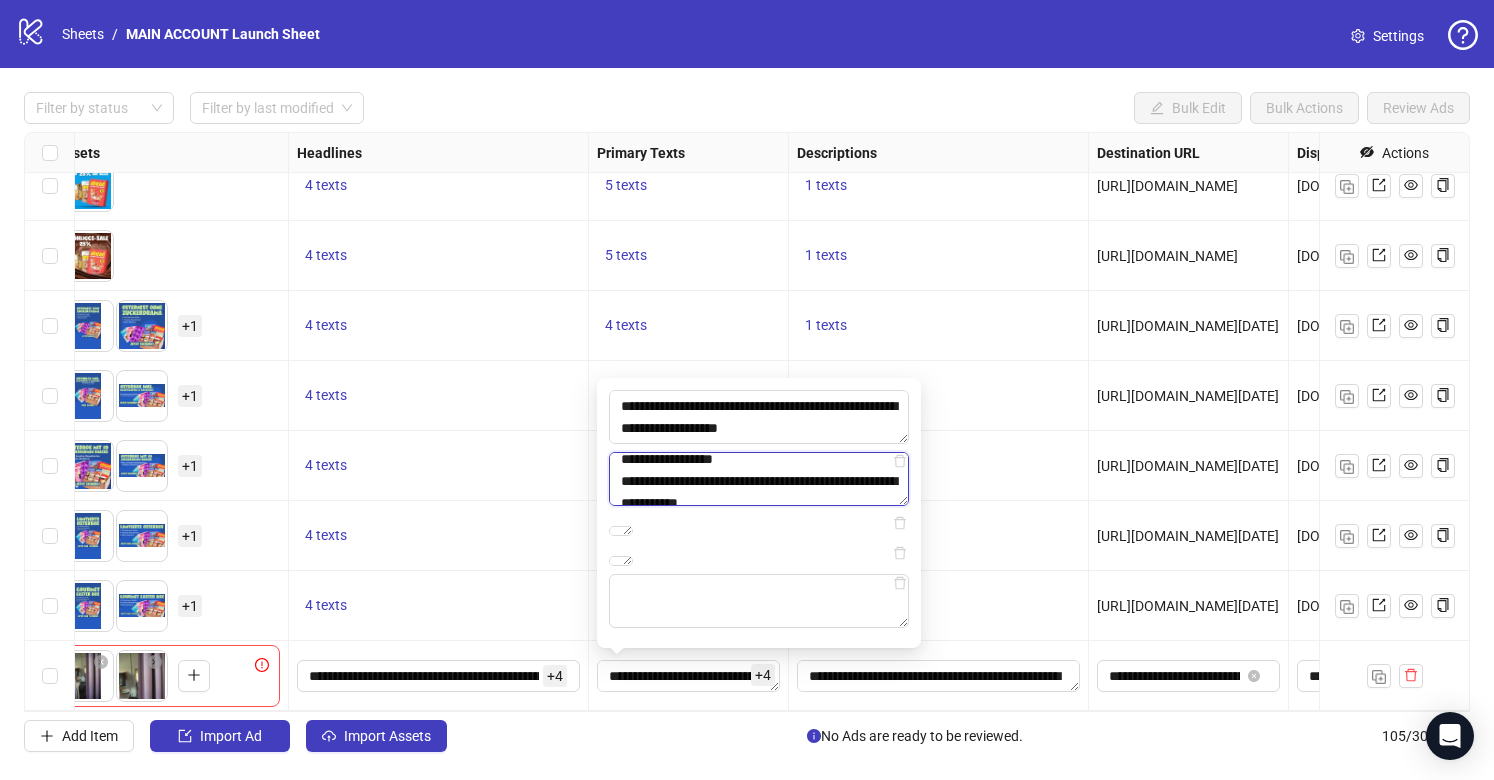 click on "**********" at bounding box center [759, 479] 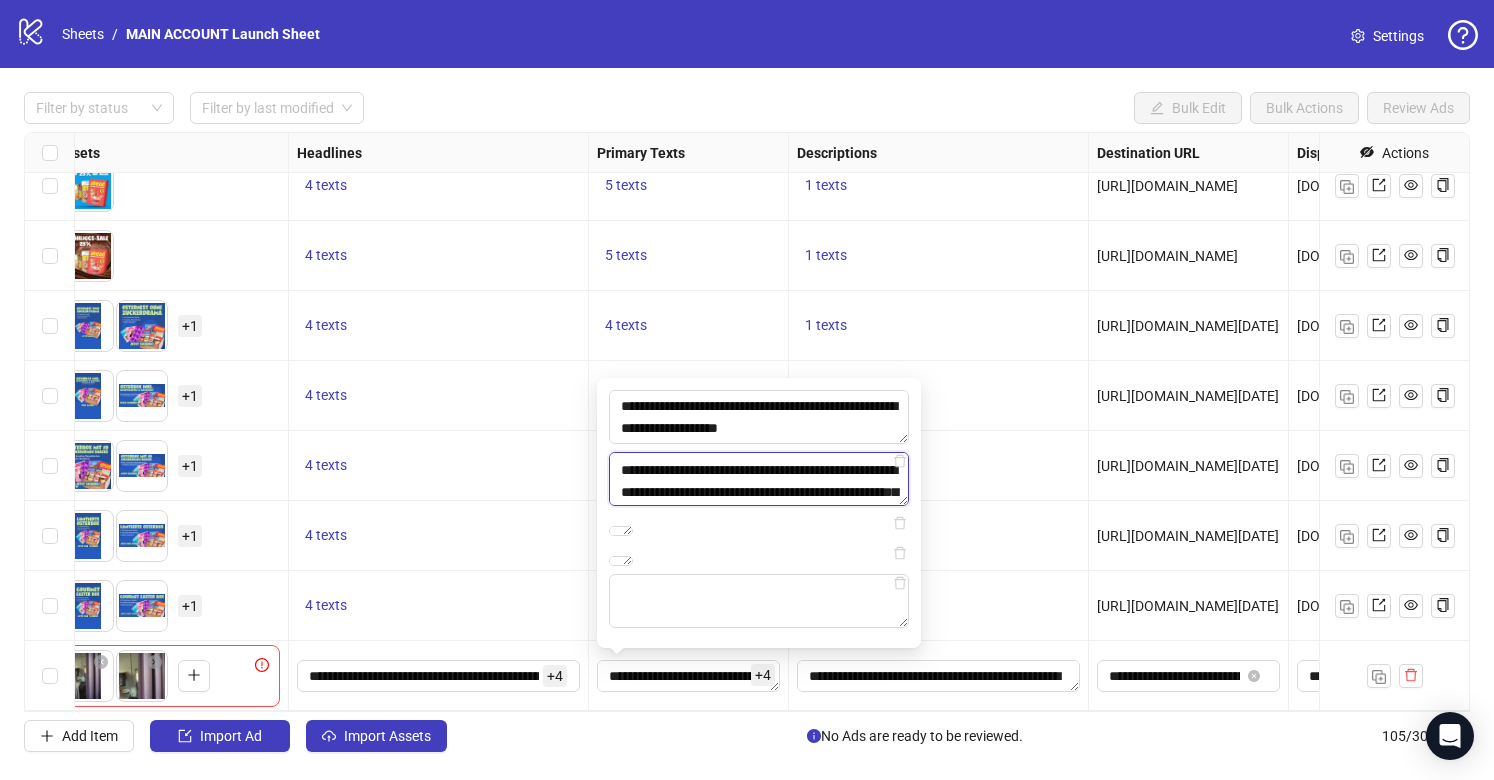 scroll, scrollTop: 252, scrollLeft: 0, axis: vertical 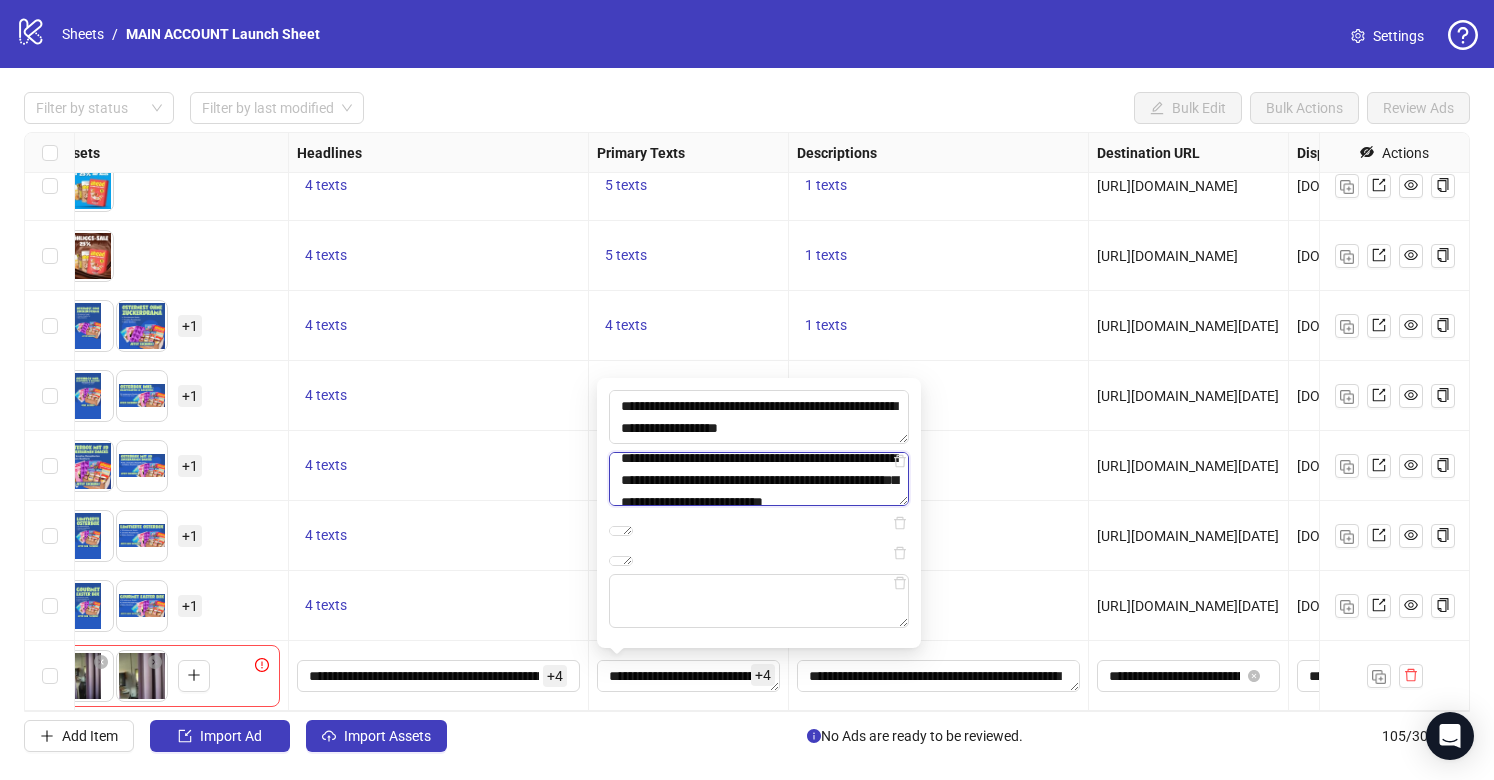 click on "**********" at bounding box center (759, 479) 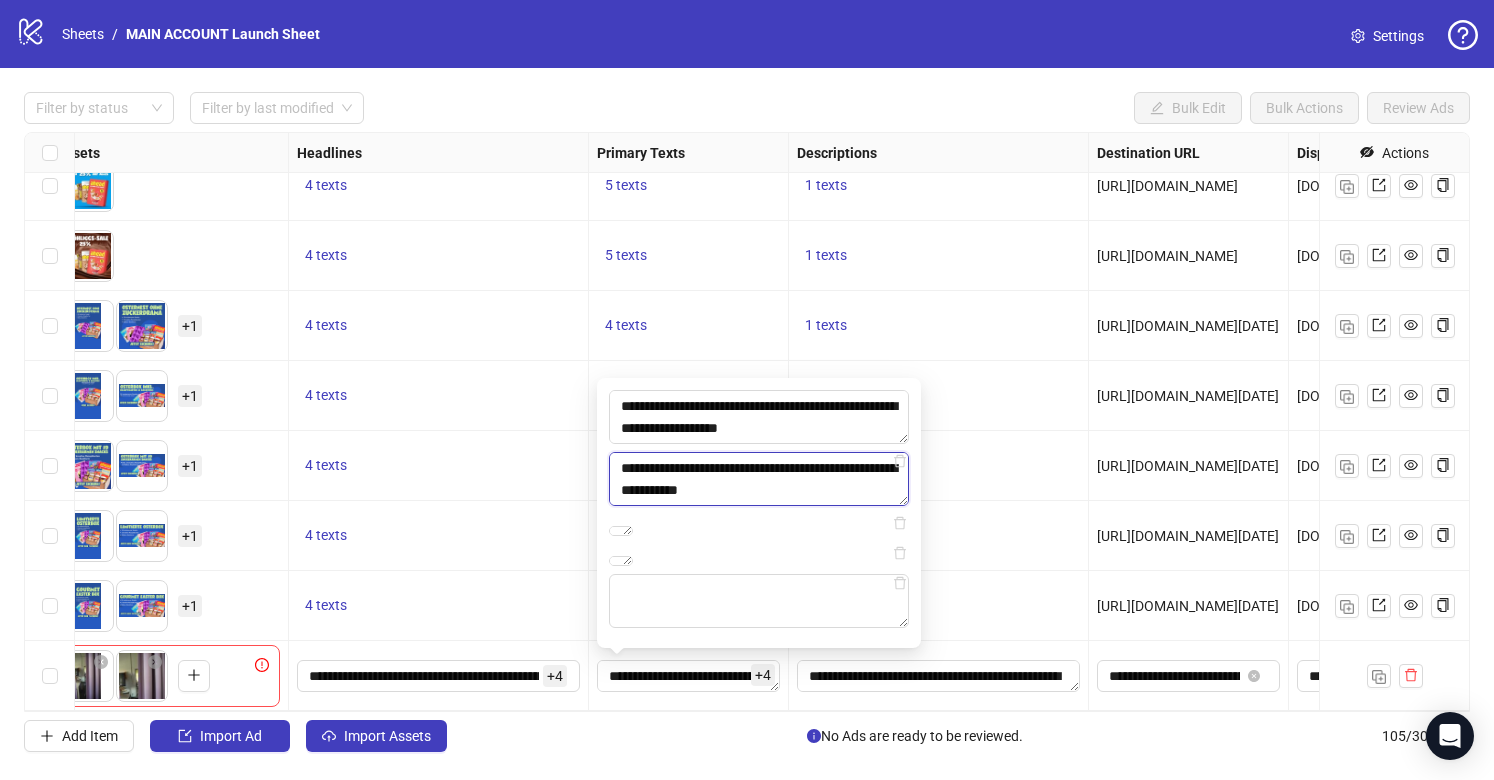 scroll, scrollTop: 398, scrollLeft: 0, axis: vertical 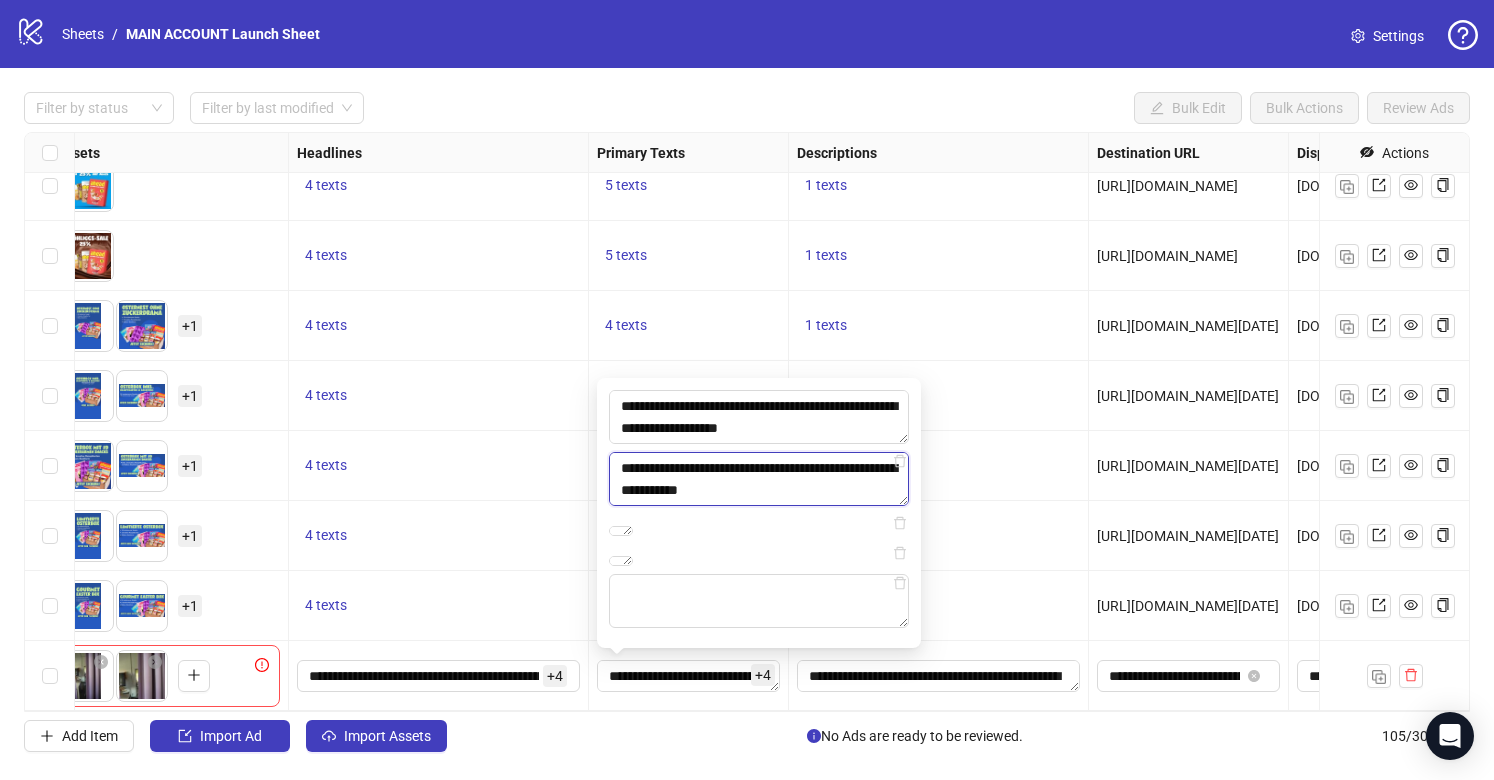 click on "**********" at bounding box center (759, 479) 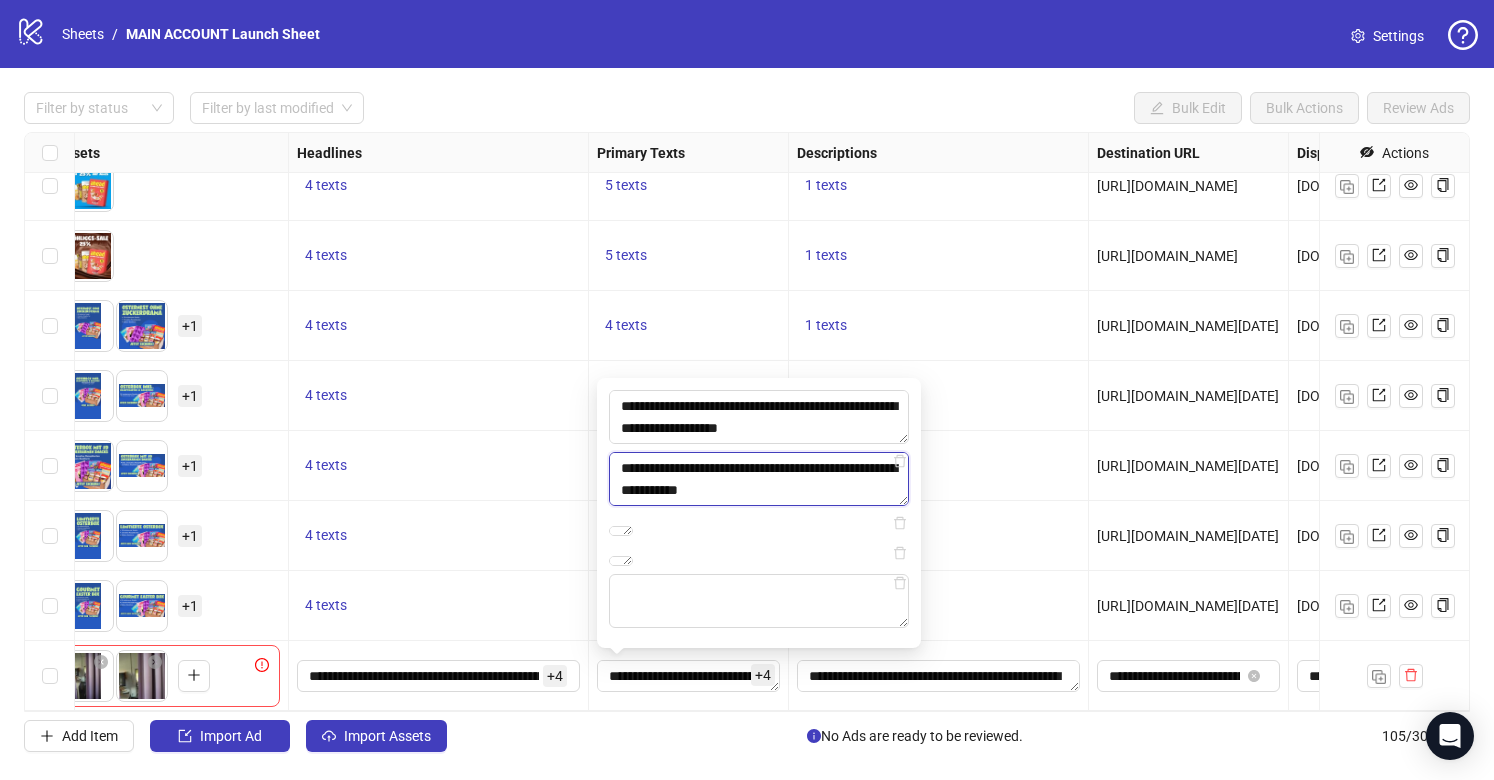 click on "**********" at bounding box center [759, 479] 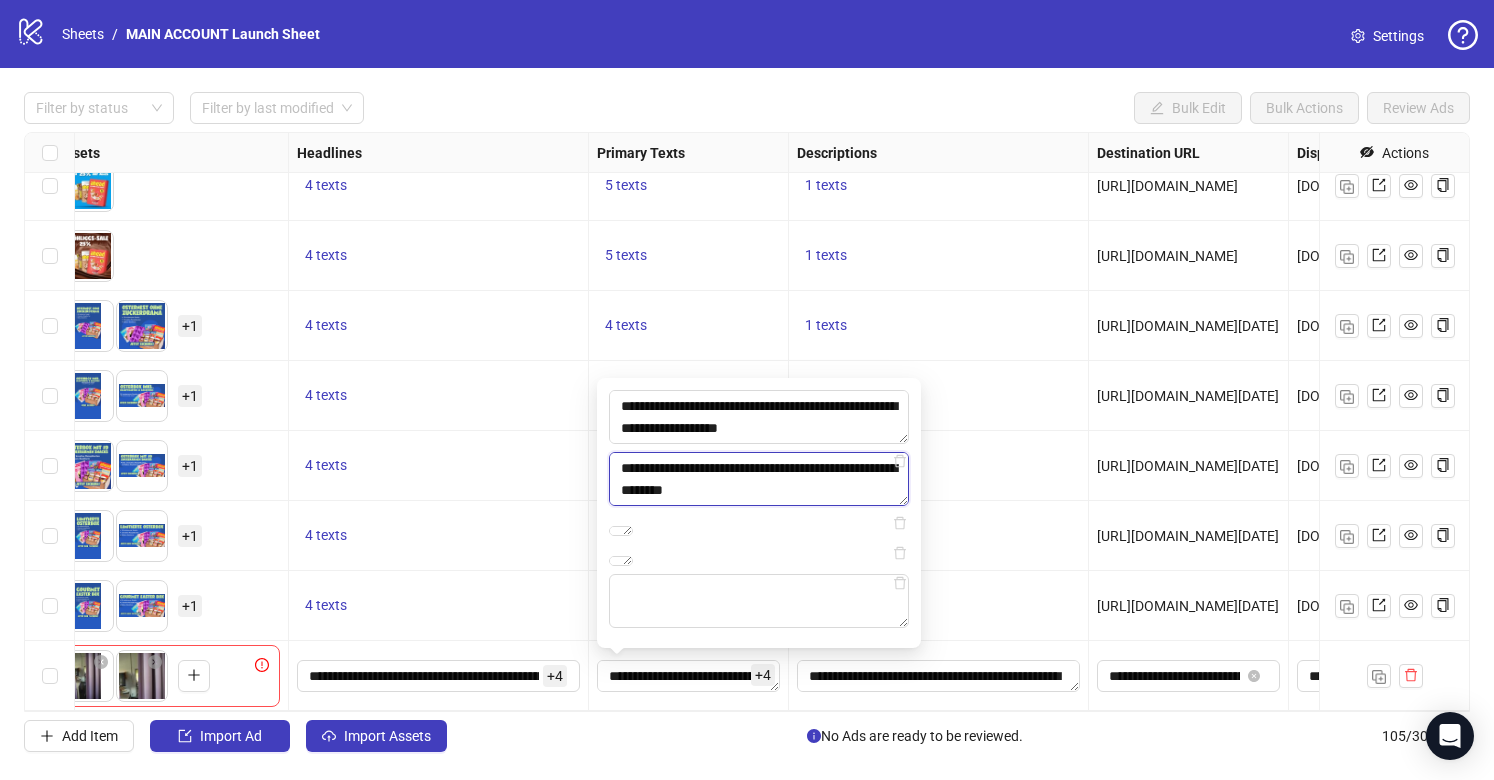 click on "**********" at bounding box center (759, 479) 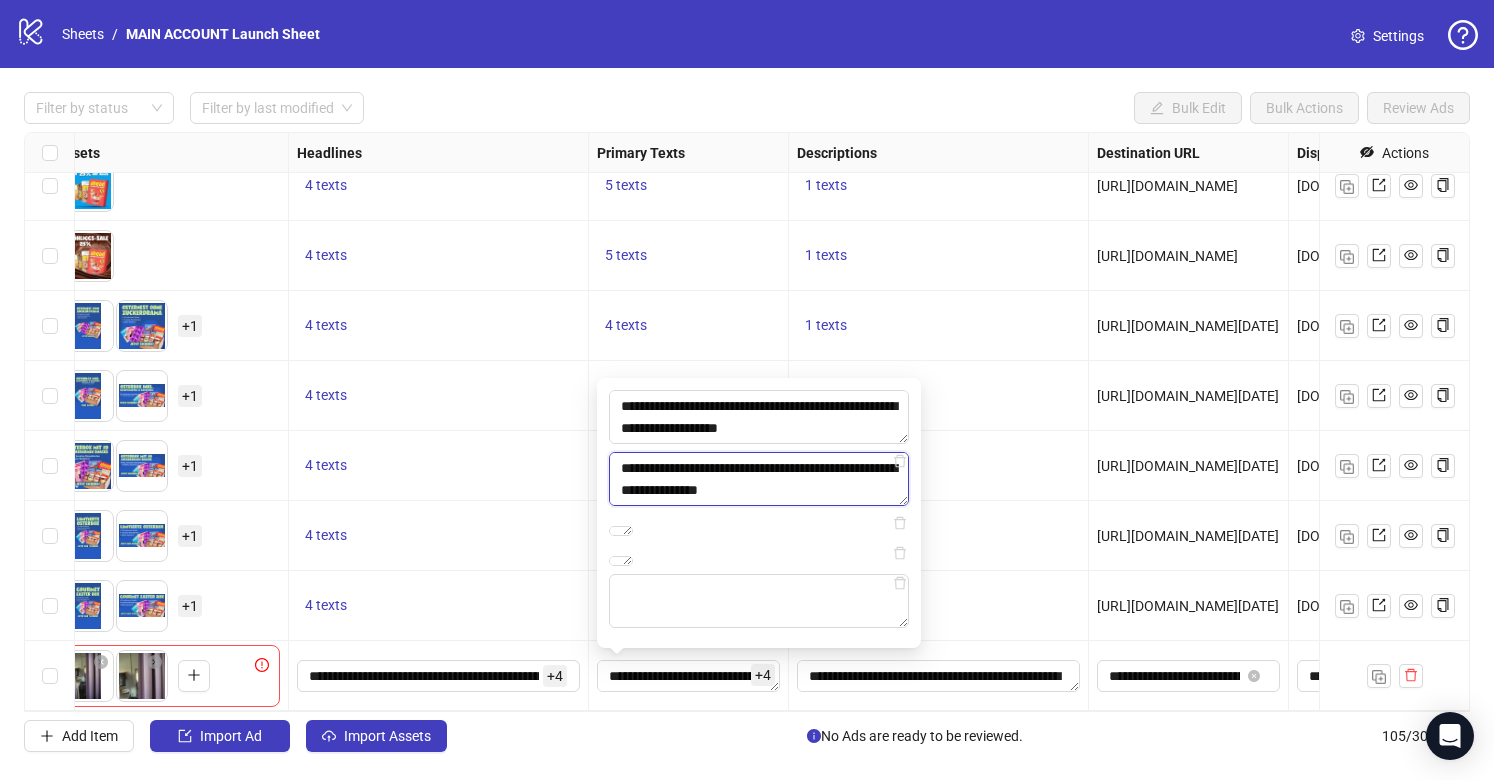 drag, startPoint x: 797, startPoint y: 425, endPoint x: 786, endPoint y: 402, distance: 25.495098 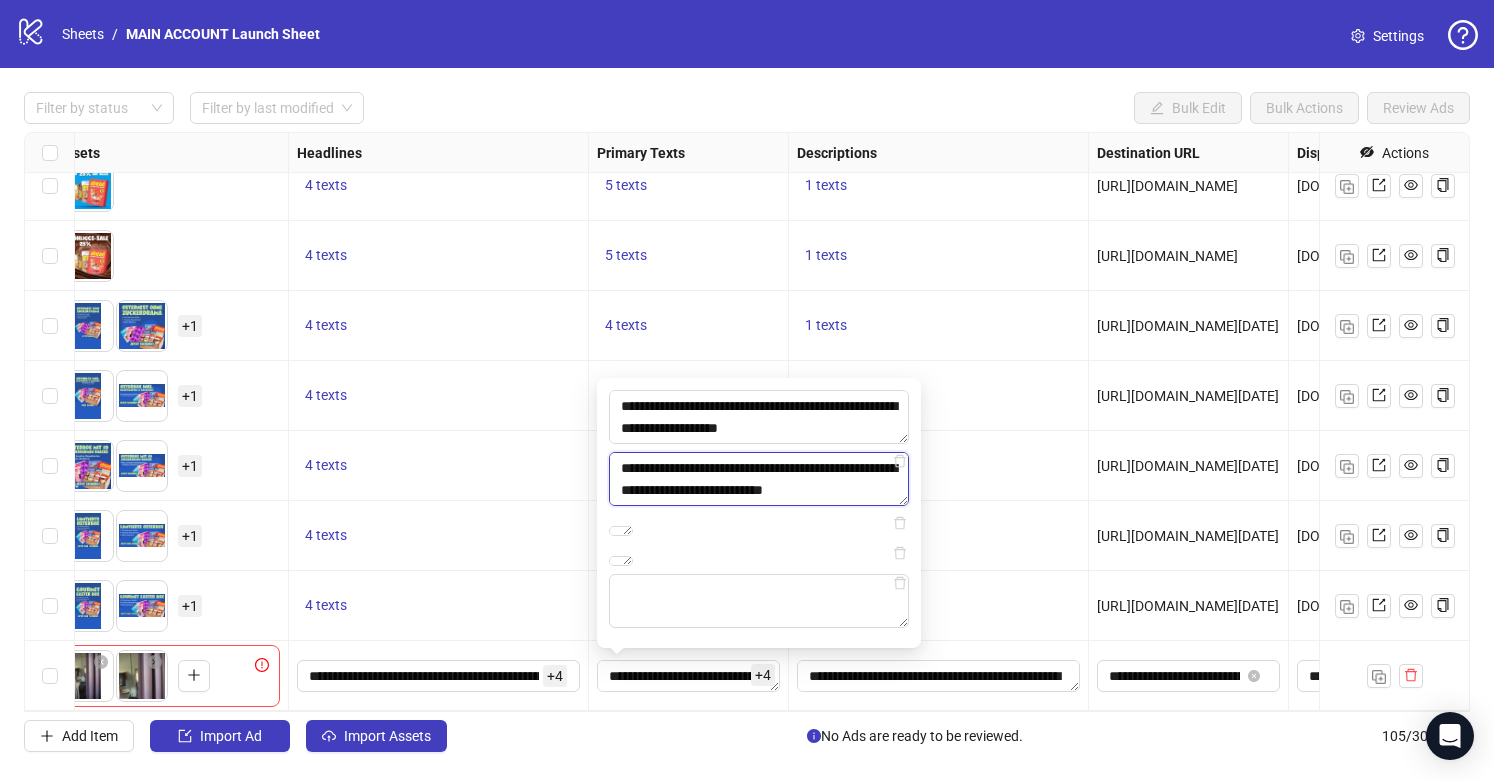 scroll, scrollTop: 455, scrollLeft: 0, axis: vertical 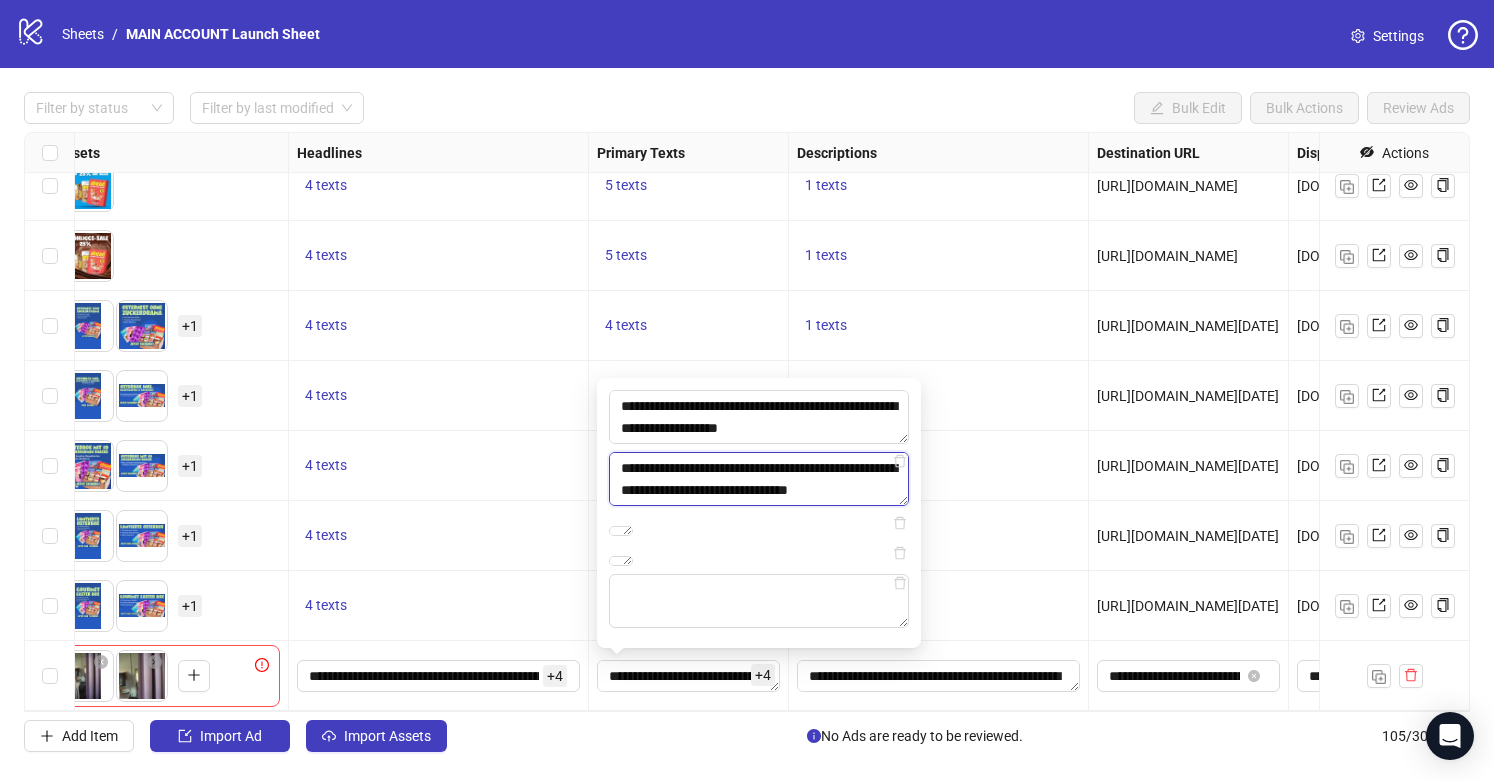 type on "**********" 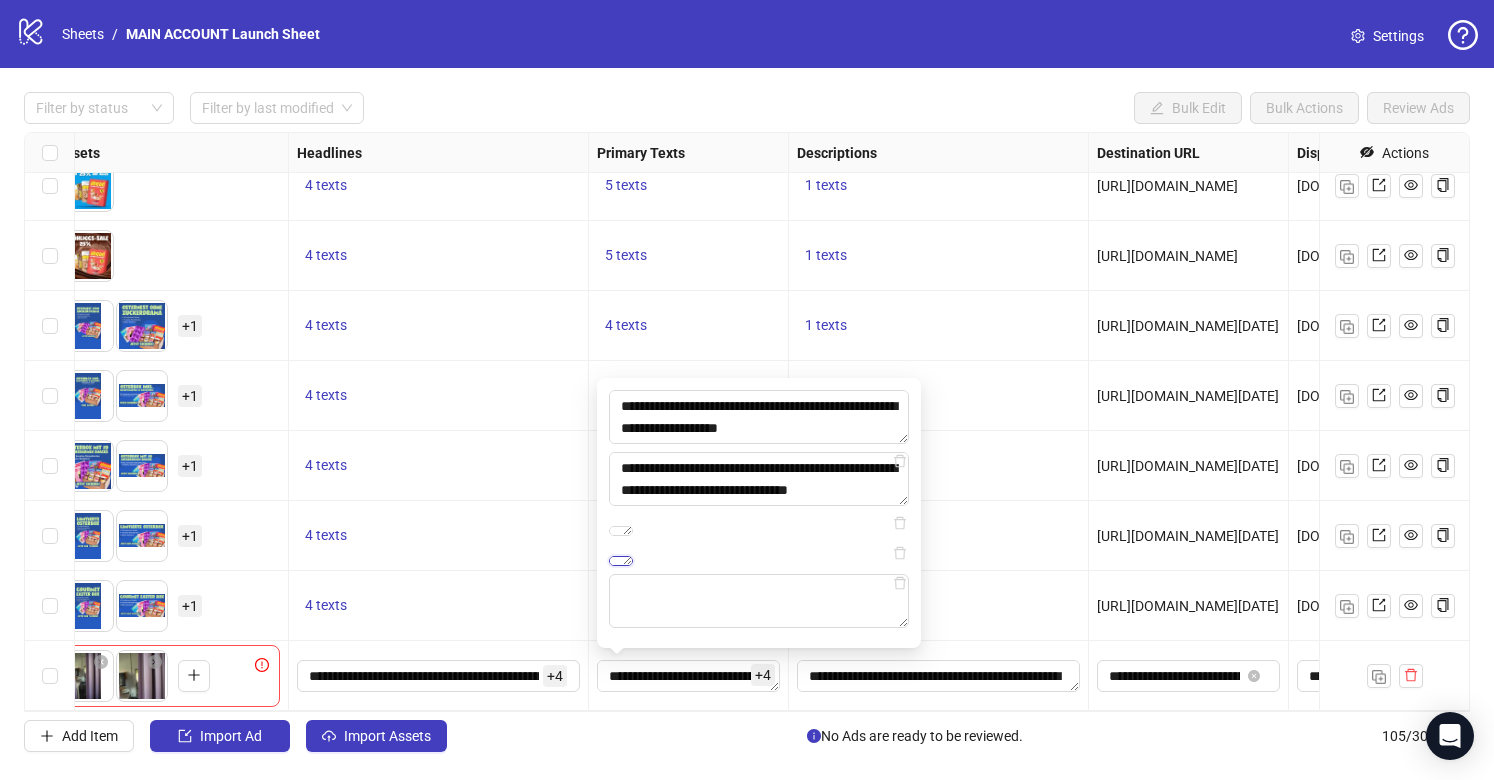 click on "**********" at bounding box center (621, 561) 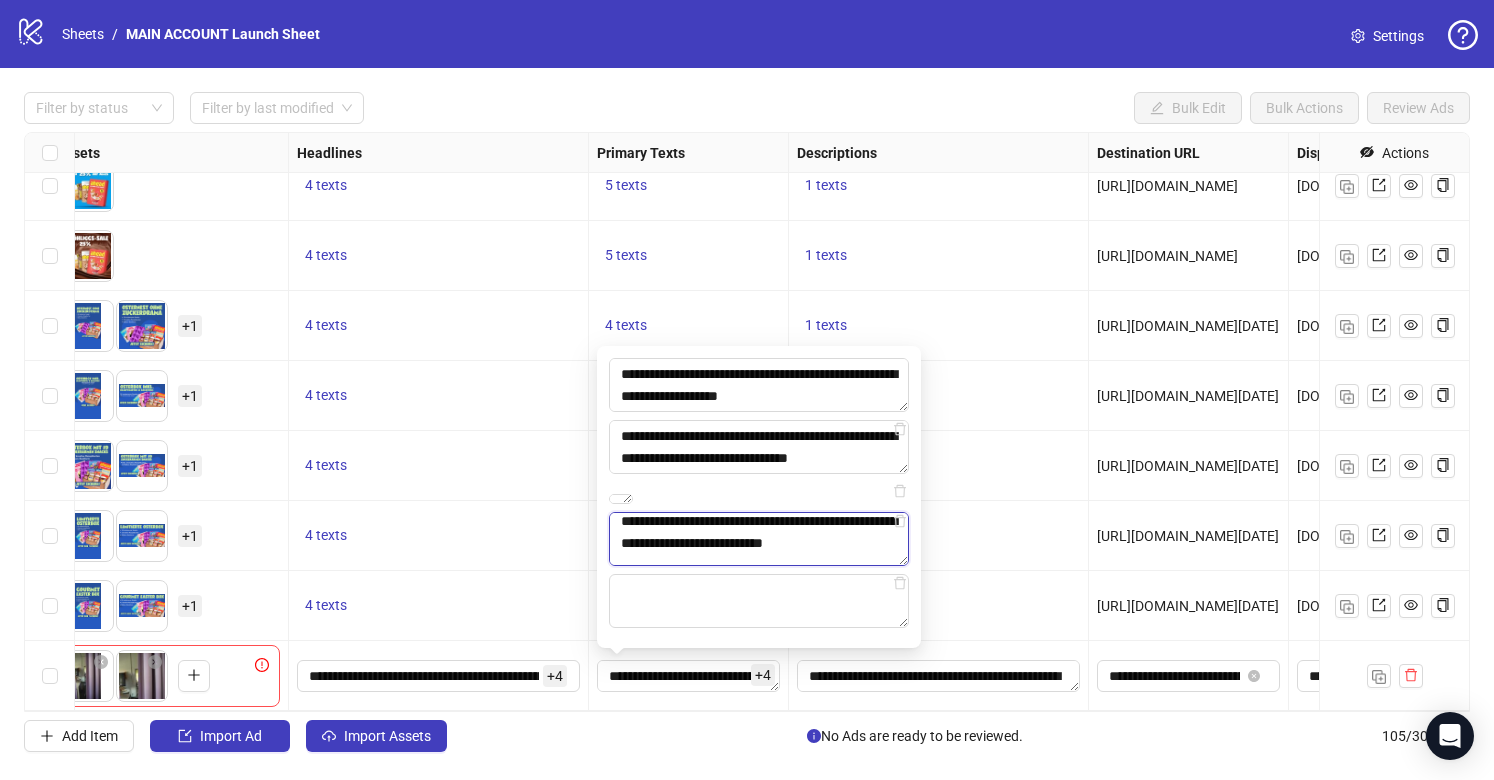 scroll, scrollTop: 18, scrollLeft: 0, axis: vertical 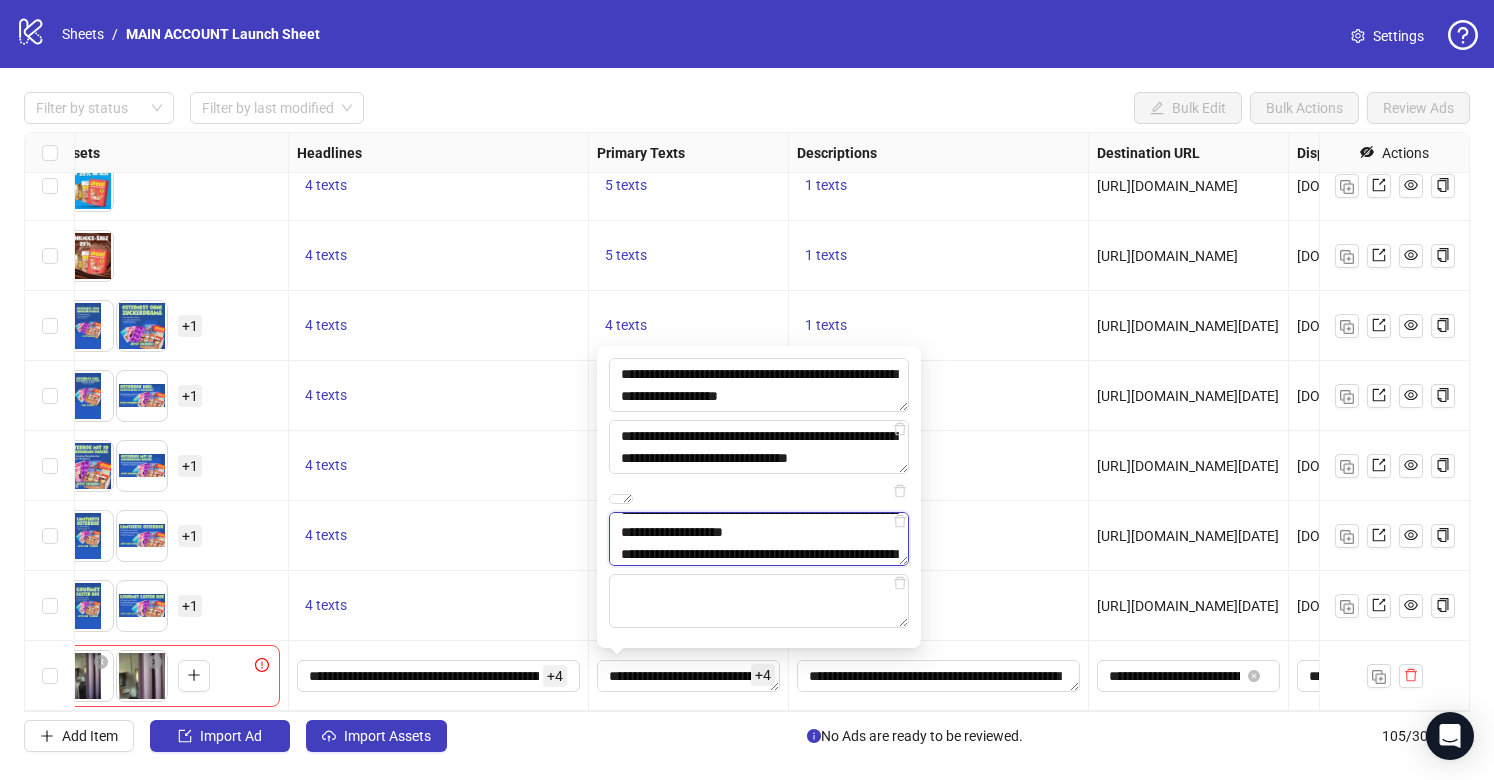 click on "**********" at bounding box center [759, 539] 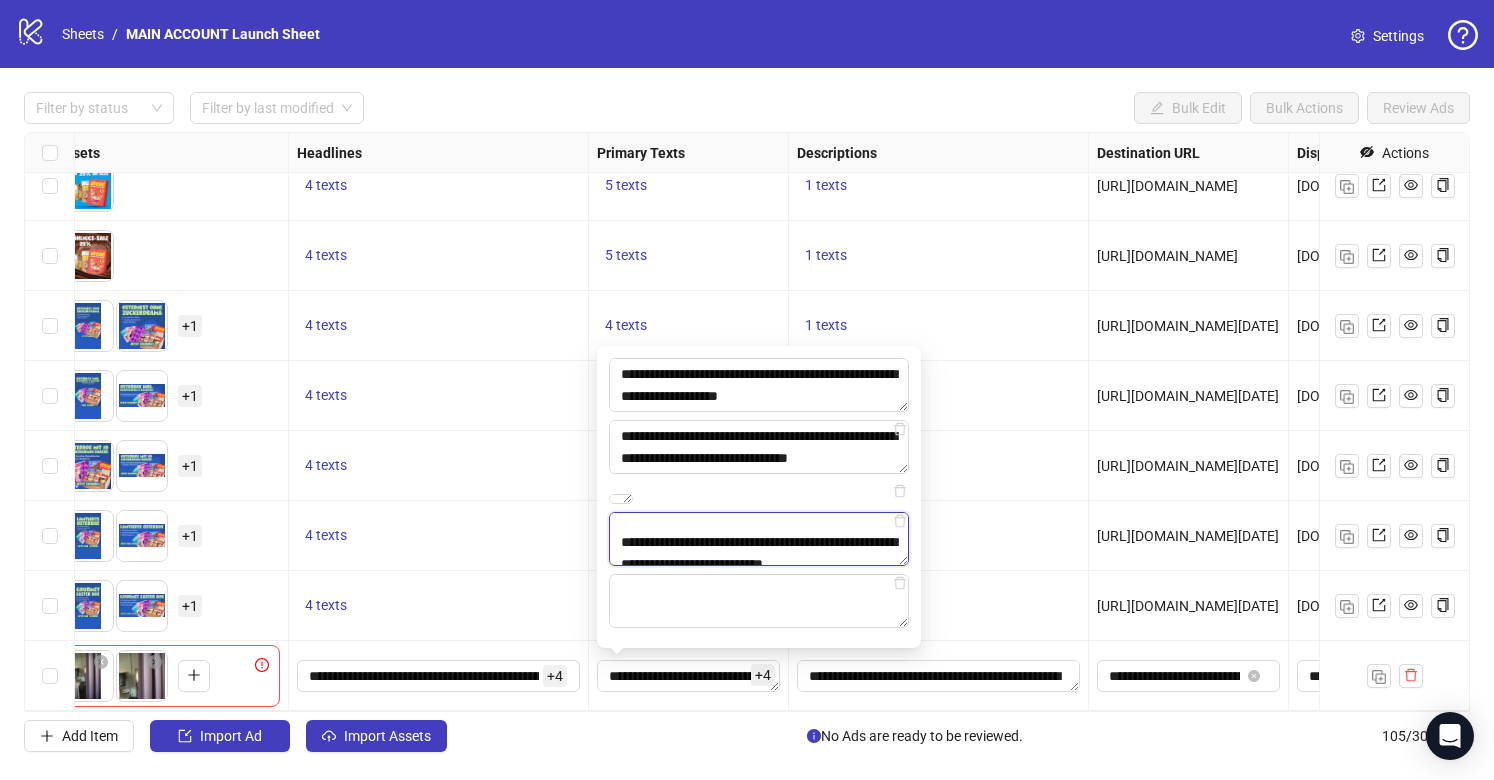 scroll, scrollTop: 51, scrollLeft: 0, axis: vertical 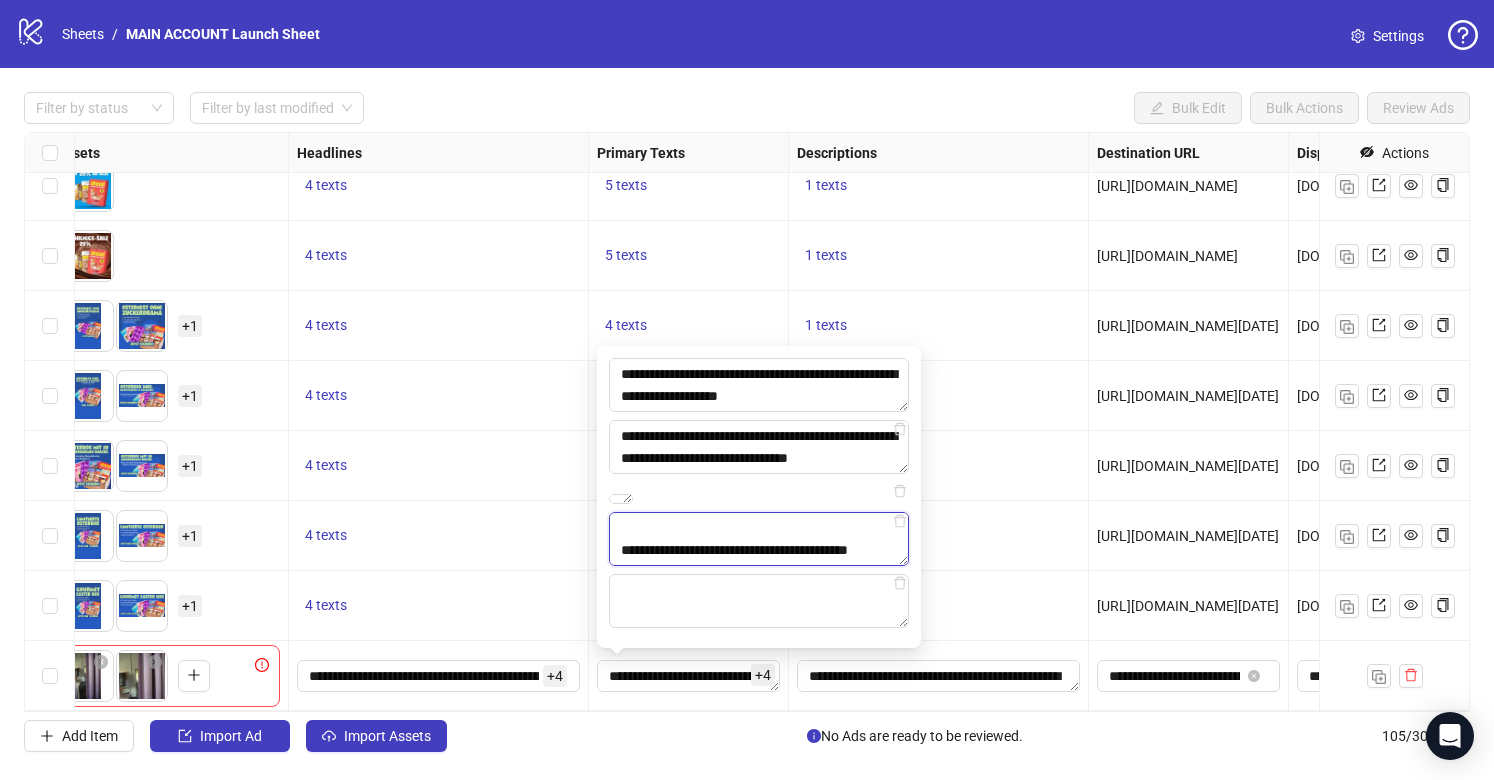 drag, startPoint x: 643, startPoint y: 546, endPoint x: 864, endPoint y: 572, distance: 222.52415 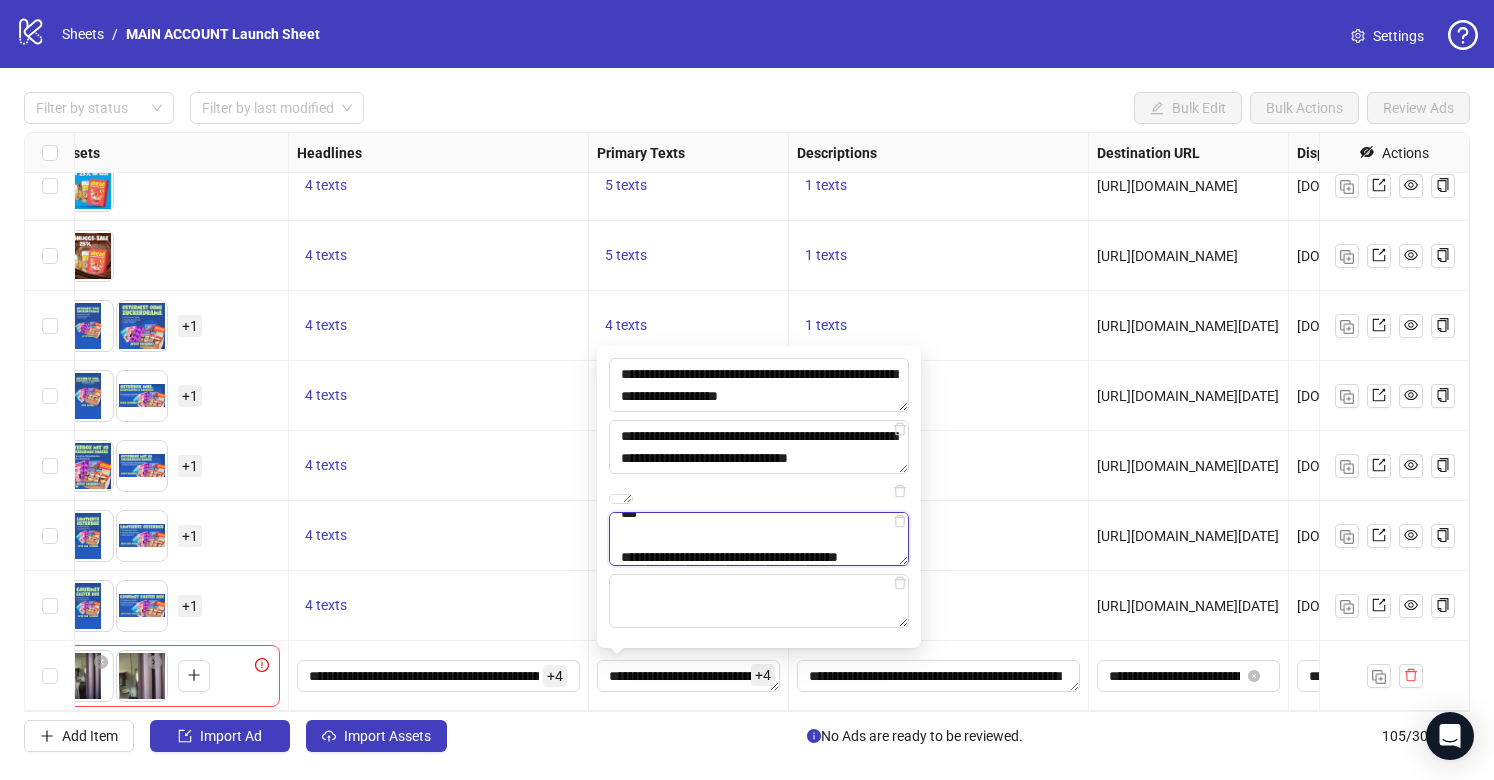 scroll, scrollTop: 213, scrollLeft: 0, axis: vertical 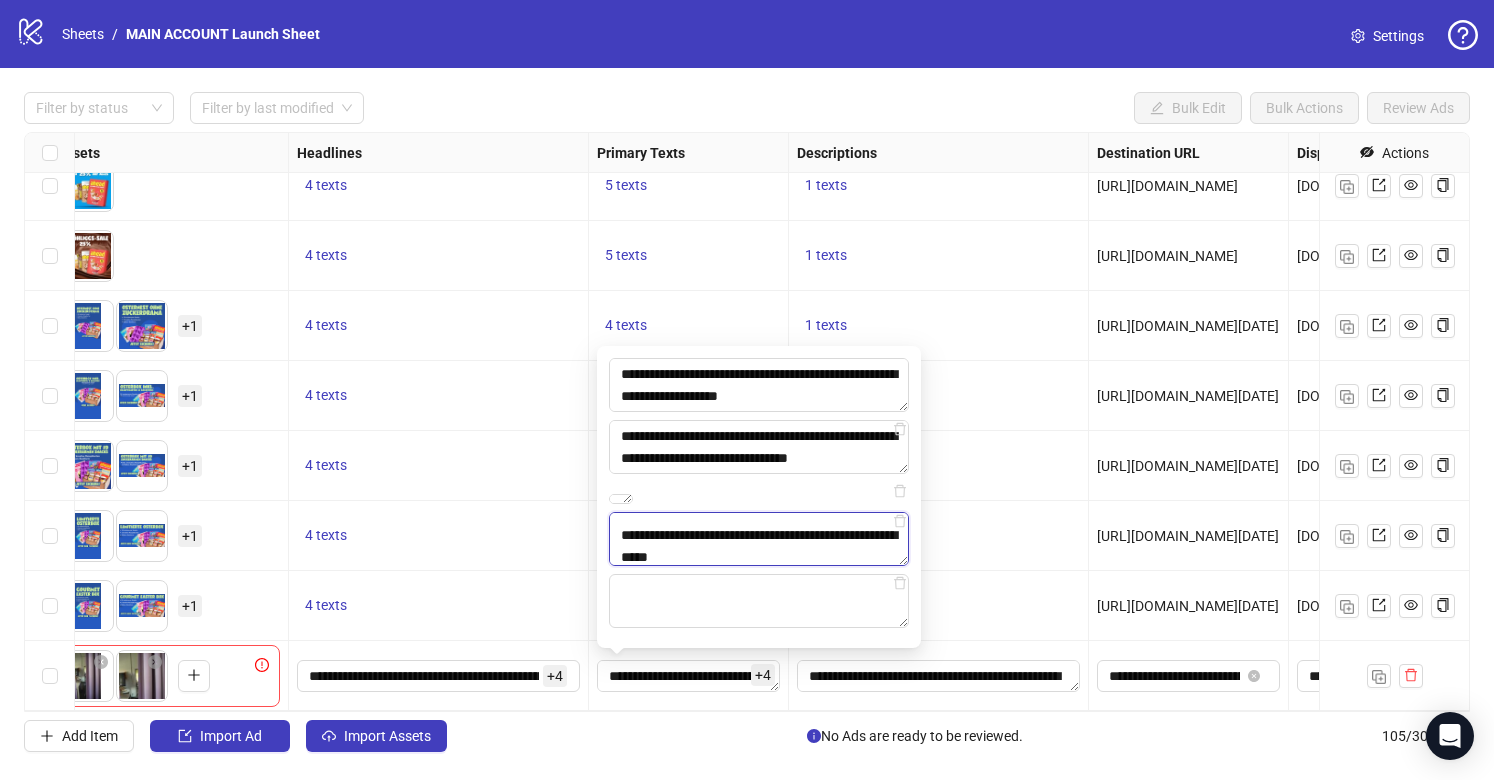 click on "**********" at bounding box center [759, 539] 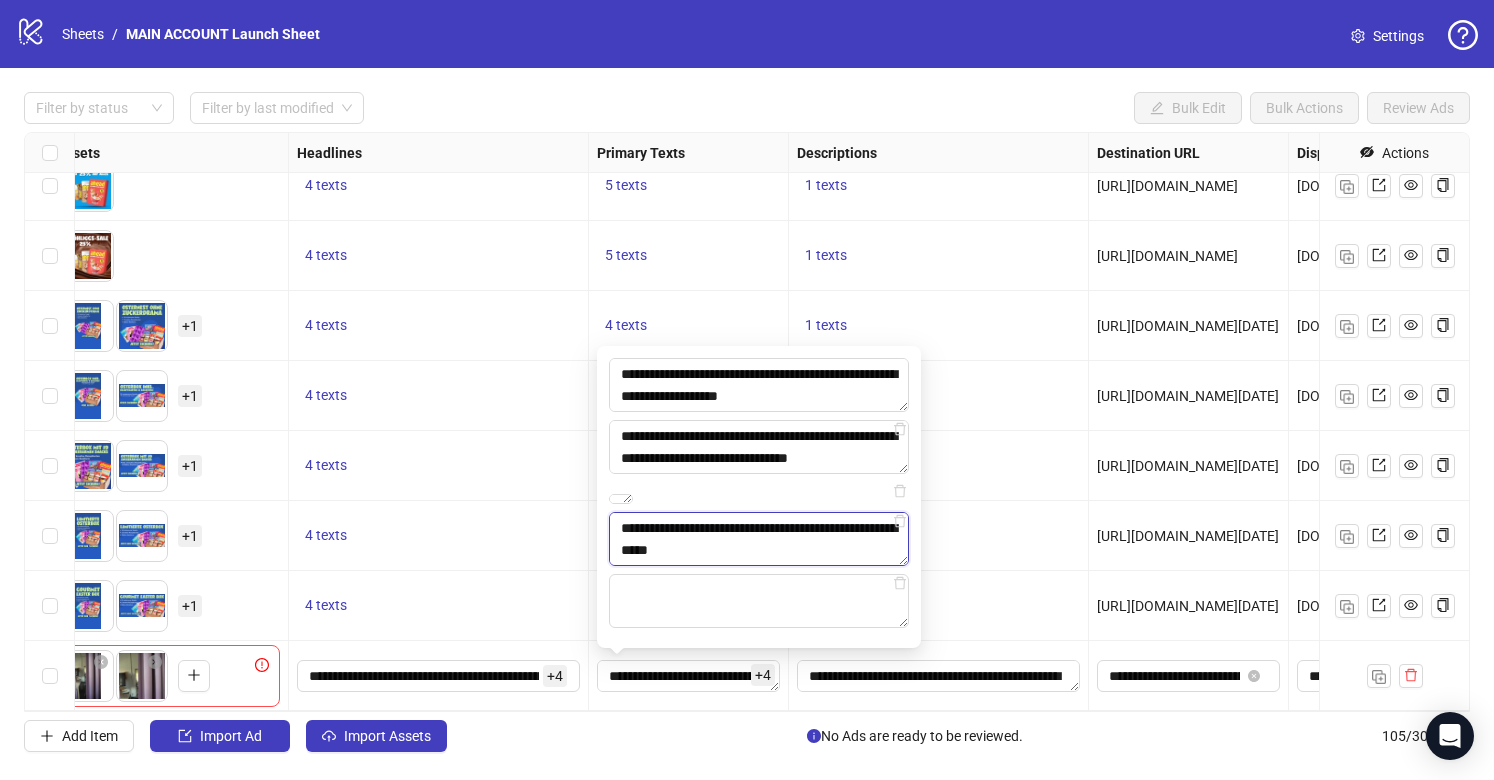 drag, startPoint x: 632, startPoint y: 559, endPoint x: 757, endPoint y: 554, distance: 125.09996 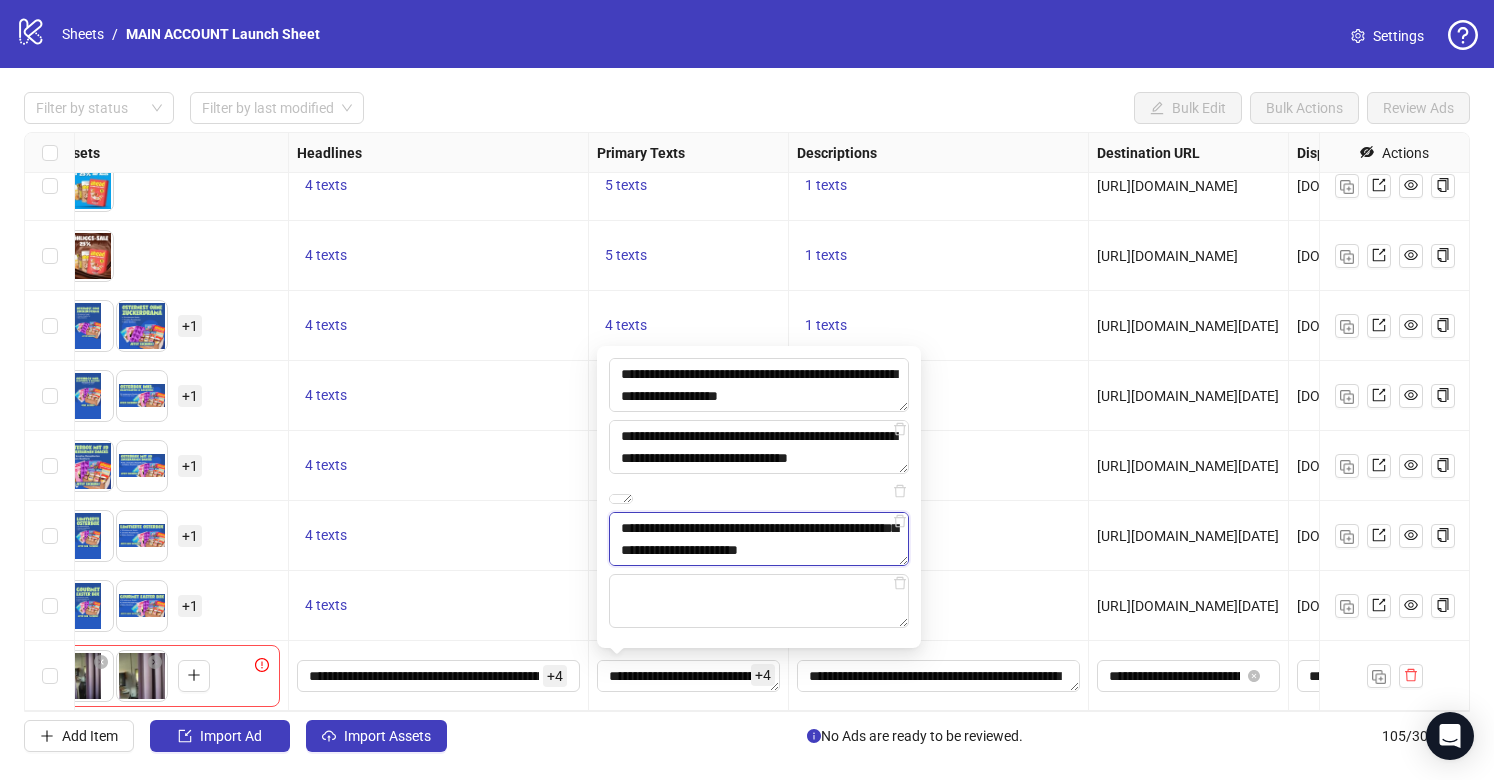 scroll, scrollTop: 242, scrollLeft: 0, axis: vertical 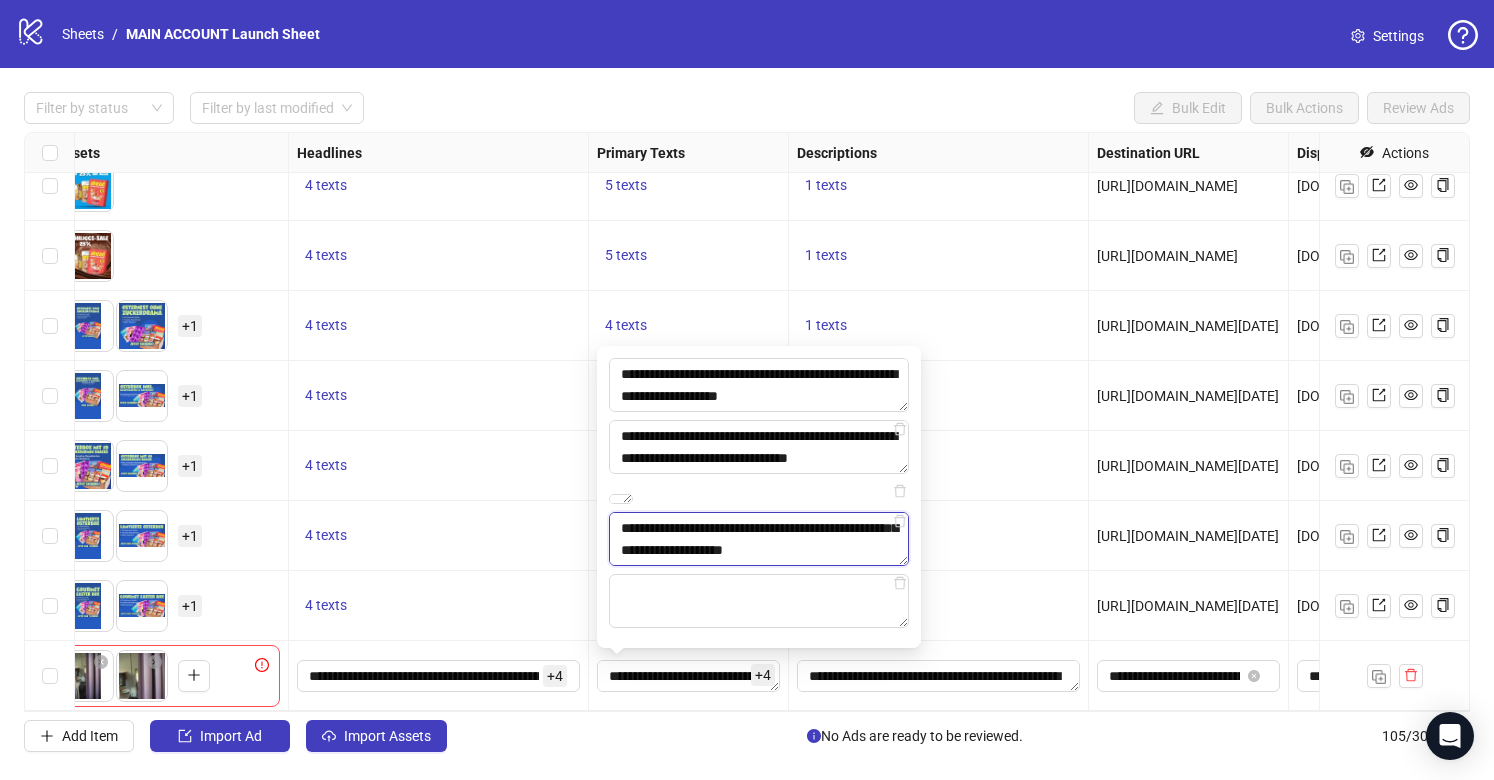 click on "**********" at bounding box center [759, 539] 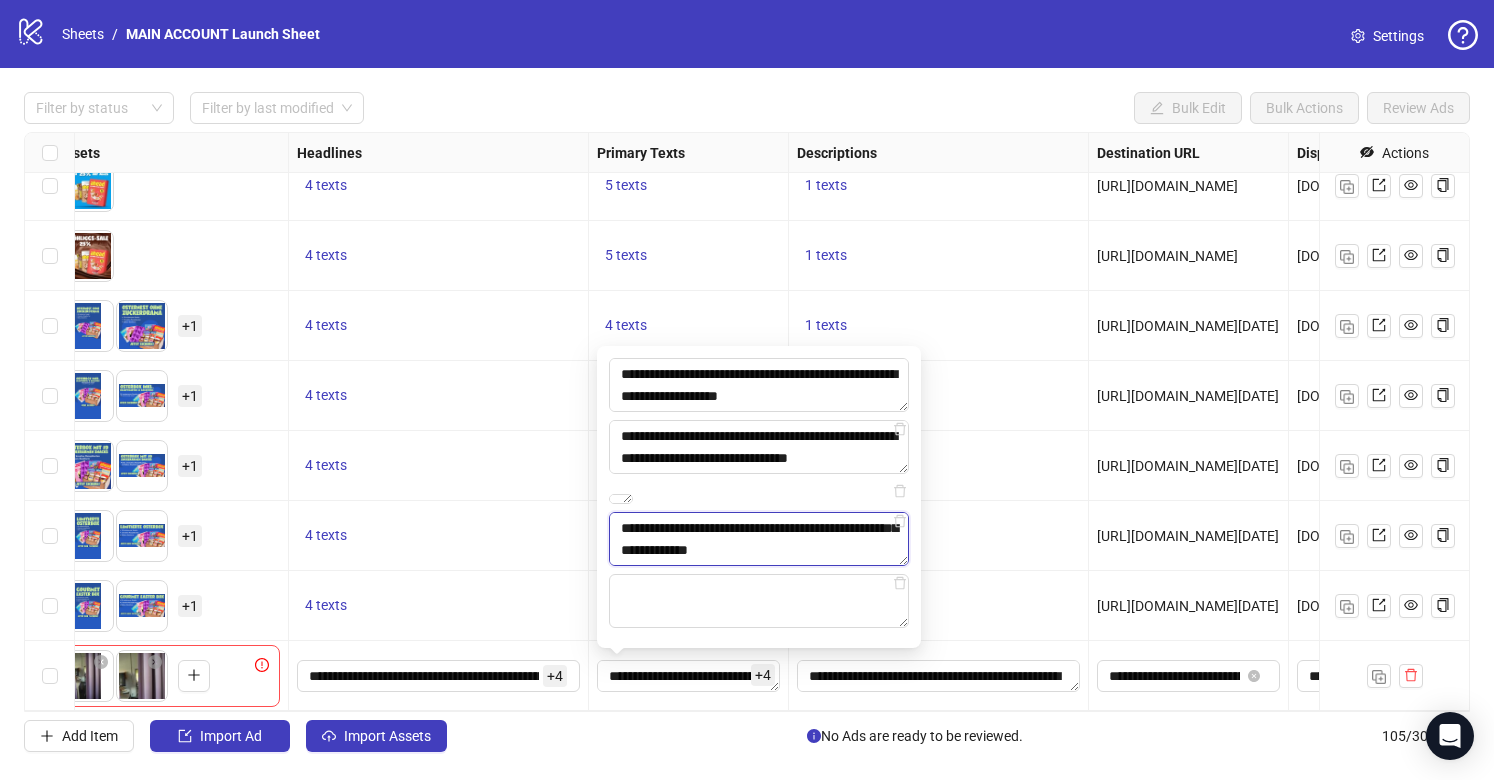 drag, startPoint x: 855, startPoint y: 546, endPoint x: 689, endPoint y: 545, distance: 166.003 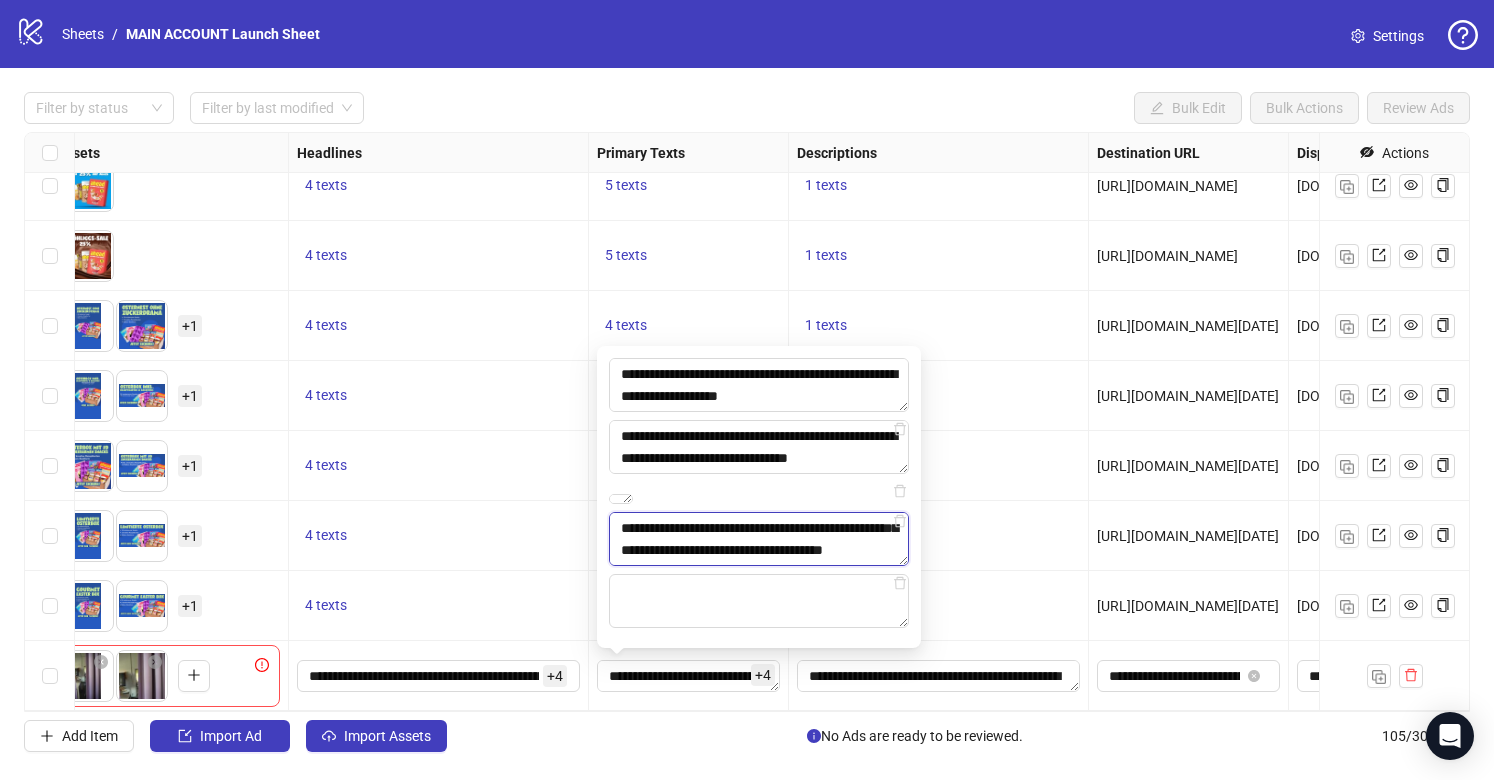 scroll, scrollTop: 264, scrollLeft: 0, axis: vertical 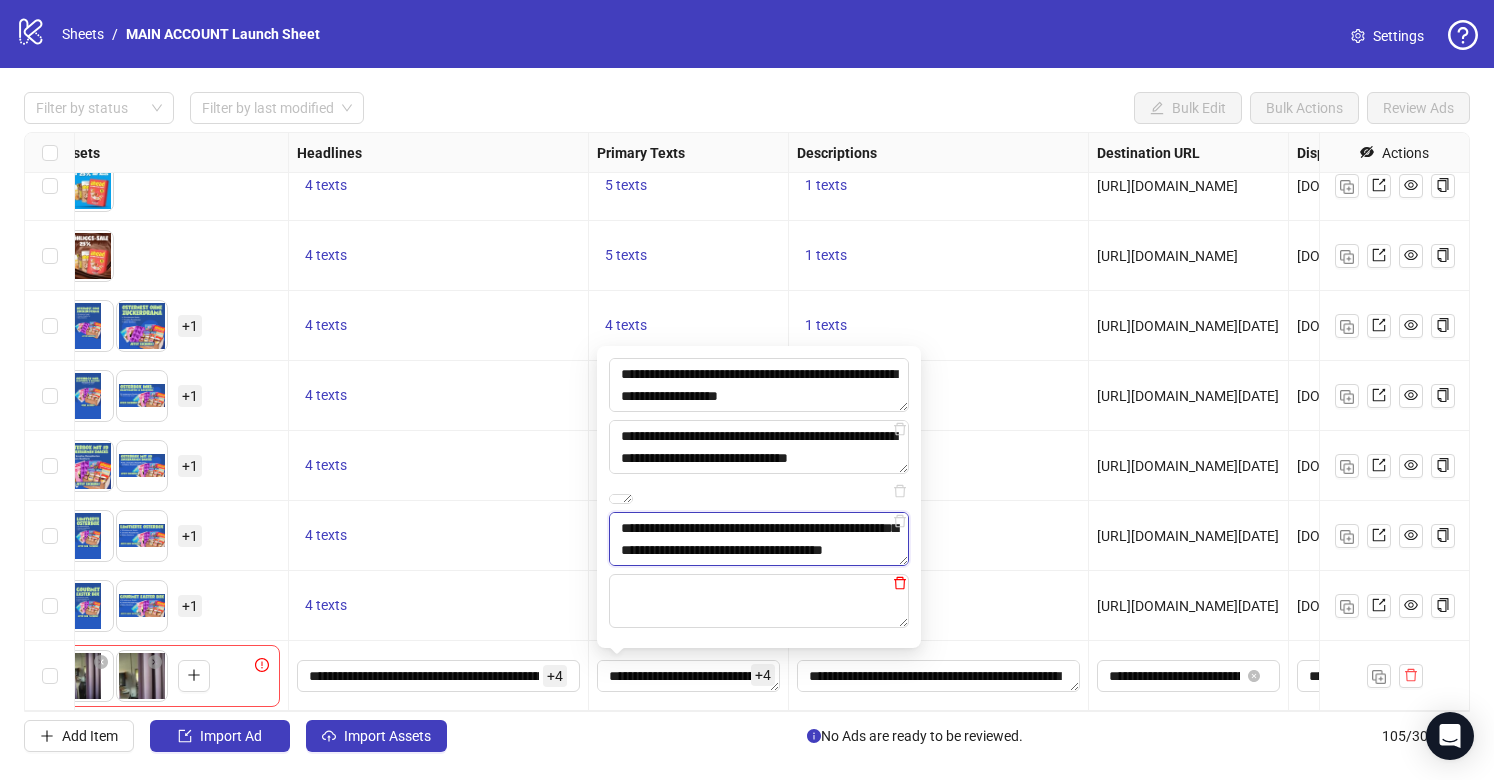 type on "**********" 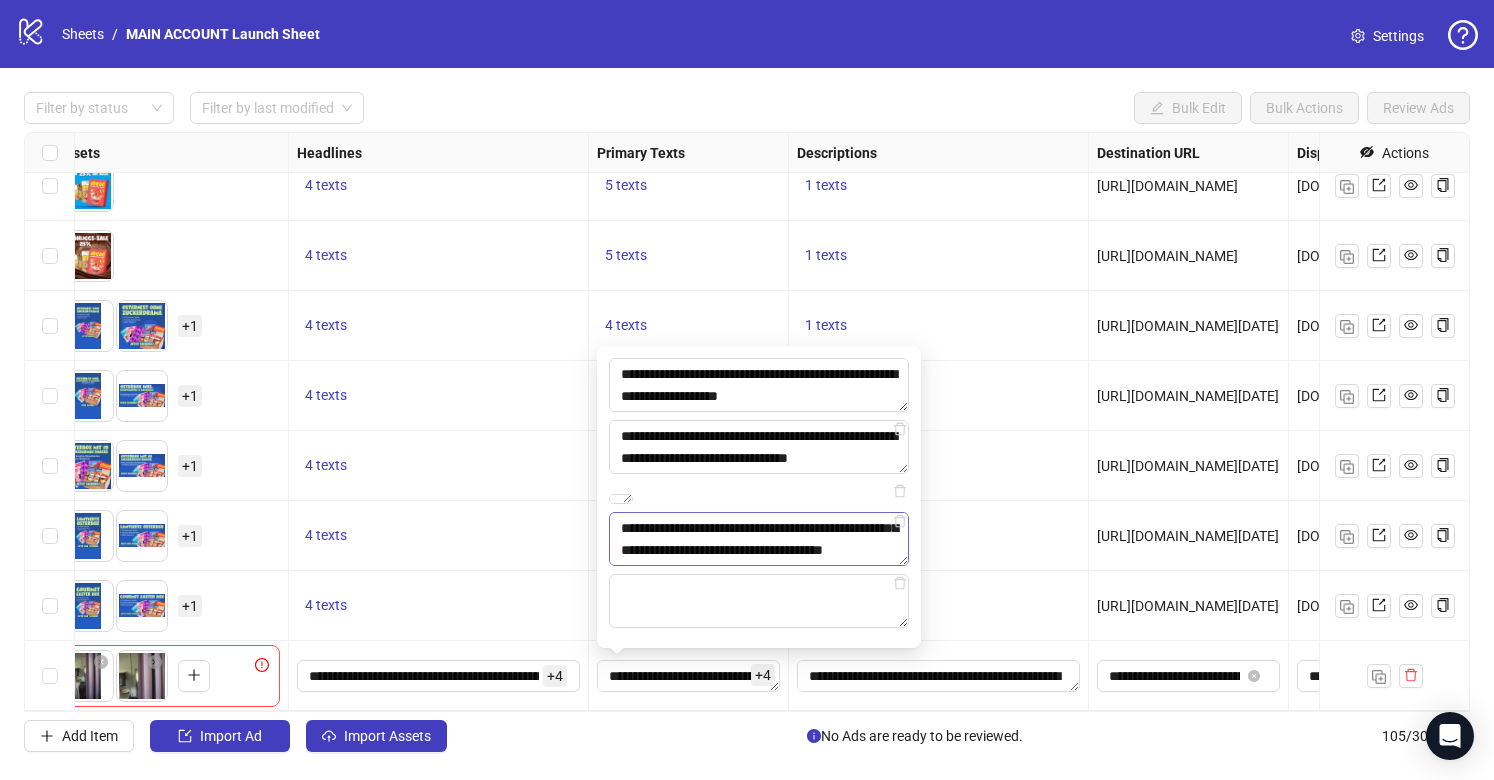 click 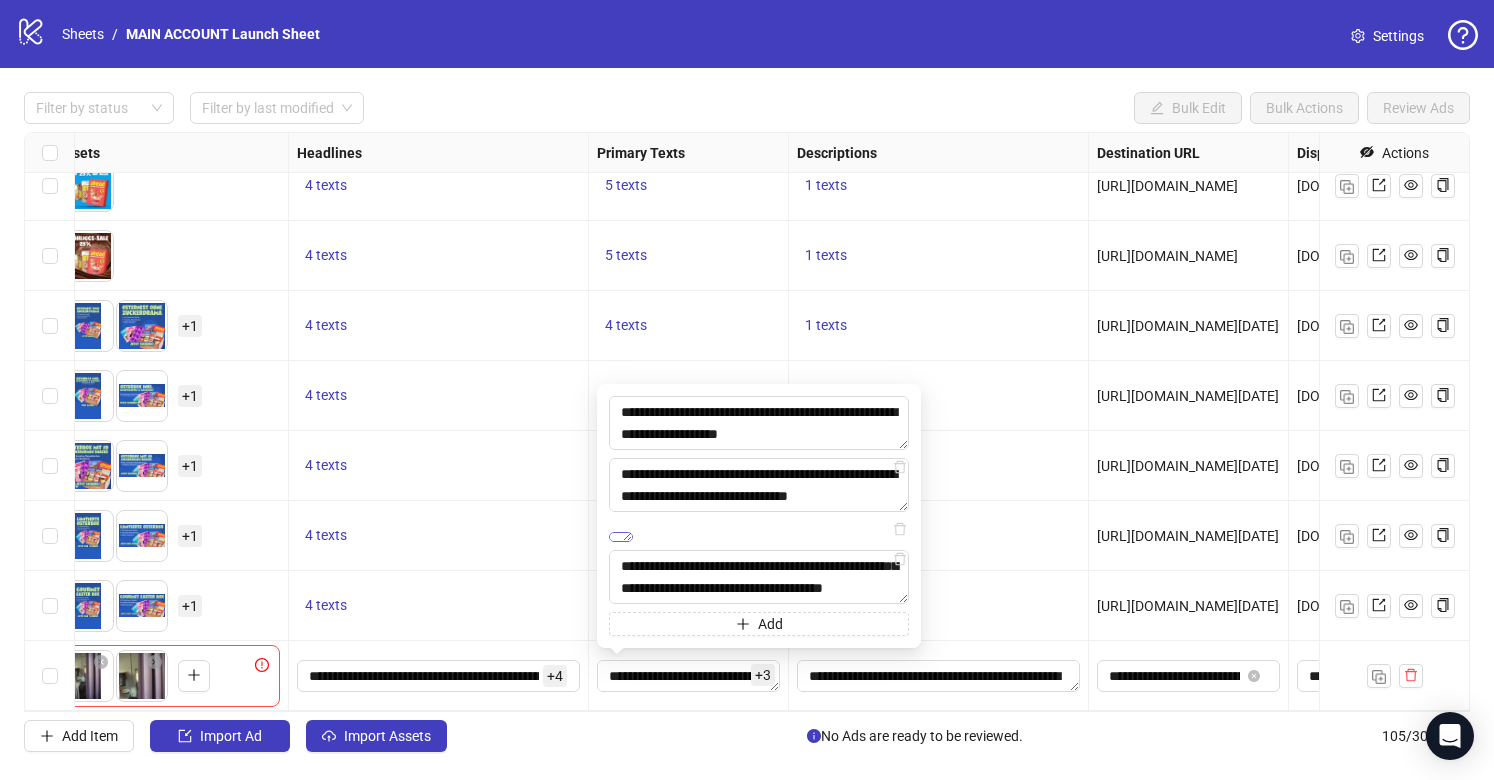 scroll, scrollTop: 0, scrollLeft: 0, axis: both 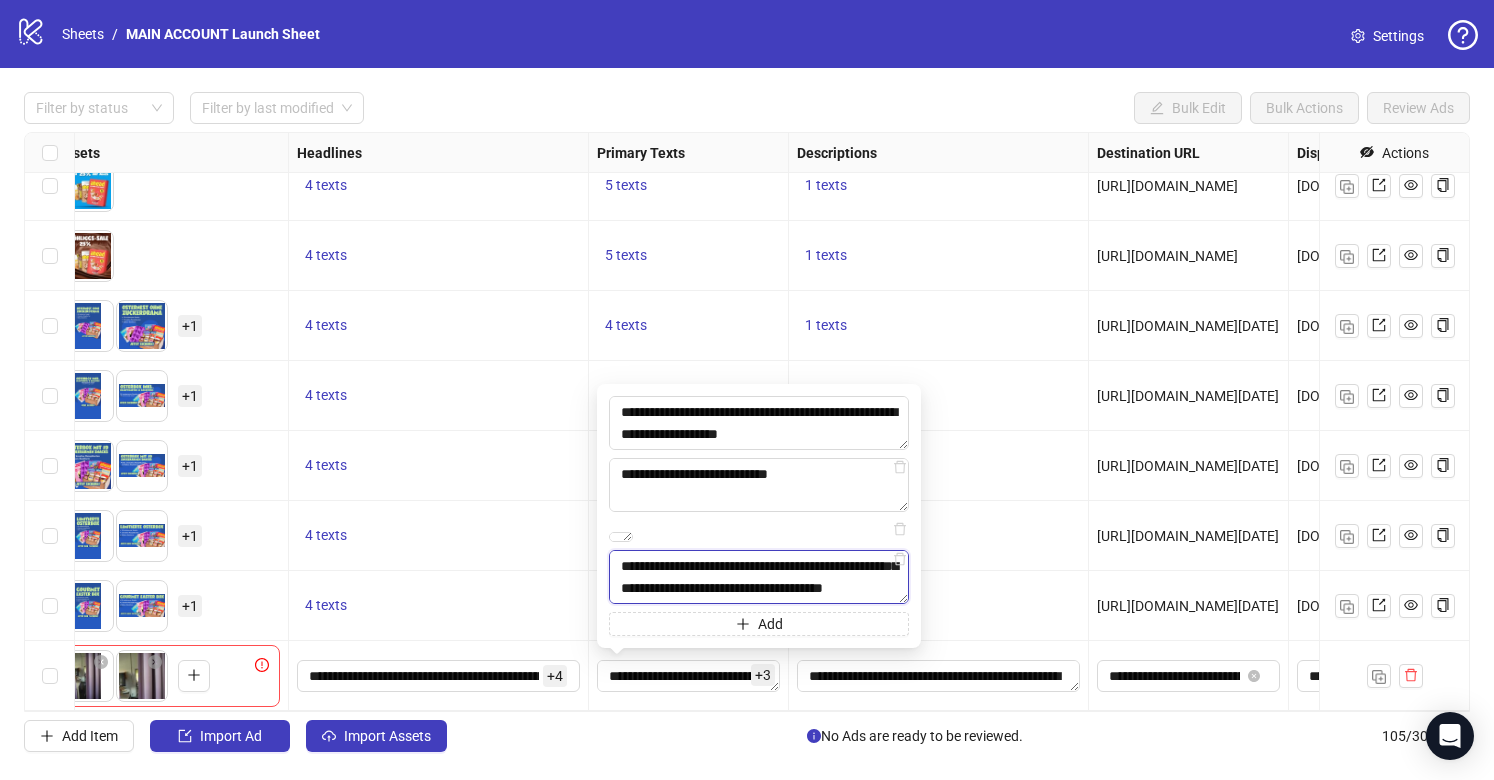 click on "**********" at bounding box center [759, 577] 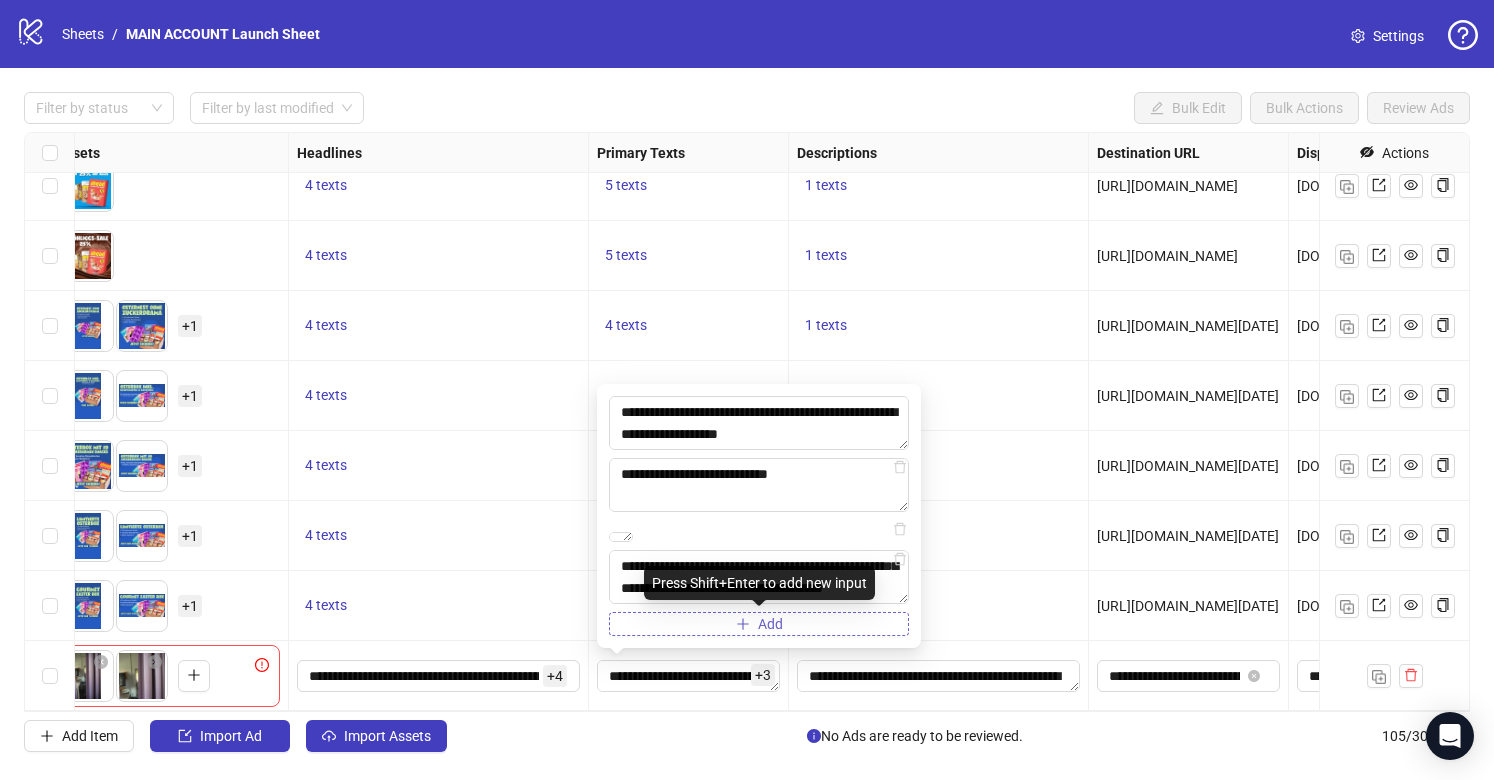 click 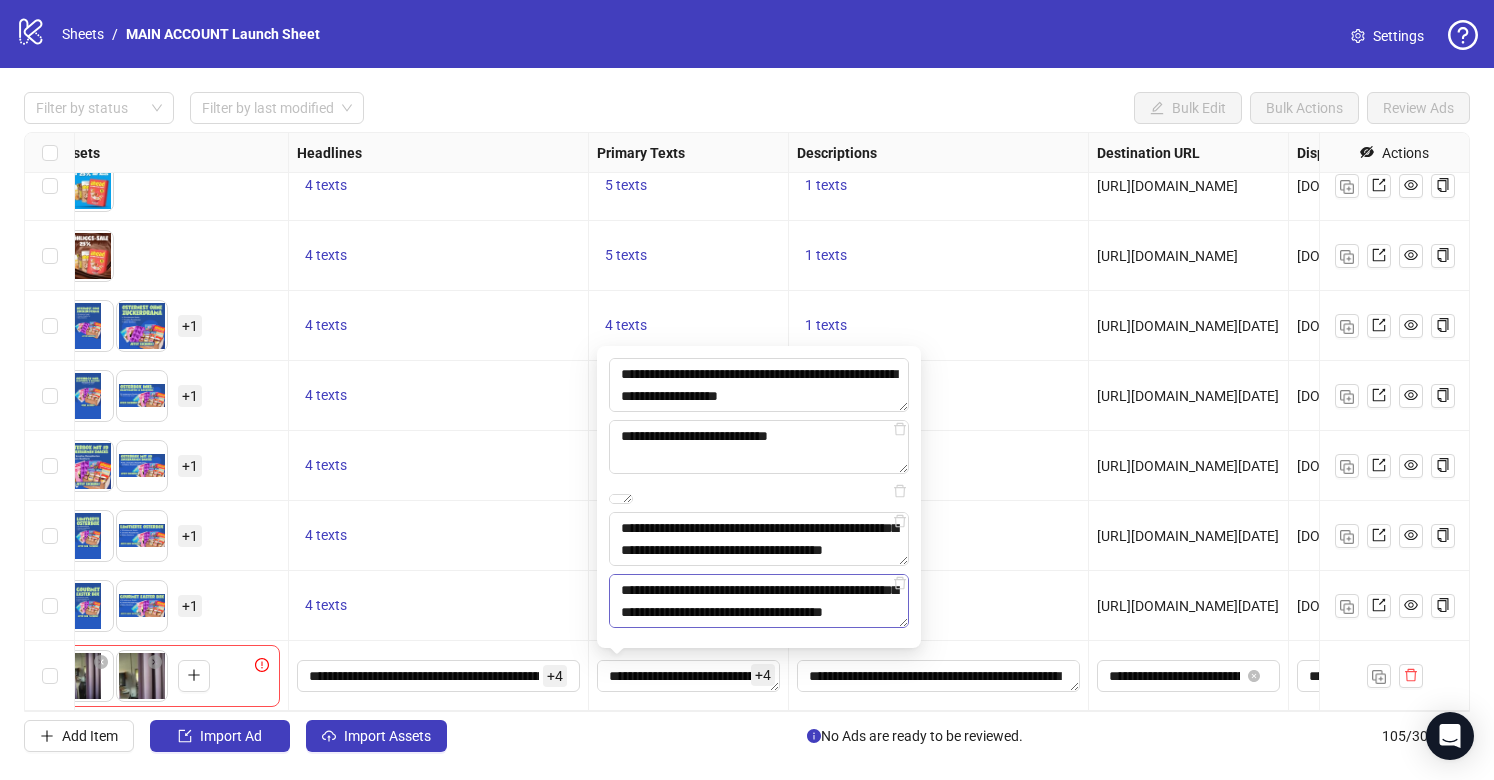scroll, scrollTop: 0, scrollLeft: 0, axis: both 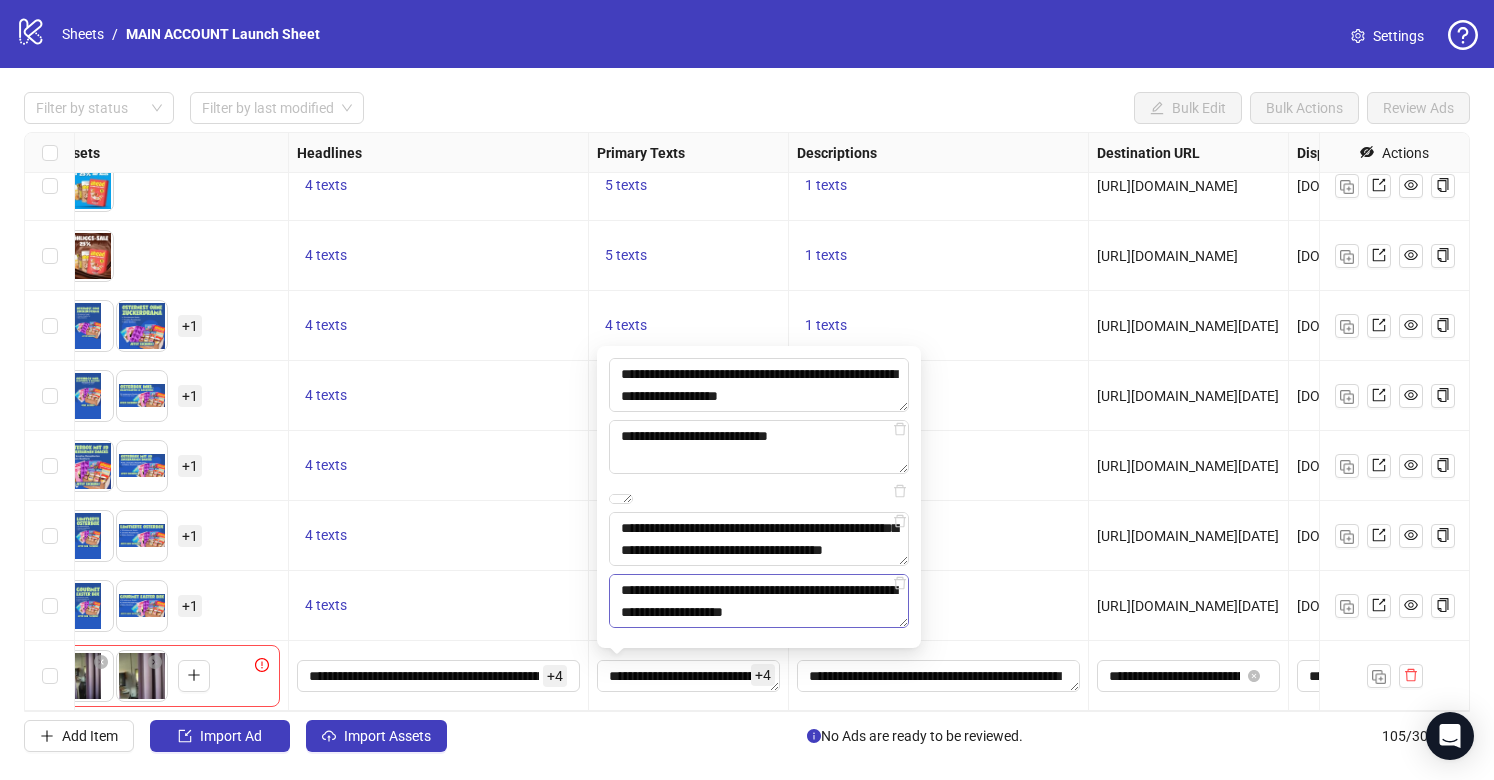 click on "**********" at bounding box center (759, 601) 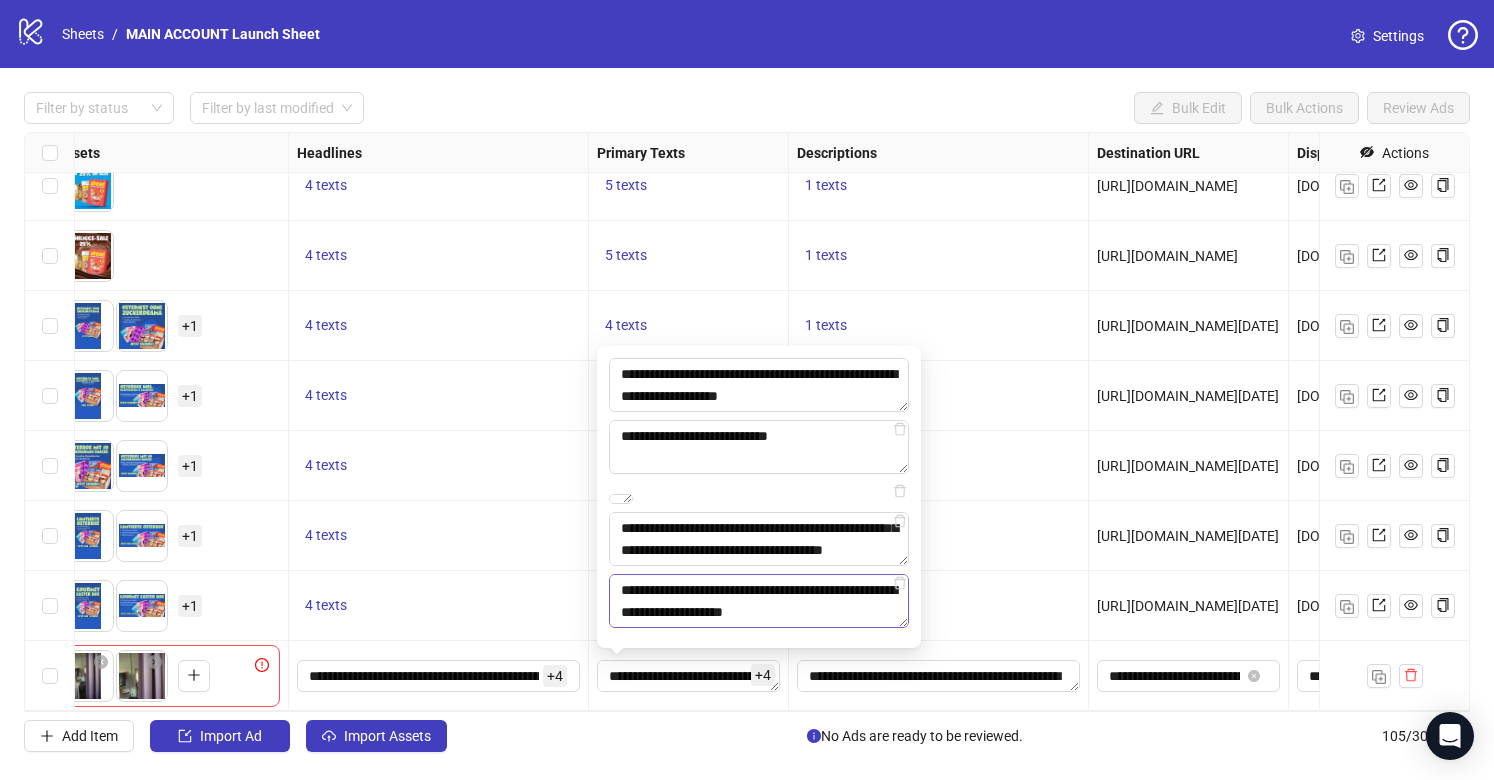 click on "**********" at bounding box center (759, 601) 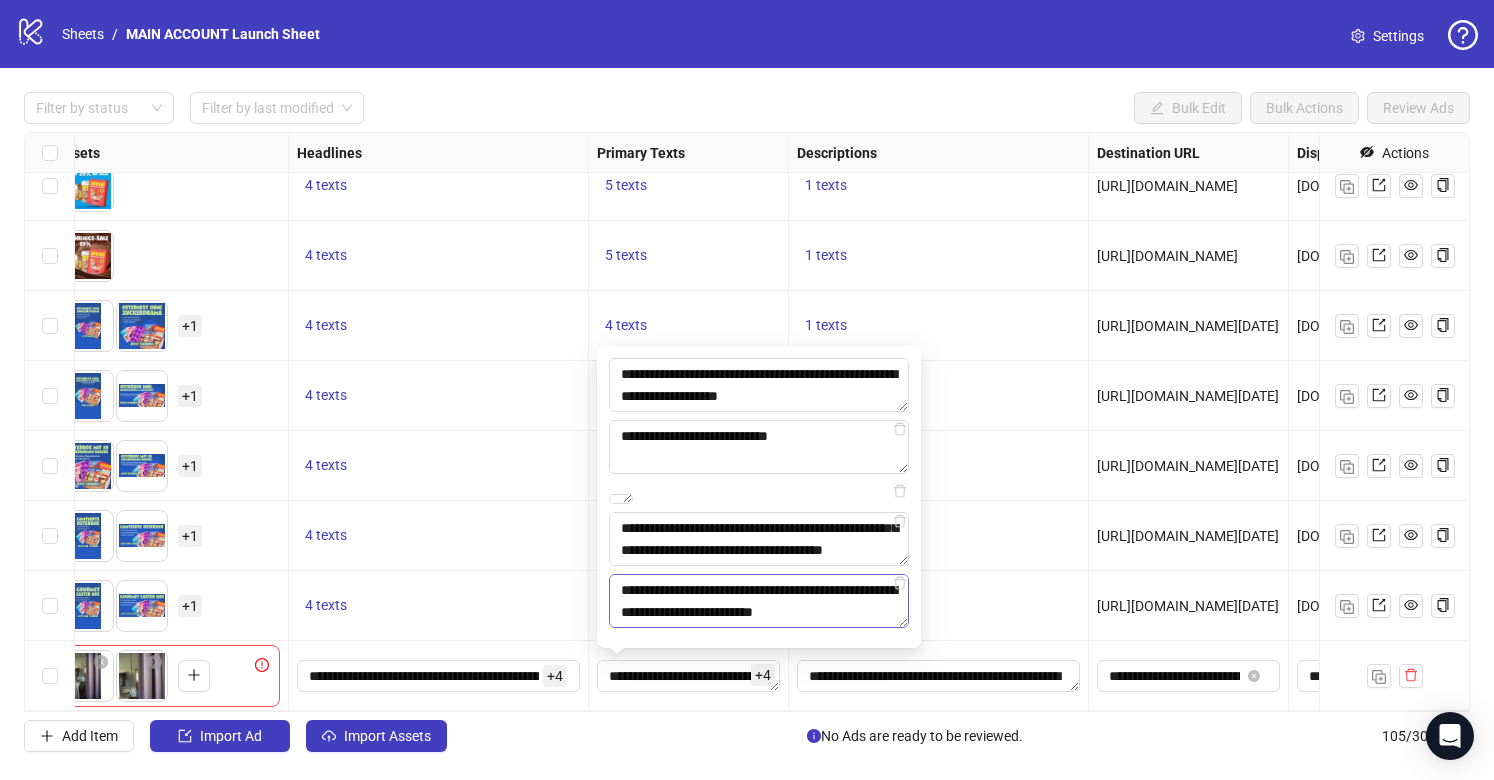 scroll, scrollTop: 15, scrollLeft: 0, axis: vertical 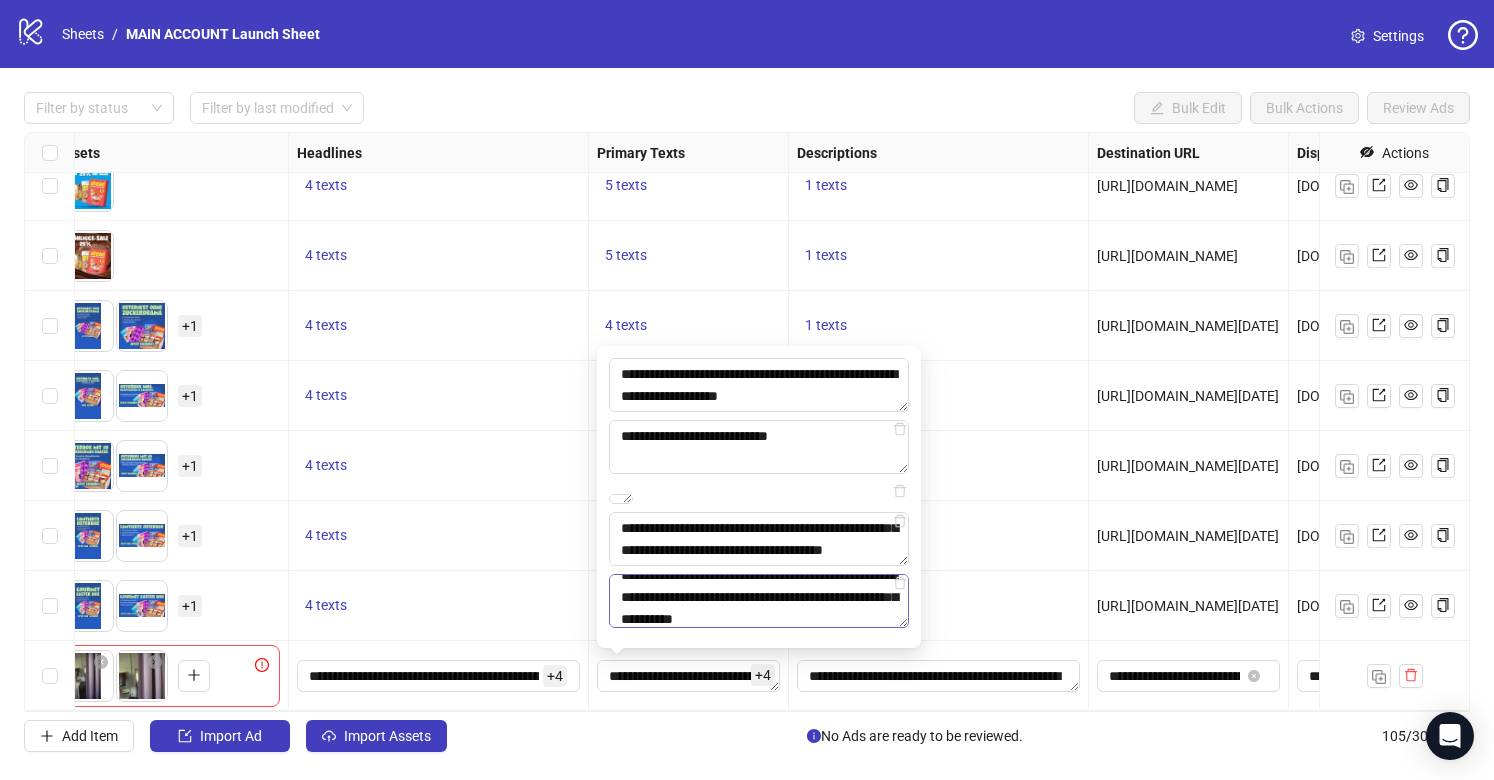 click on "**********" at bounding box center (759, 601) 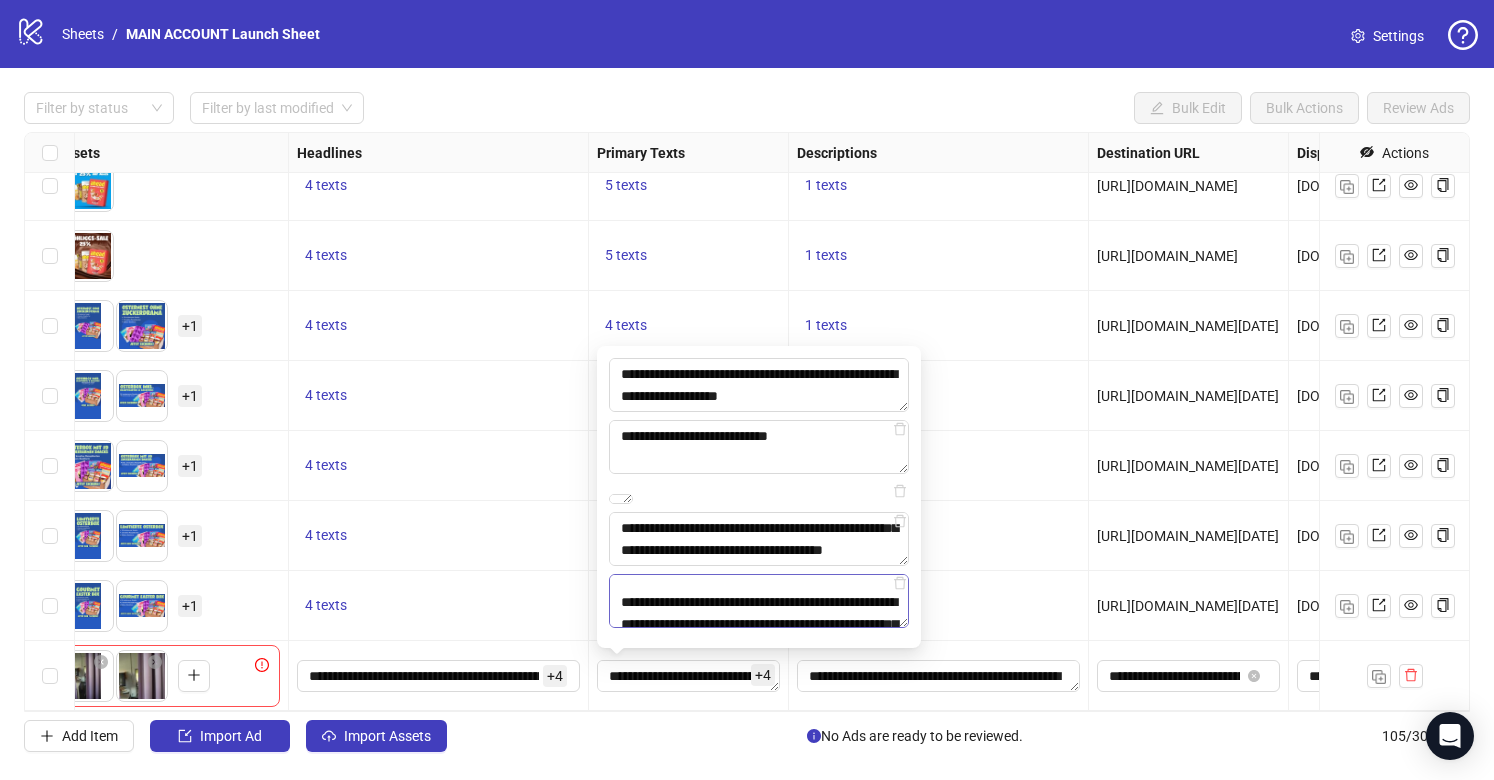 click on "**********" at bounding box center [759, 601] 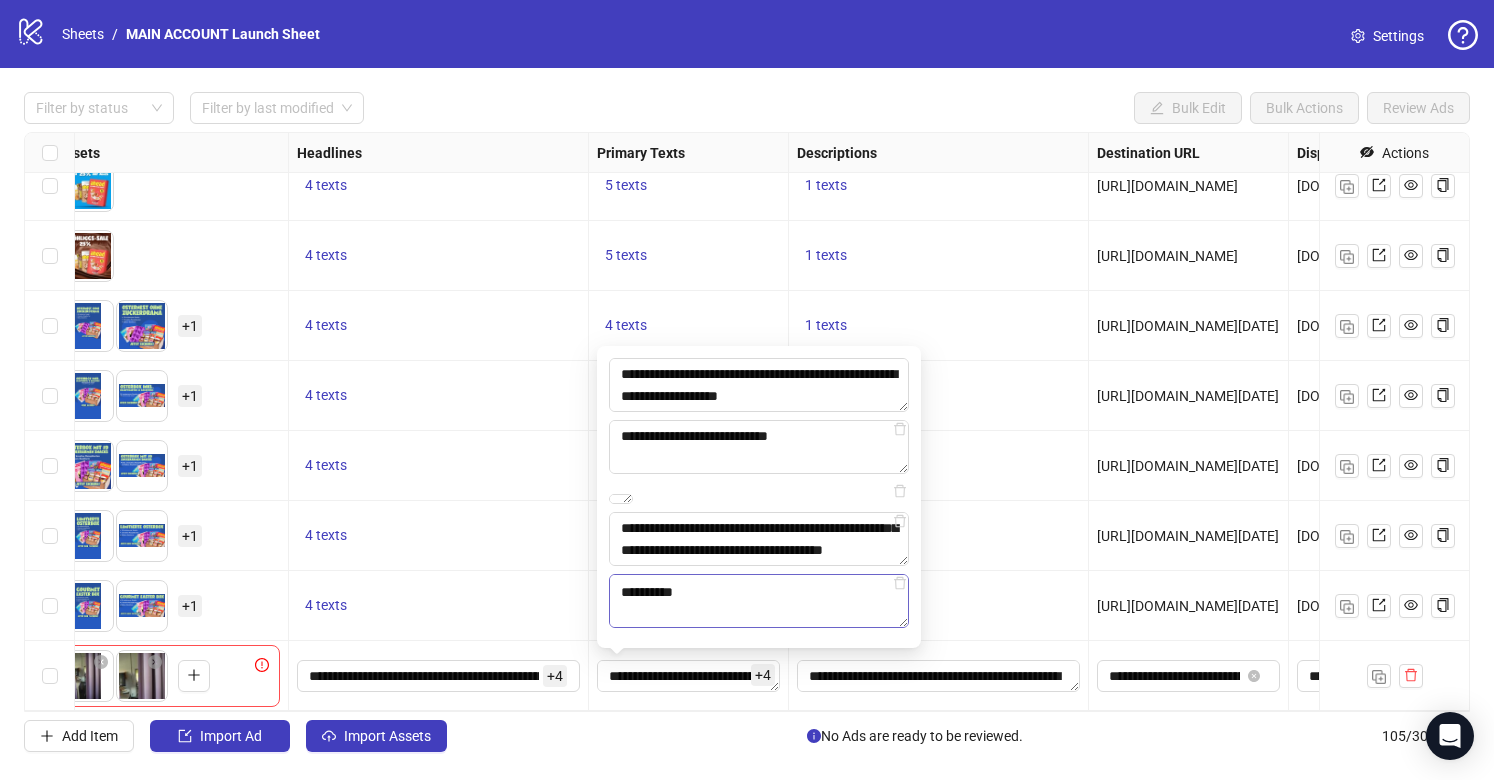 scroll, scrollTop: 45, scrollLeft: 0, axis: vertical 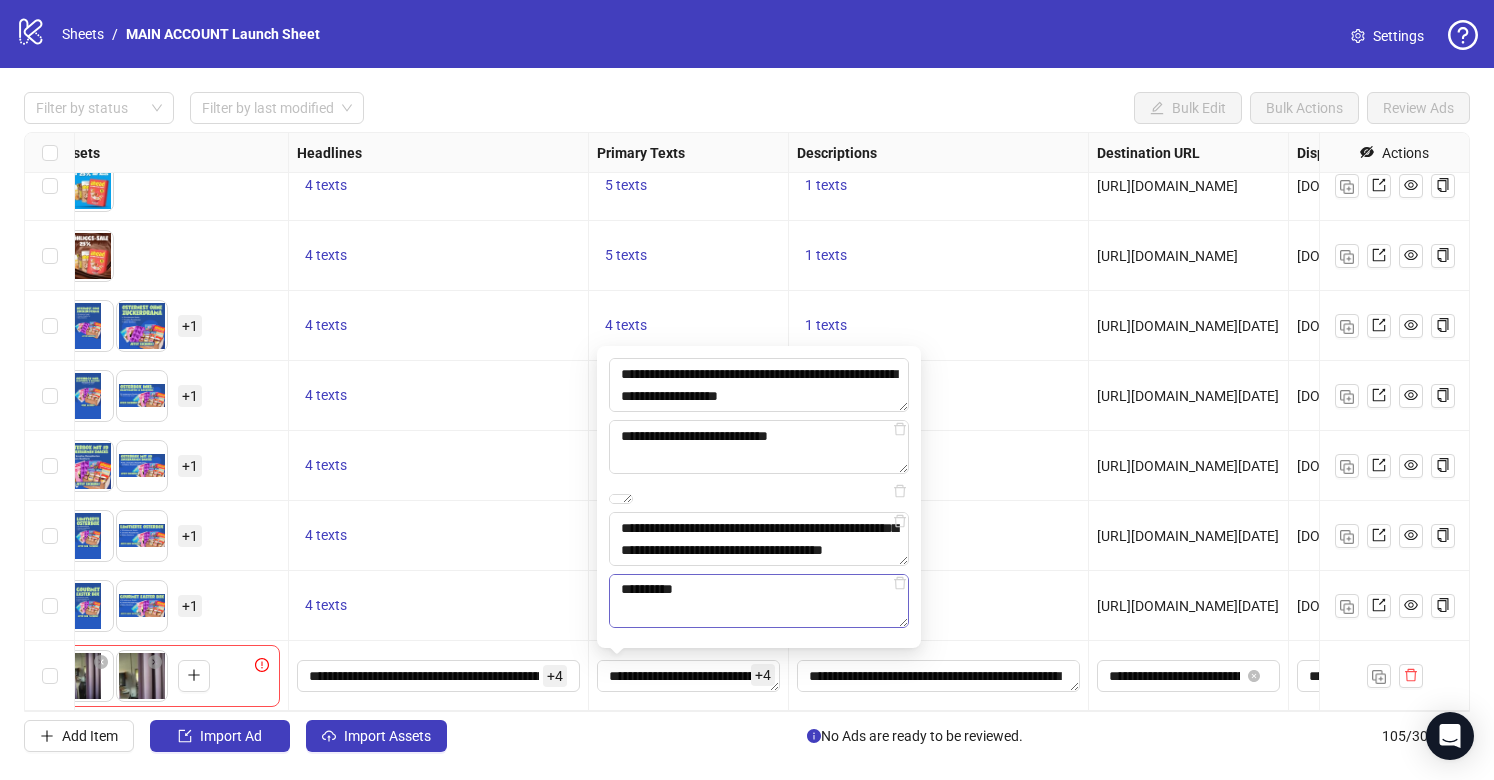 click on "**********" at bounding box center [759, 601] 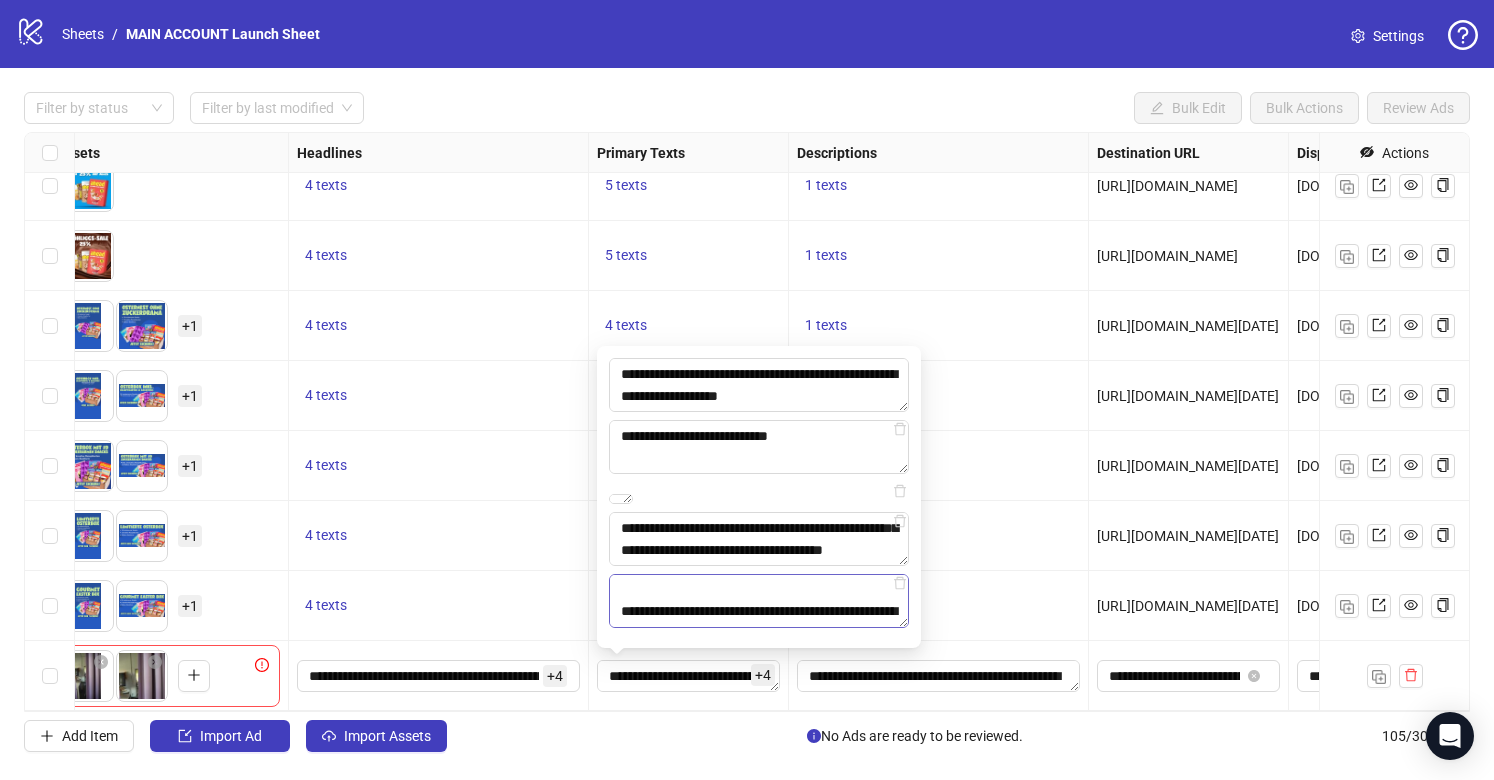 type on "**********" 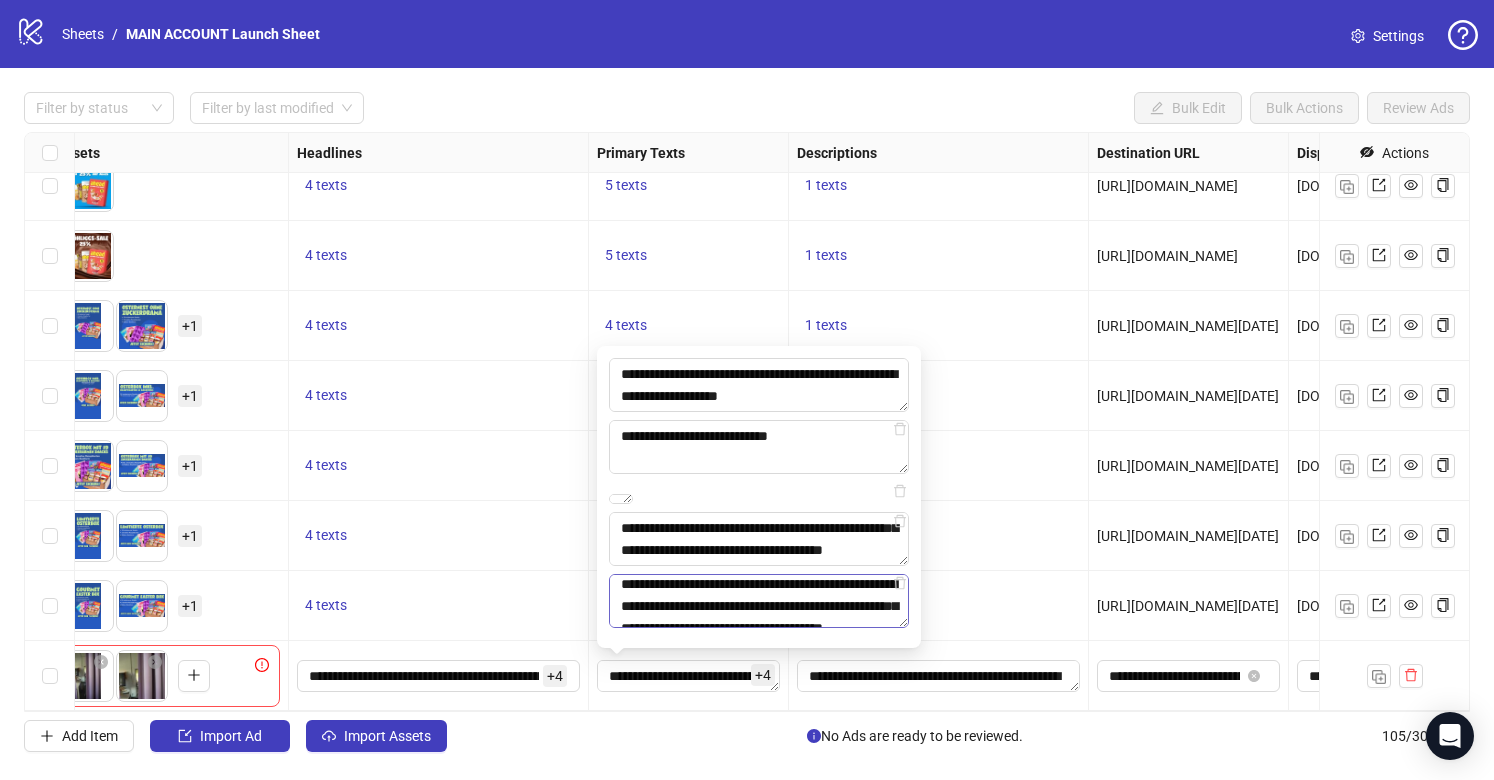 scroll, scrollTop: 286, scrollLeft: 0, axis: vertical 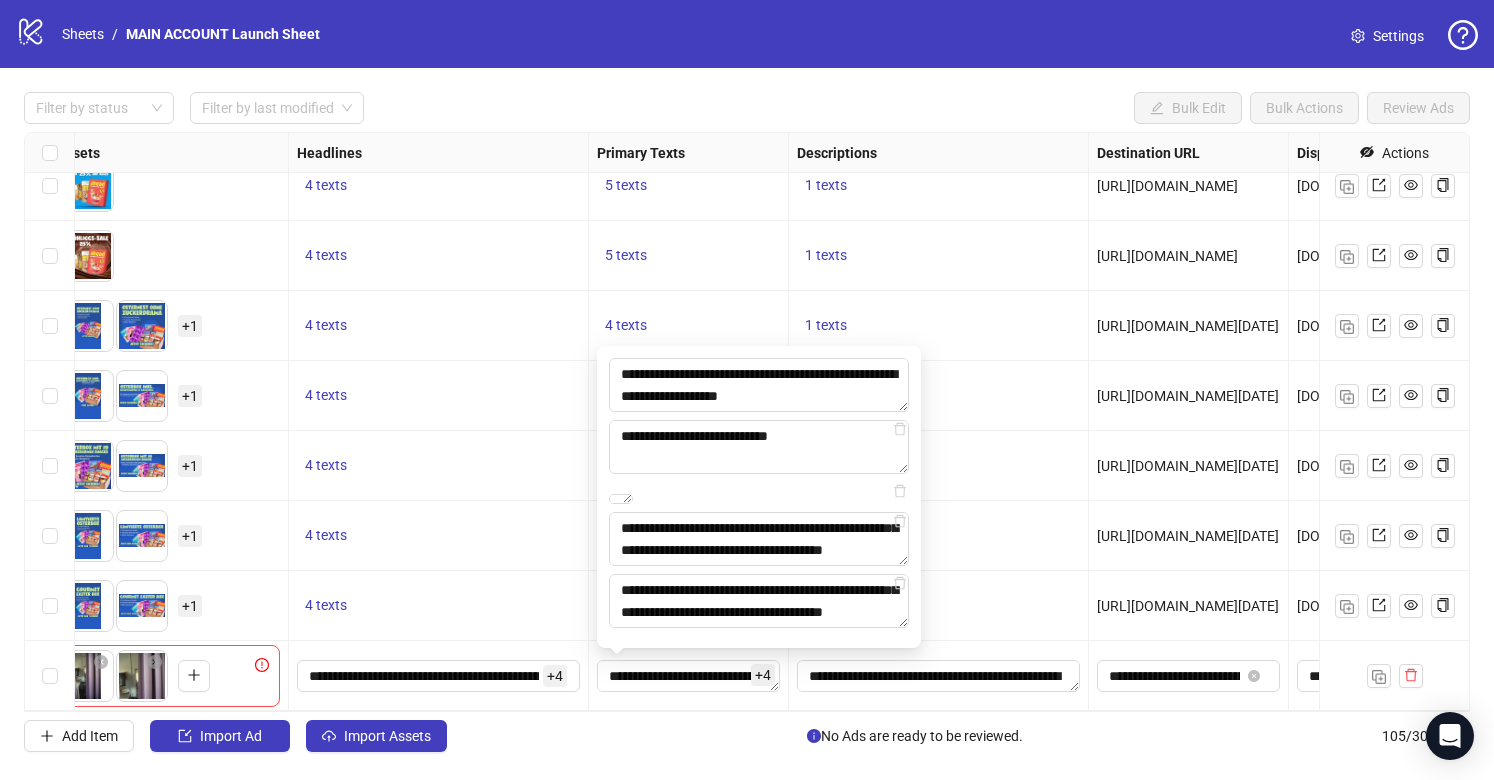 click on "**********" at bounding box center (939, 676) 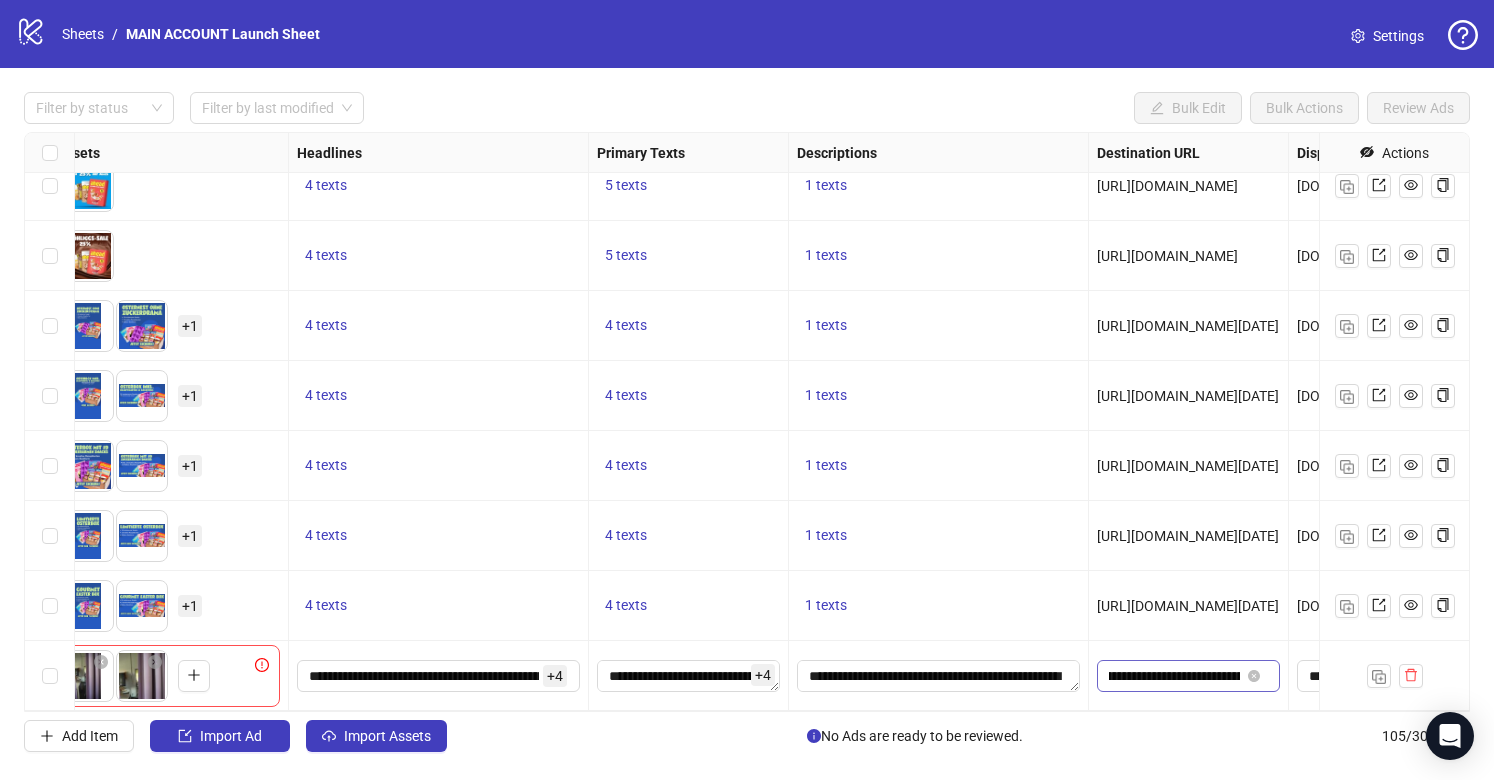 scroll, scrollTop: 0, scrollLeft: 263, axis: horizontal 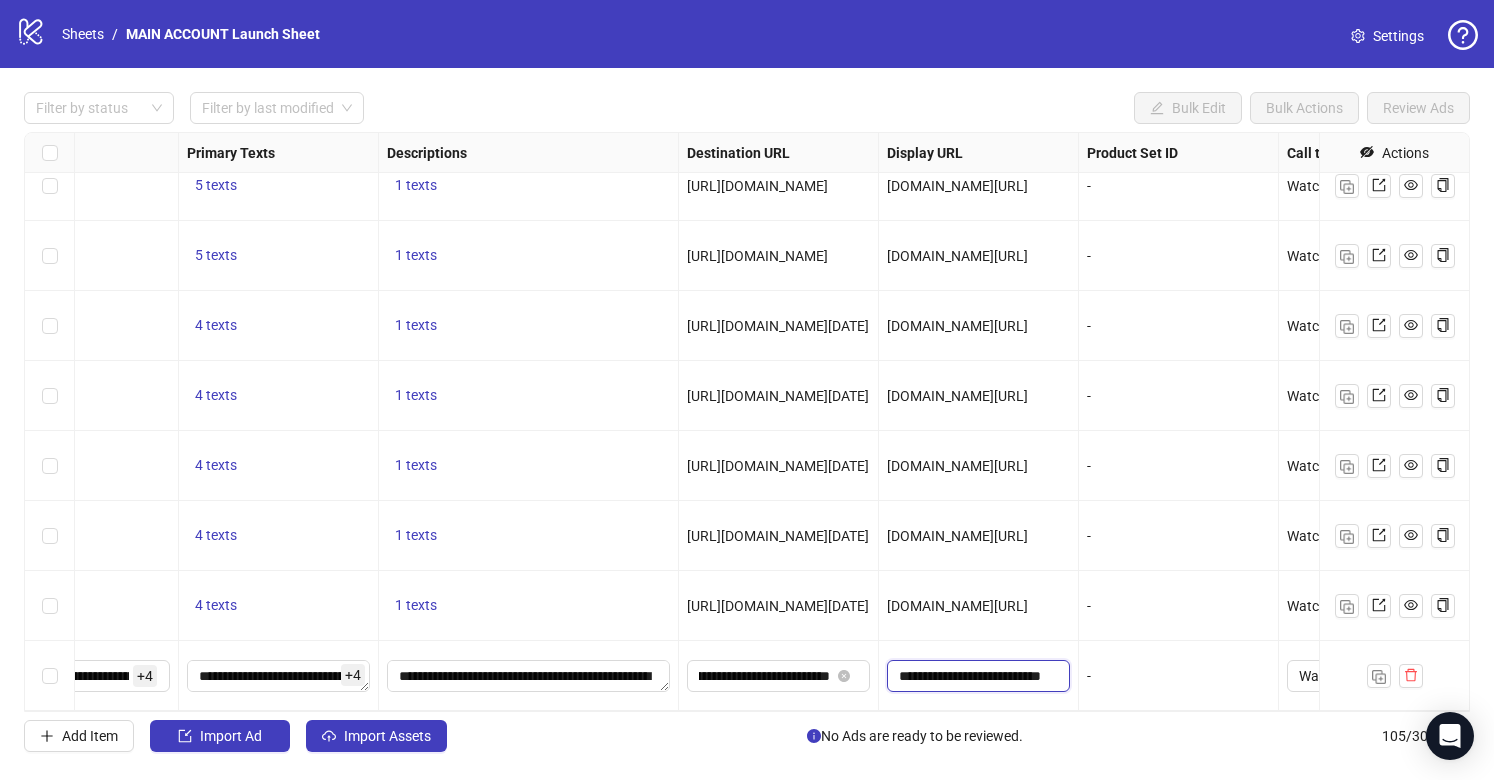 drag, startPoint x: 1051, startPoint y: 674, endPoint x: 1097, endPoint y: 673, distance: 46.010868 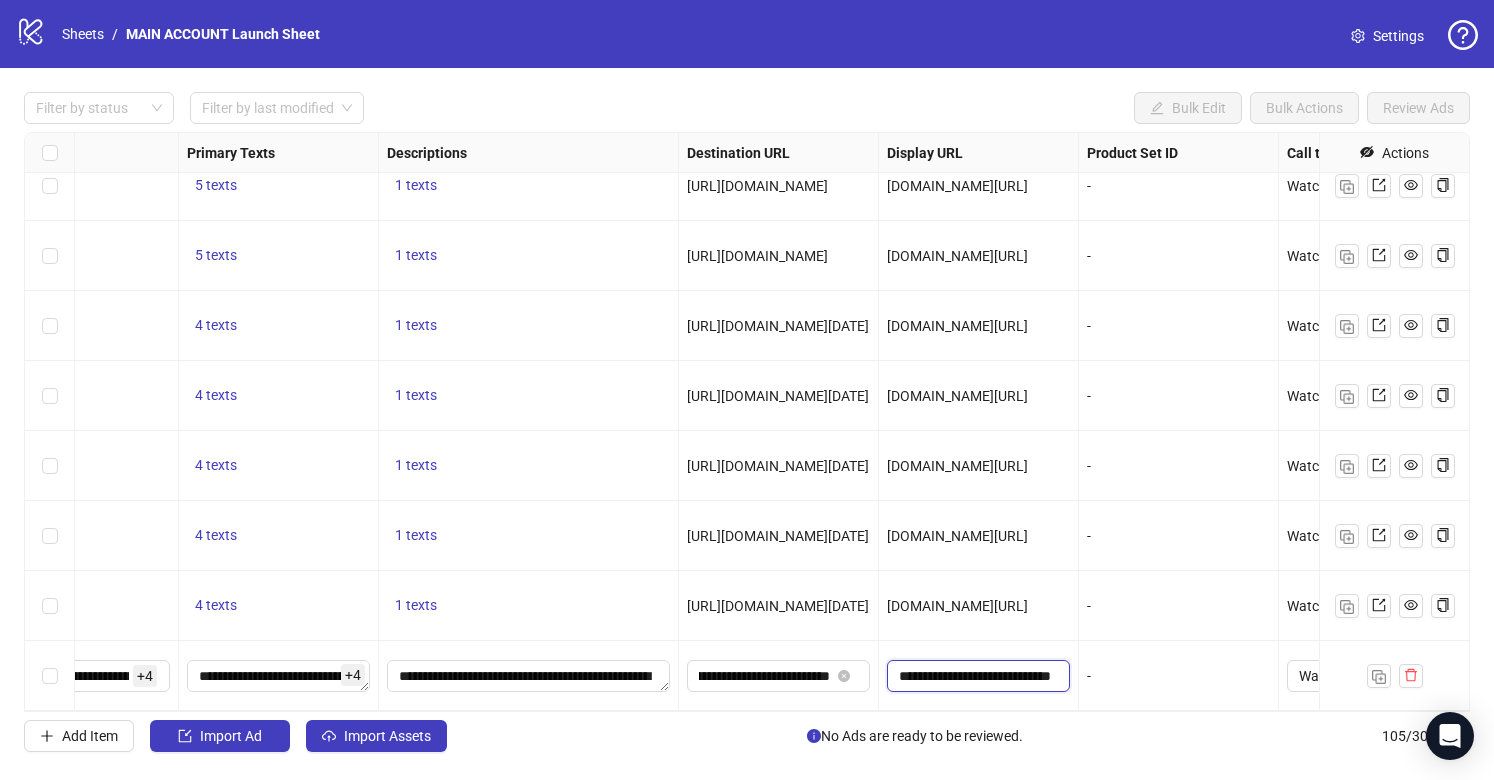 scroll, scrollTop: 0, scrollLeft: 59, axis: horizontal 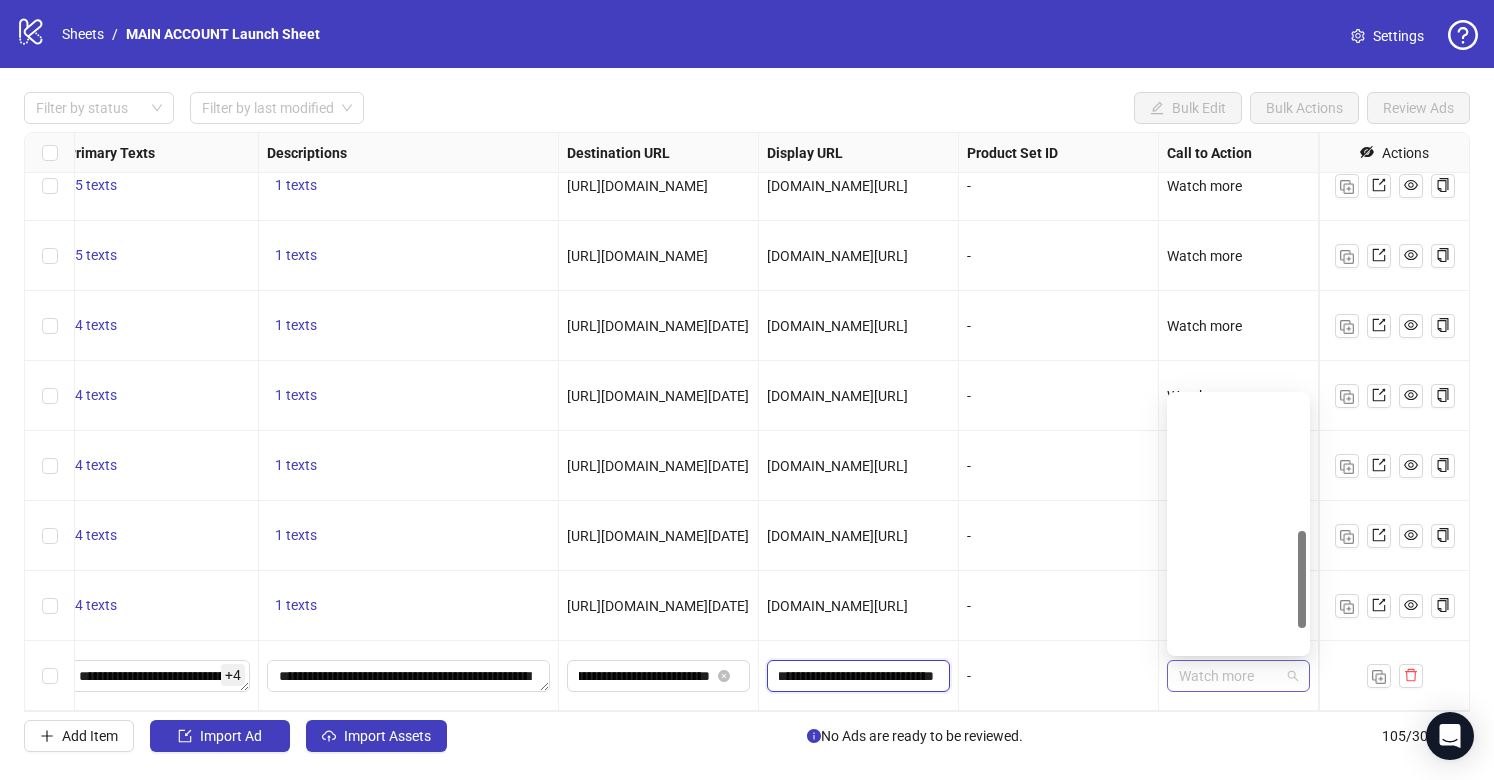 click on "Watch more" at bounding box center (1238, 676) 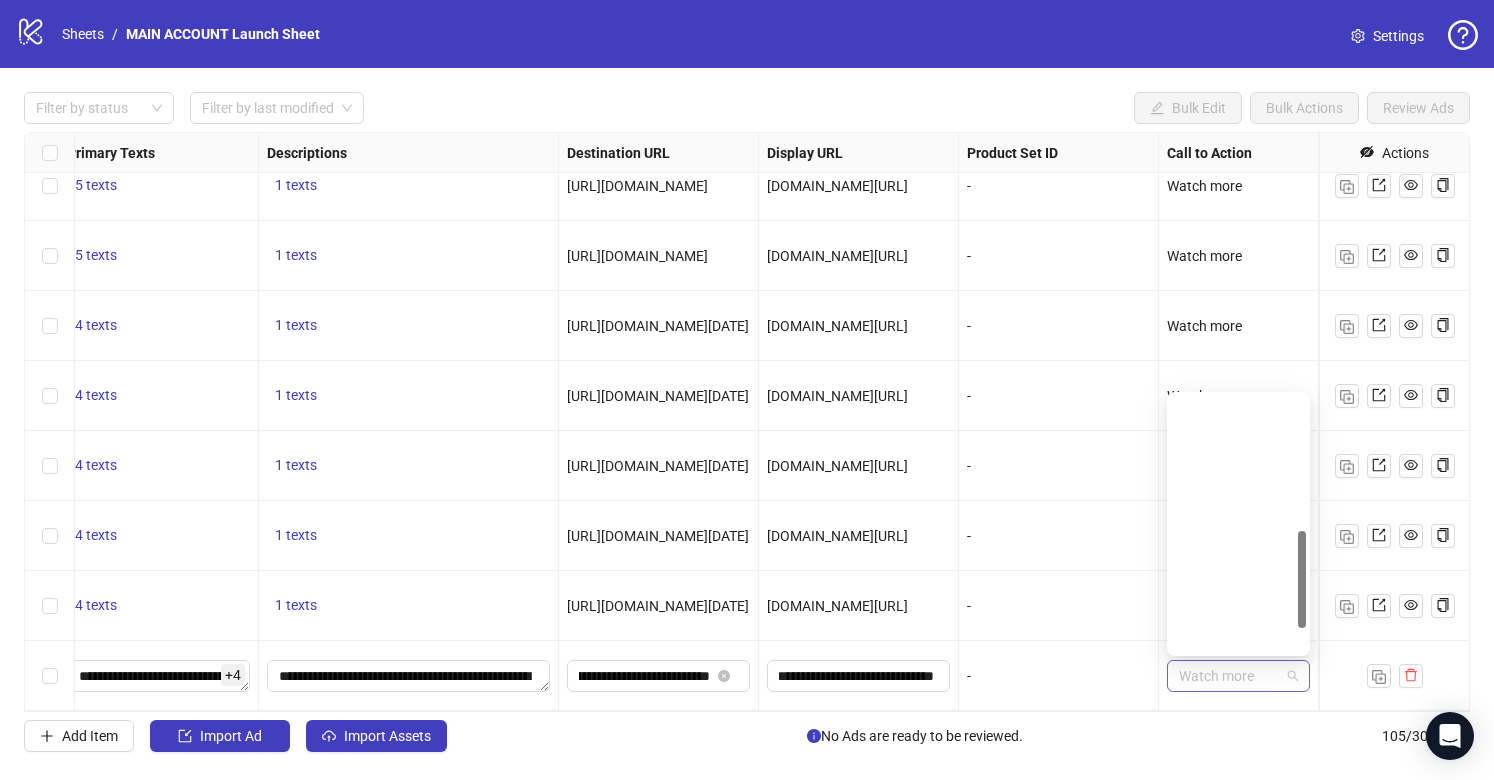 scroll, scrollTop: 352, scrollLeft: 0, axis: vertical 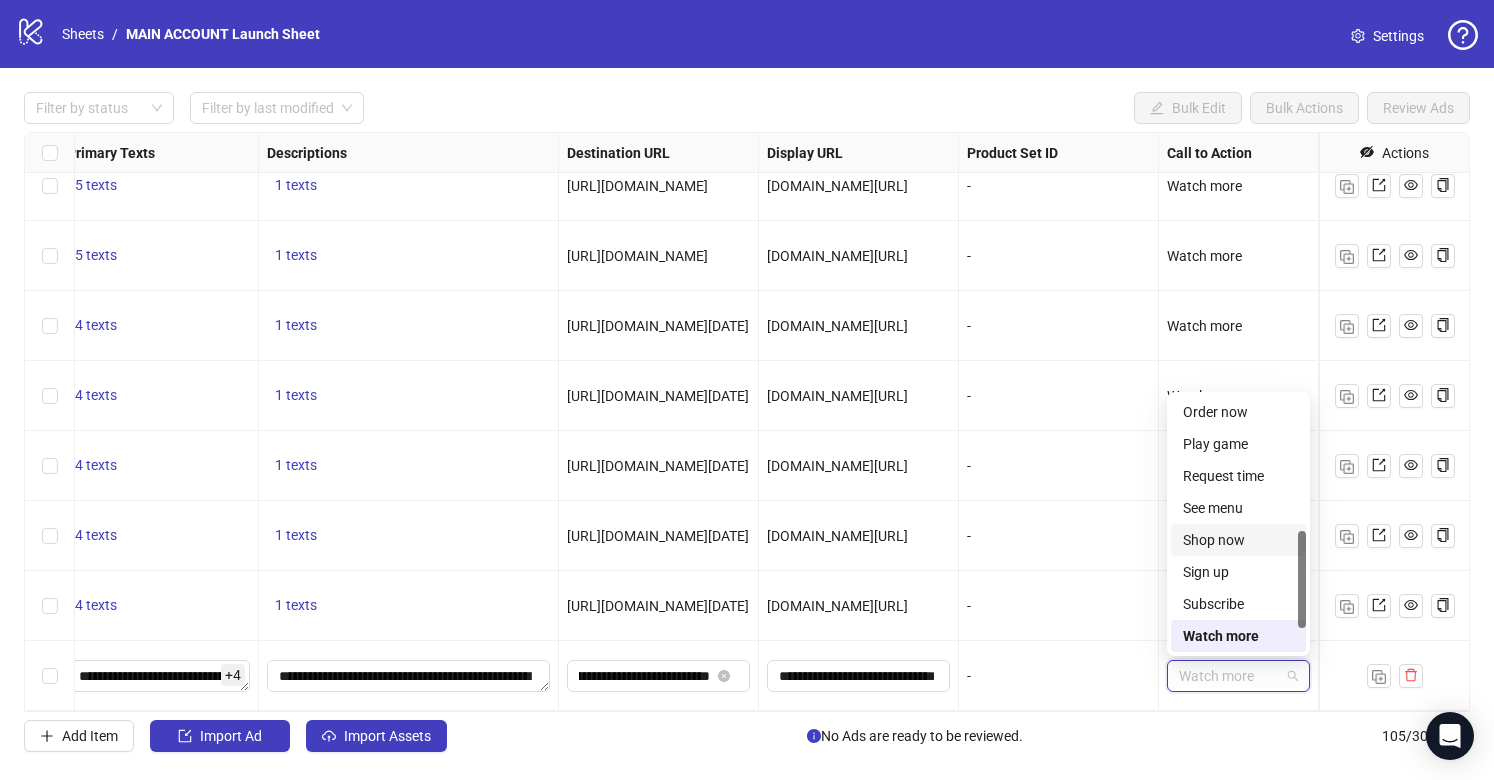 drag, startPoint x: 1213, startPoint y: 540, endPoint x: 1061, endPoint y: 700, distance: 220.68983 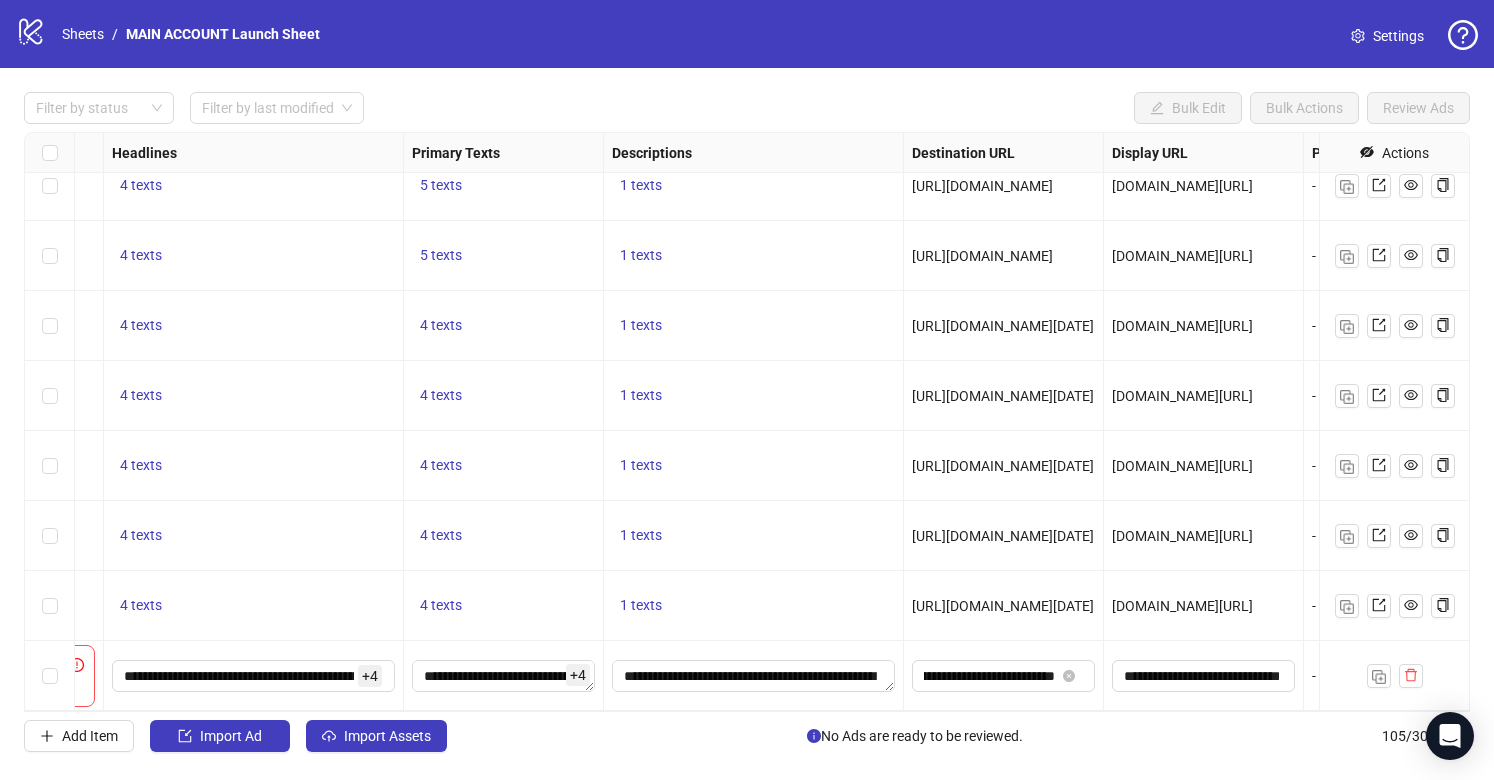 scroll, scrollTop: 6812, scrollLeft: 1014, axis: both 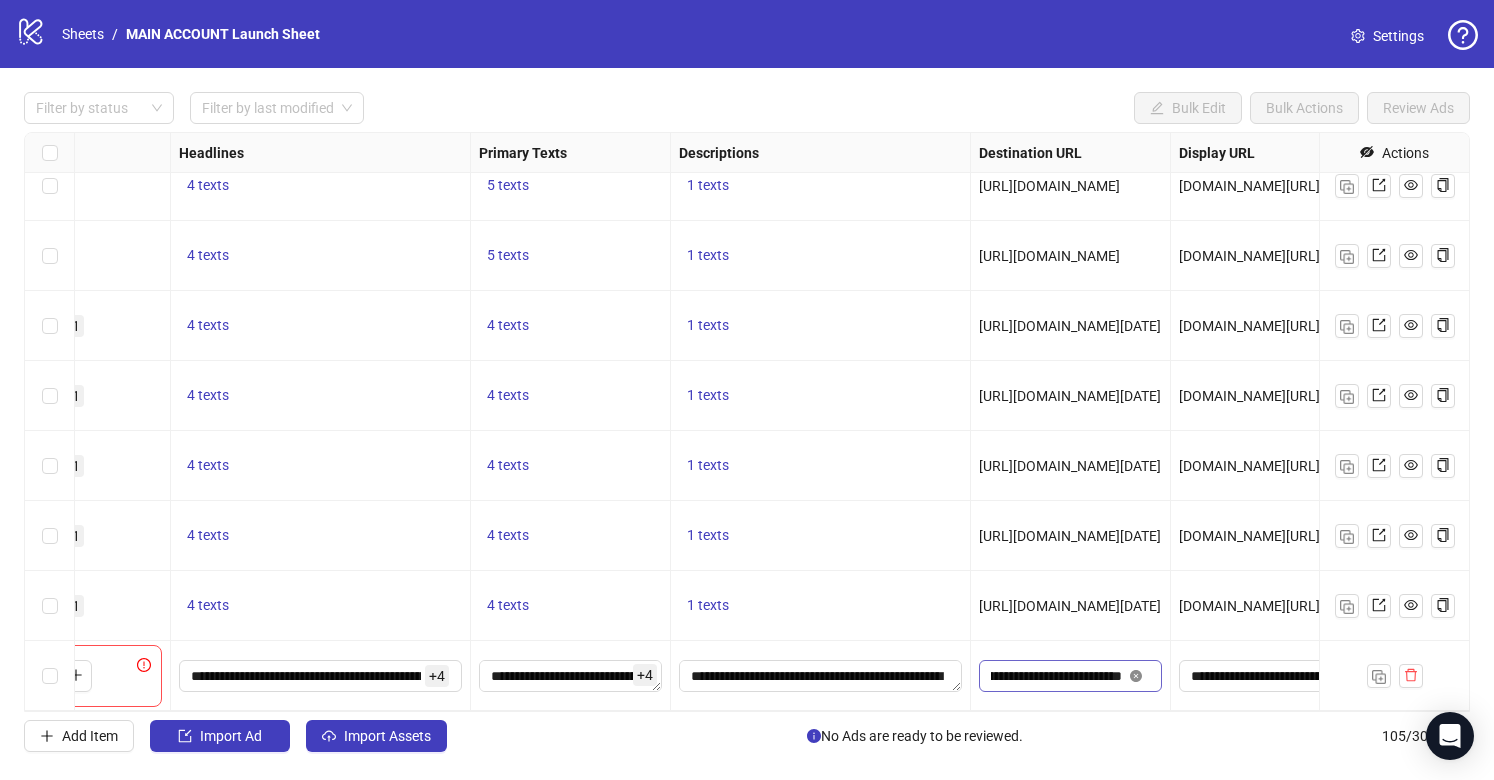 click 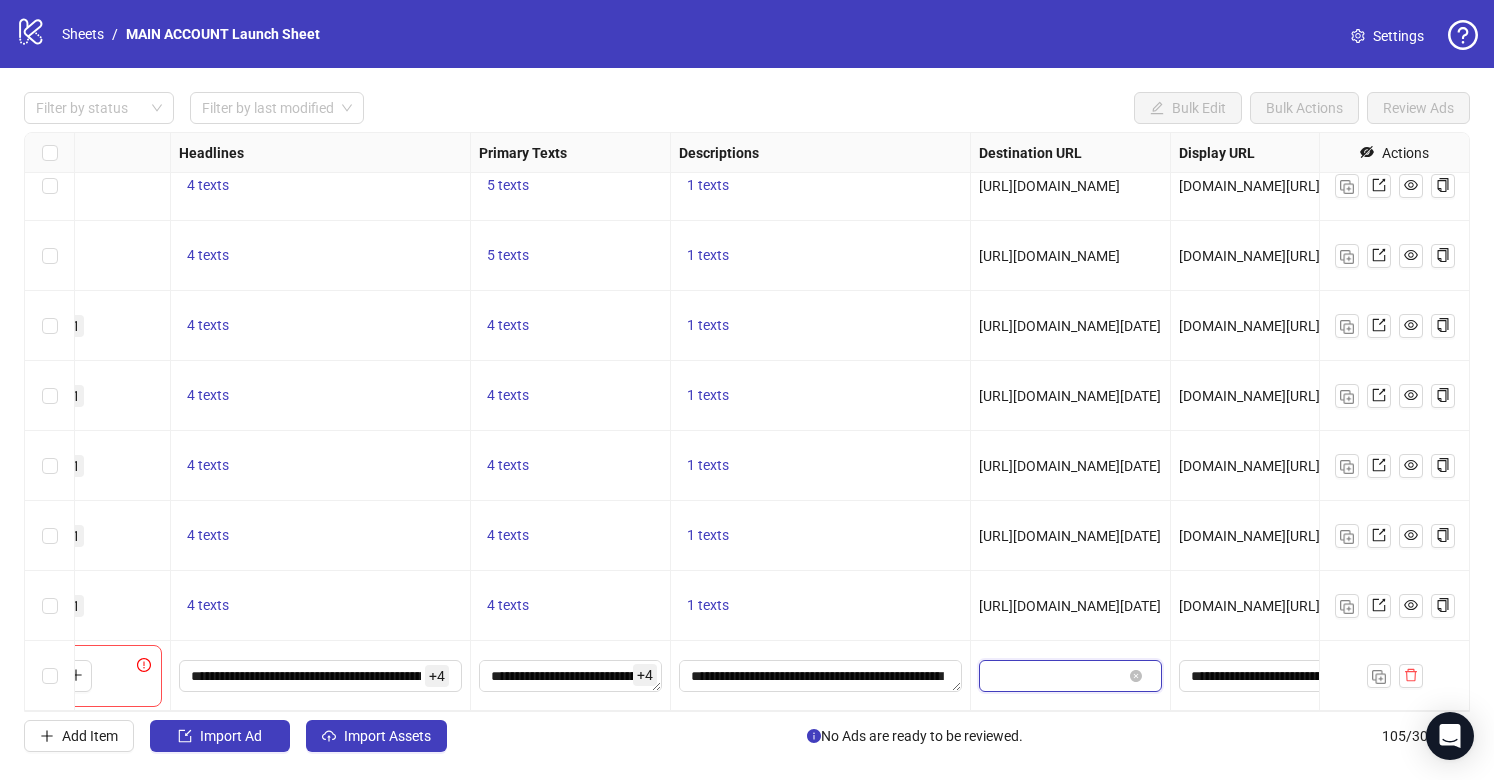 scroll, scrollTop: 0, scrollLeft: 0, axis: both 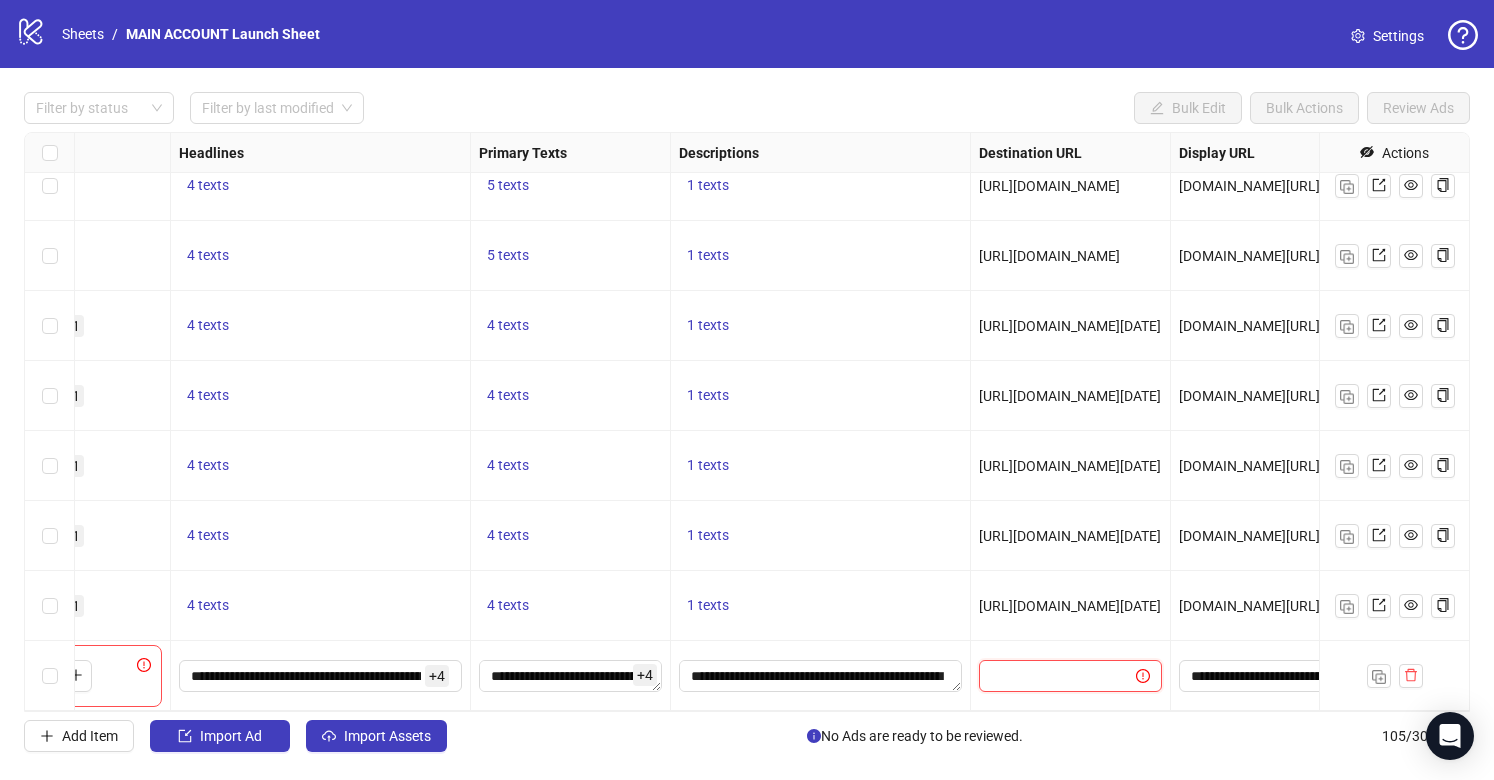 paste on "**********" 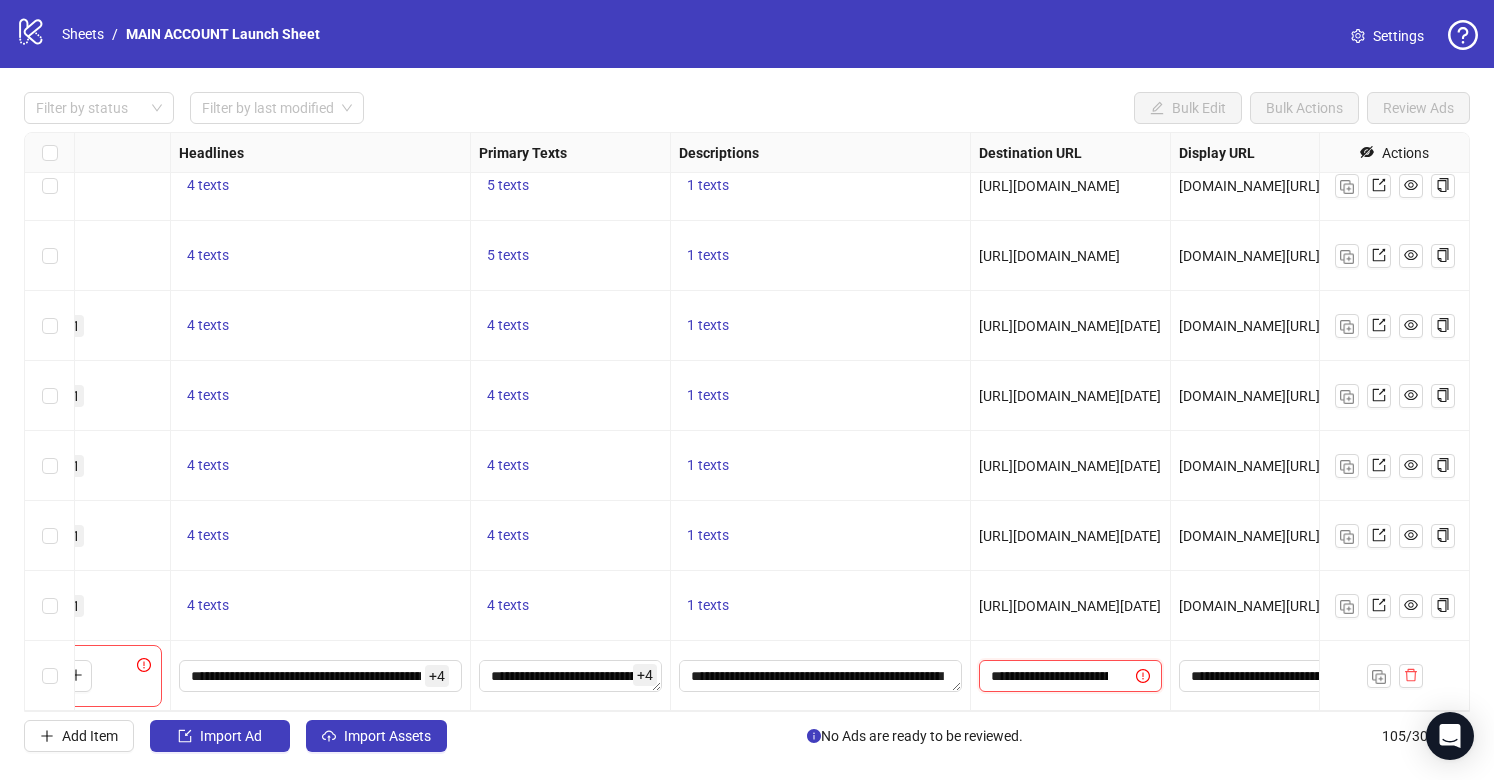 scroll, scrollTop: 0, scrollLeft: 240, axis: horizontal 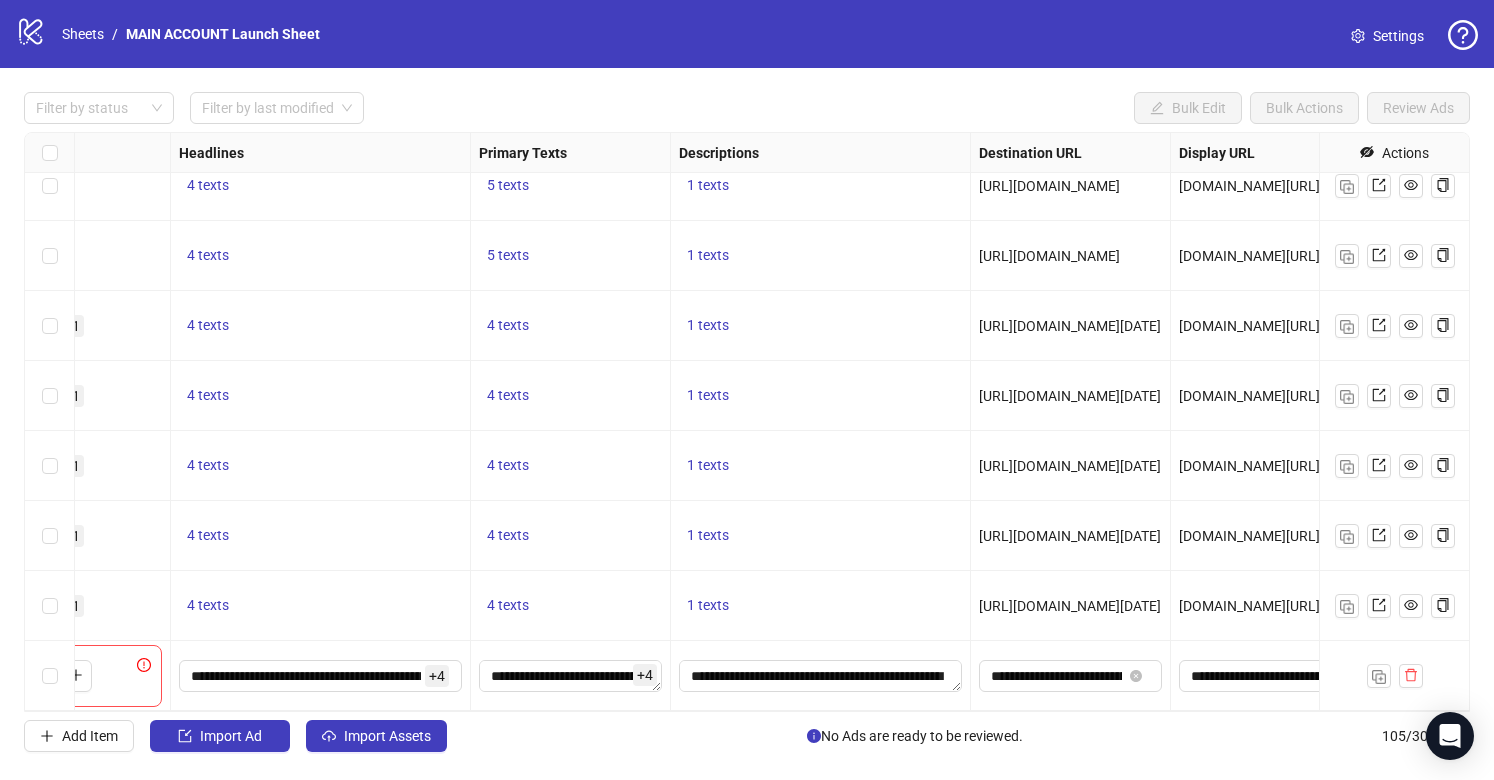 click on "Filter by status Filter by last modified Bulk Edit Bulk Actions Review Ads Ad Format Ad Name Campaign & Ad Set Assets Headlines Primary Texts Descriptions Destination URL Display URL Product Set ID Call to Action Actions [DATE] Spring SALE -25% only DE | 02 | TESTING | ABO
To pick up a draggable item, press the space bar.
While dragging, use the arrow keys to move the item.
Press space again to drop the item in its new position, or press escape to cancel.
+ 1 4 texts 5 texts 1 texts [URL][DOMAIN_NAME] [DOMAIN_NAME][URL] - Watch more [DATE] Spring SALE -25% only DE | 02 | TESTING | ABO
To pick up a draggable item, press the space bar.
While dragging, use the arrow keys to move the item.
Press space again to drop the item in its new position, or press escape to cancel.
+ 1 4 texts 5 texts 1 texts [URL][DOMAIN_NAME] [DOMAIN_NAME][URL] - Watch more DE | 02 | TESTING | ABO - -" at bounding box center (747, 422) 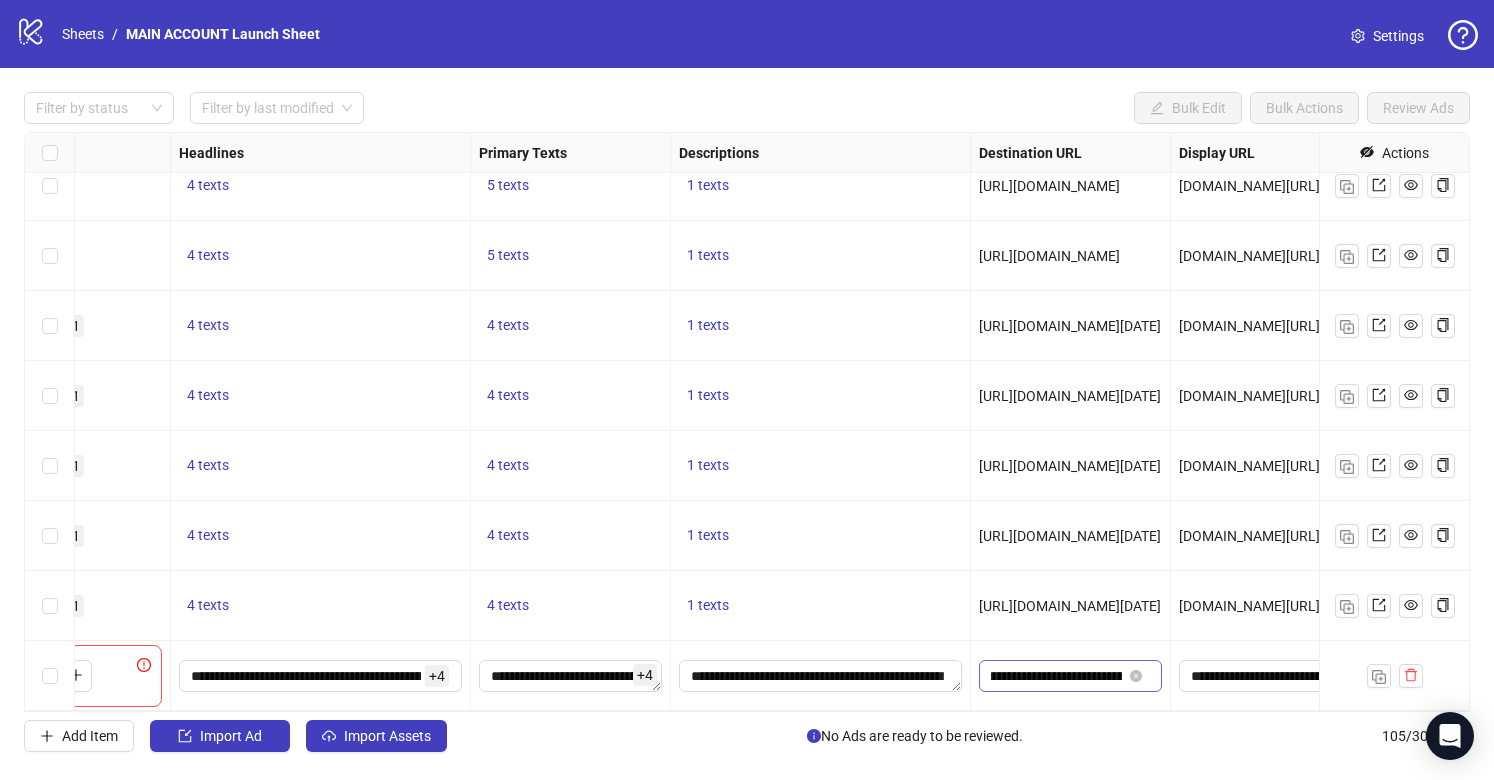 scroll, scrollTop: 0, scrollLeft: 240, axis: horizontal 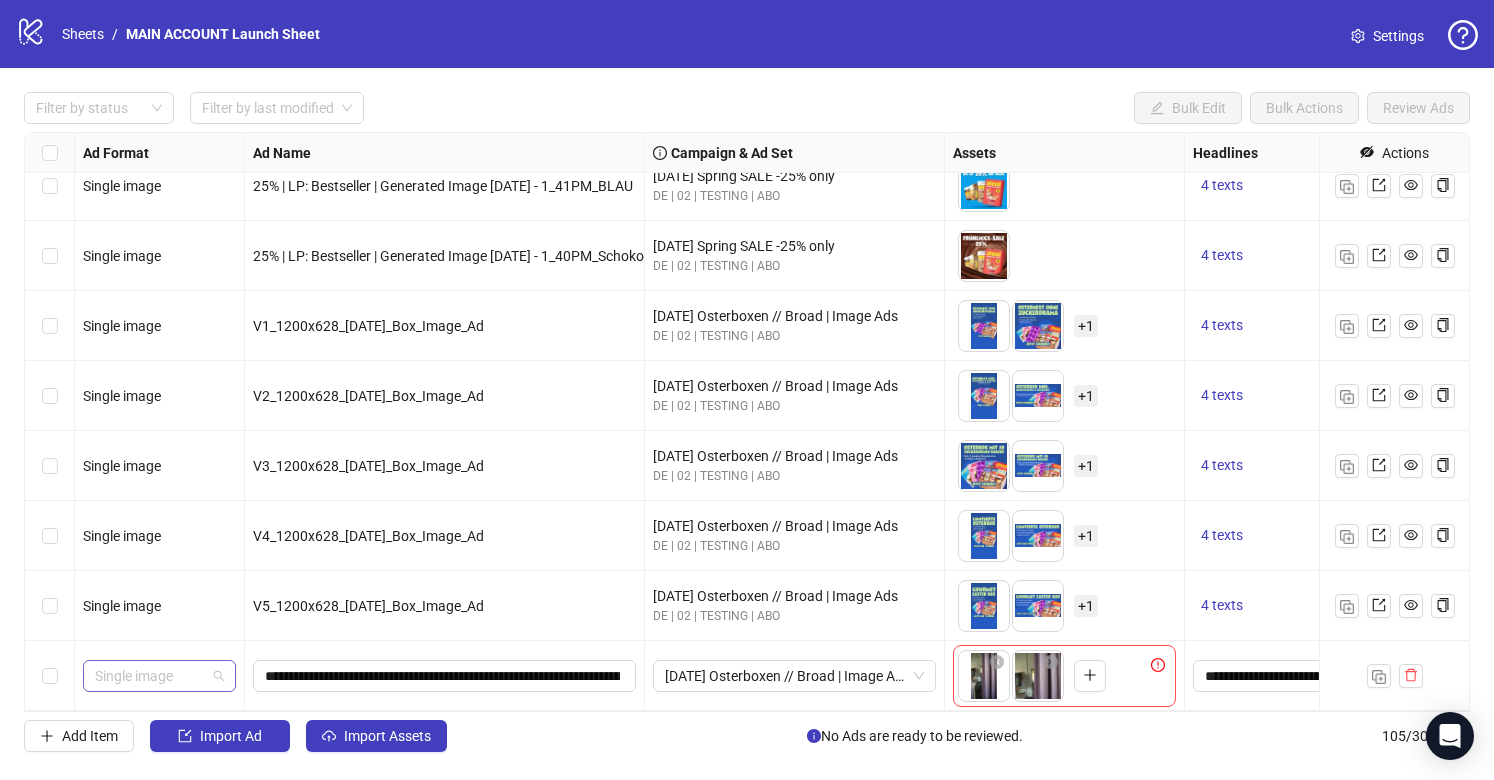 click on "Single image" at bounding box center [159, 676] 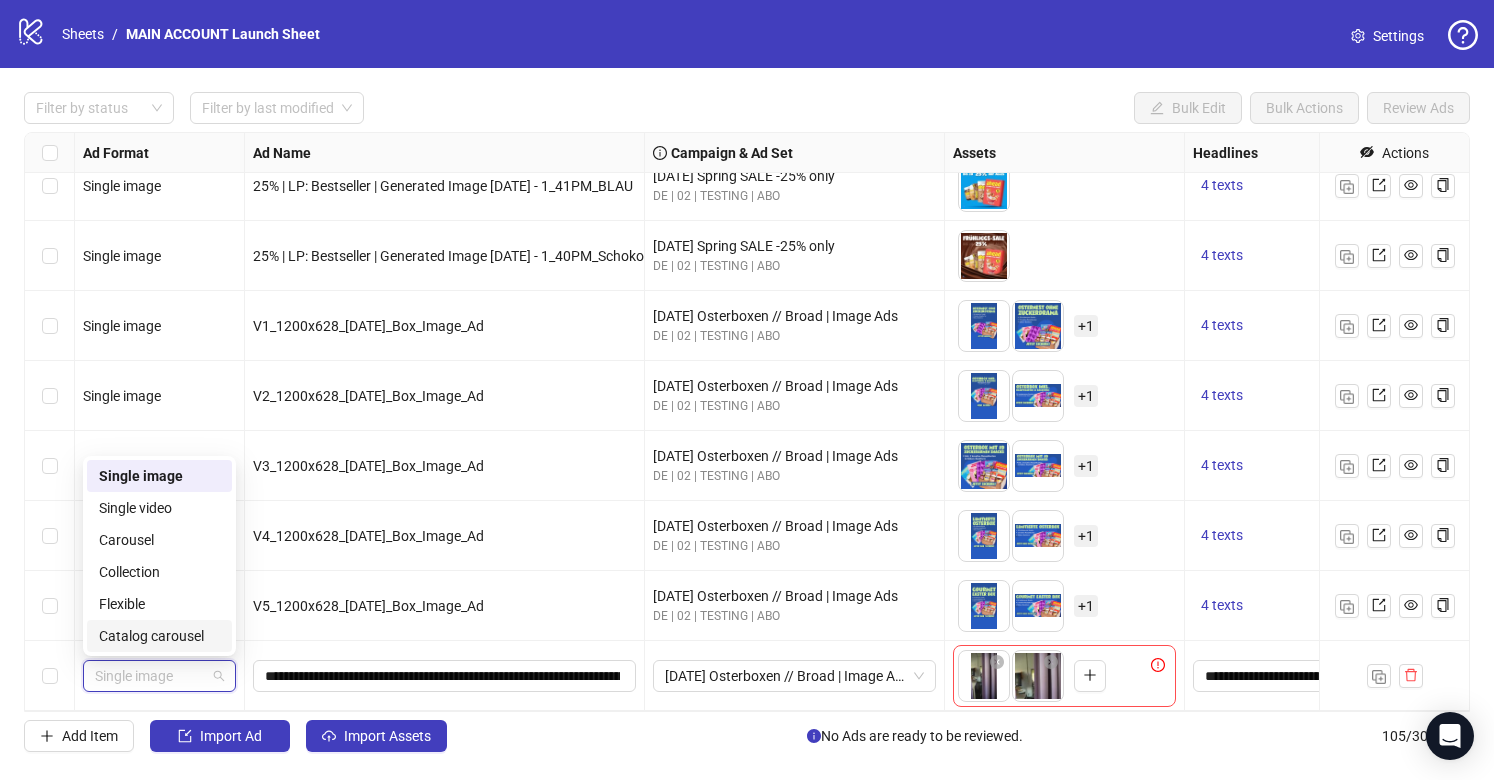drag, startPoint x: 423, startPoint y: 698, endPoint x: 832, endPoint y: 696, distance: 409.00488 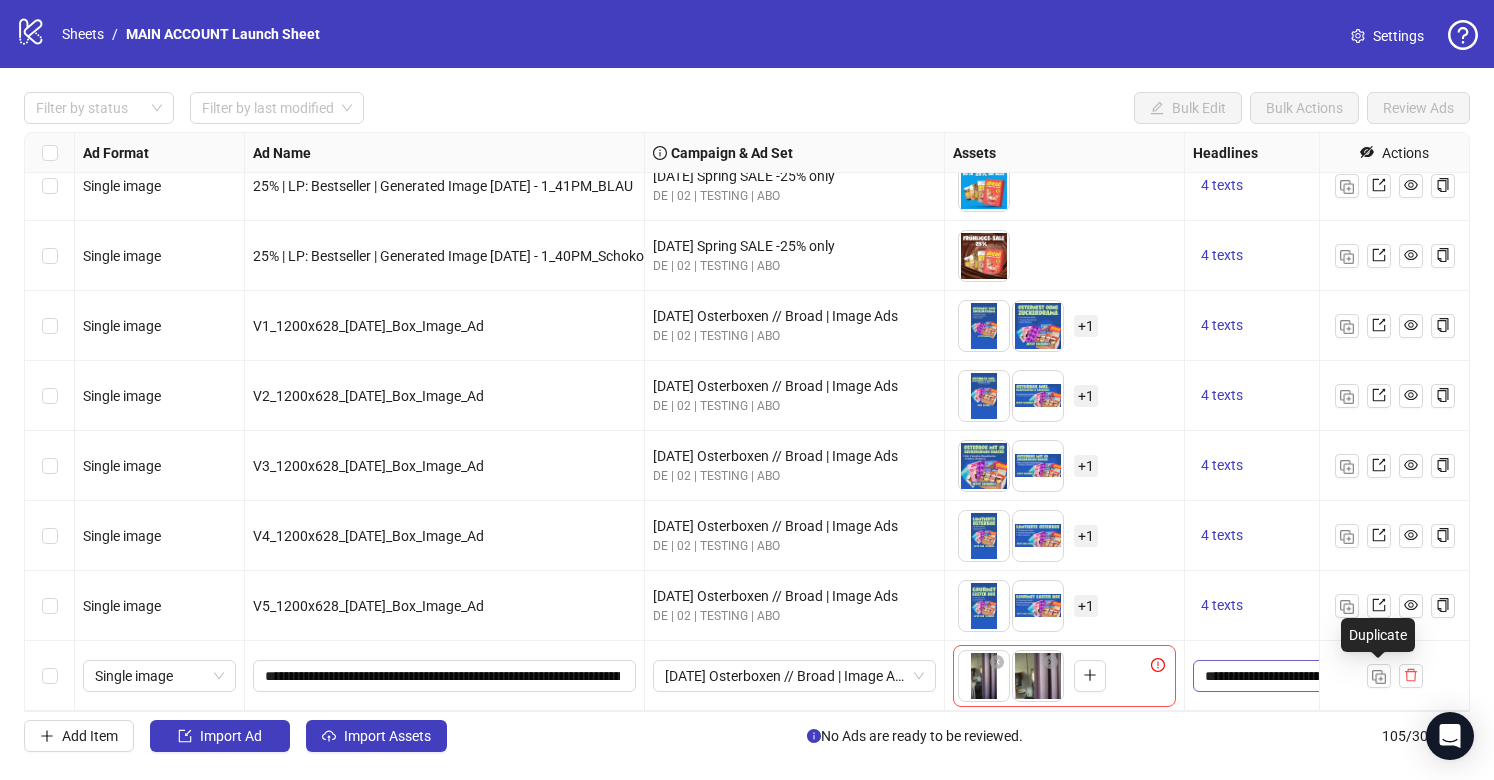 drag, startPoint x: 1382, startPoint y: 674, endPoint x: 1274, endPoint y: 663, distance: 108.55874 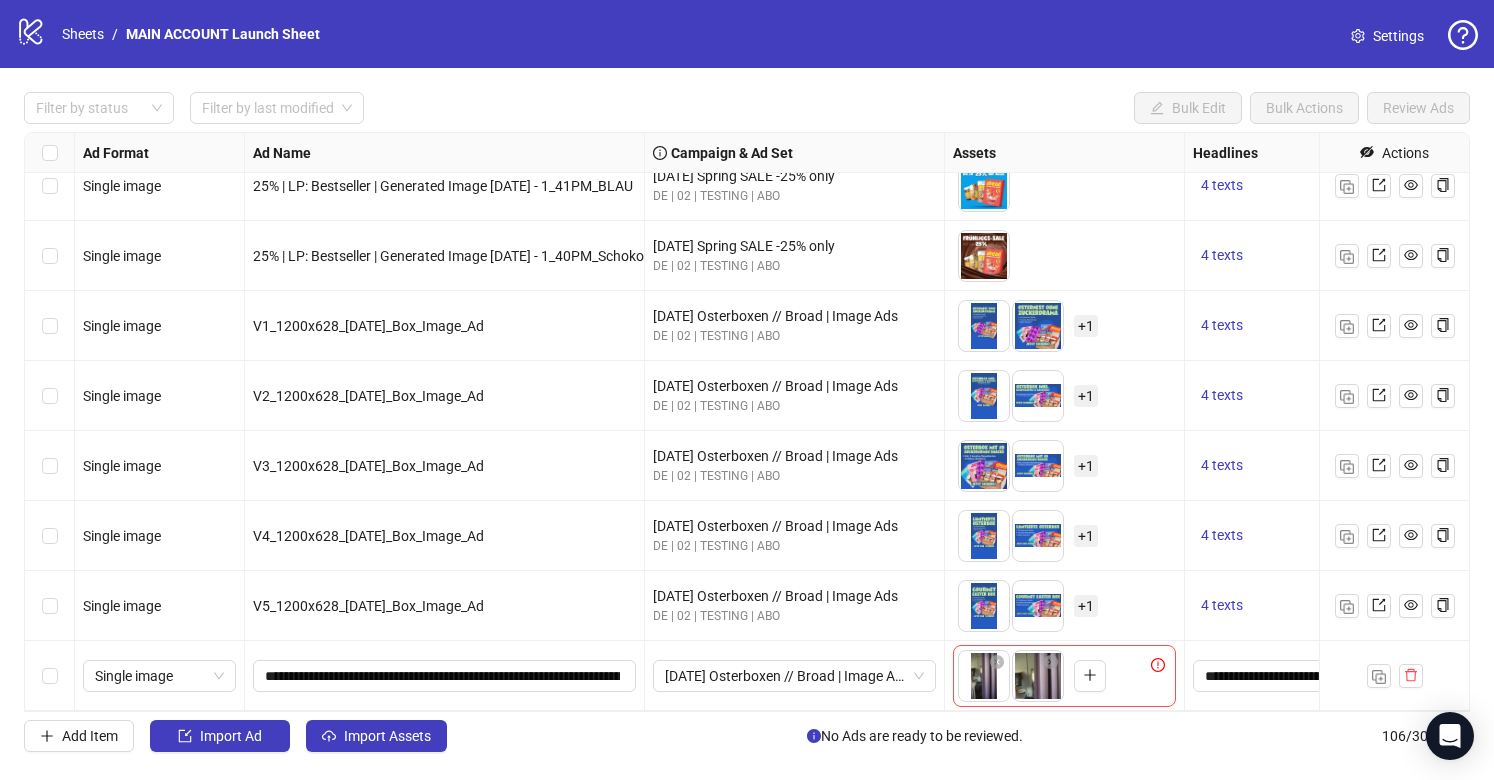 scroll, scrollTop: 6882, scrollLeft: 0, axis: vertical 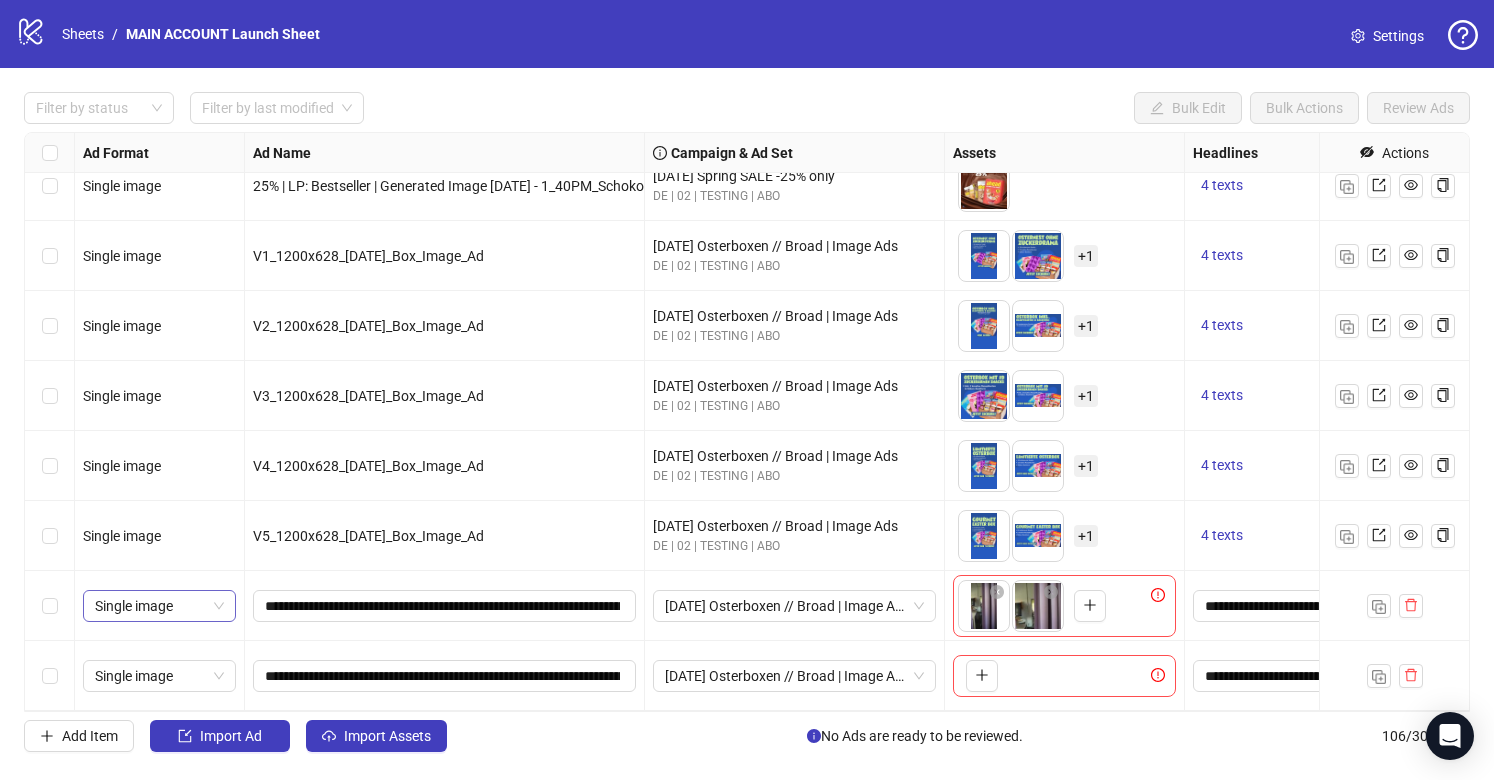 click on "Single image" at bounding box center (159, 606) 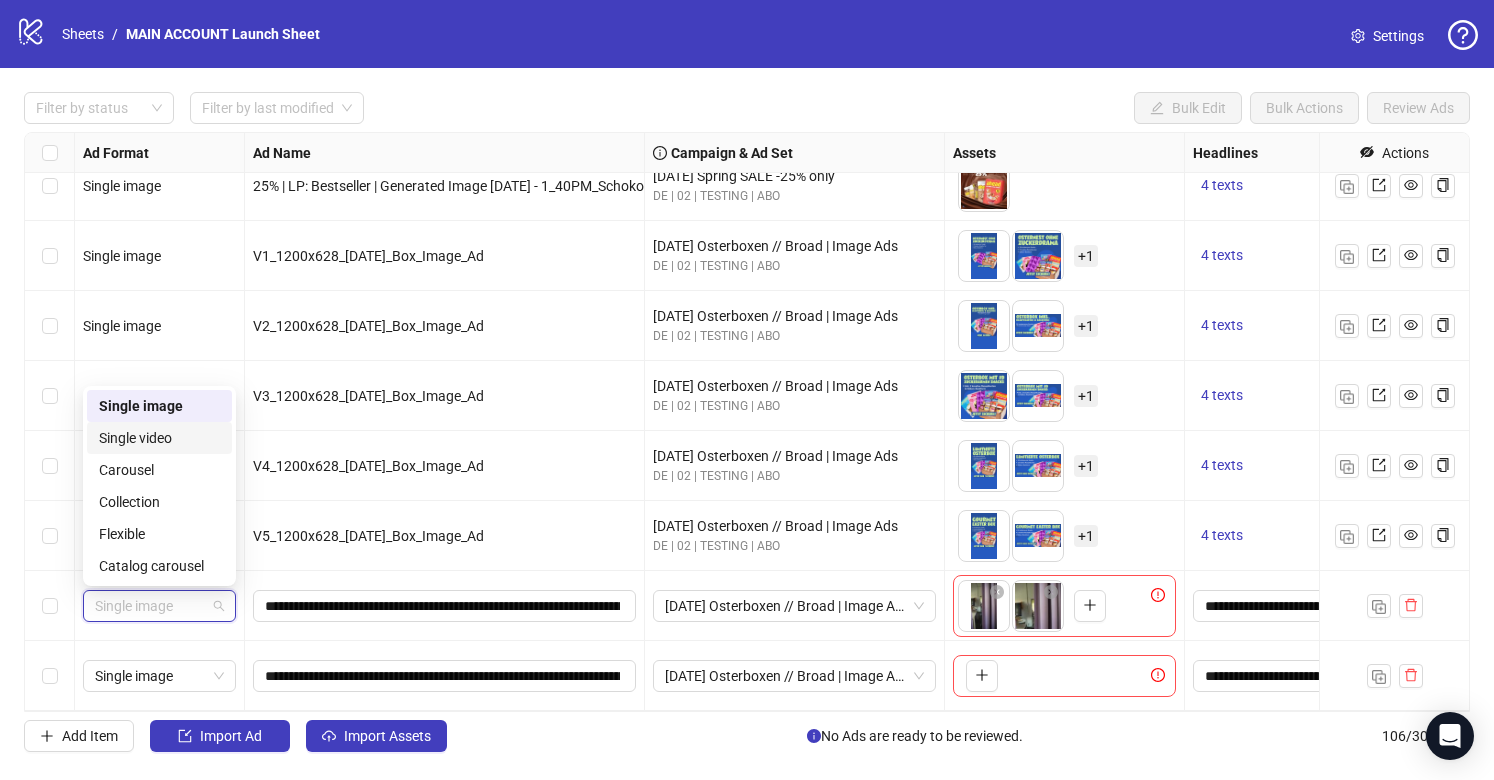 click on "Single video" at bounding box center [159, 438] 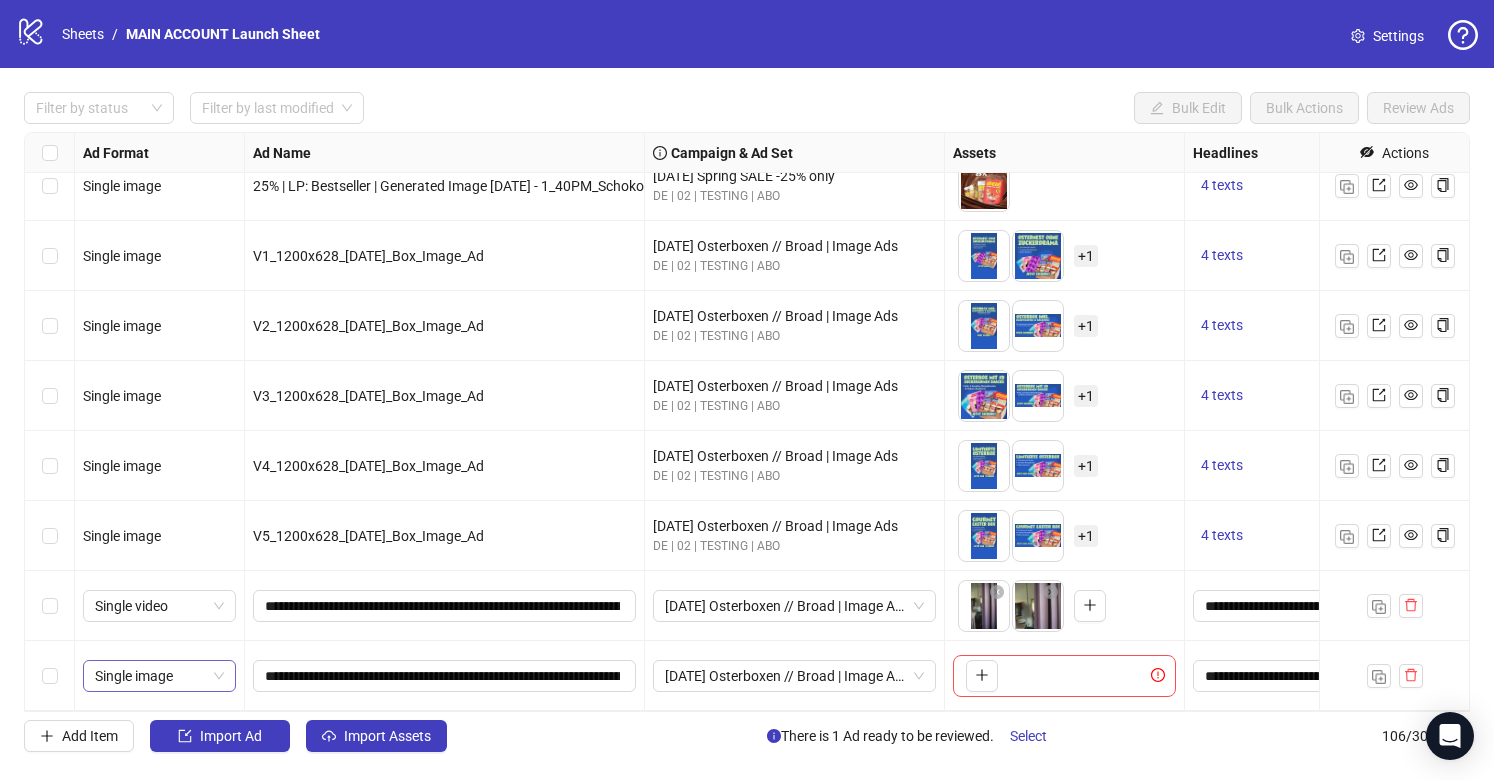 click on "Single image" at bounding box center (159, 676) 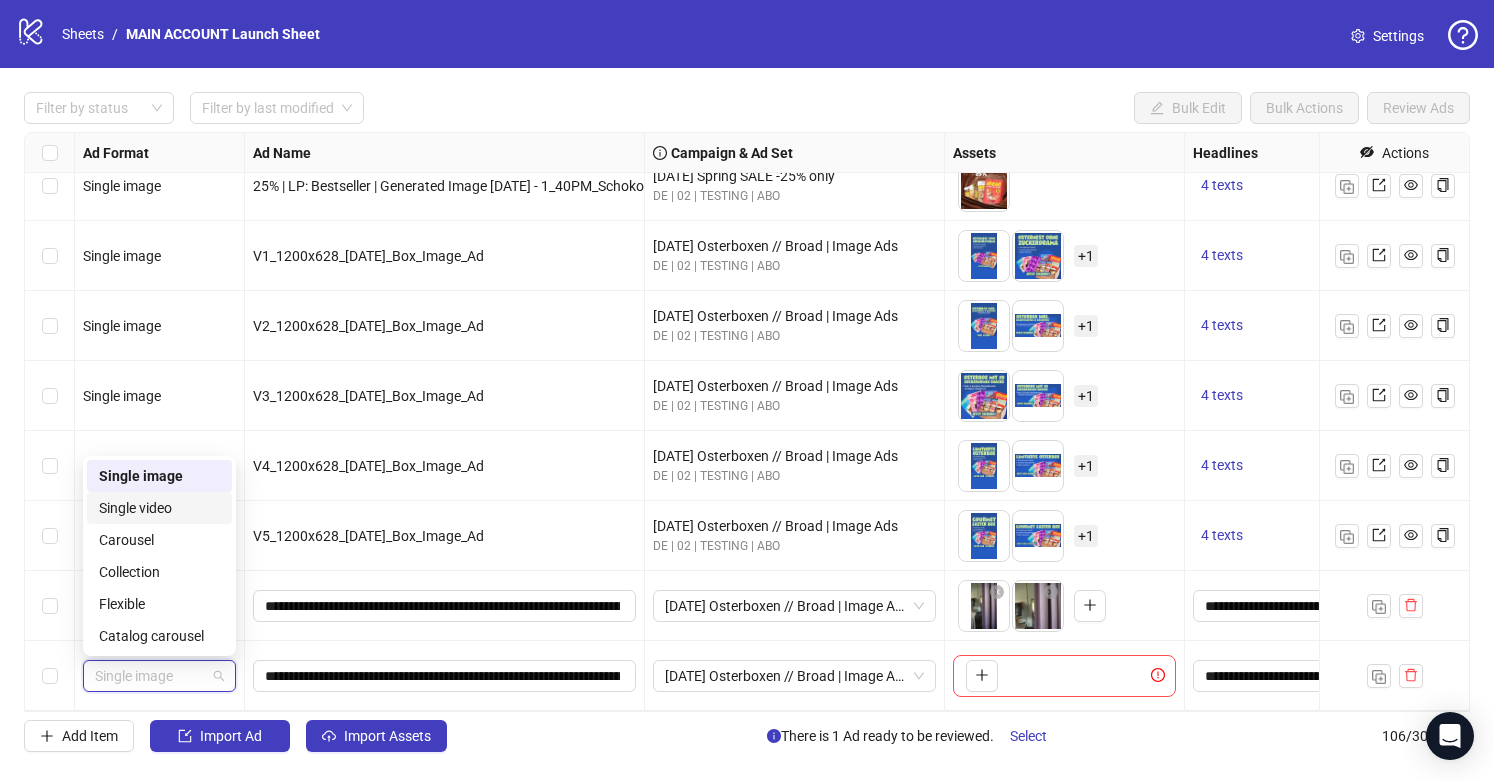 drag, startPoint x: 182, startPoint y: 514, endPoint x: 222, endPoint y: 514, distance: 40 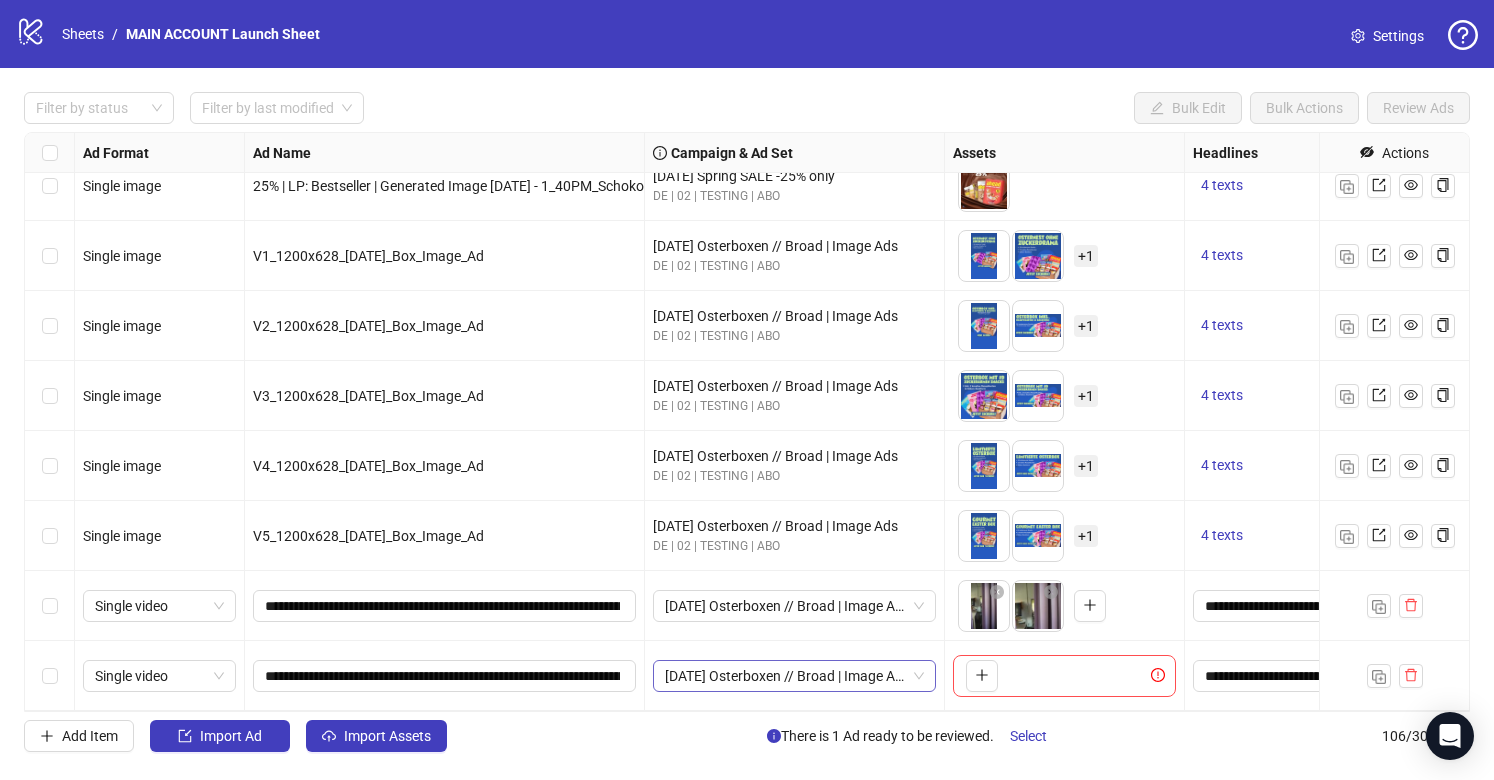 click on "[DATE] Osterboxen // Broad | Image Ads" at bounding box center (794, 676) 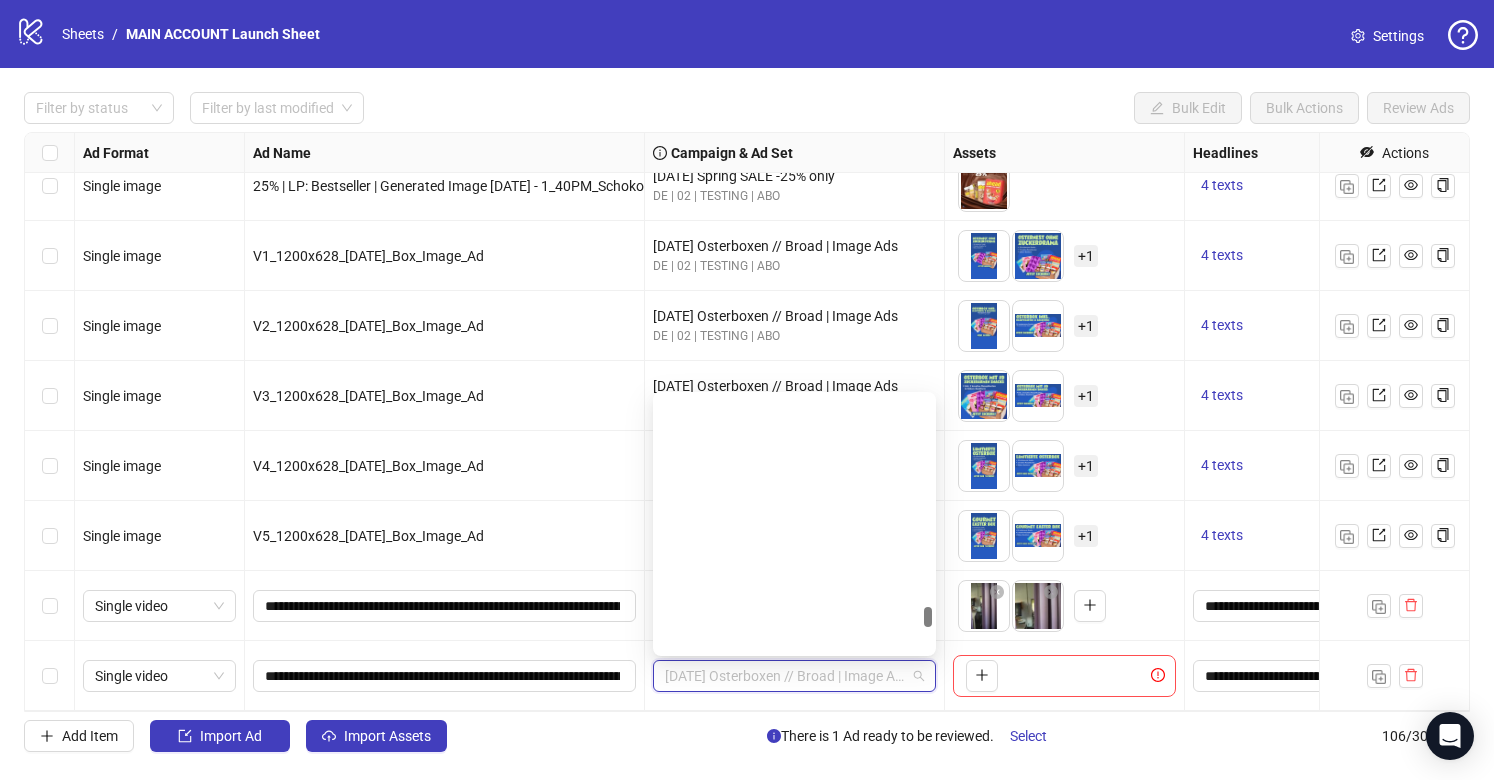 scroll, scrollTop: 7753, scrollLeft: 0, axis: vertical 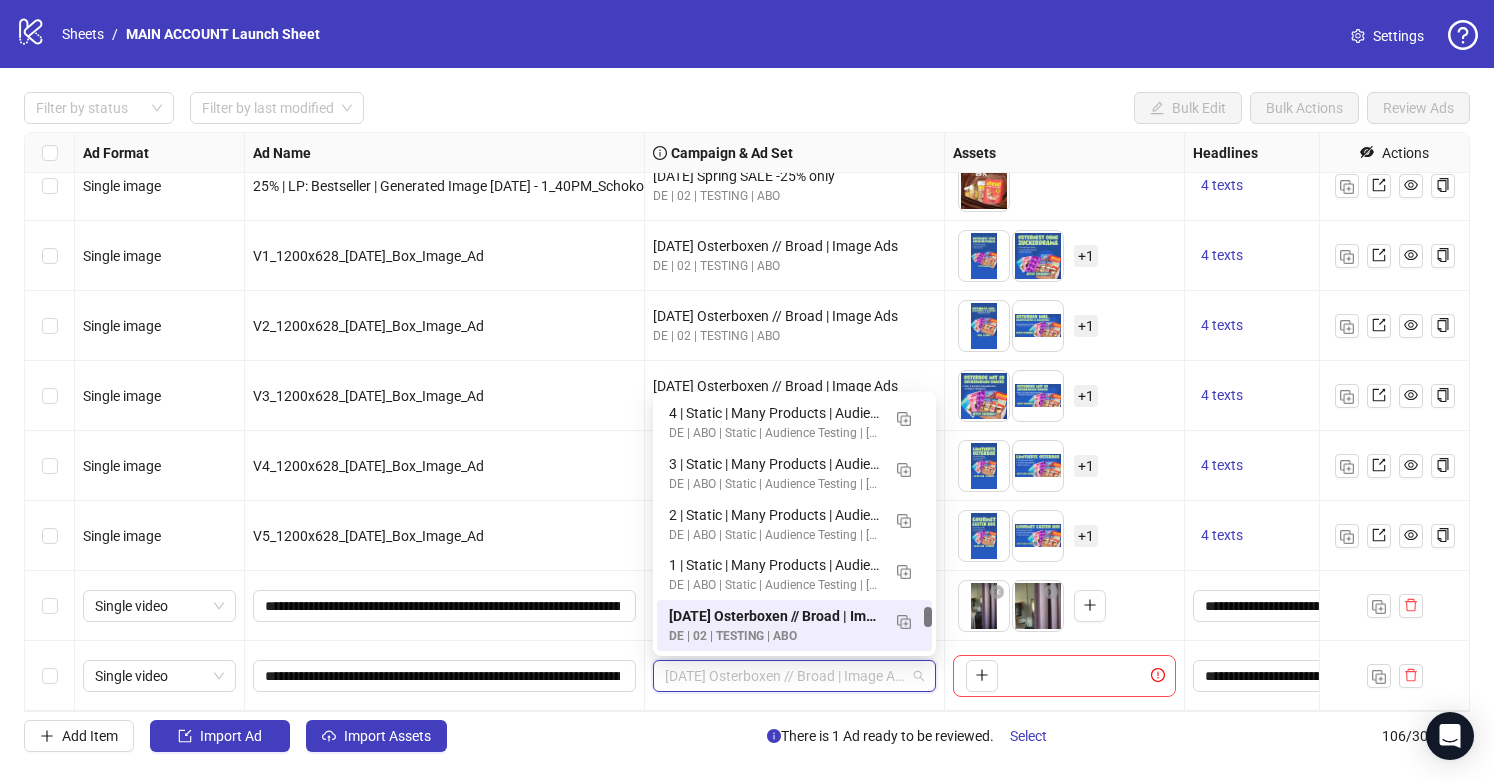 click on "[DATE] Osterboxen // Broad | Image Ads" at bounding box center (795, 676) 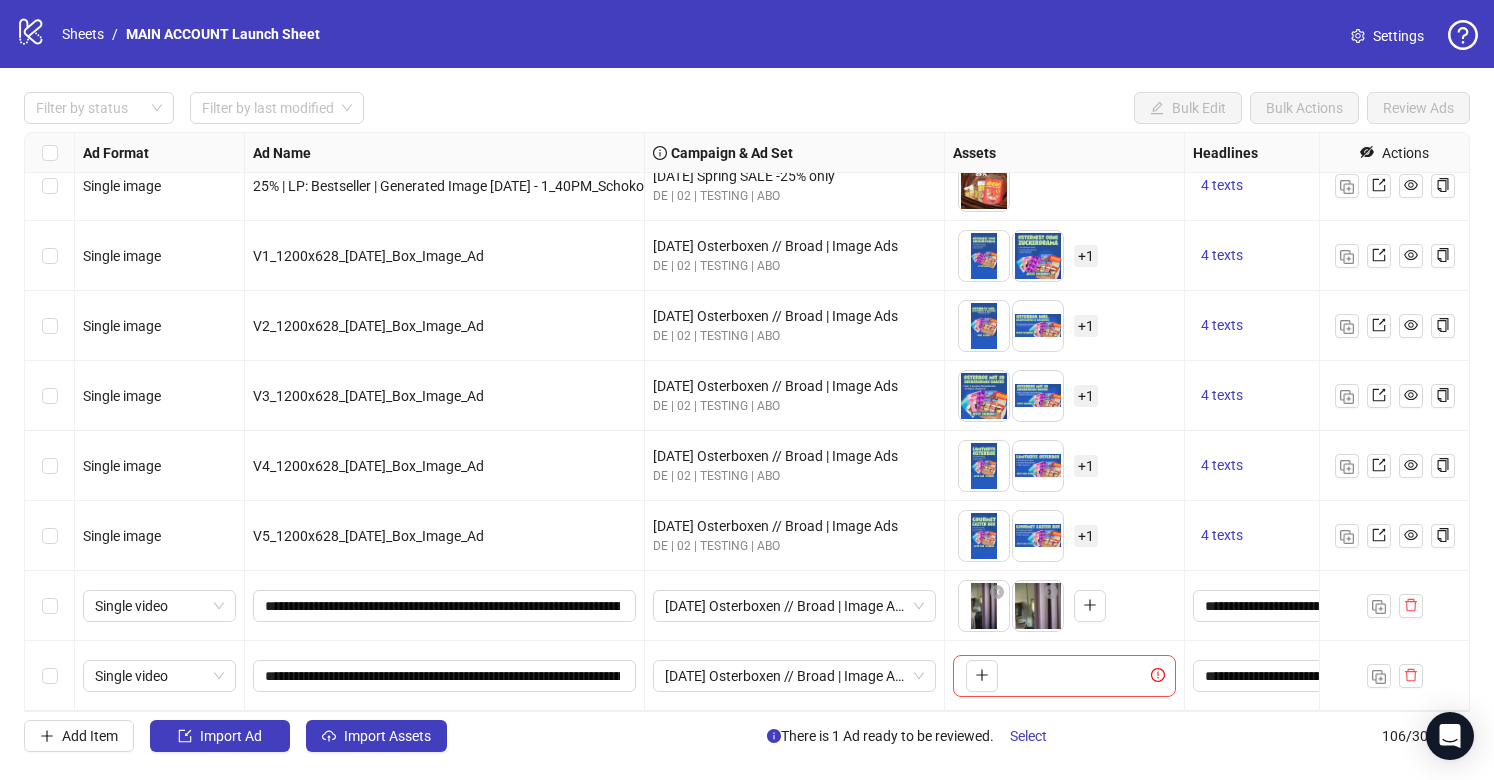 scroll, scrollTop: 6882, scrollLeft: 838, axis: both 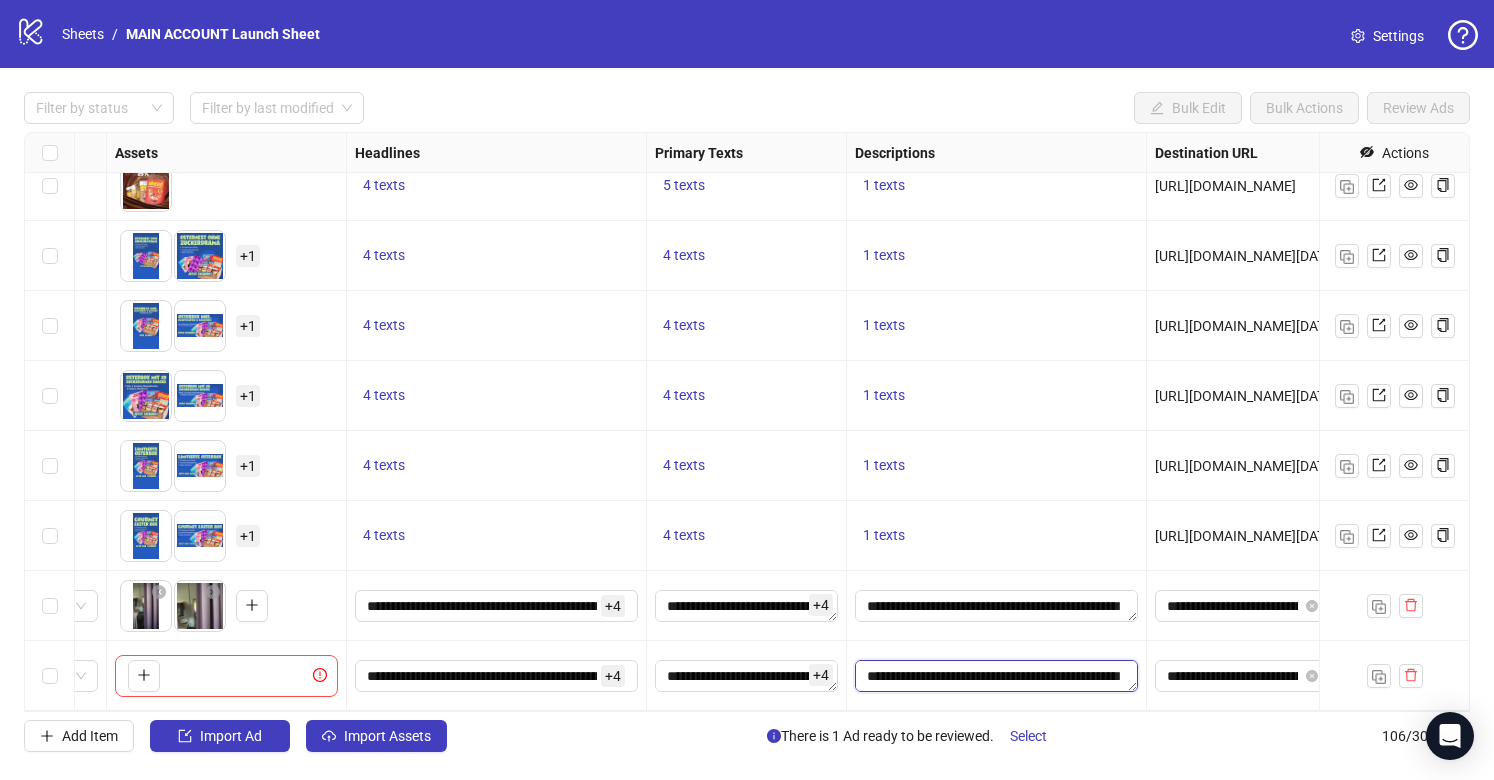 click on "**********" at bounding box center [996, 676] 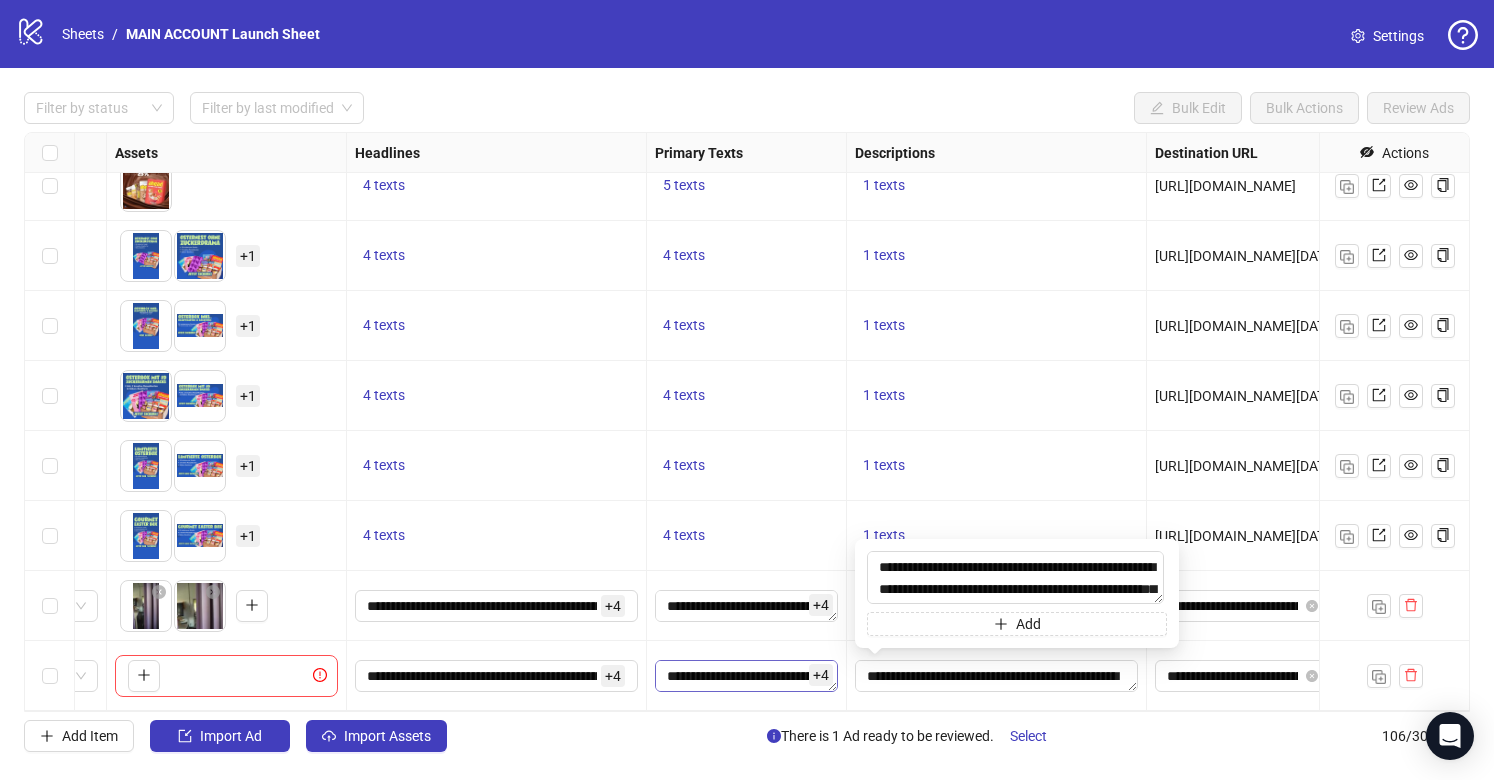click on "**********" at bounding box center (746, 676) 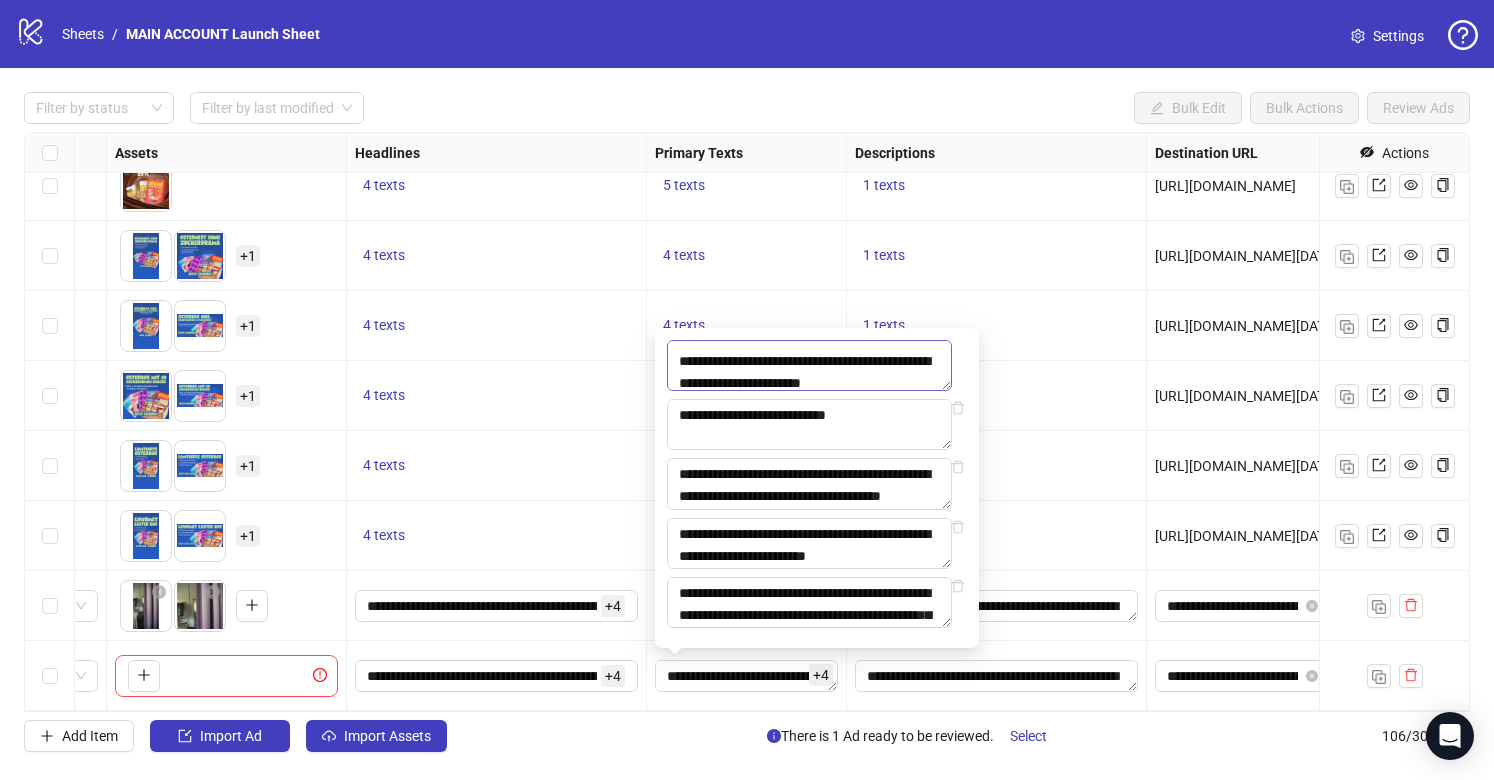 scroll, scrollTop: 440, scrollLeft: 0, axis: vertical 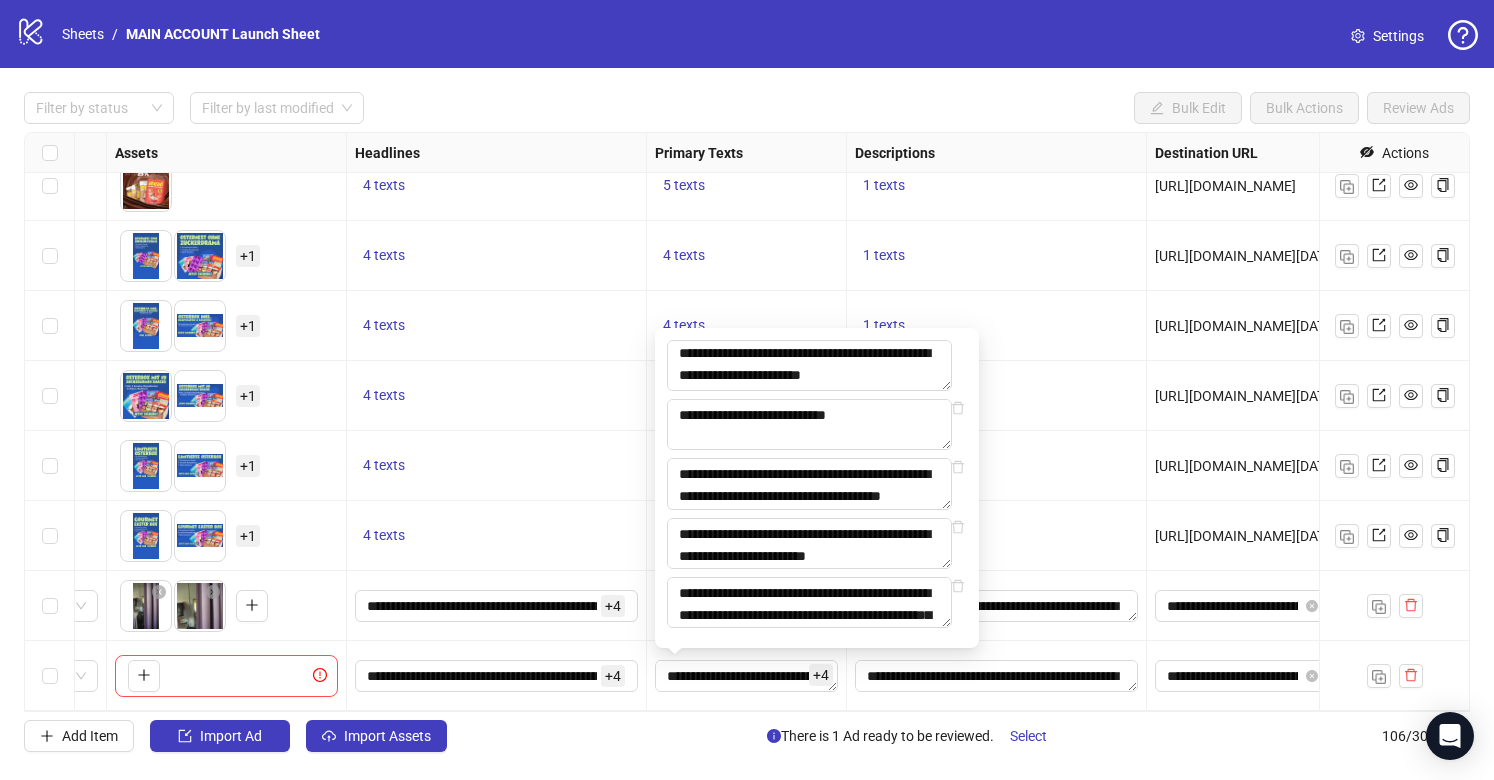 click on "**********" at bounding box center (747, 676) 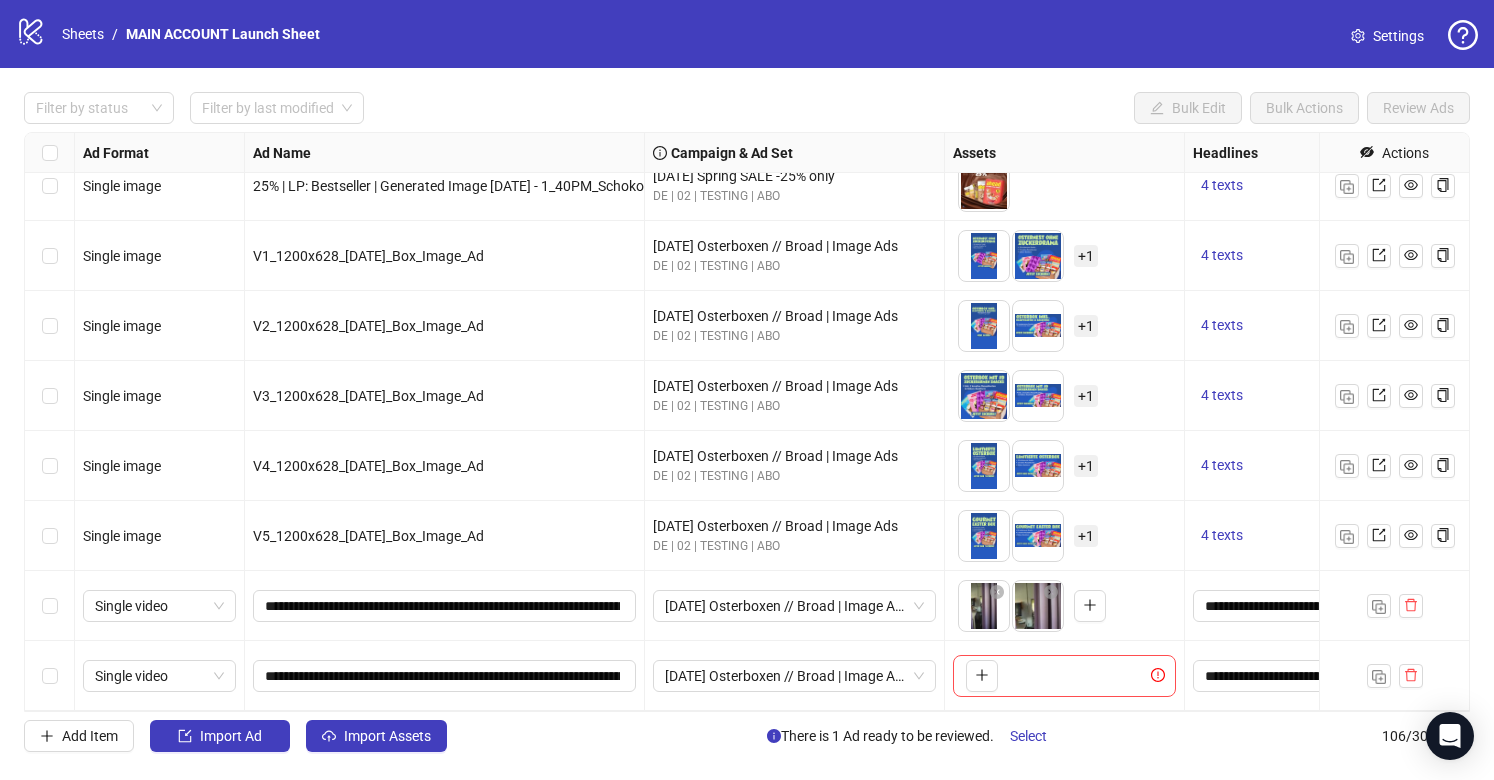 scroll, scrollTop: 6882, scrollLeft: 558, axis: both 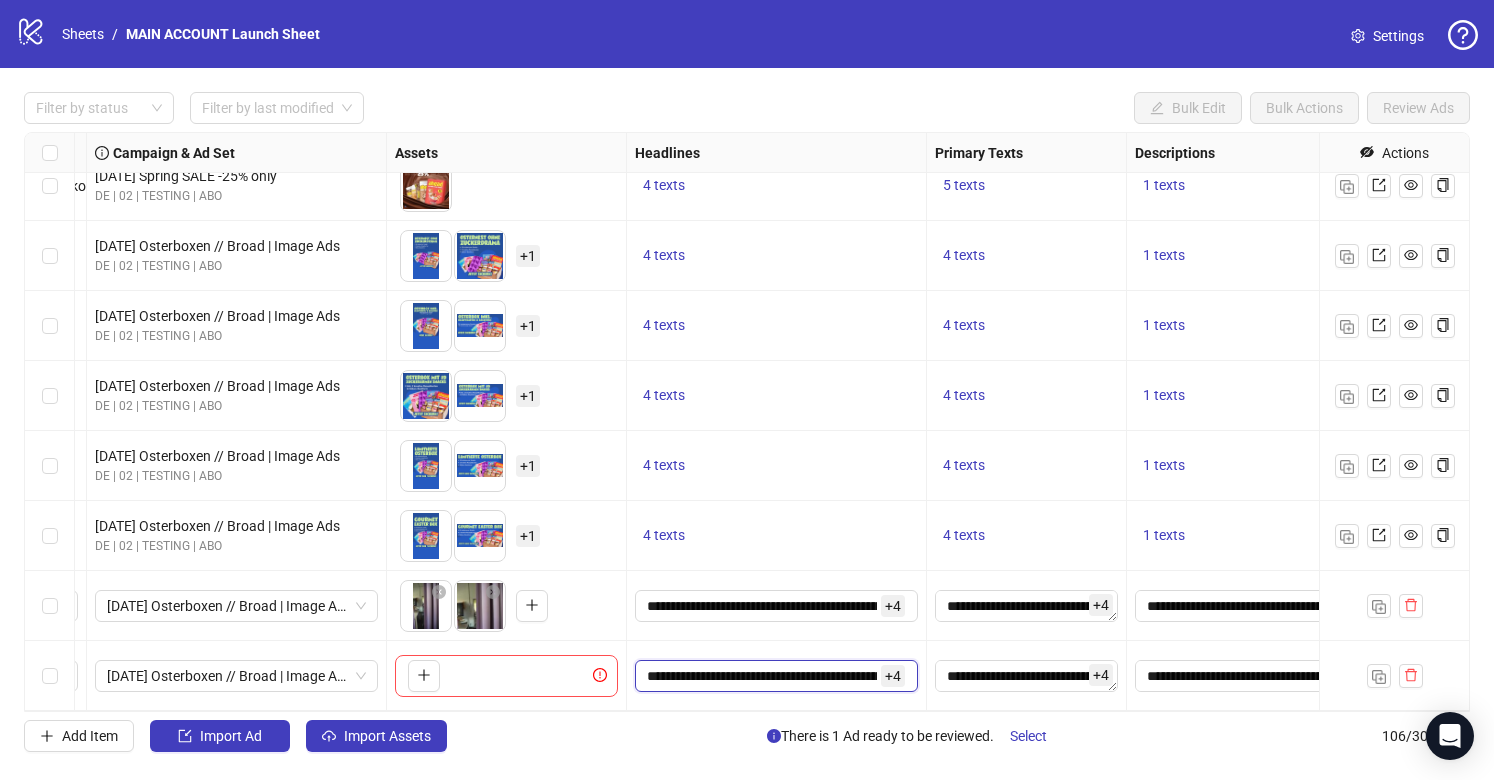 click on "**********" at bounding box center [762, 676] 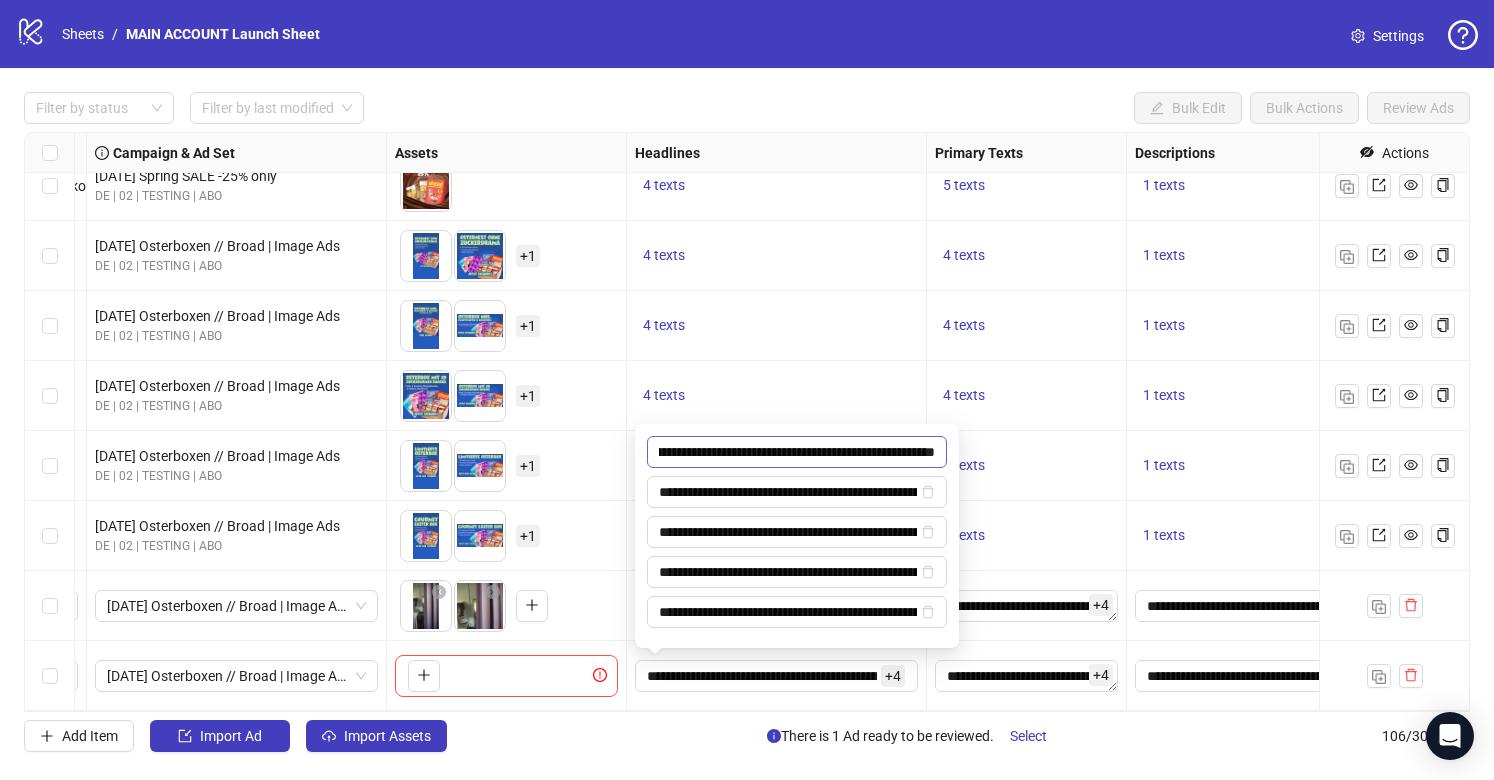 scroll, scrollTop: 0, scrollLeft: 0, axis: both 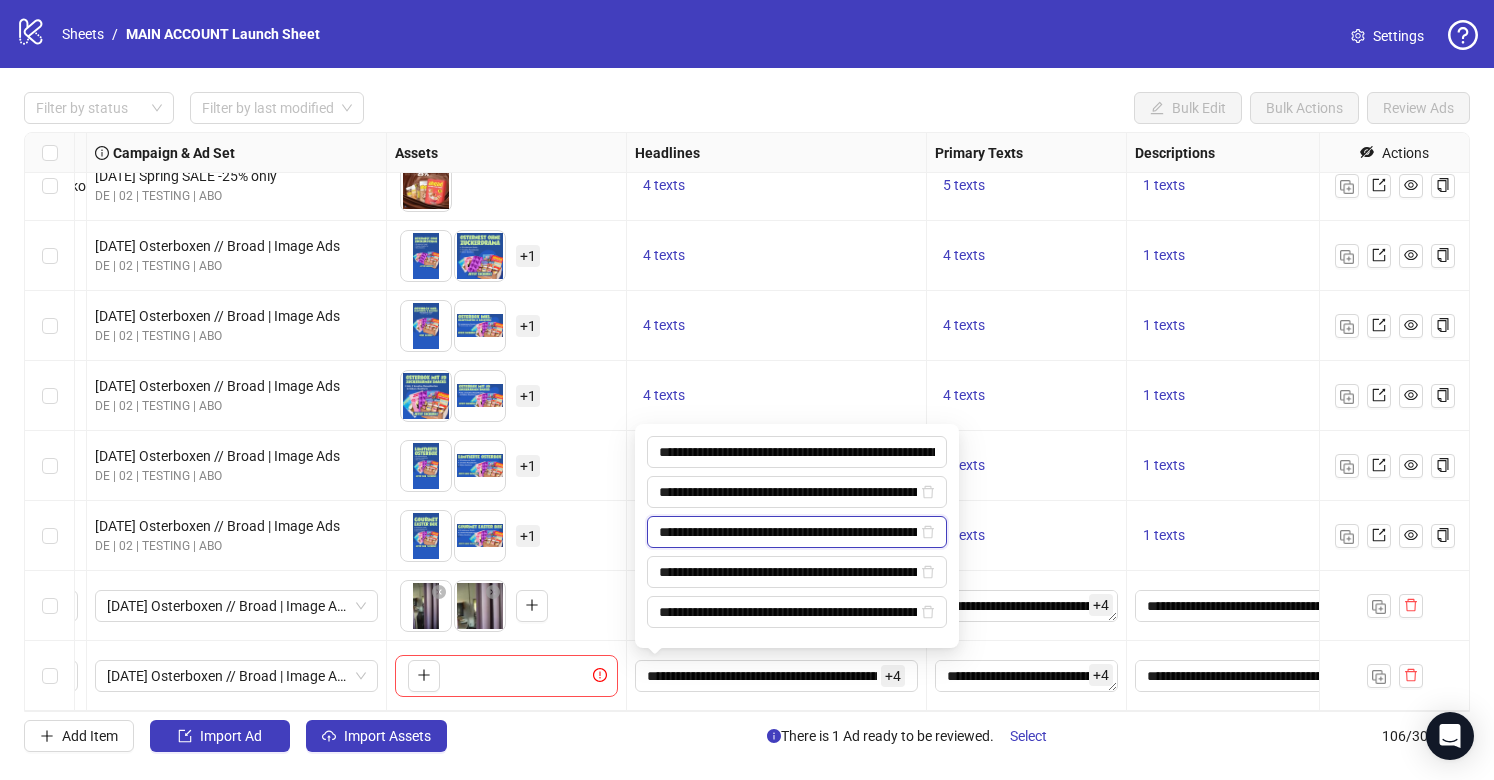 click on "**********" at bounding box center (788, 532) 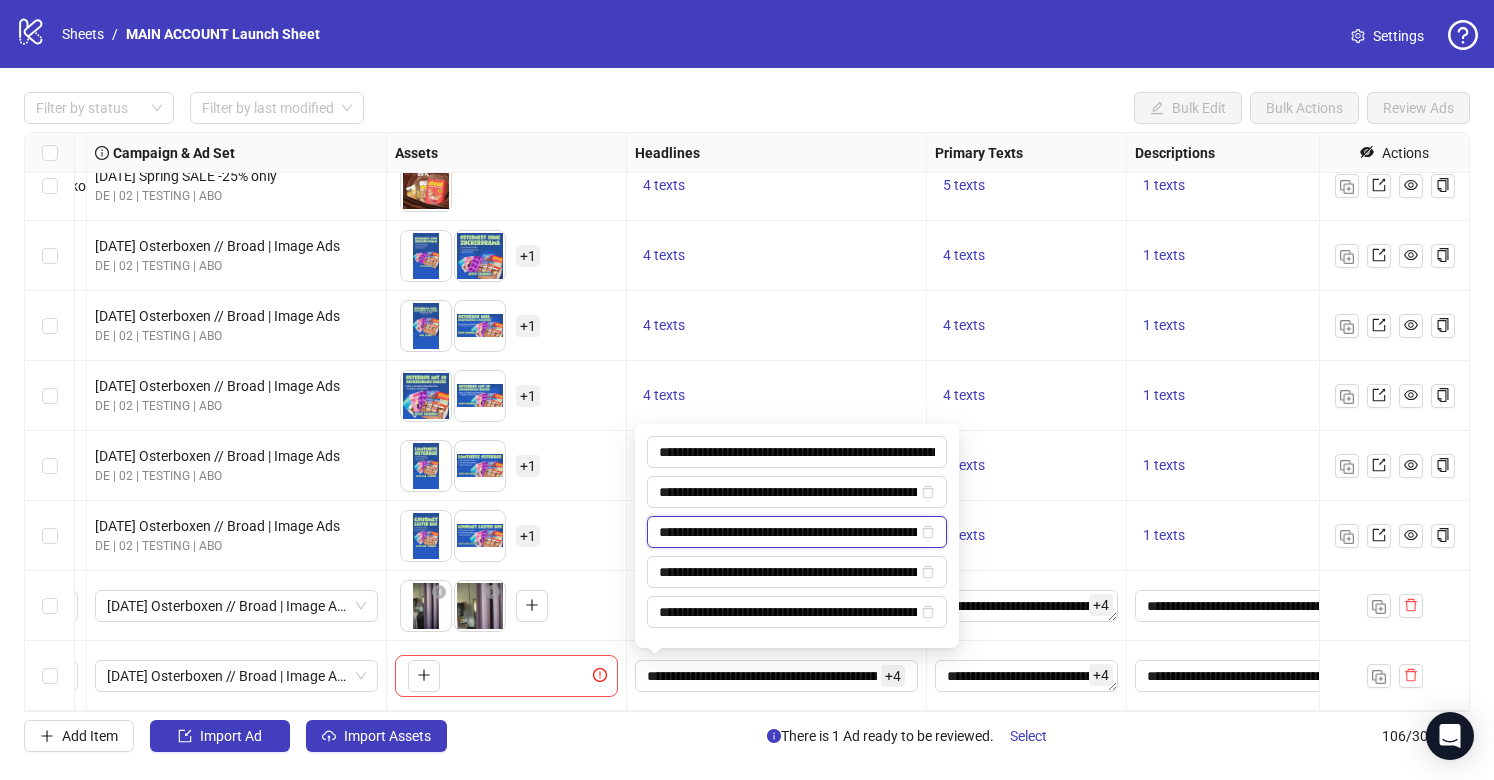 click on "**********" at bounding box center (788, 532) 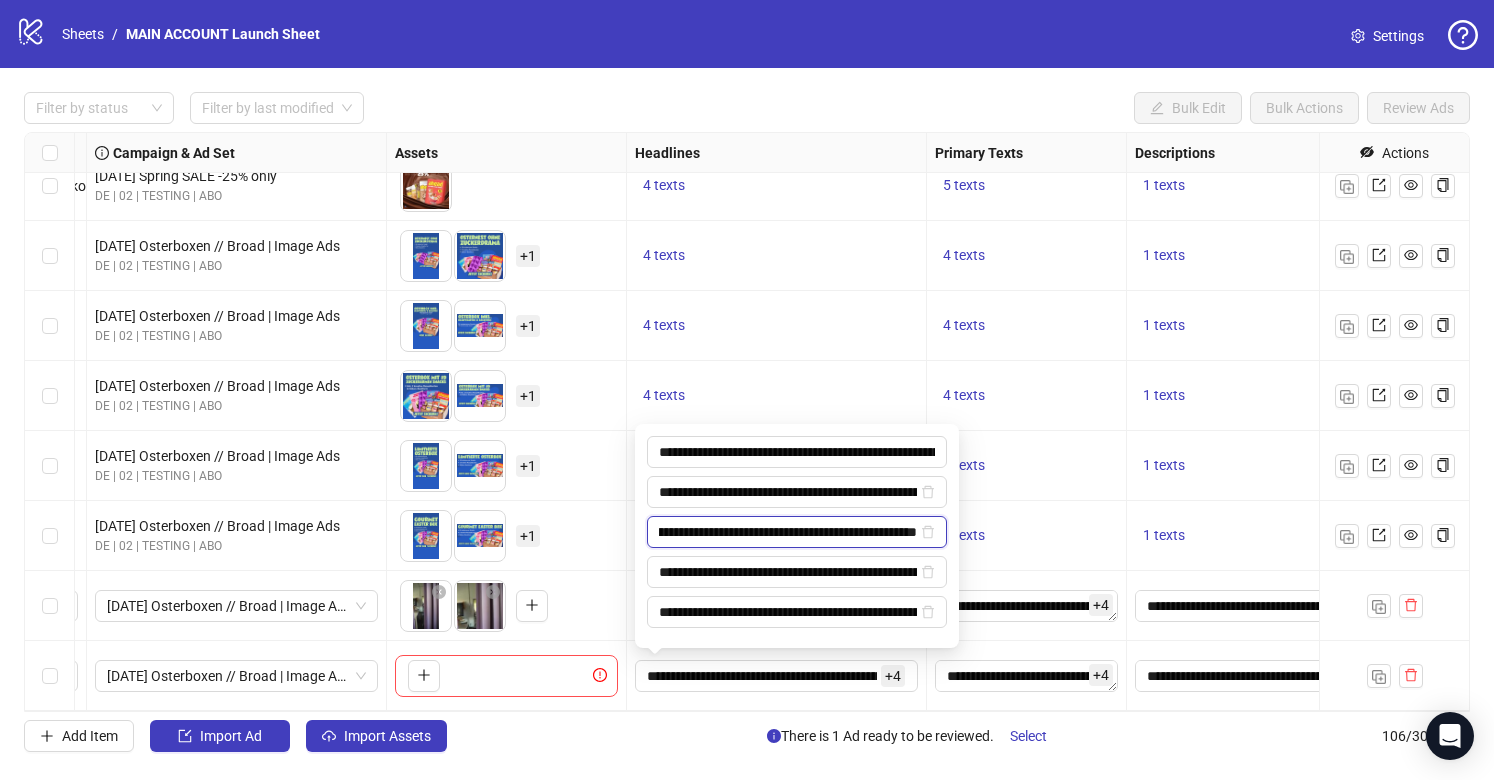 scroll, scrollTop: 0, scrollLeft: 183, axis: horizontal 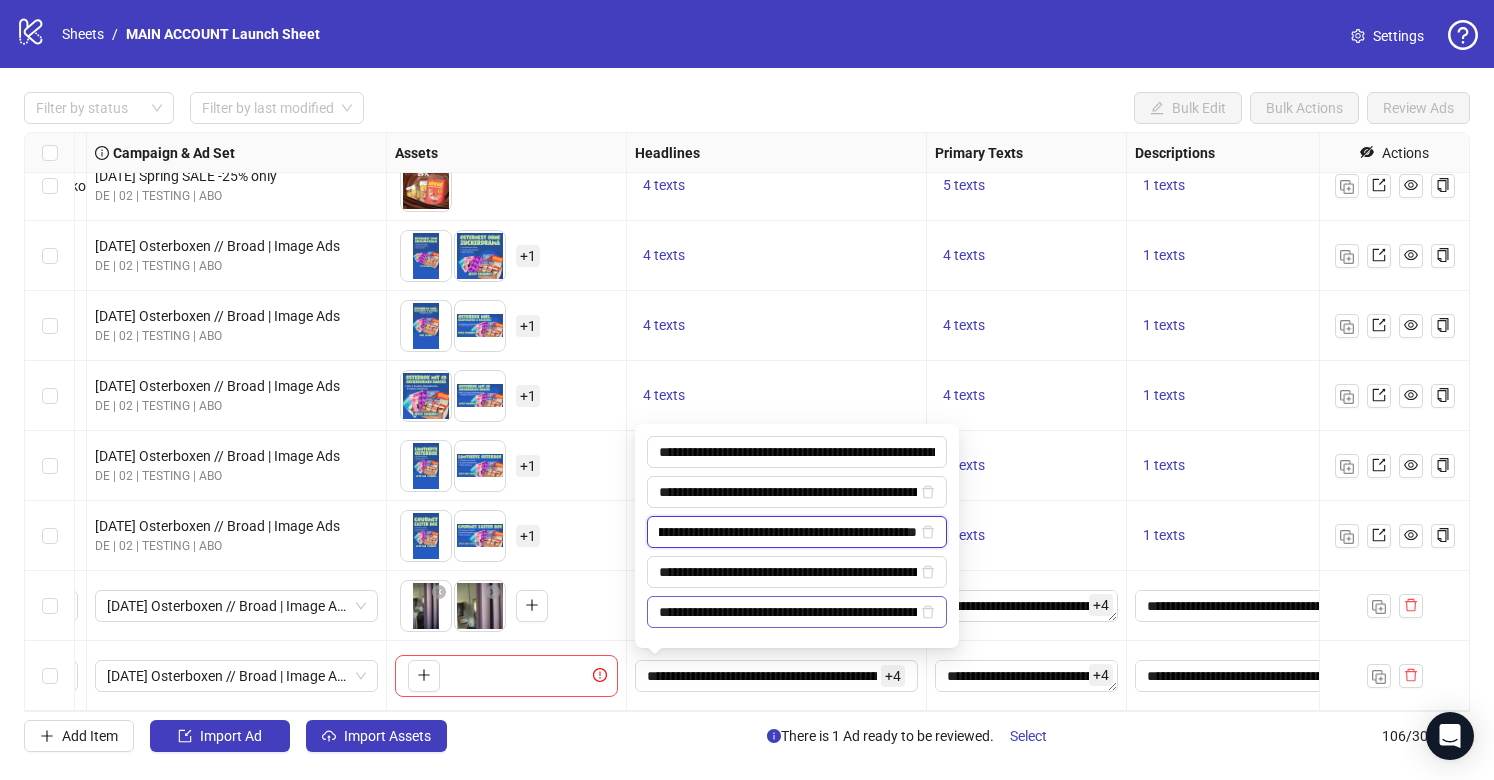 type on "**********" 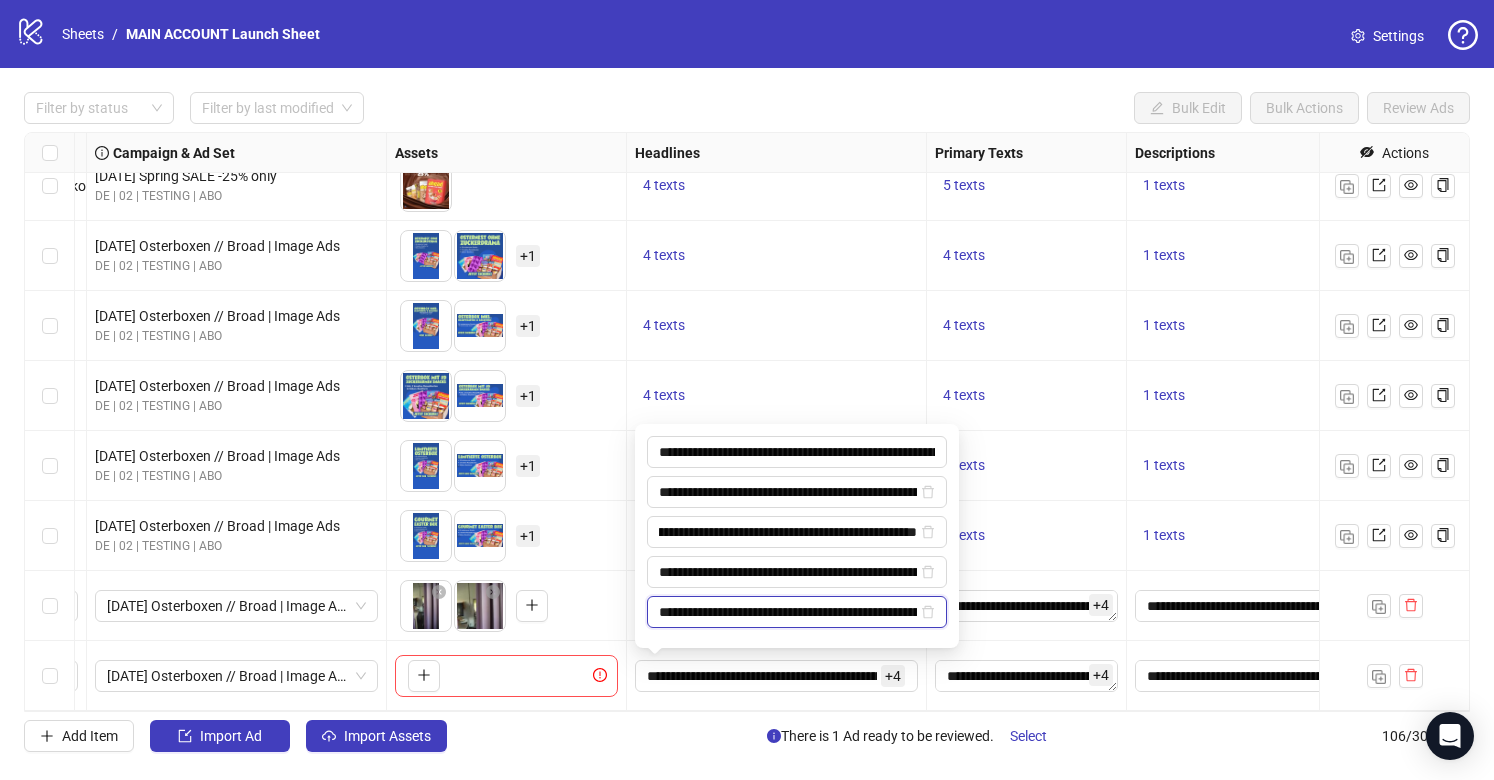scroll, scrollTop: 0, scrollLeft: 0, axis: both 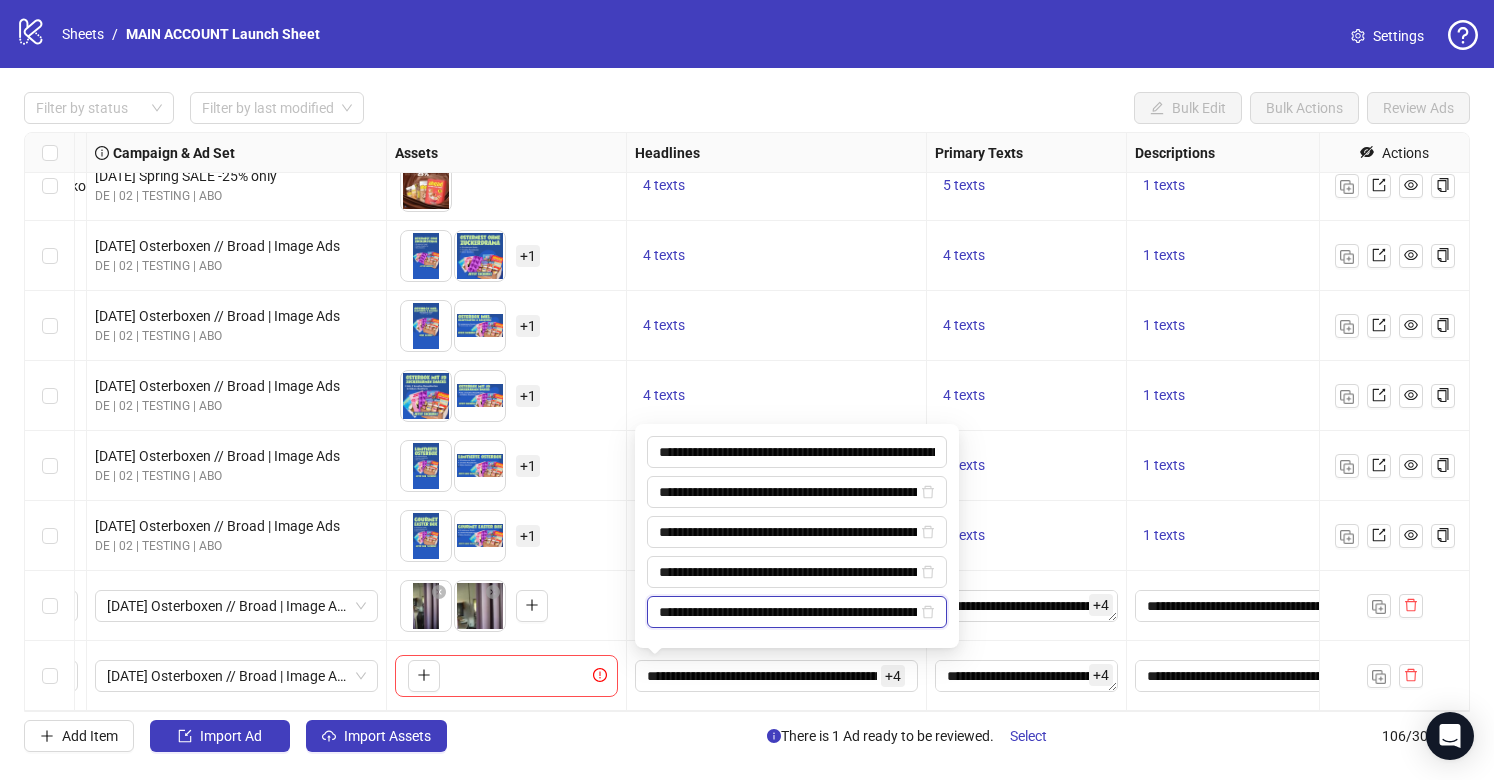 drag, startPoint x: 813, startPoint y: 612, endPoint x: 660, endPoint y: 608, distance: 153.05228 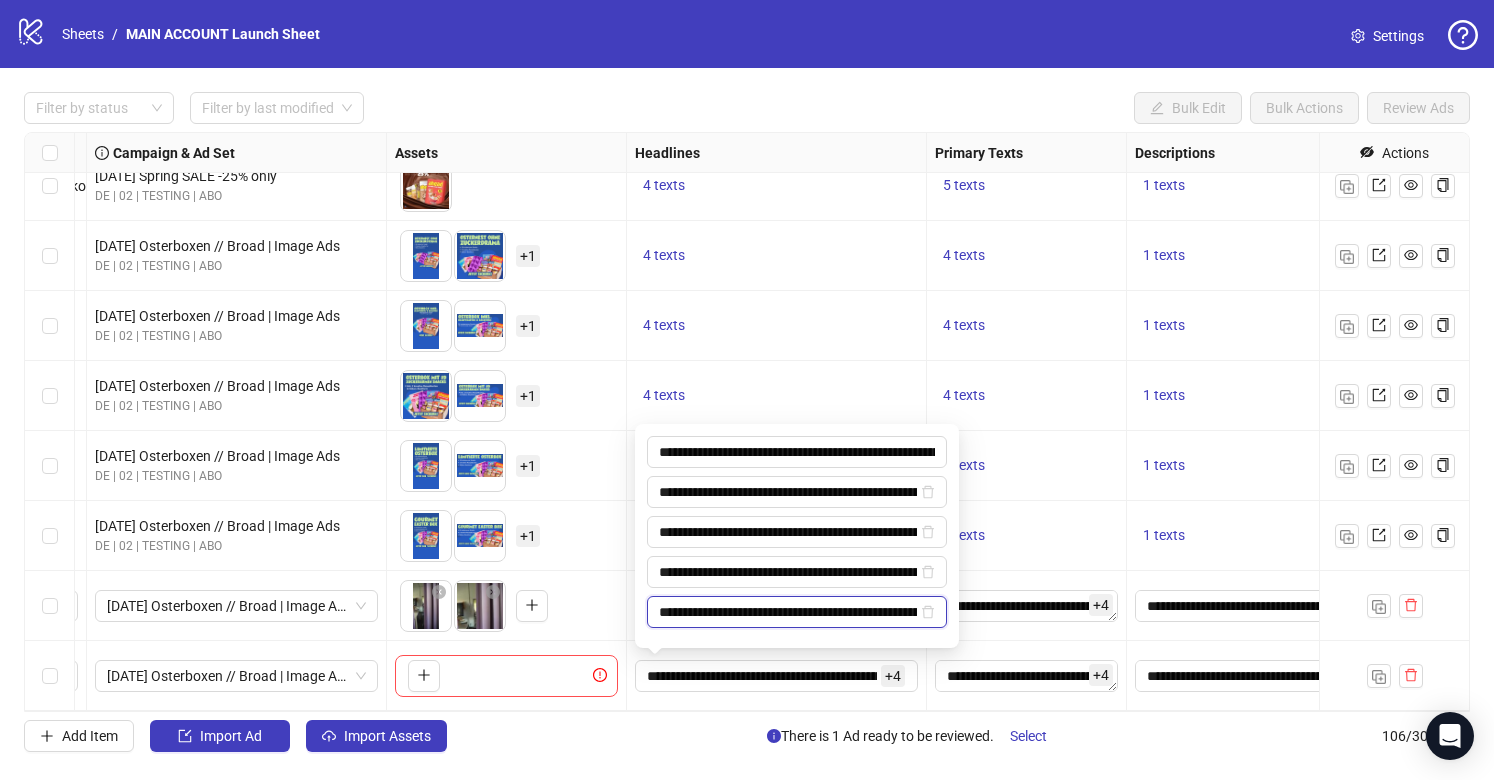 type on "**********" 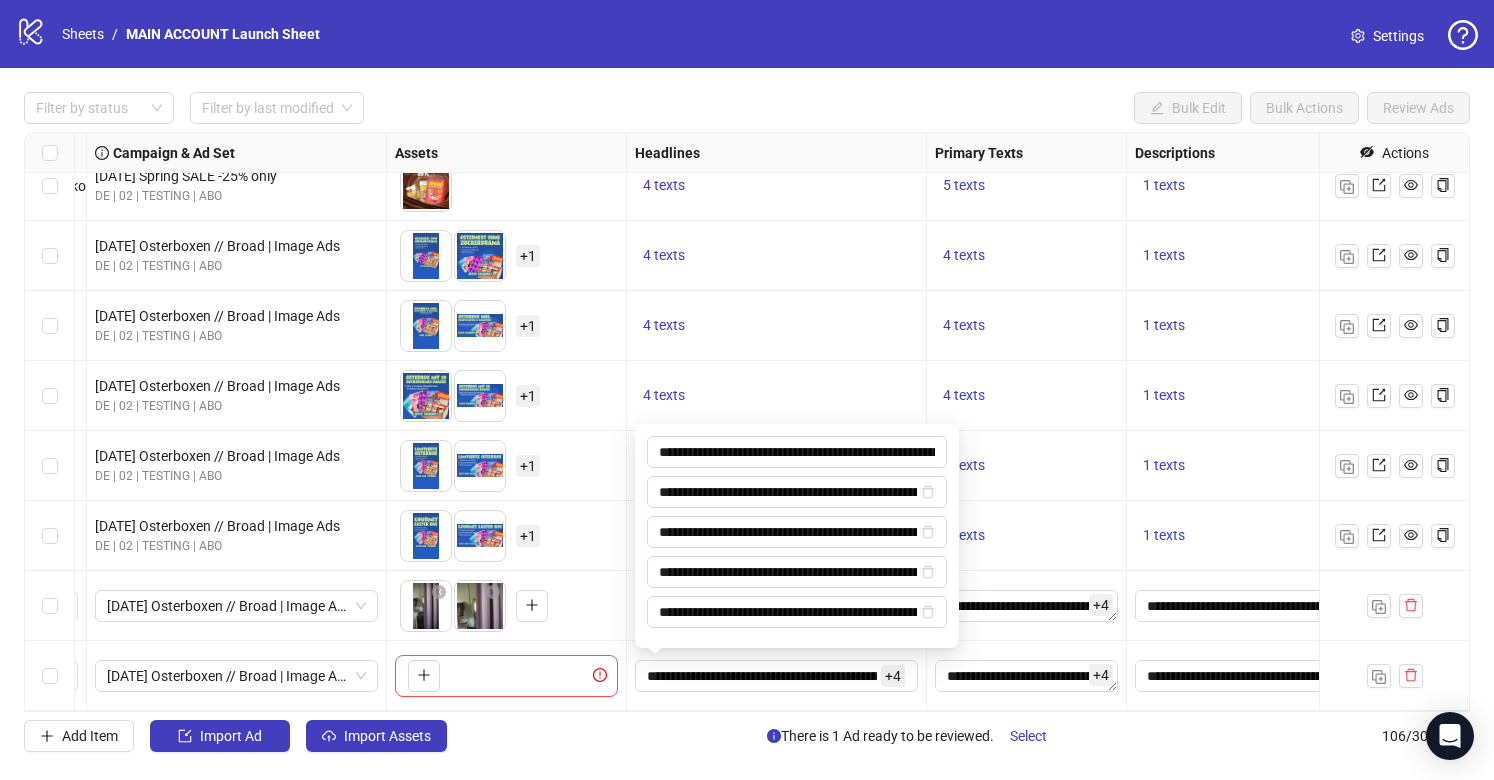 click on "**********" at bounding box center (777, 676) 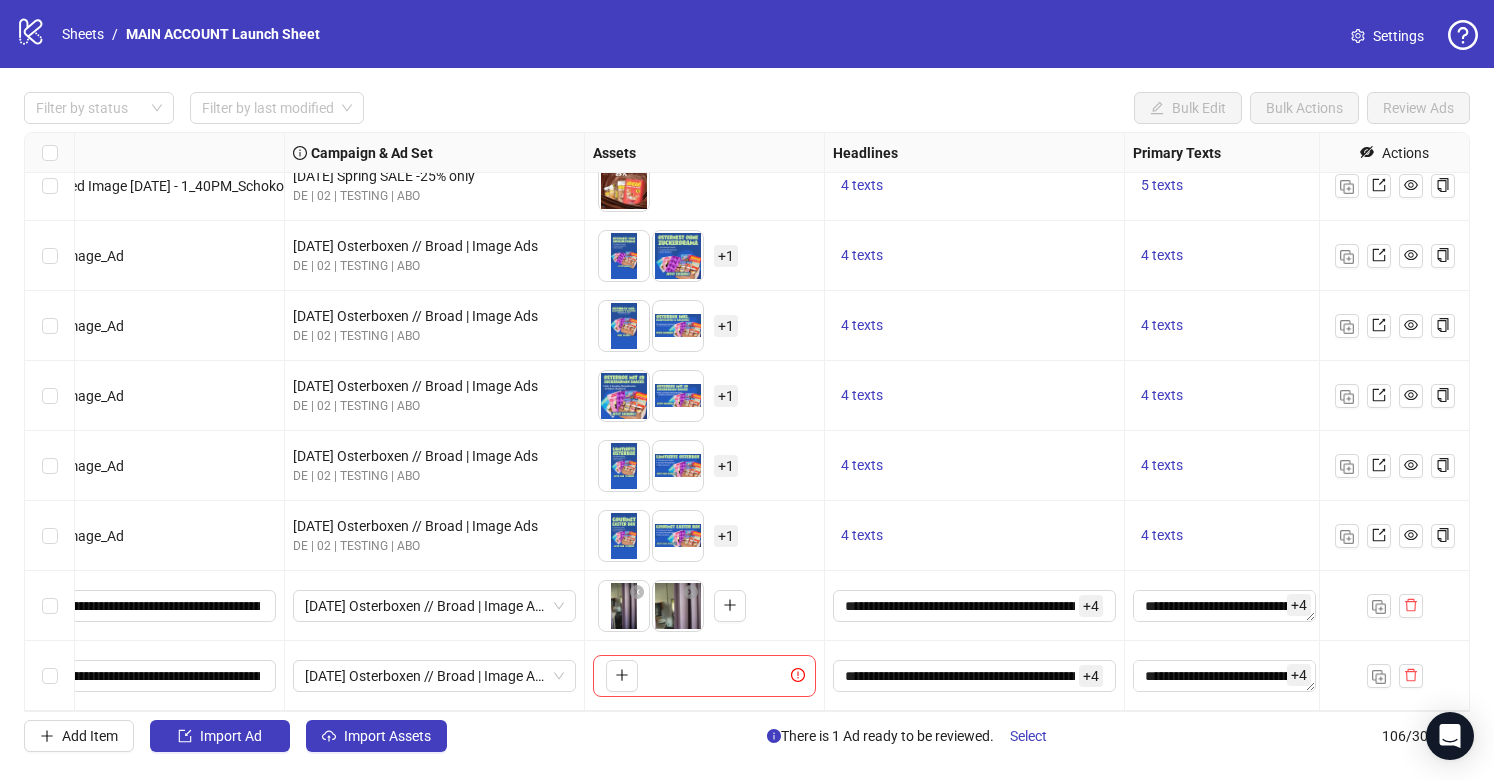 scroll, scrollTop: 6882, scrollLeft: 450, axis: both 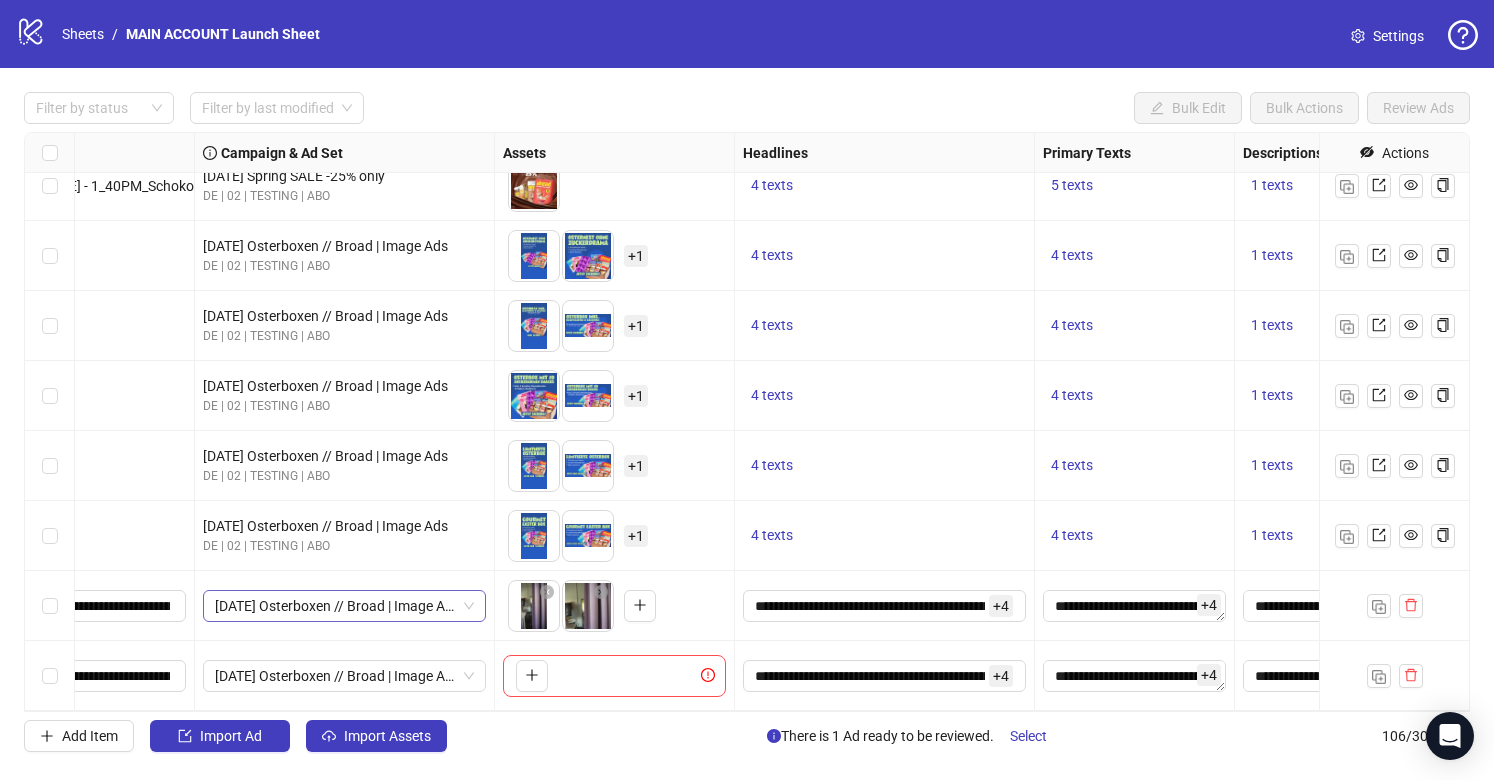 click on "[DATE] Osterboxen // Broad | Image Ads" at bounding box center [344, 606] 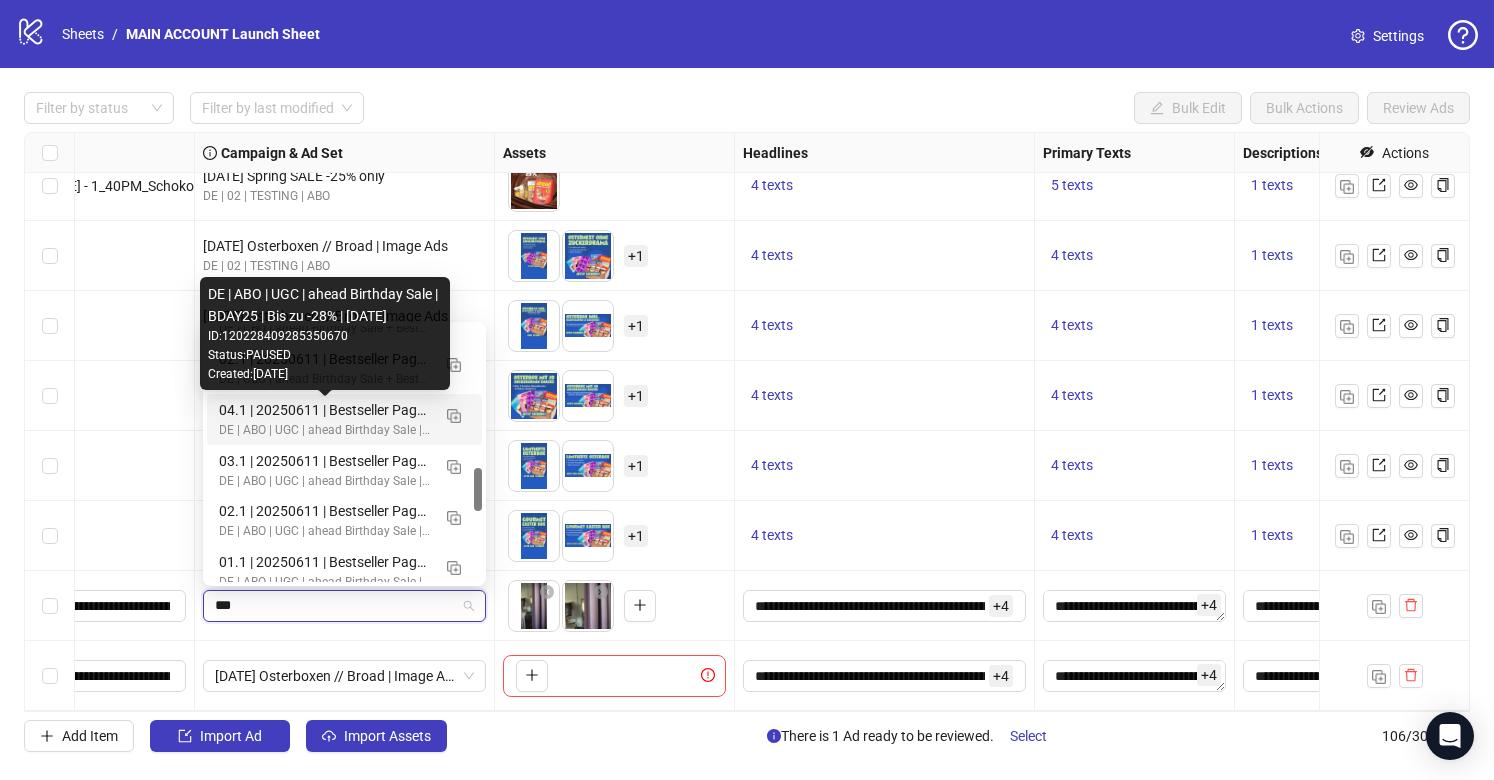scroll, scrollTop: 0, scrollLeft: 0, axis: both 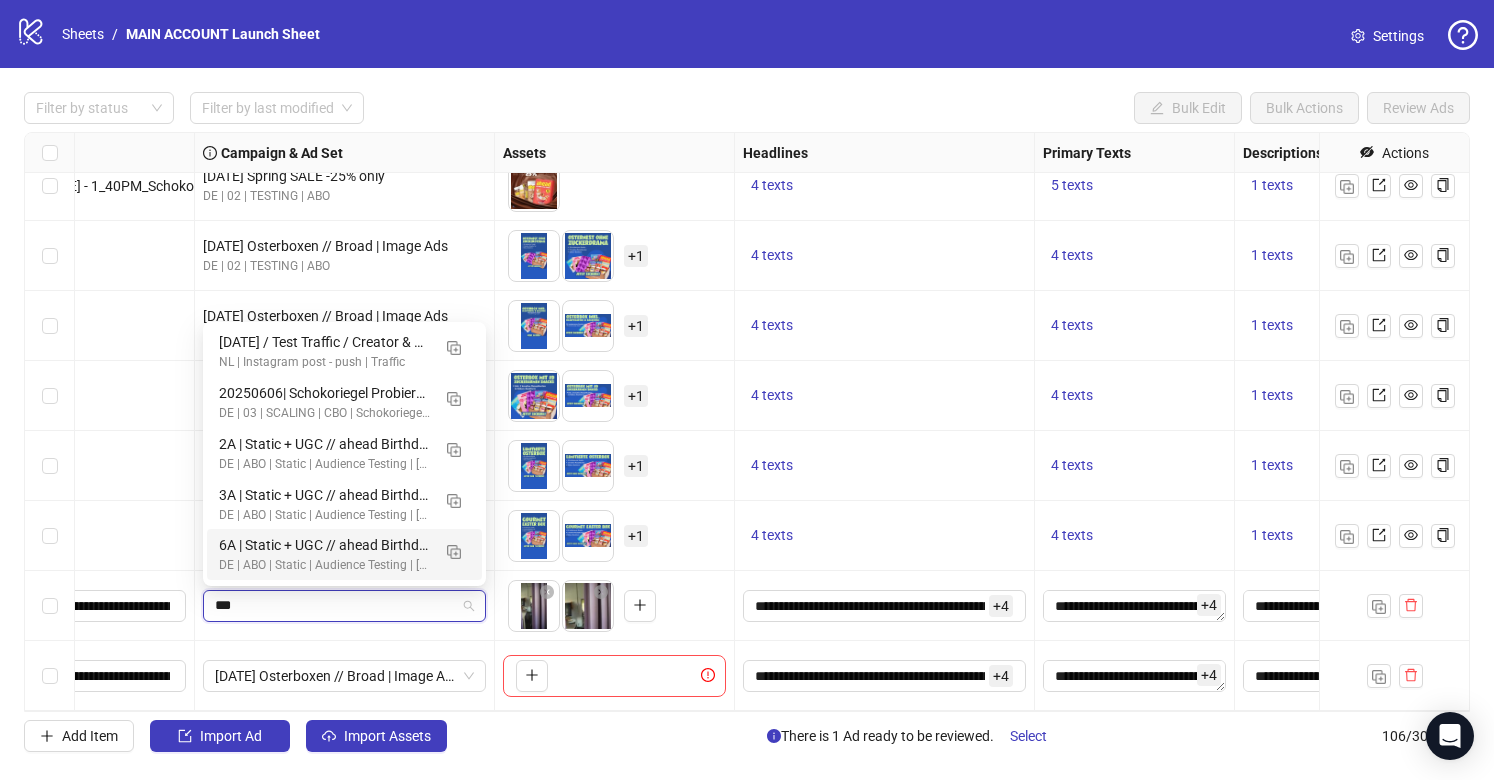 click on "***" at bounding box center (335, 606) 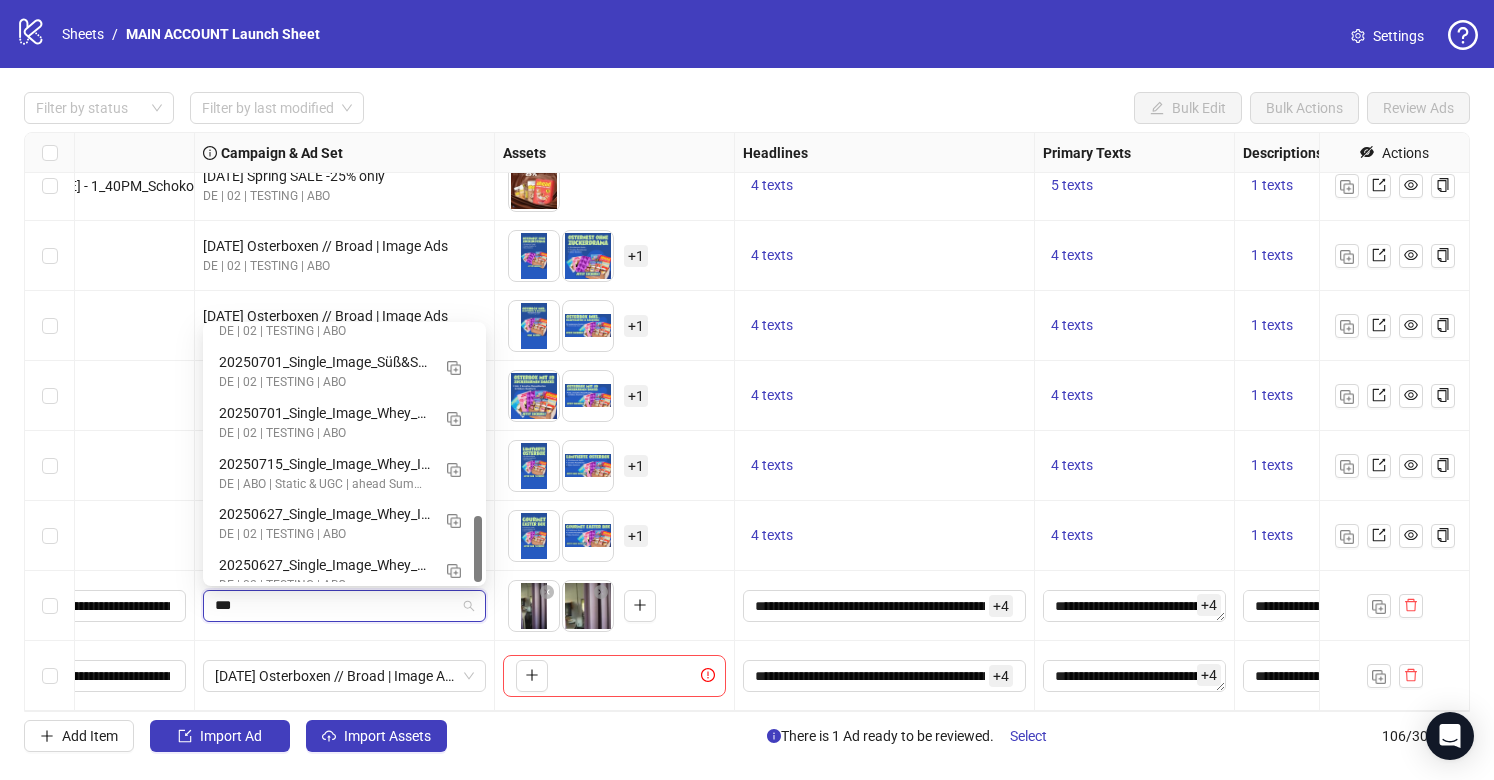 scroll, scrollTop: 752, scrollLeft: 0, axis: vertical 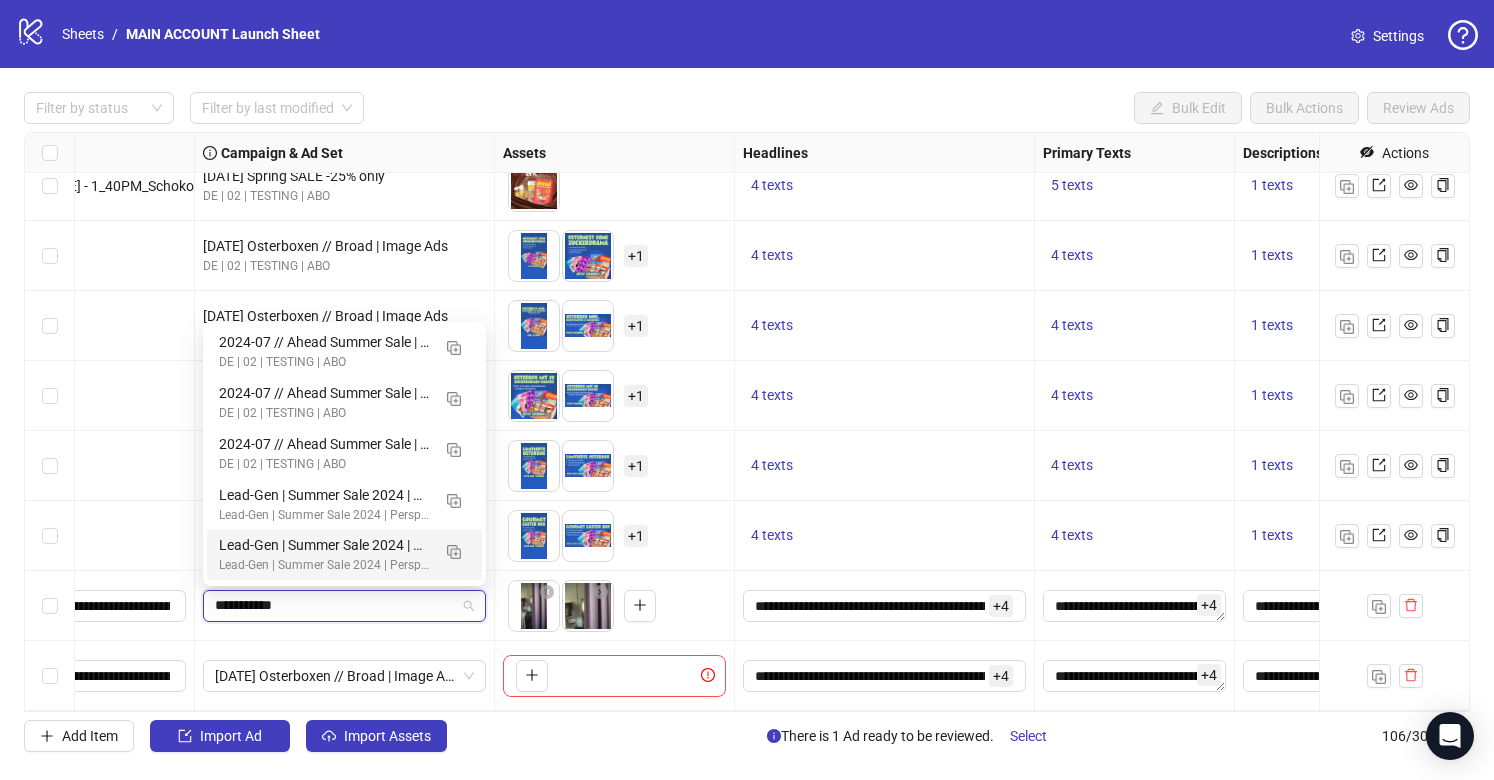 type on "**********" 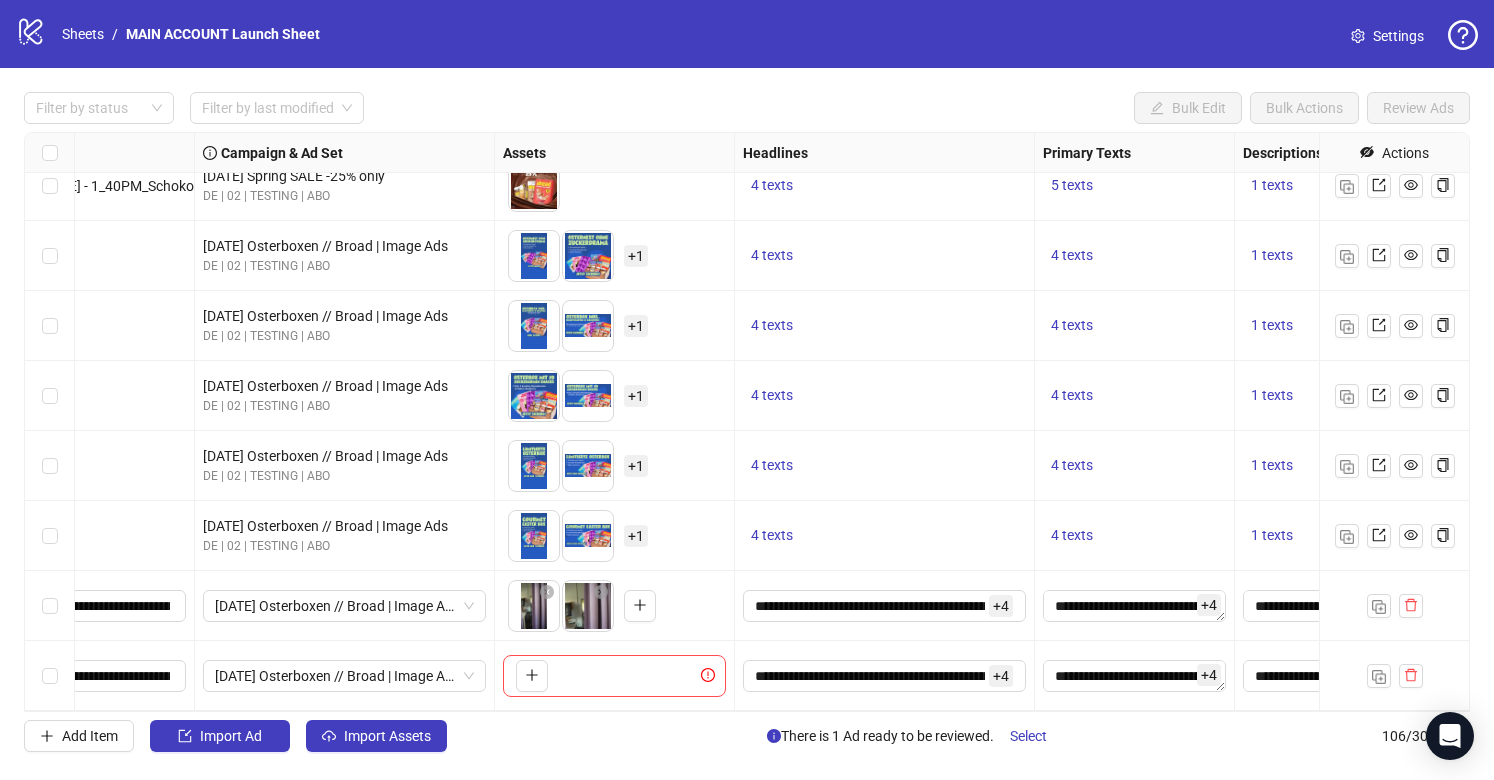 click on "[DATE] Osterboxen // Broad | Image Ads" at bounding box center (345, 606) 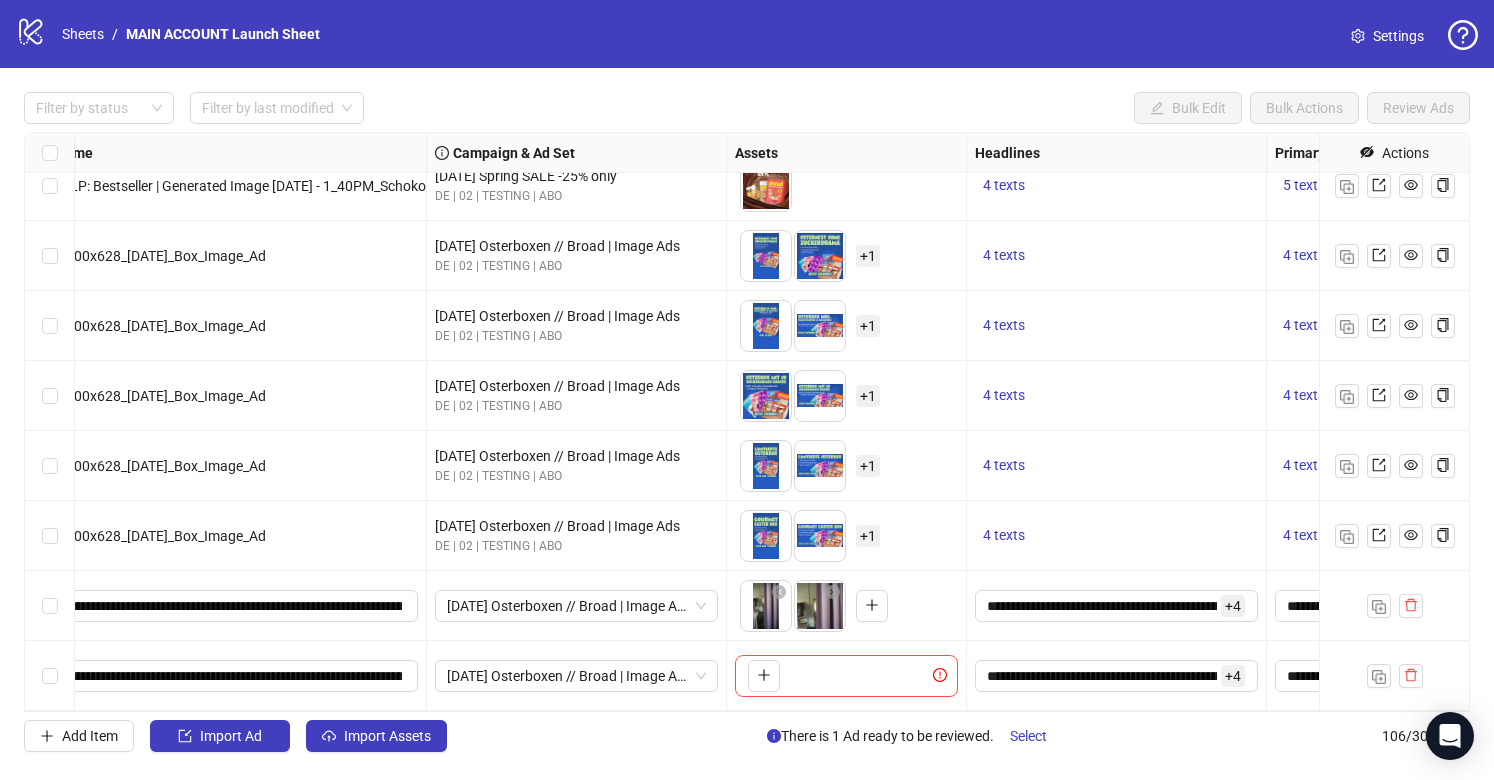 scroll, scrollTop: 6882, scrollLeft: 352, axis: both 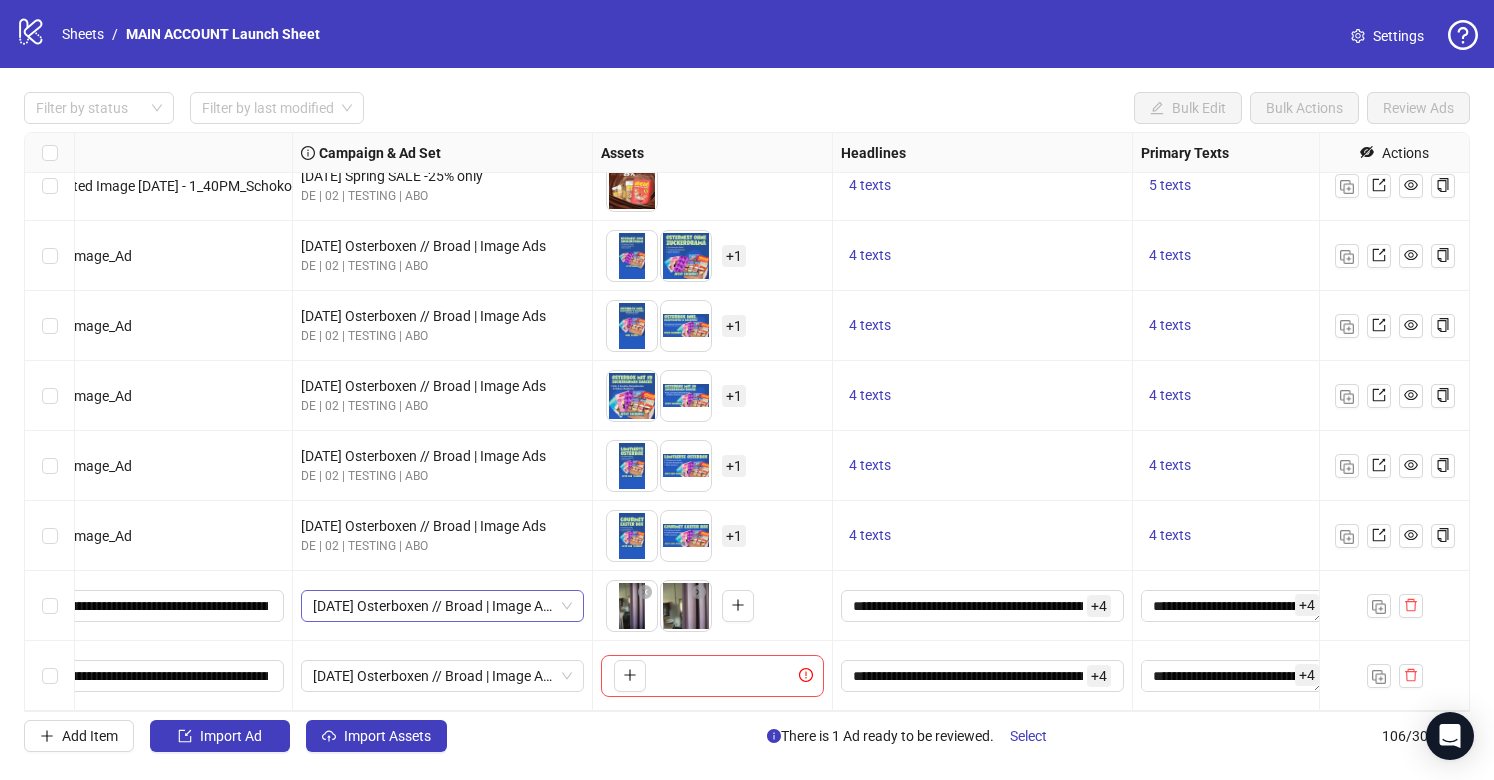 click on "[DATE] Osterboxen // Broad | Image Ads" at bounding box center [442, 606] 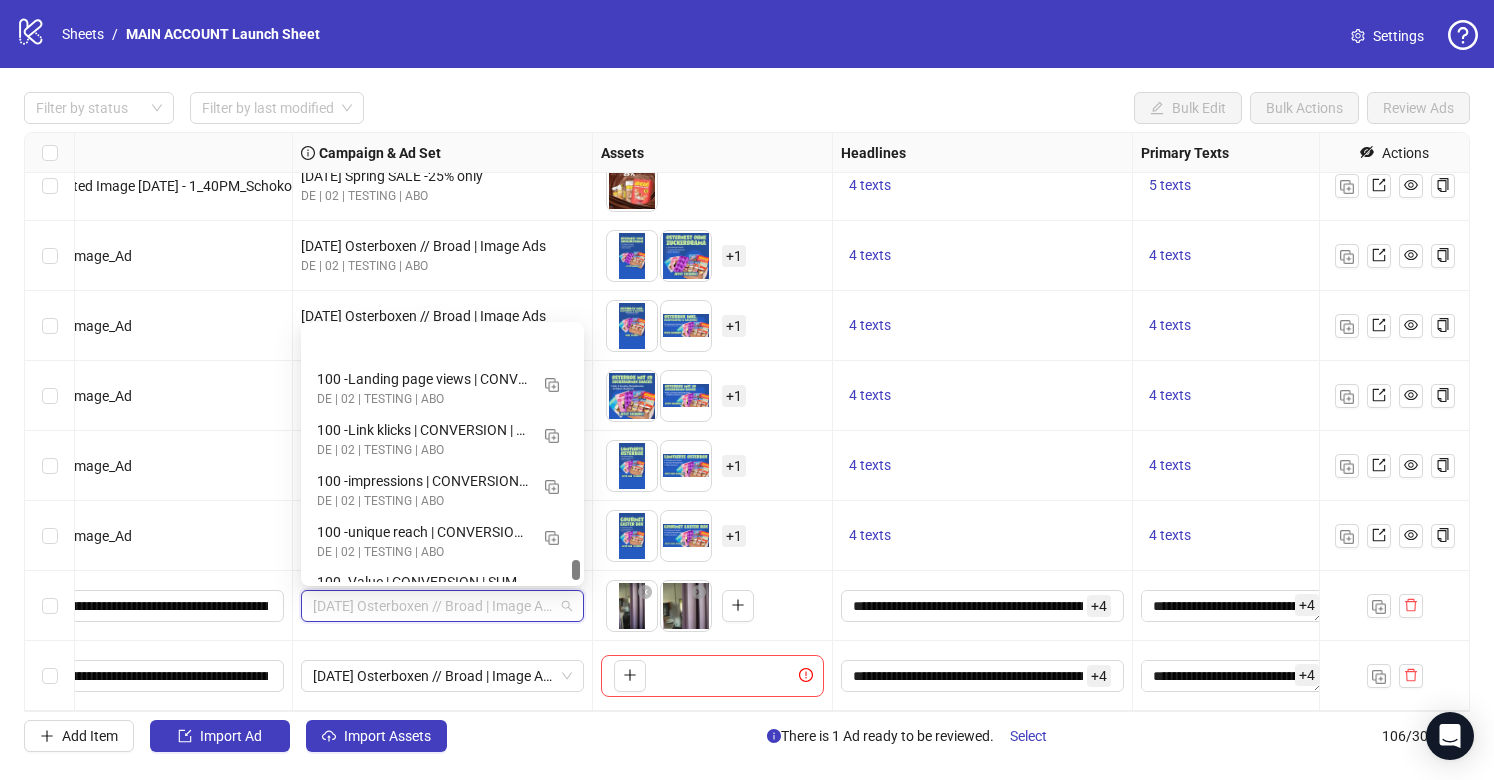 scroll, scrollTop: 14126, scrollLeft: 0, axis: vertical 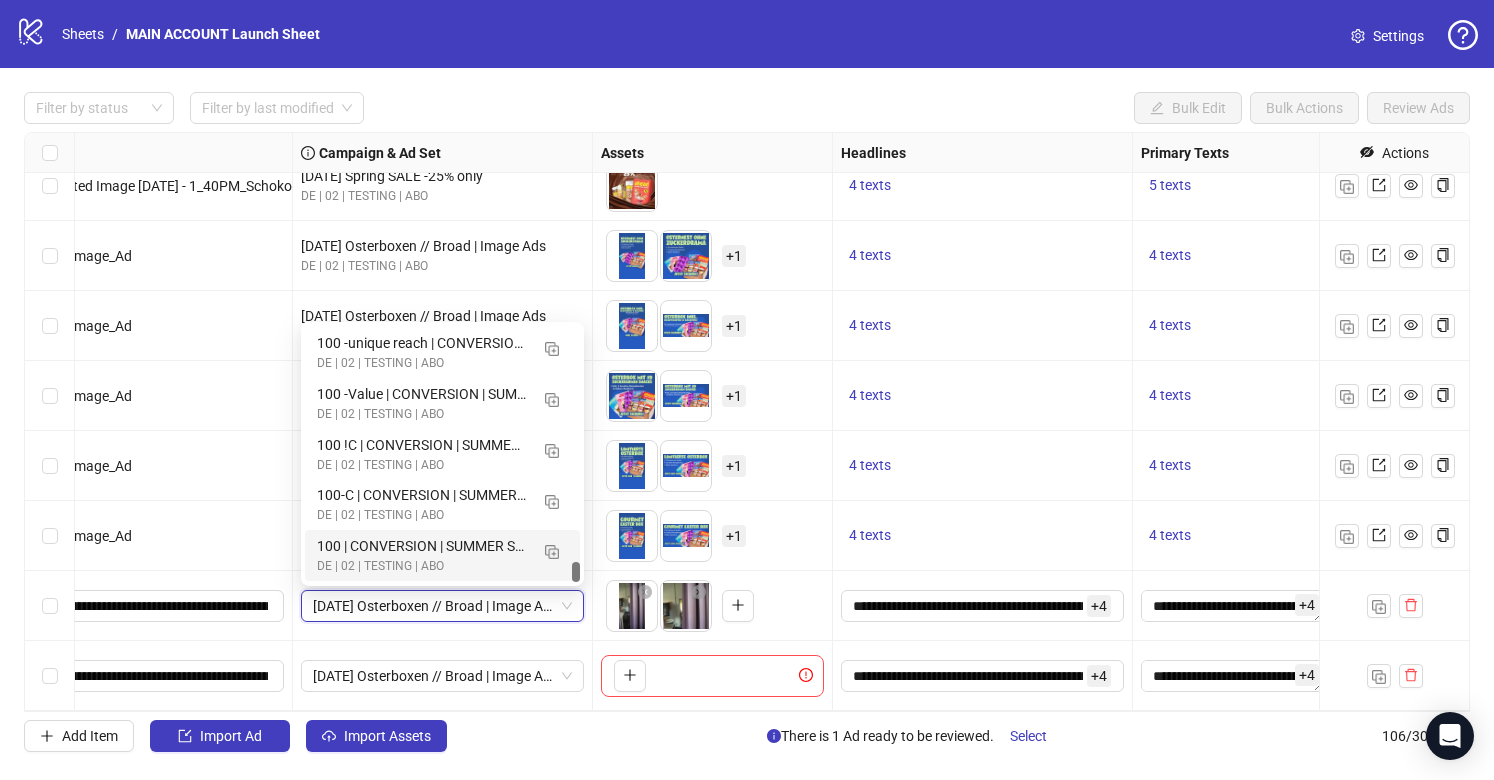 click on "[DATE] Osterboxen // Broad | Image Ads [DATE] Osterboxen // Broad | Image Ads" at bounding box center [443, 606] 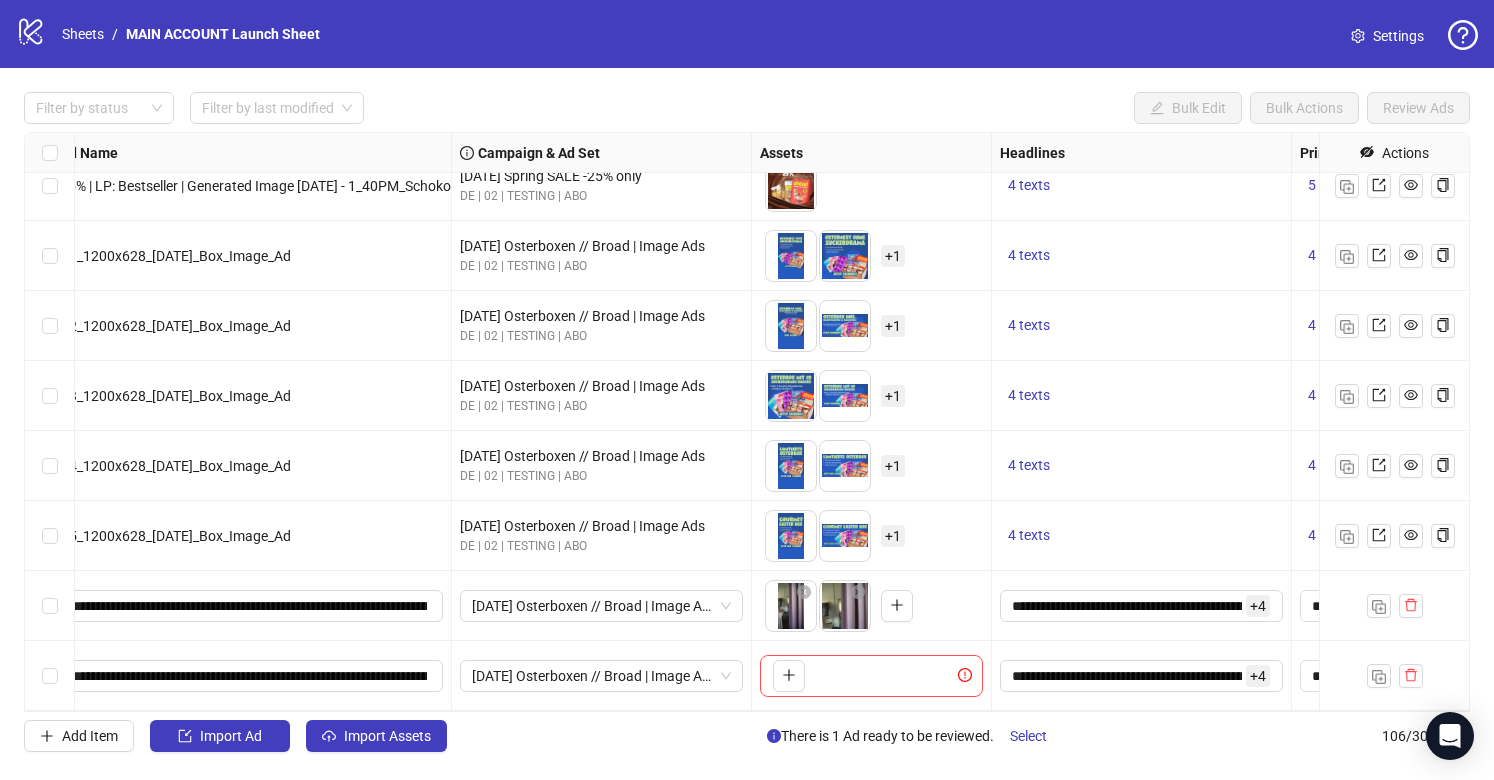 scroll, scrollTop: 6882, scrollLeft: 0, axis: vertical 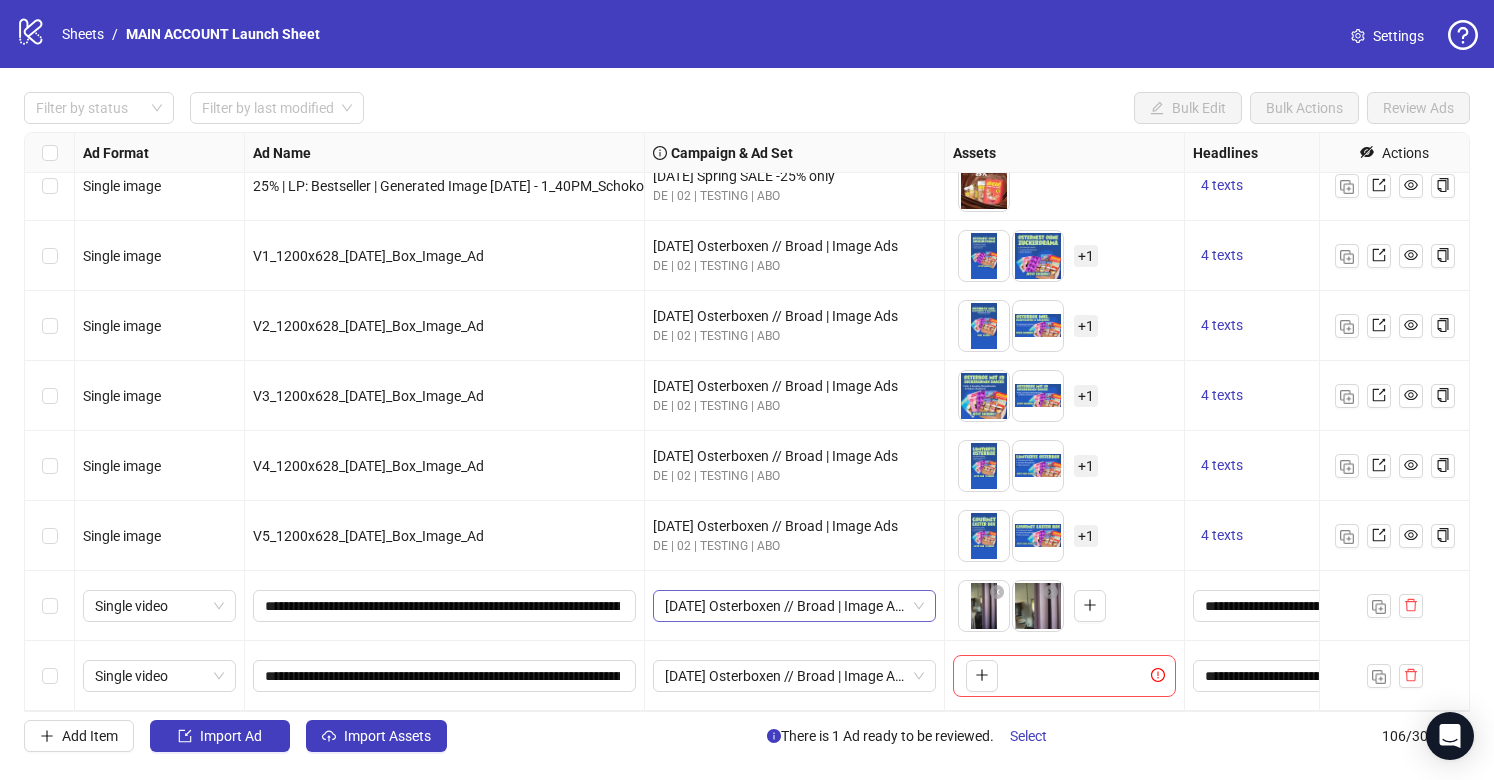 click on "[DATE] Osterboxen // Broad | Image Ads" at bounding box center [794, 606] 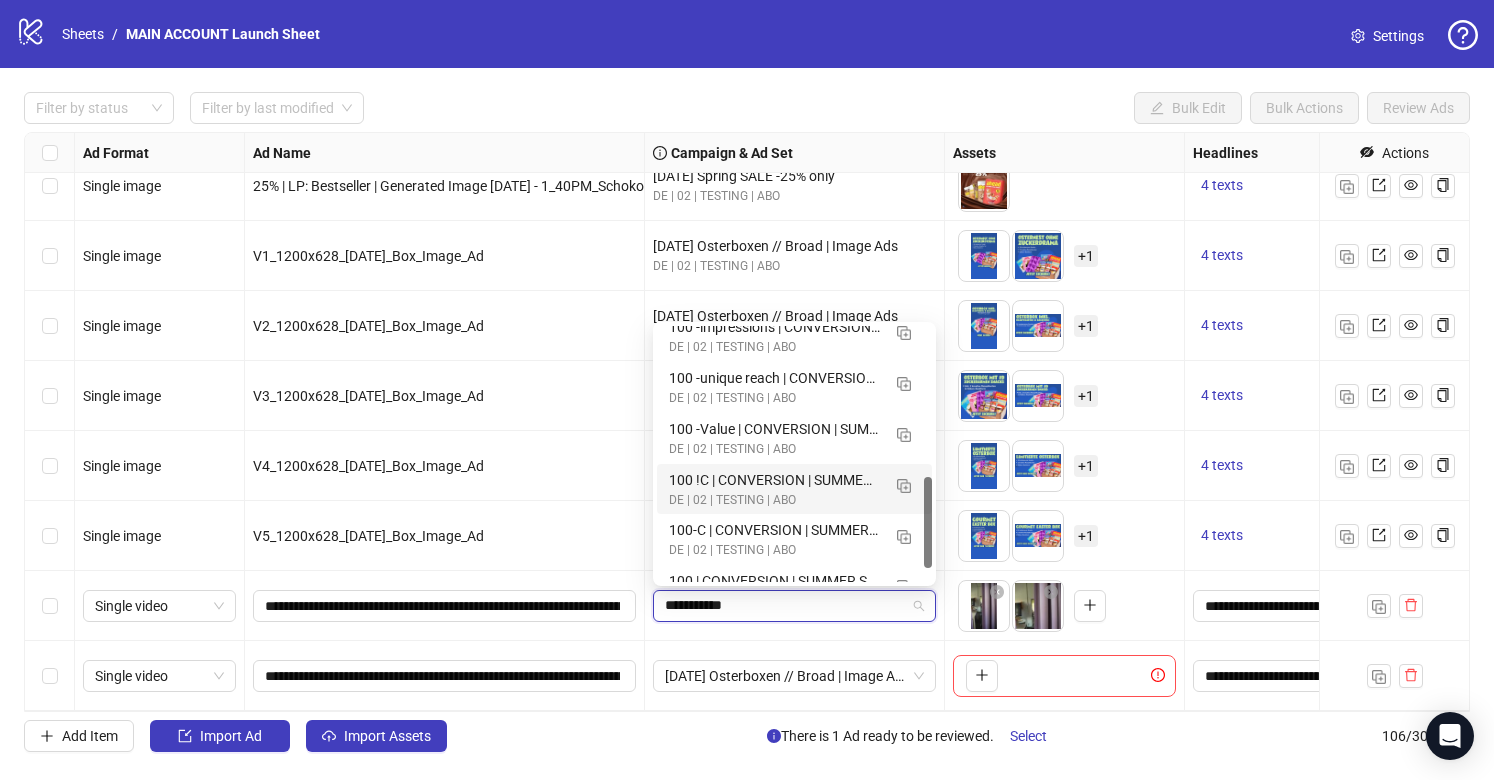 scroll, scrollTop: 0, scrollLeft: 0, axis: both 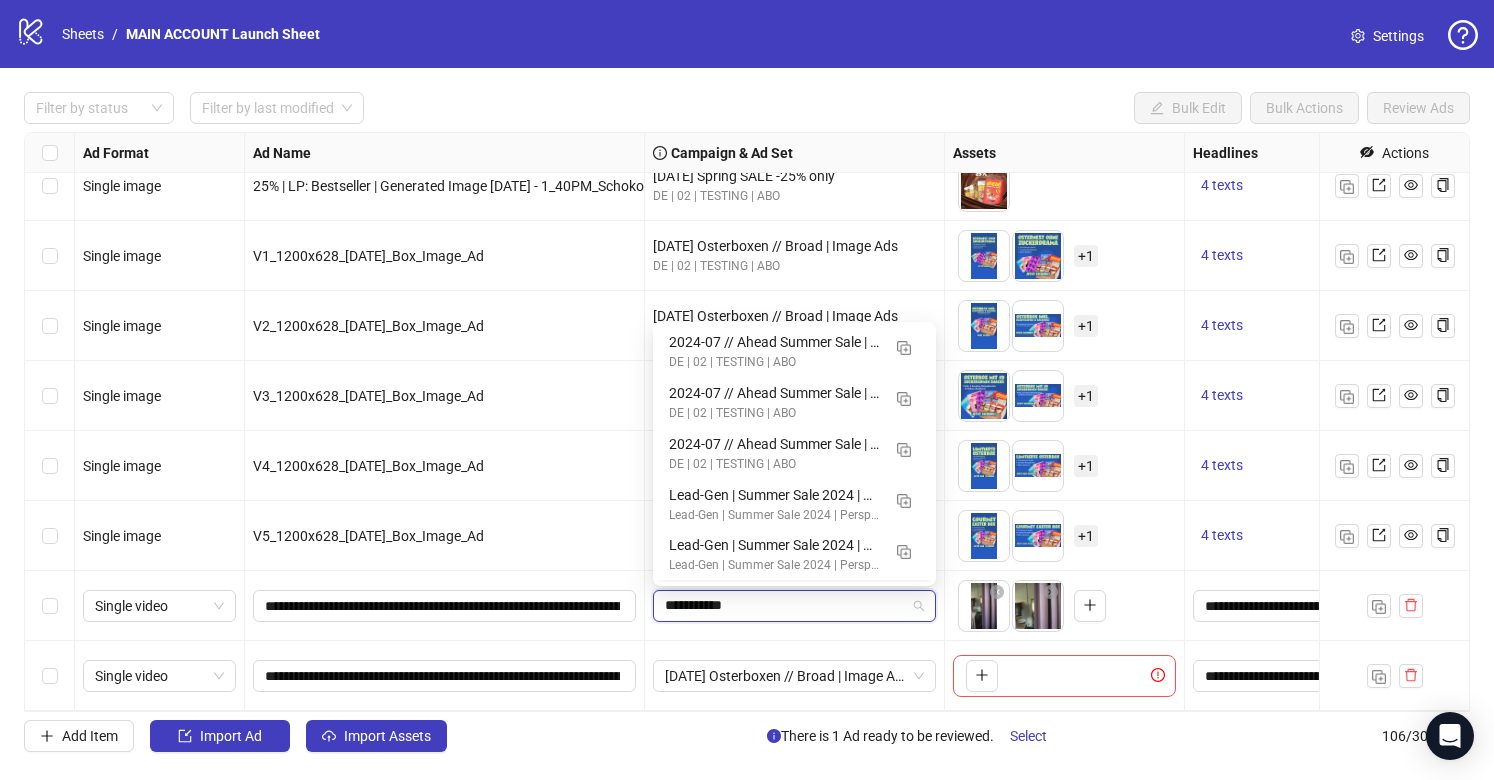 type on "**********" 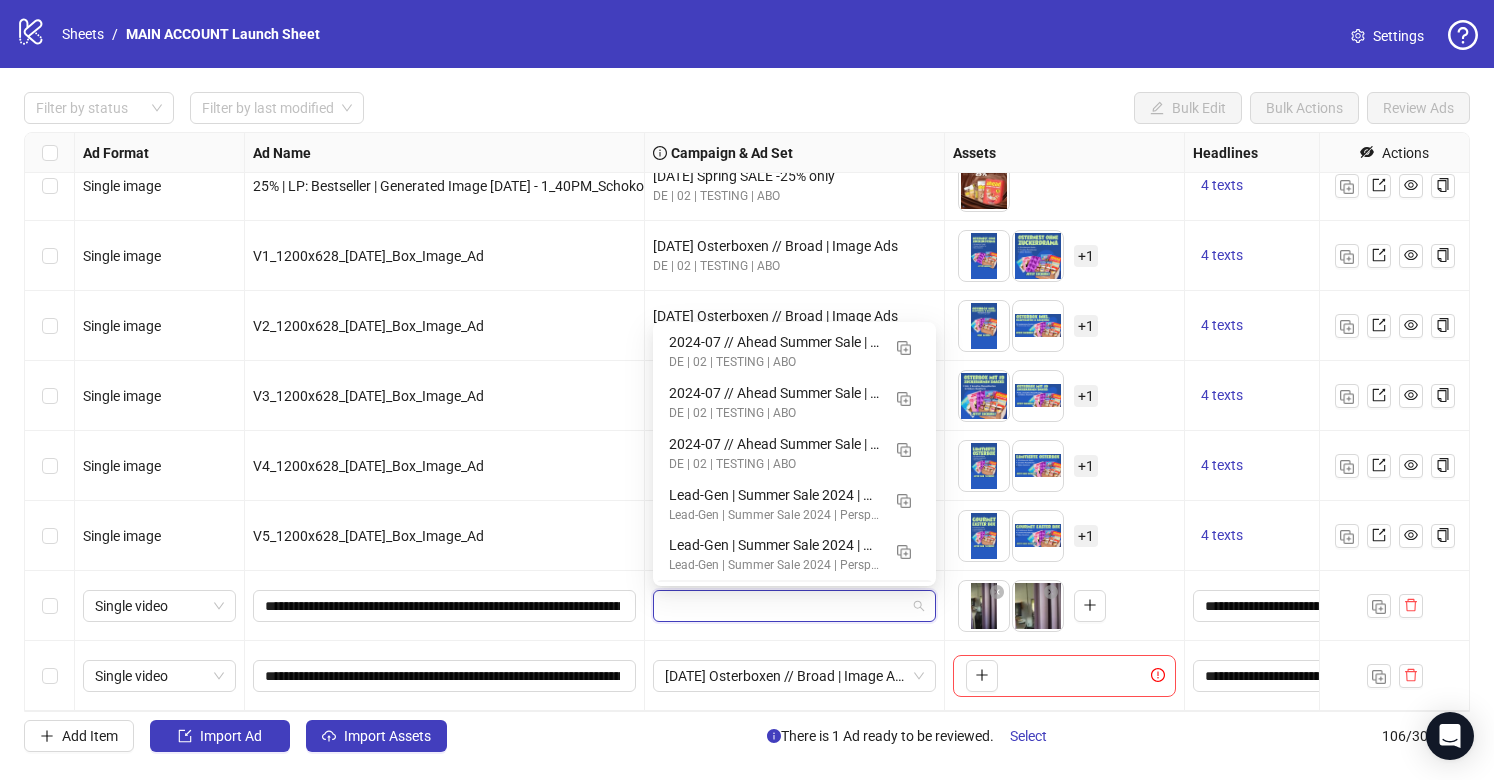 click on "[DATE] Osterboxen // Broad | Image Ads" at bounding box center (795, 606) 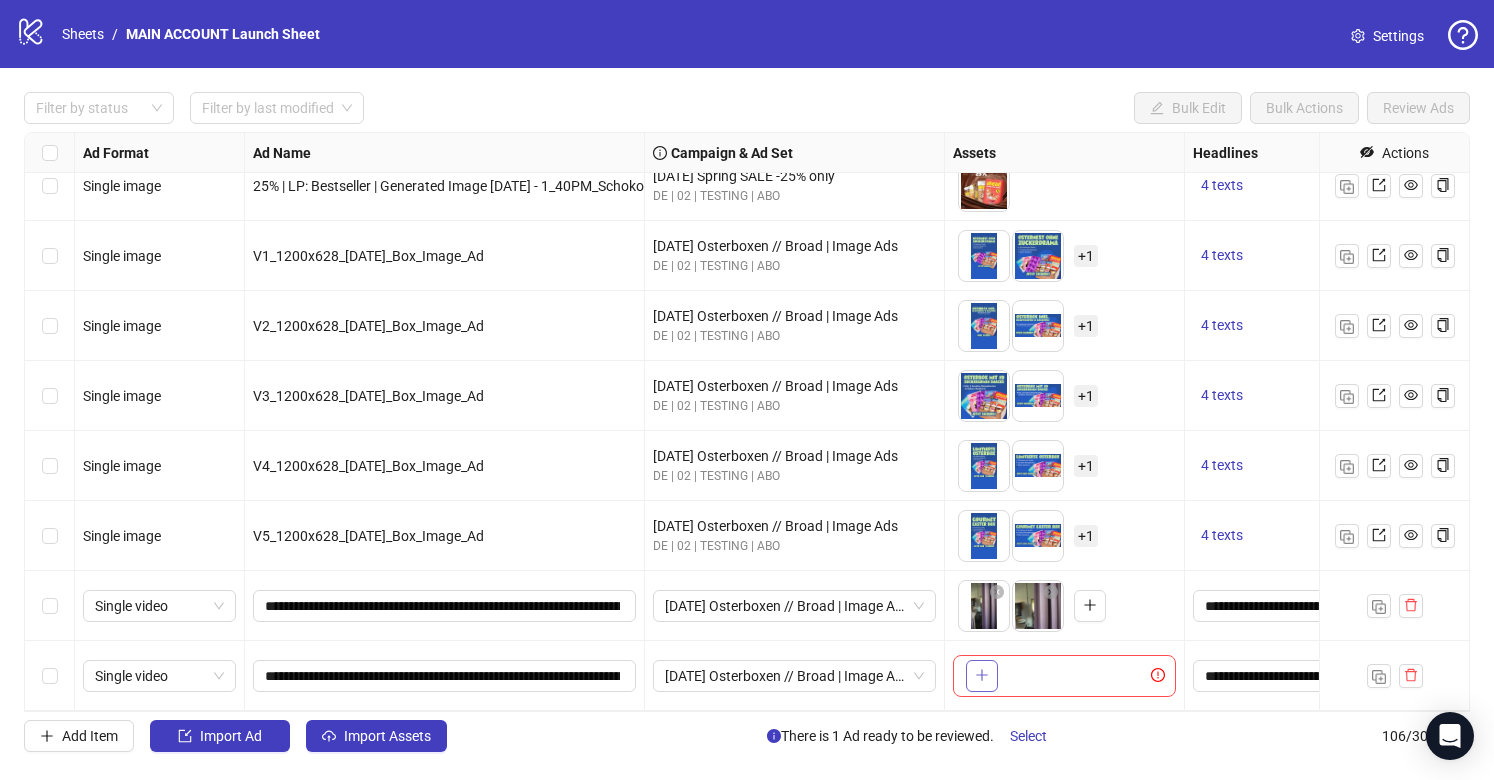 click 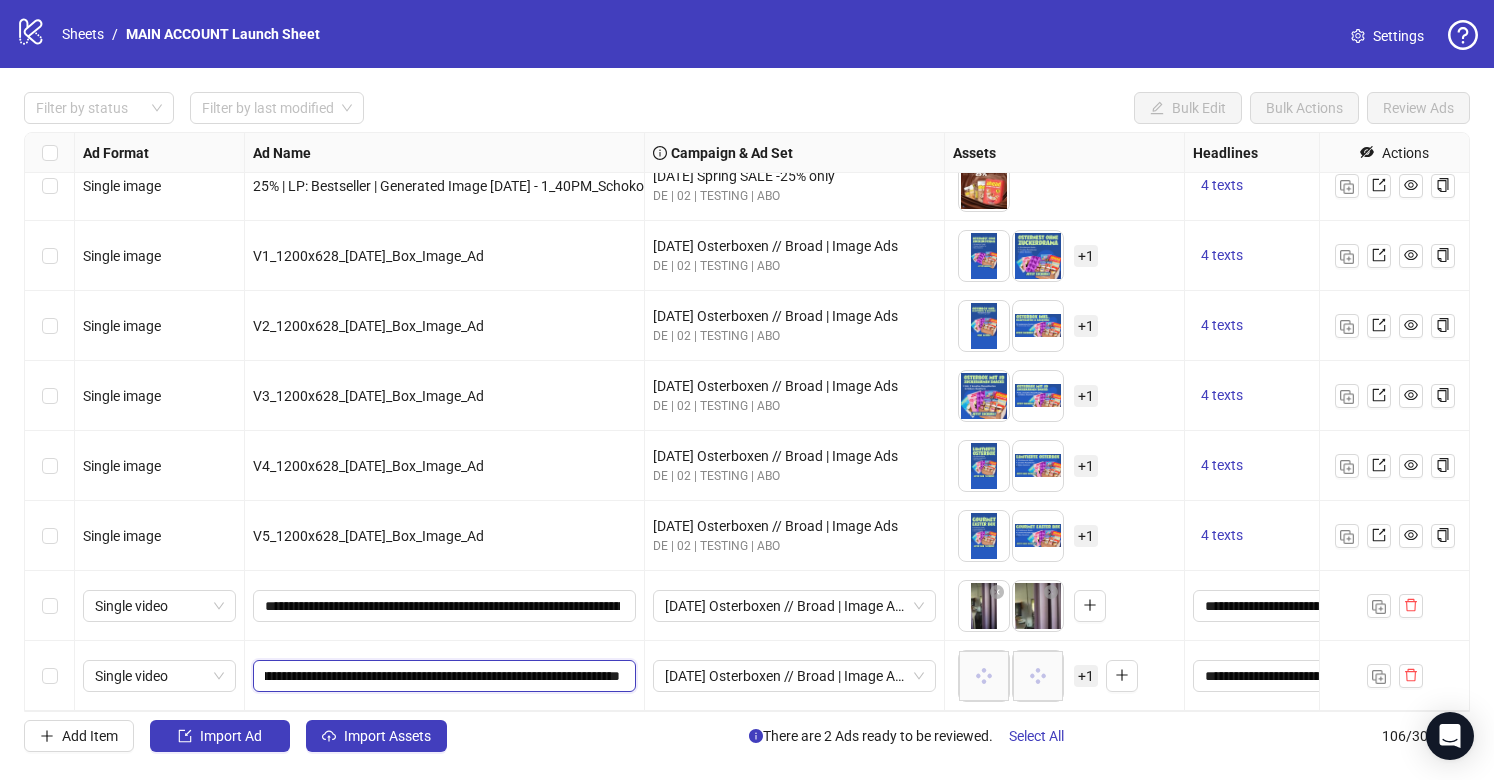 scroll, scrollTop: 0, scrollLeft: 860, axis: horizontal 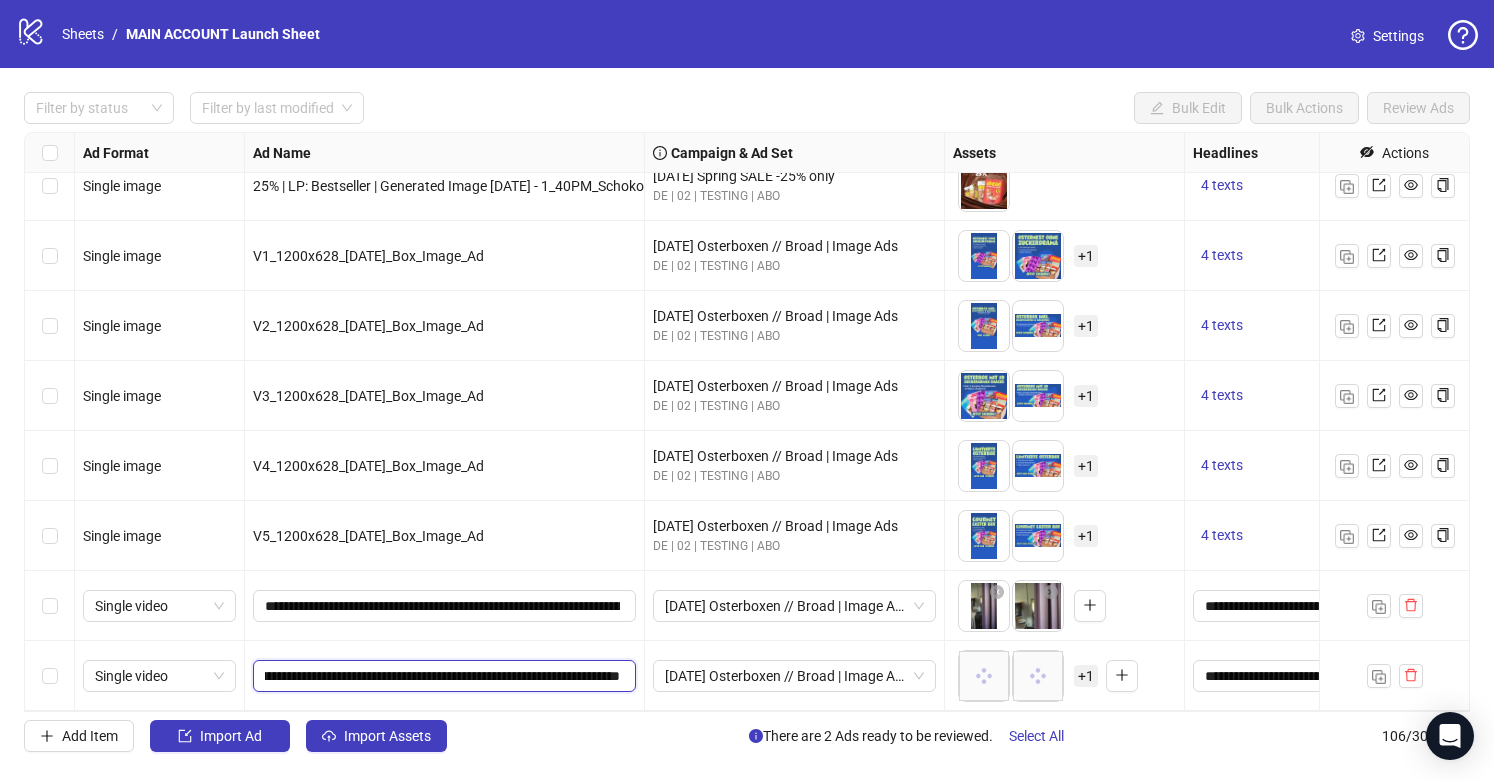 drag, startPoint x: 408, startPoint y: 676, endPoint x: 397, endPoint y: 673, distance: 11.401754 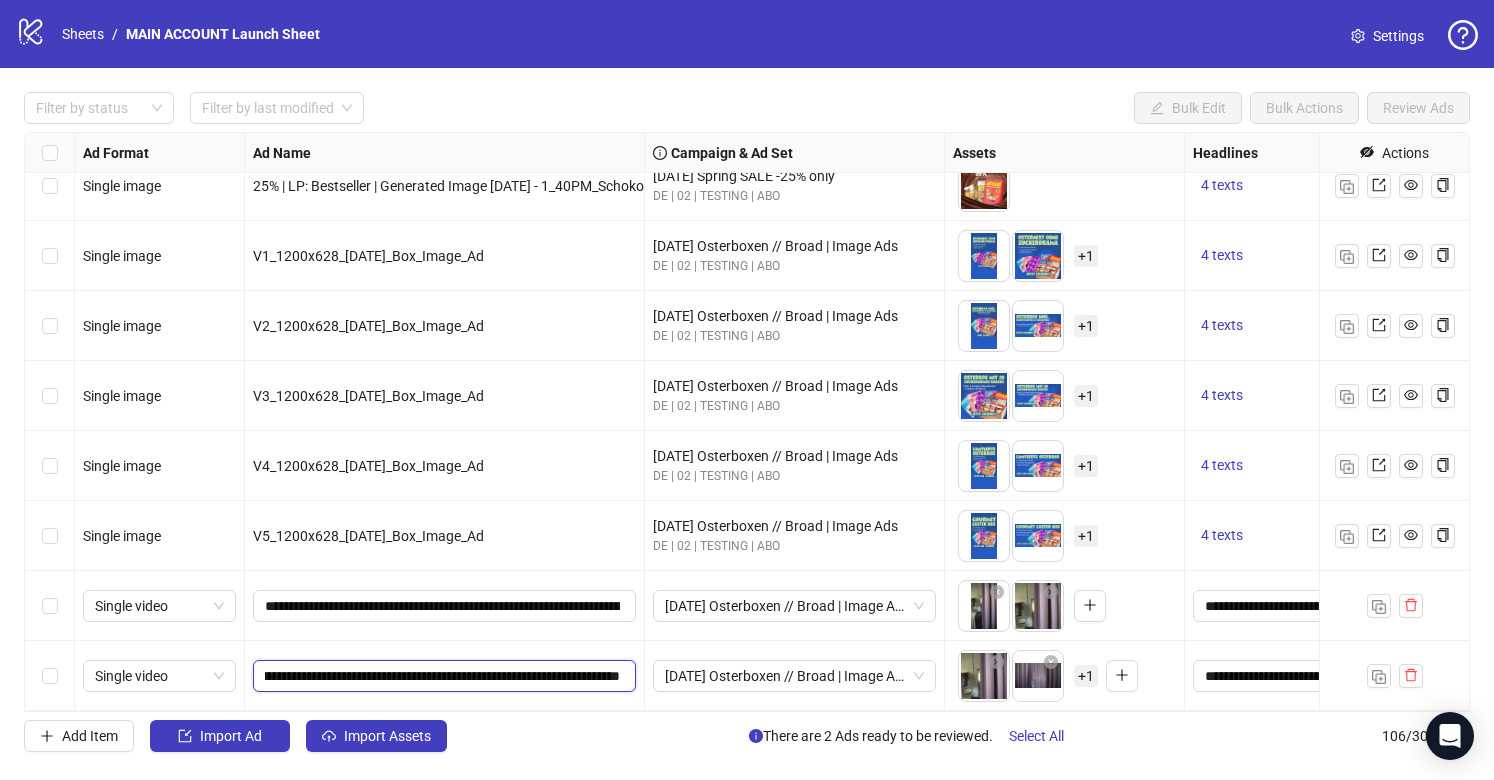 type on "**********" 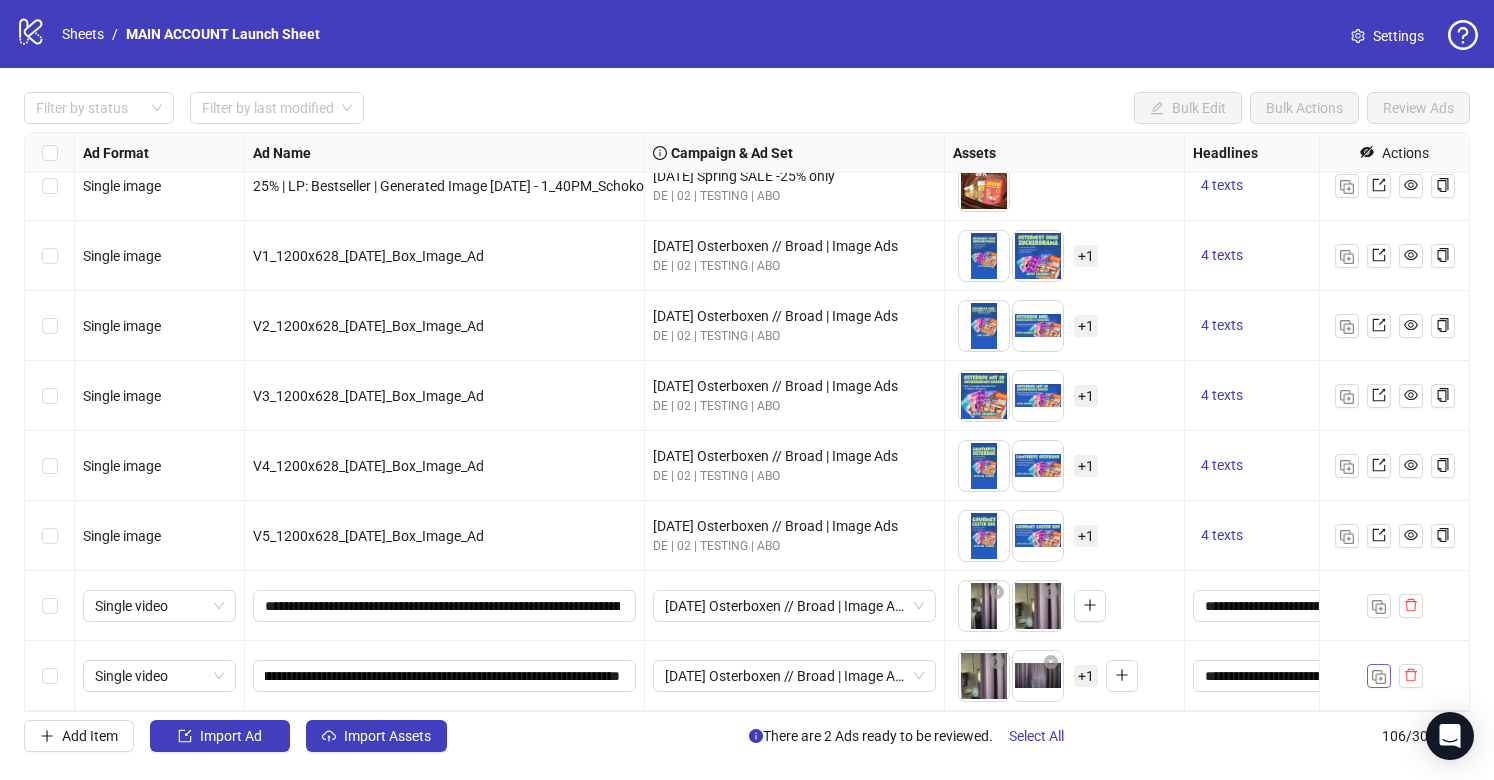 click at bounding box center (1379, 676) 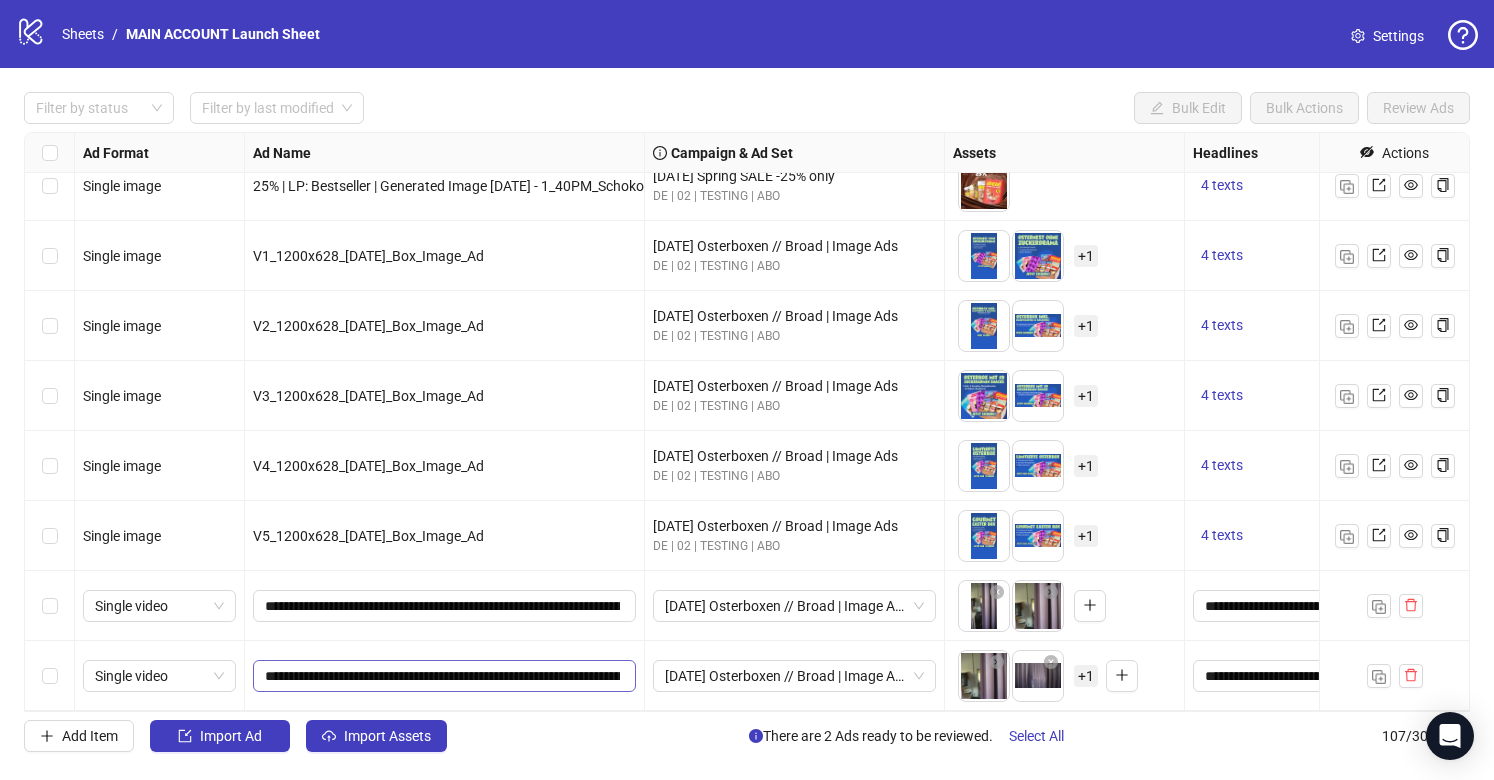 scroll, scrollTop: 6952, scrollLeft: 0, axis: vertical 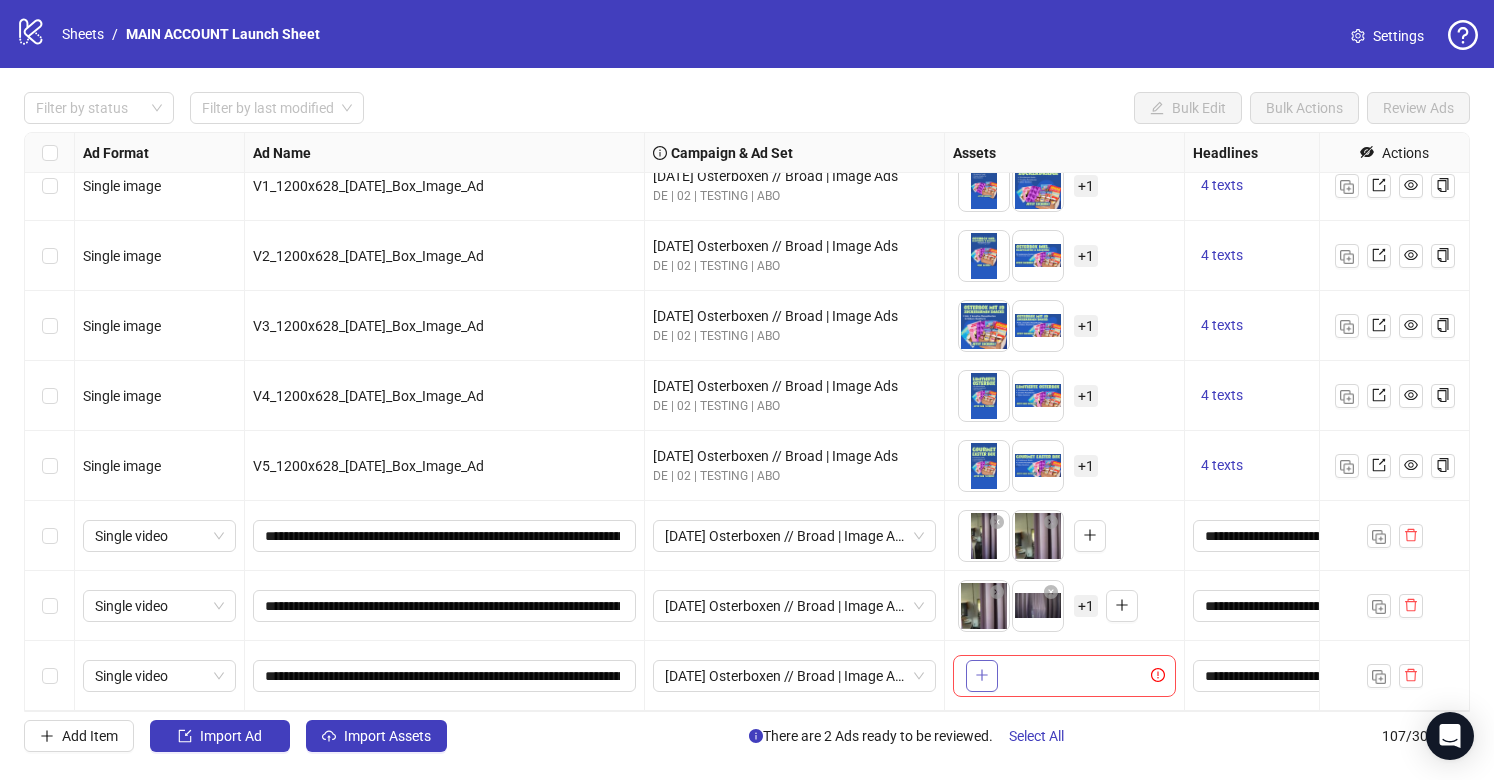 click 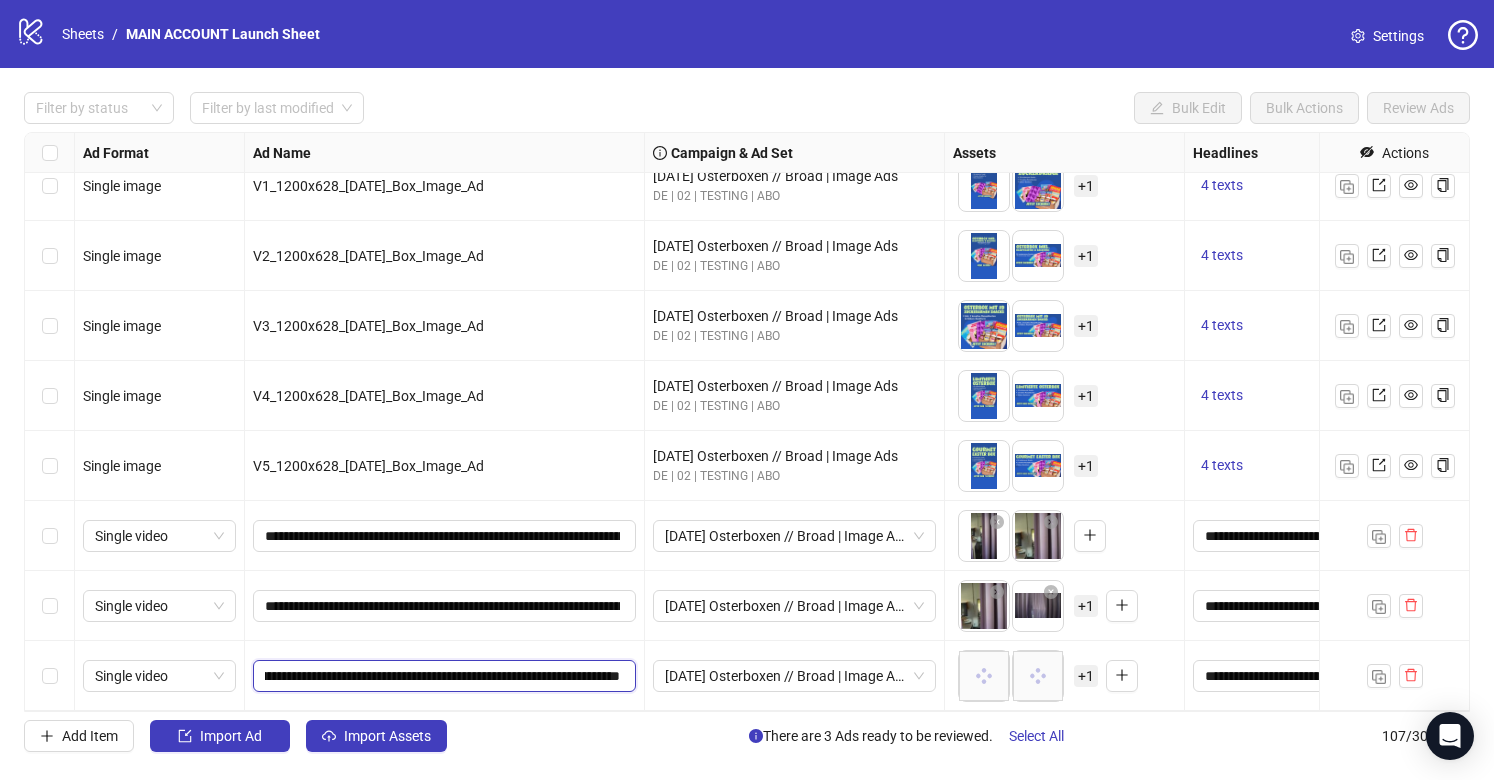 scroll, scrollTop: 0, scrollLeft: 860, axis: horizontal 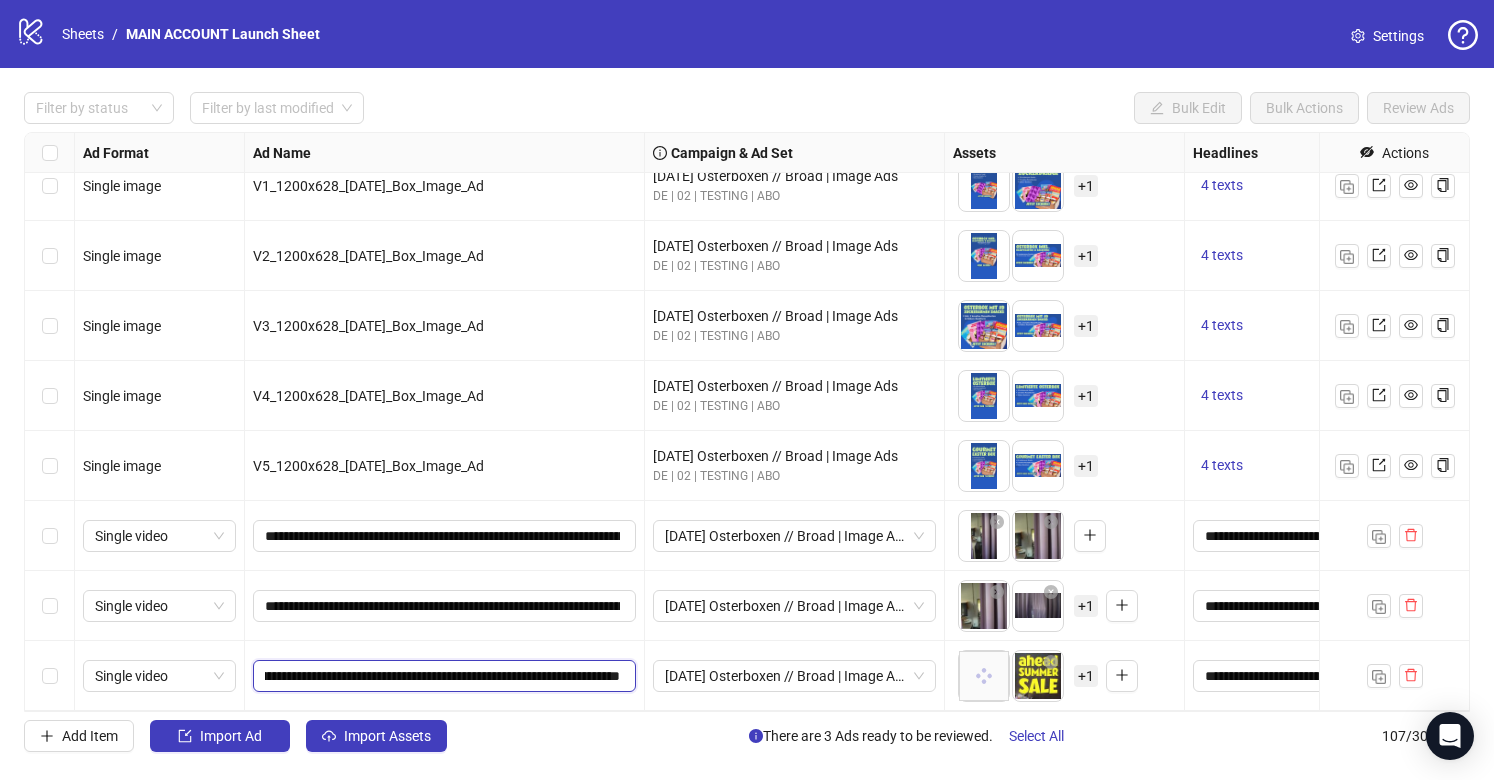 type on "**********" 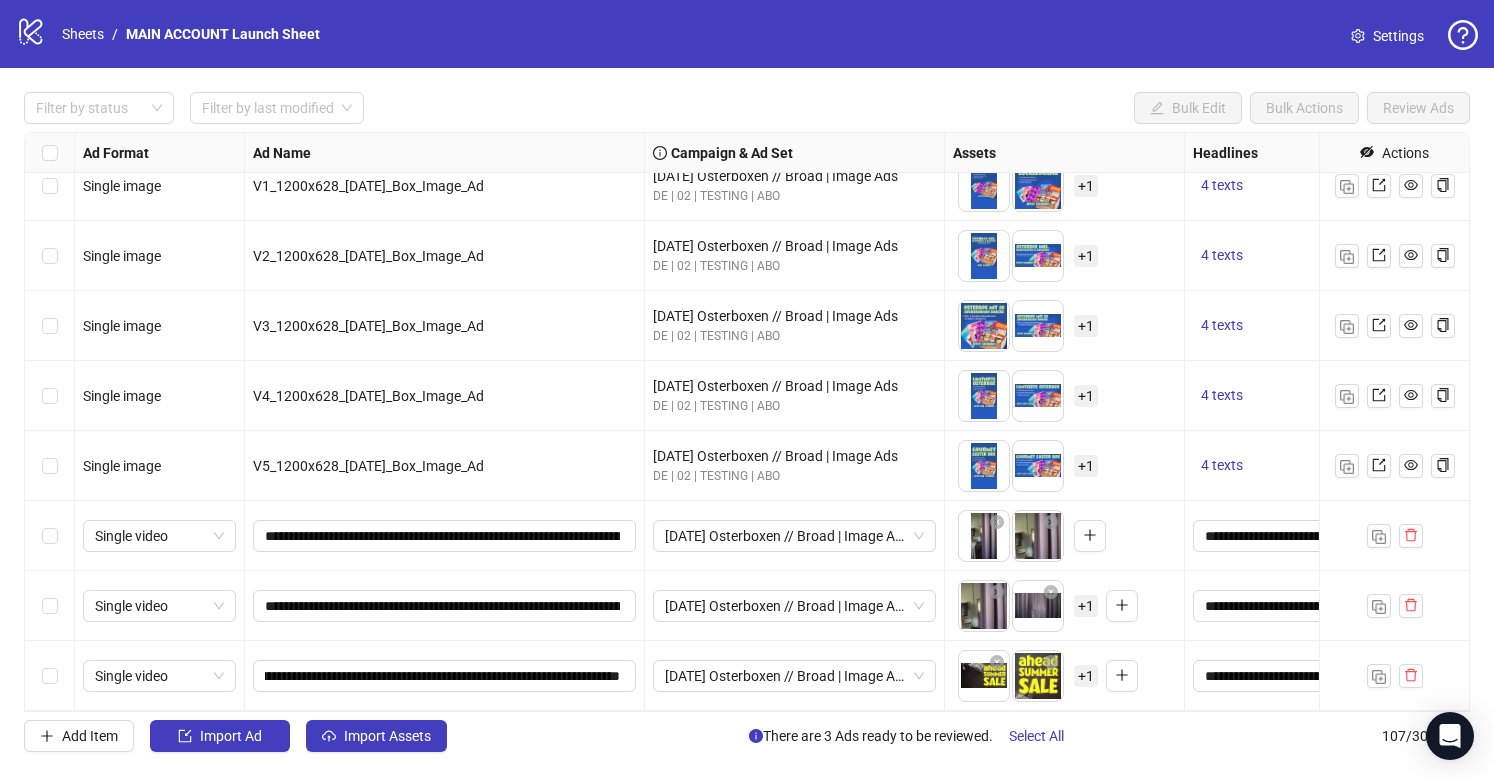click on "**********" at bounding box center (445, 676) 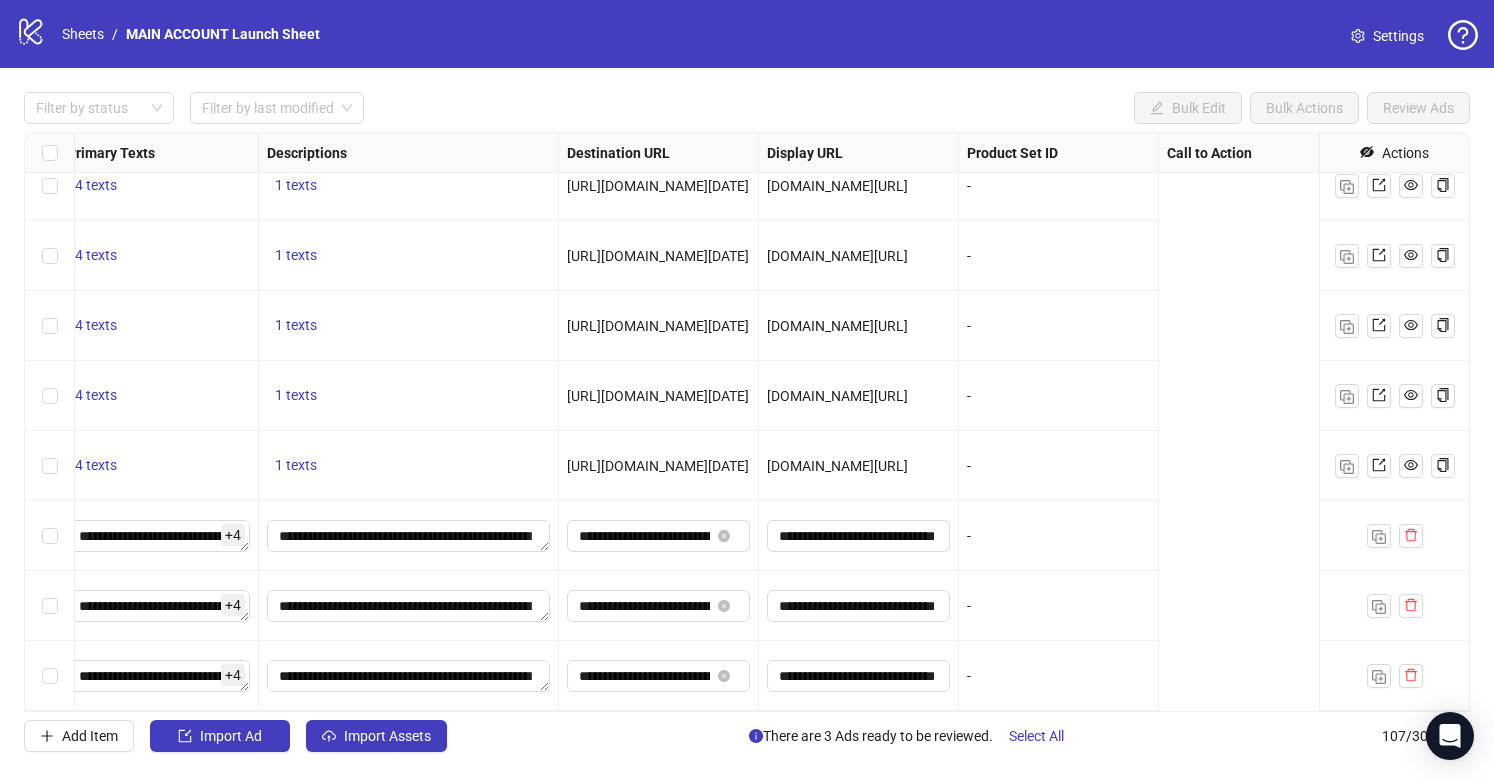 scroll, scrollTop: 6952, scrollLeft: 0, axis: vertical 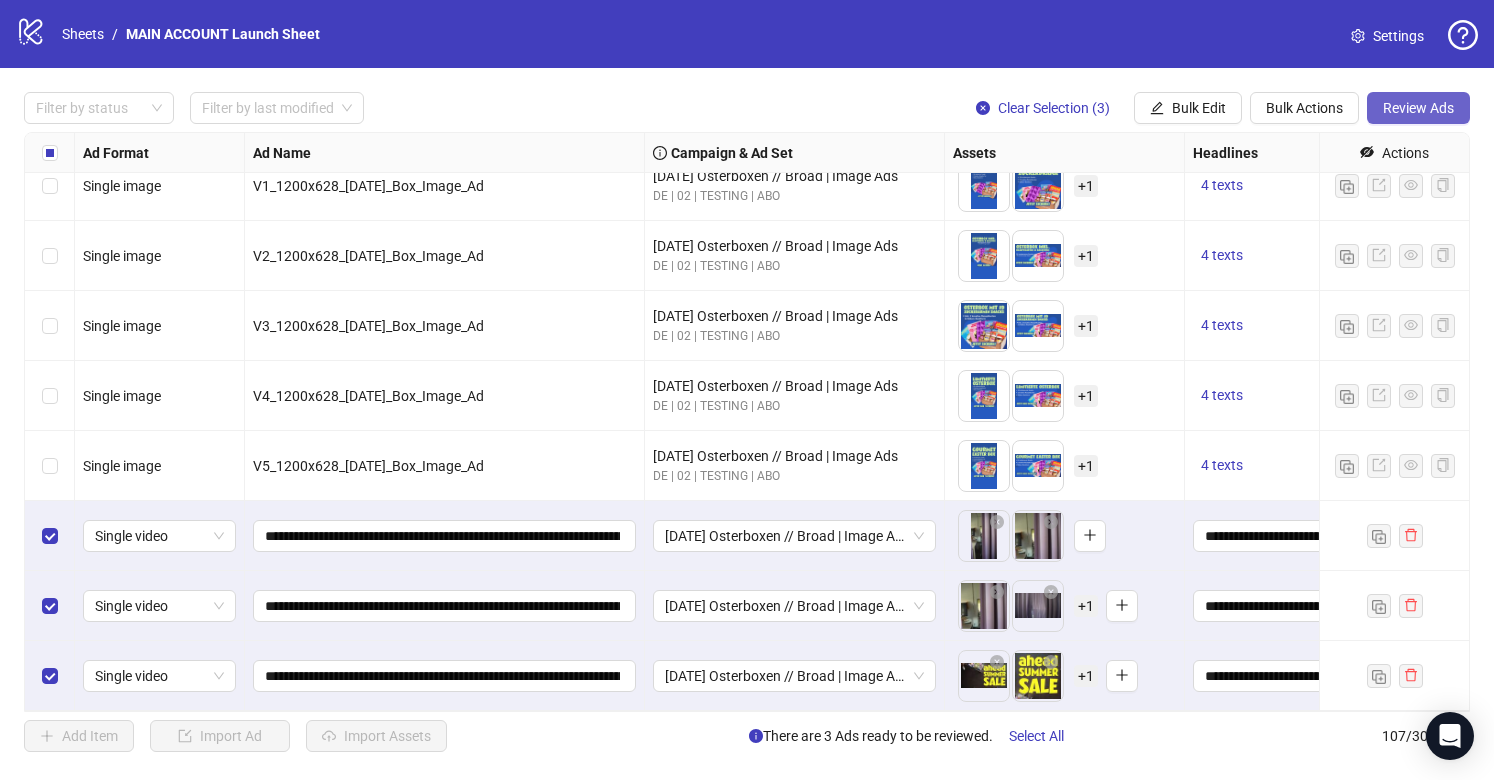 click on "Review Ads" at bounding box center (1418, 108) 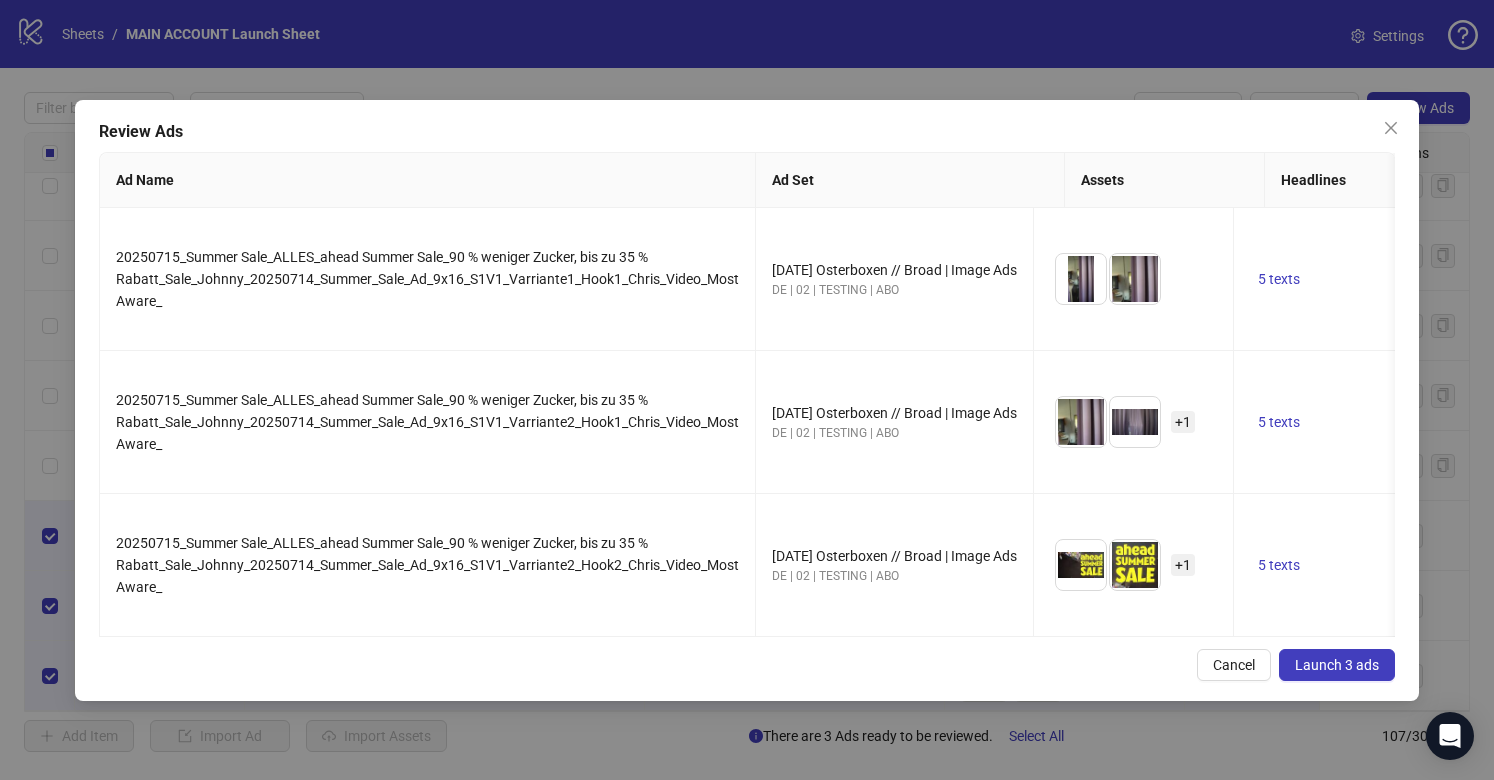click on "Launch 3 ads" at bounding box center [1337, 665] 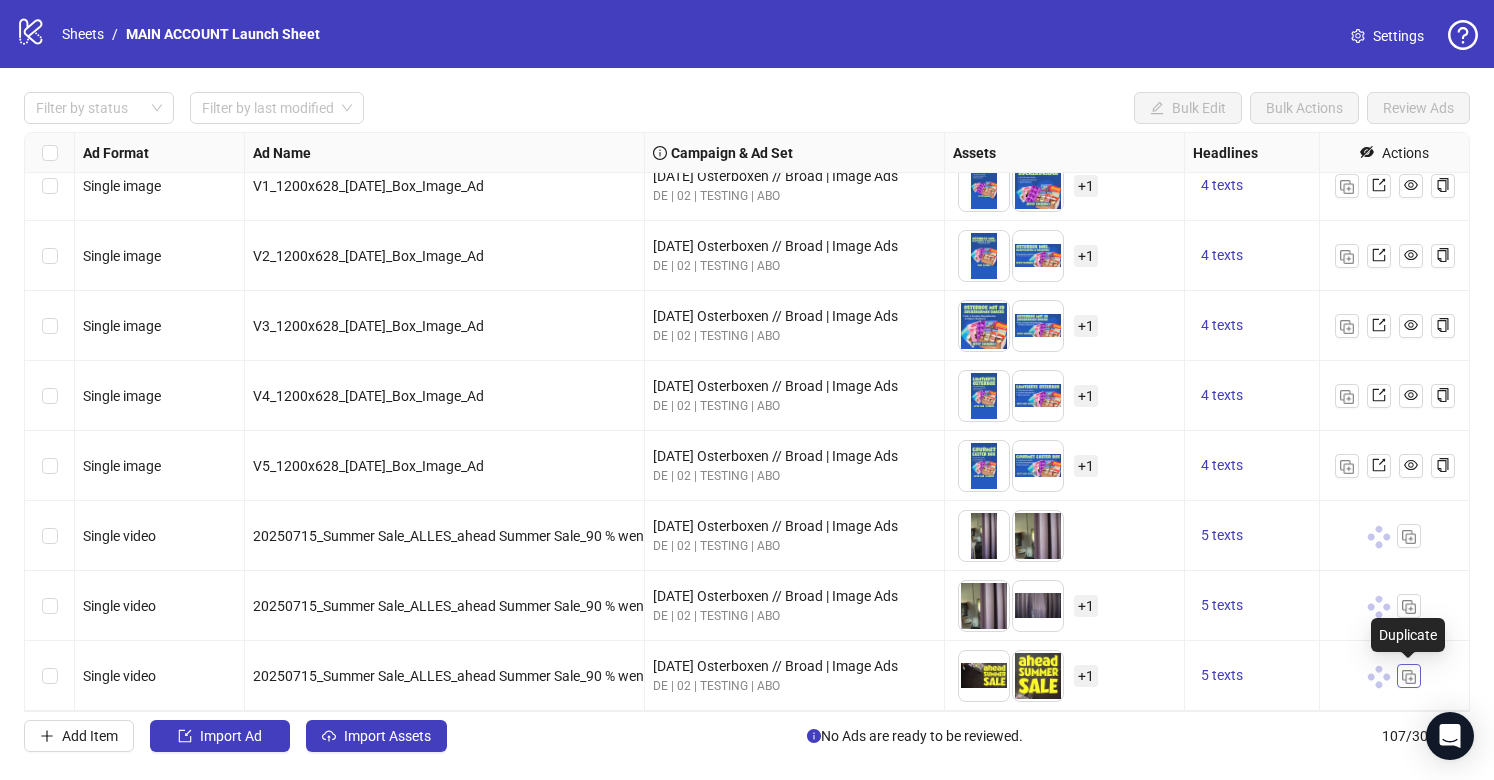 click at bounding box center [1409, 677] 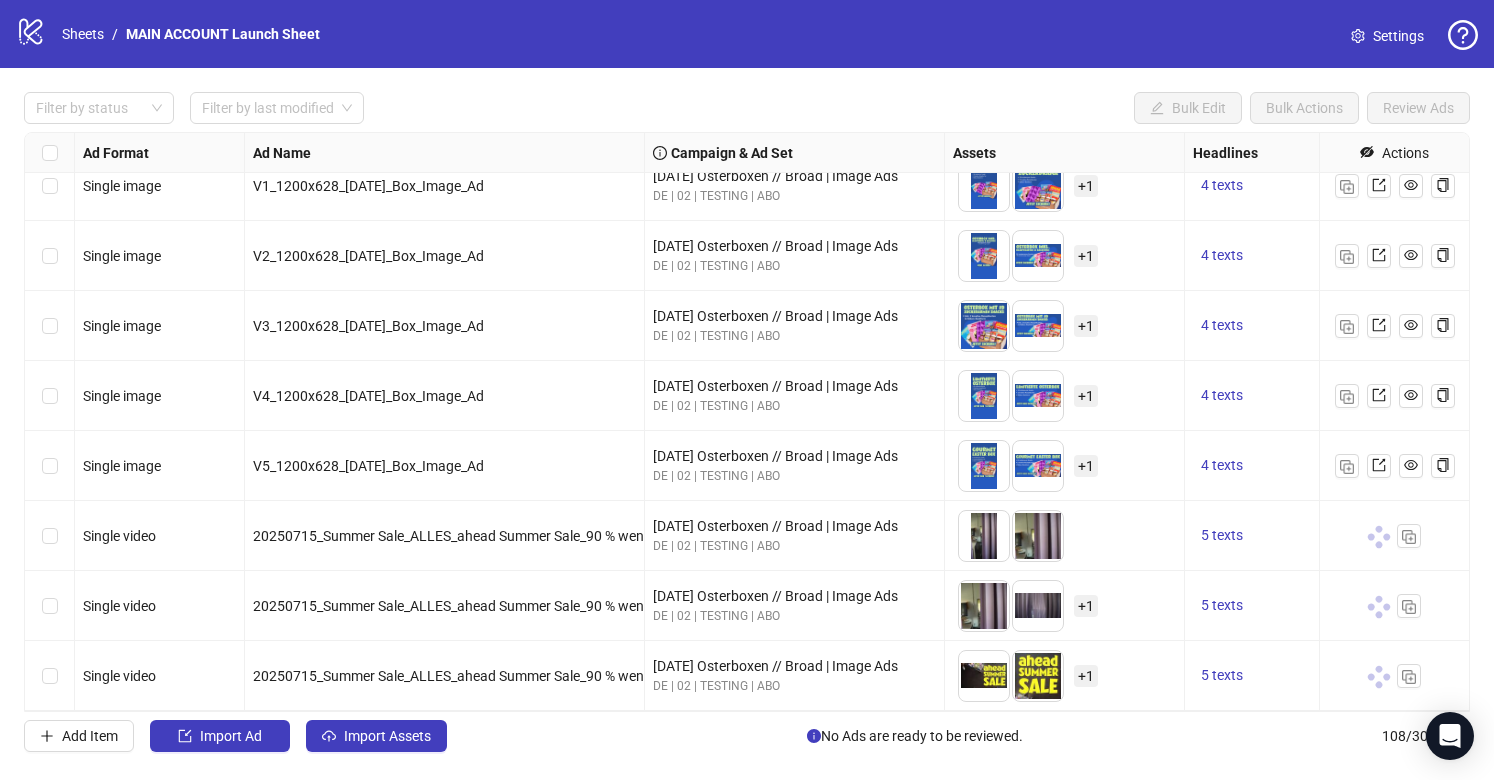 scroll, scrollTop: 7022, scrollLeft: 0, axis: vertical 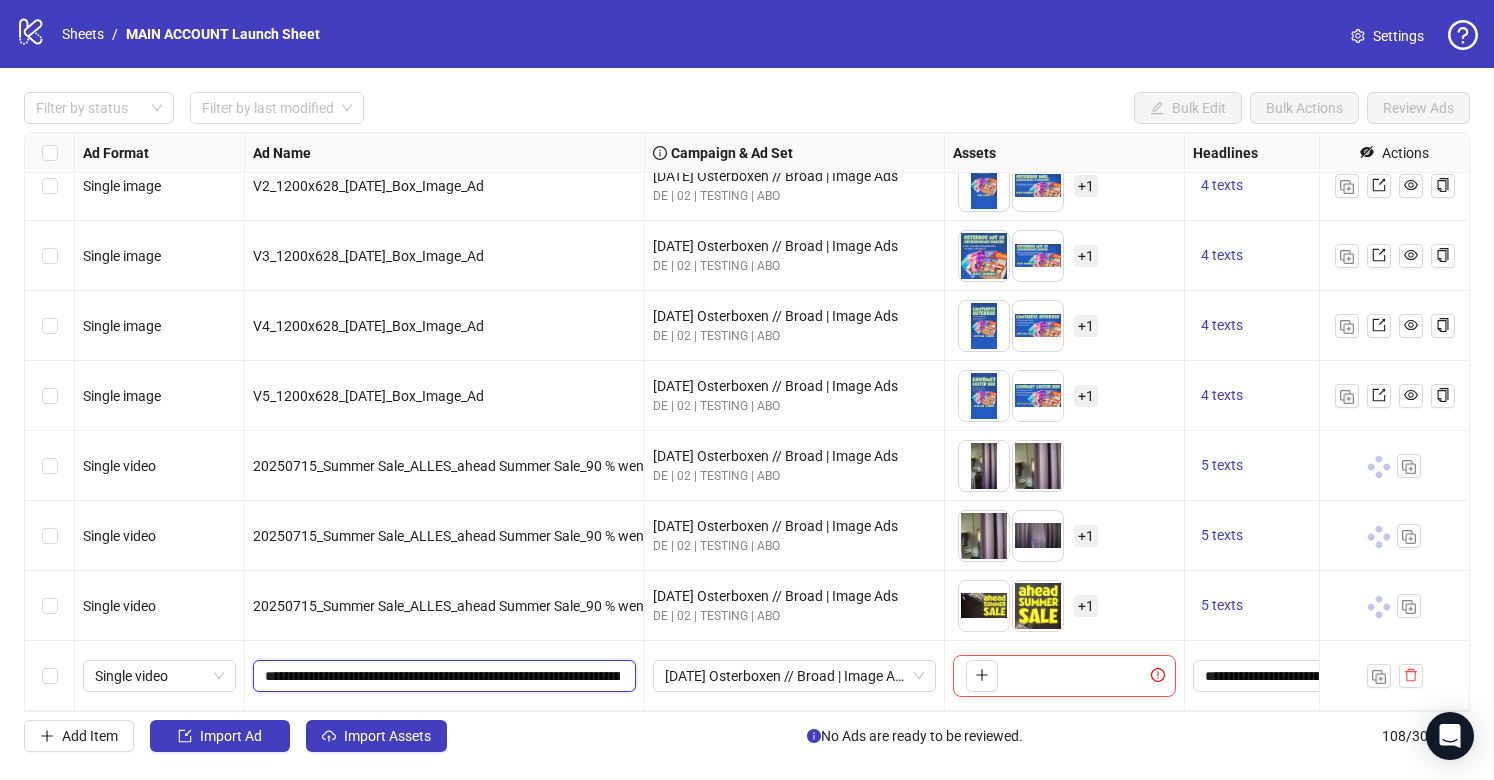 click on "**********" at bounding box center [442, 676] 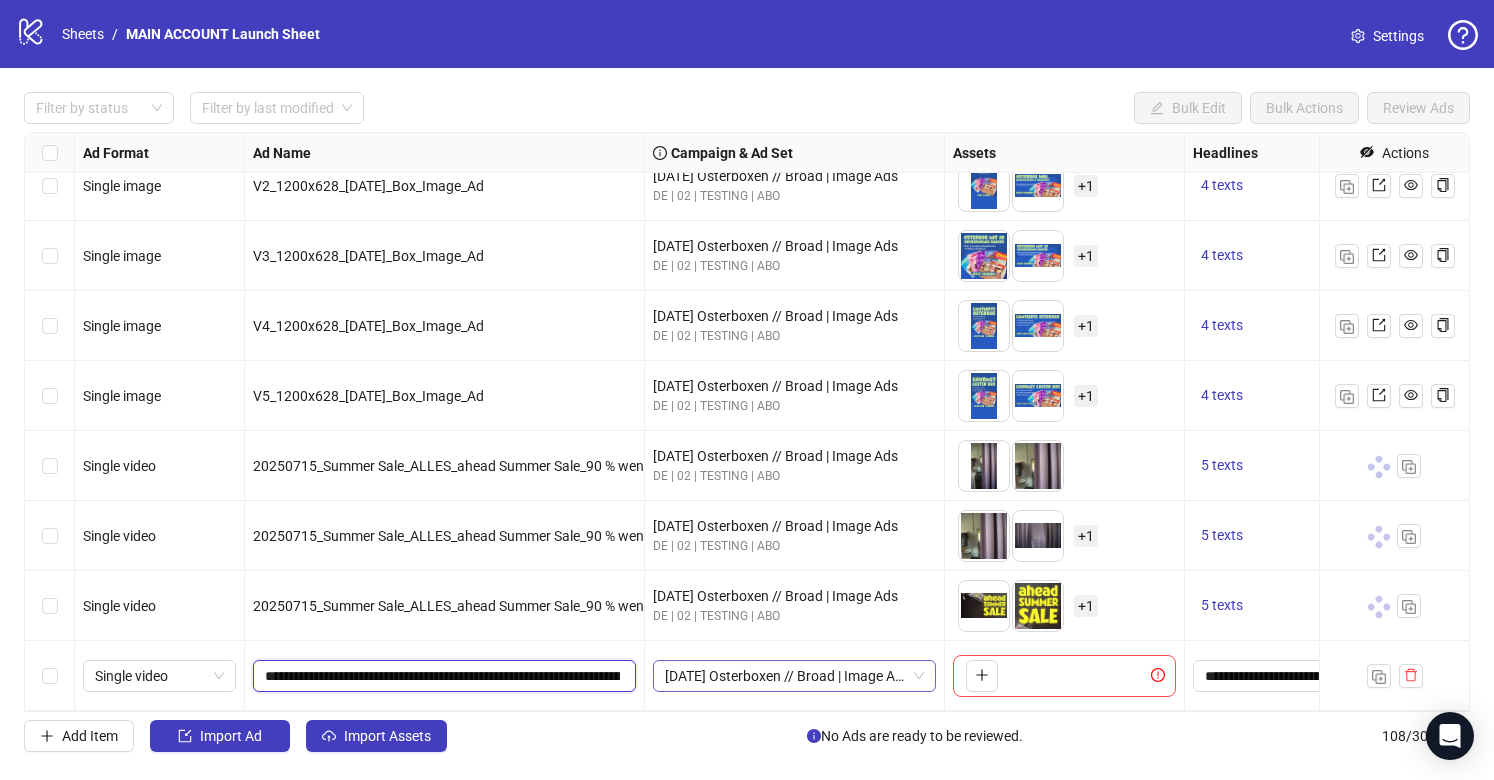 click on "[DATE] Osterboxen // Broad | Image Ads" at bounding box center [794, 676] 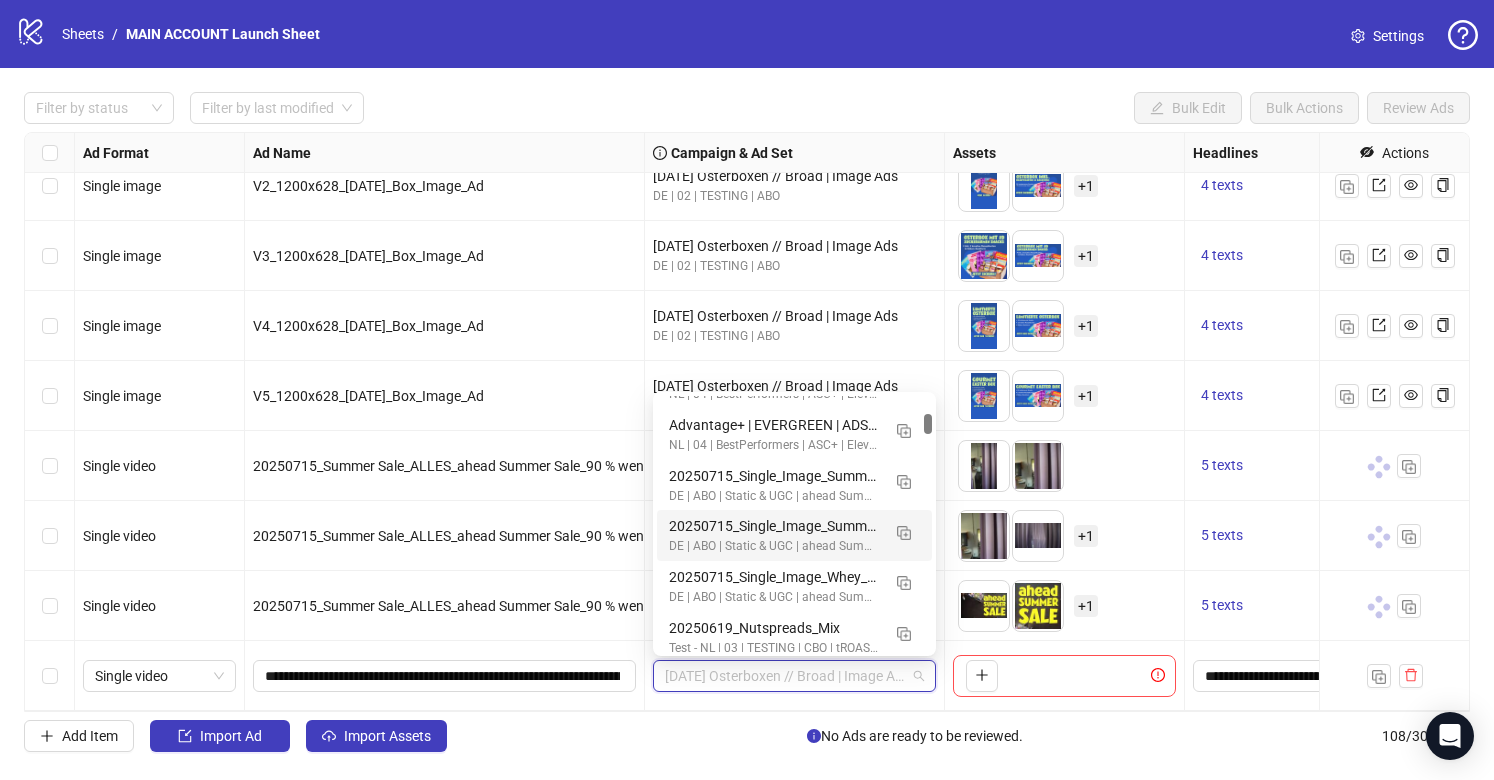 scroll, scrollTop: 0, scrollLeft: 0, axis: both 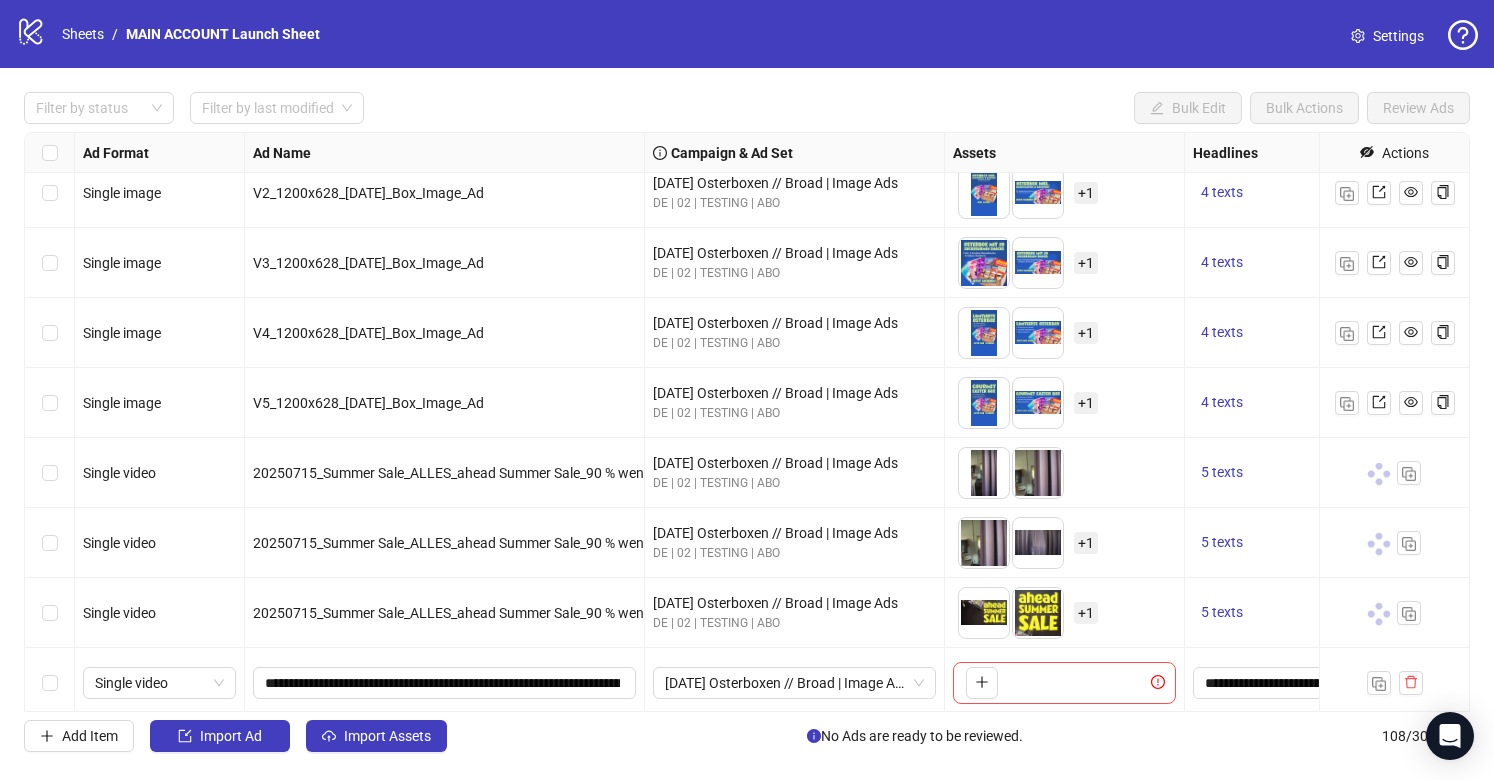 click on "Add Item Import Ad Import Assets  No Ads are ready to be reviewed. 108 / 300  items" at bounding box center (747, 736) 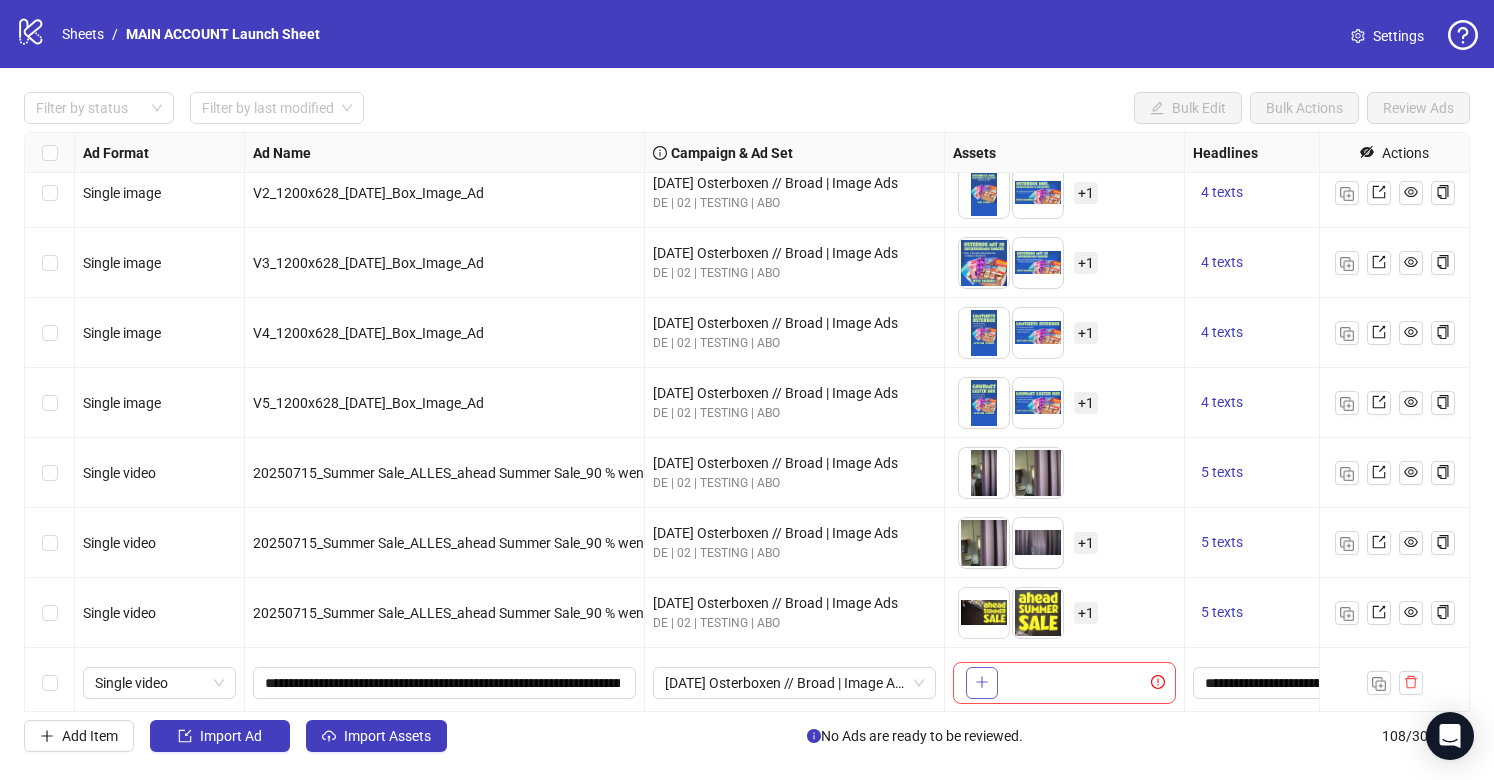 click 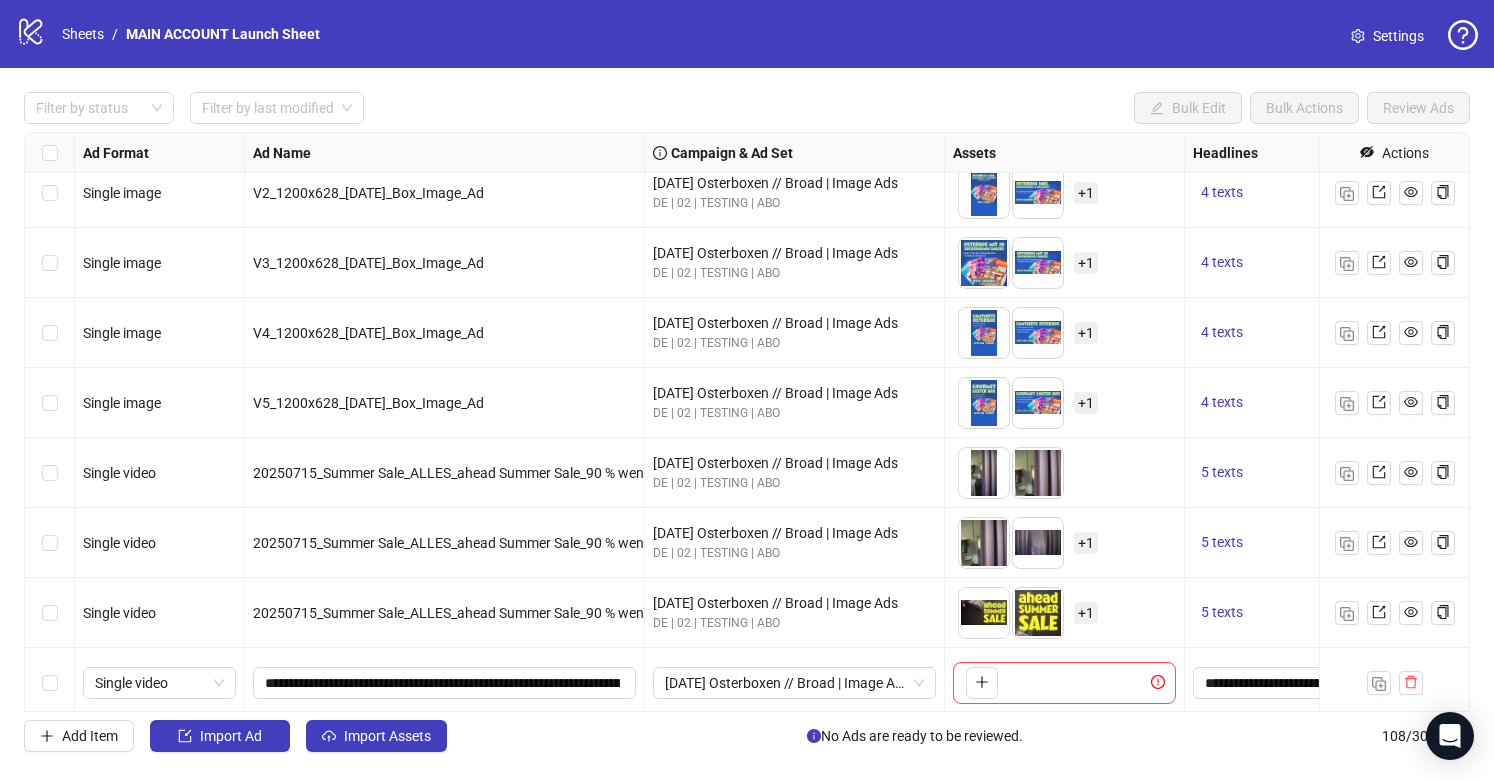 scroll, scrollTop: 7022, scrollLeft: 0, axis: vertical 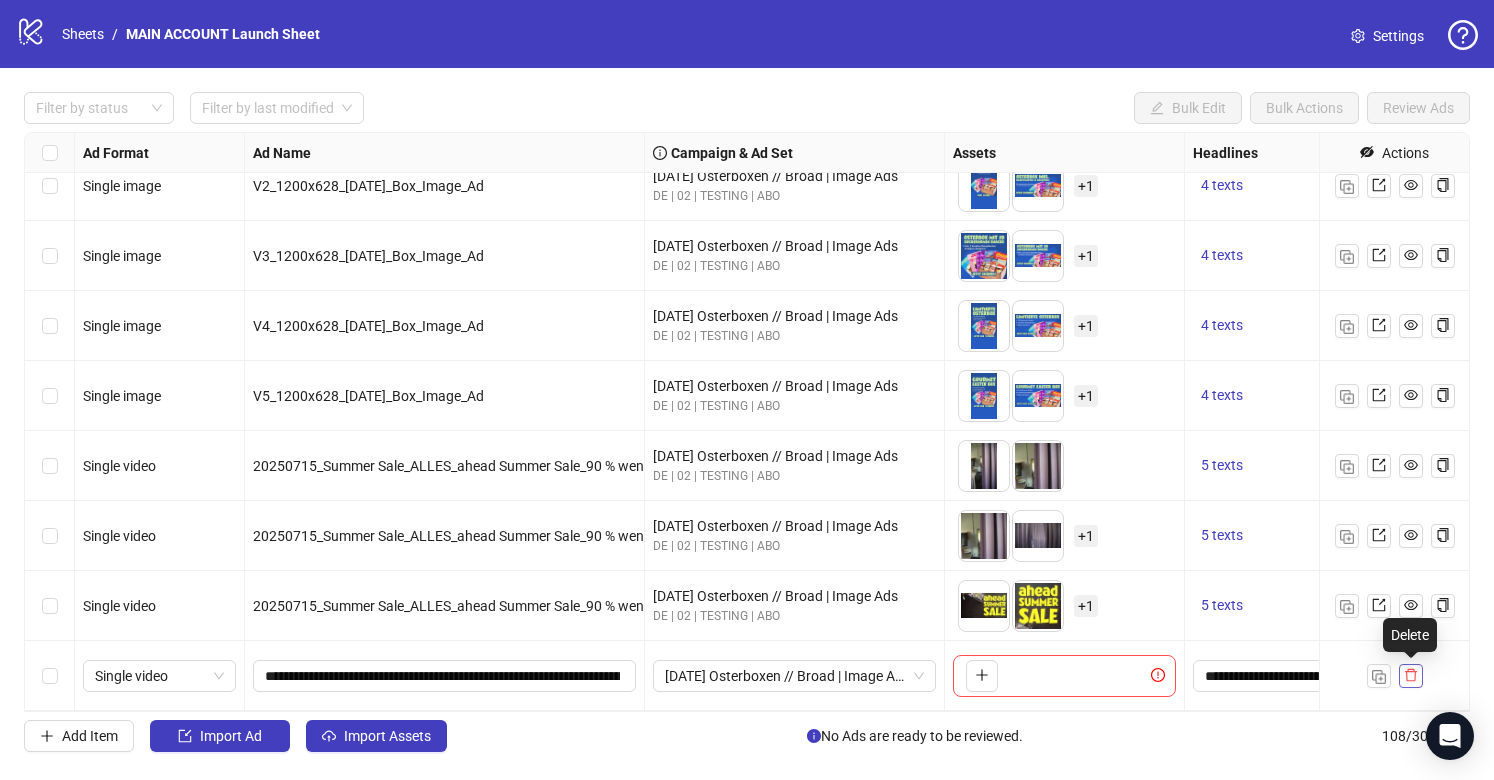 click 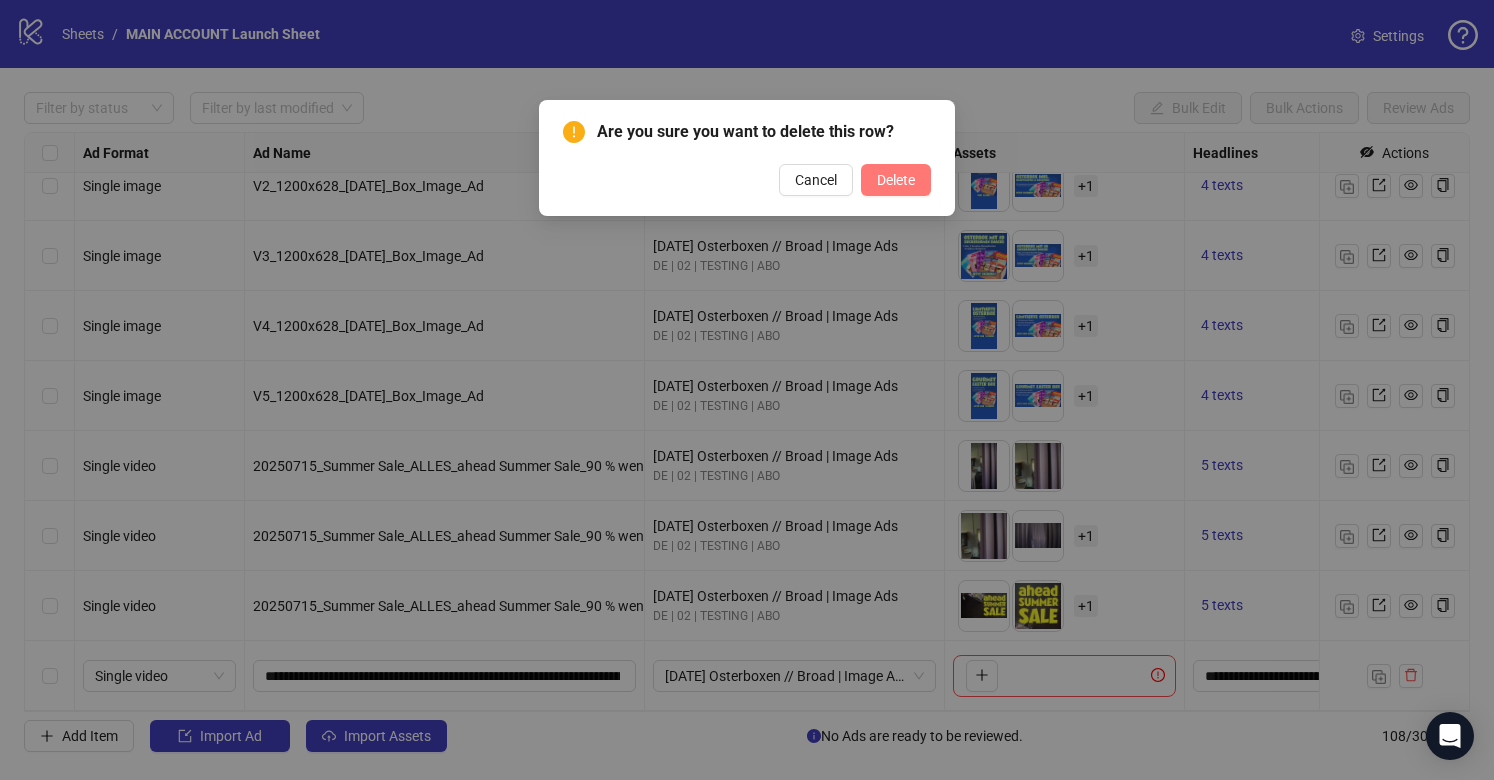 click on "Delete" at bounding box center (896, 180) 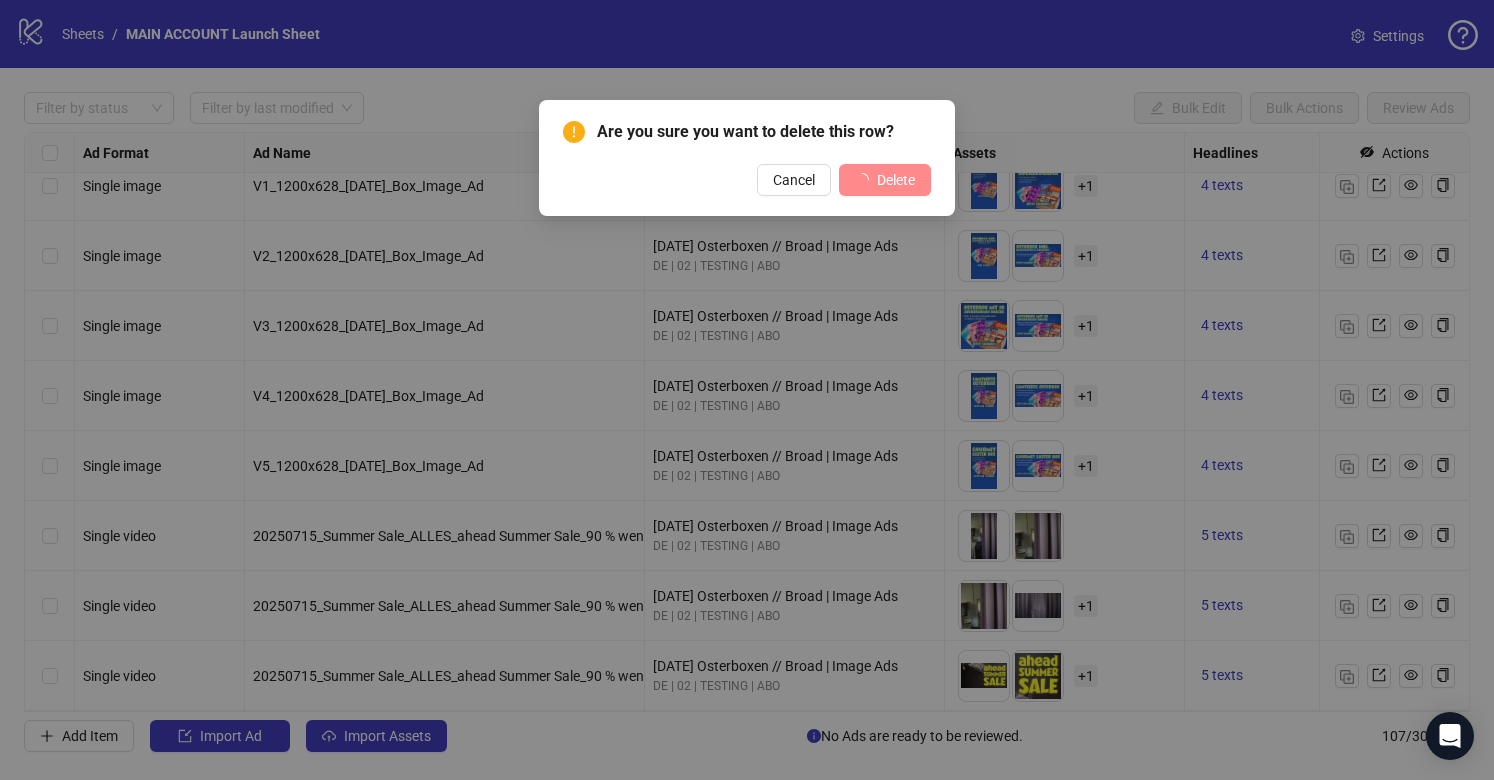 scroll, scrollTop: 6952, scrollLeft: 0, axis: vertical 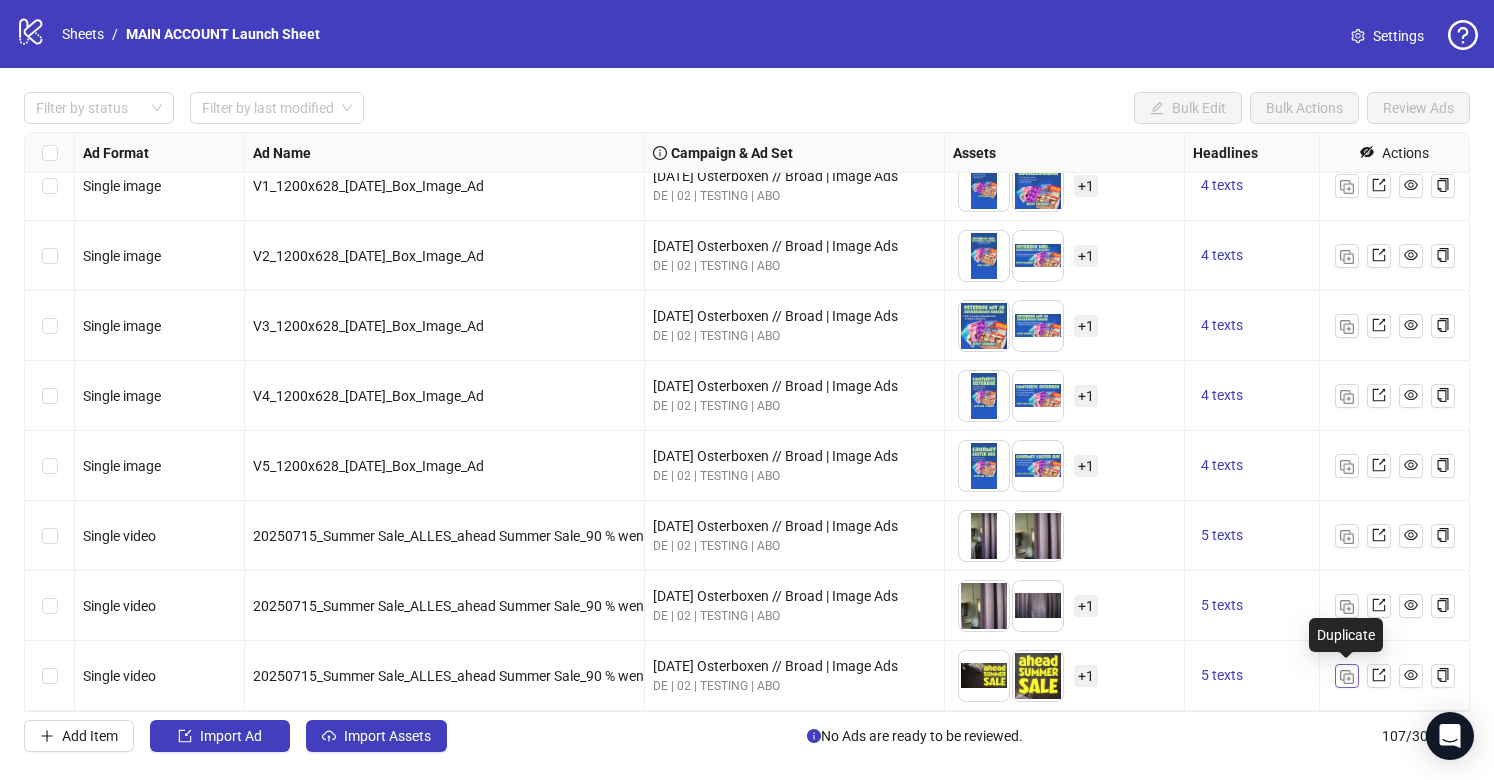 click at bounding box center (1347, 677) 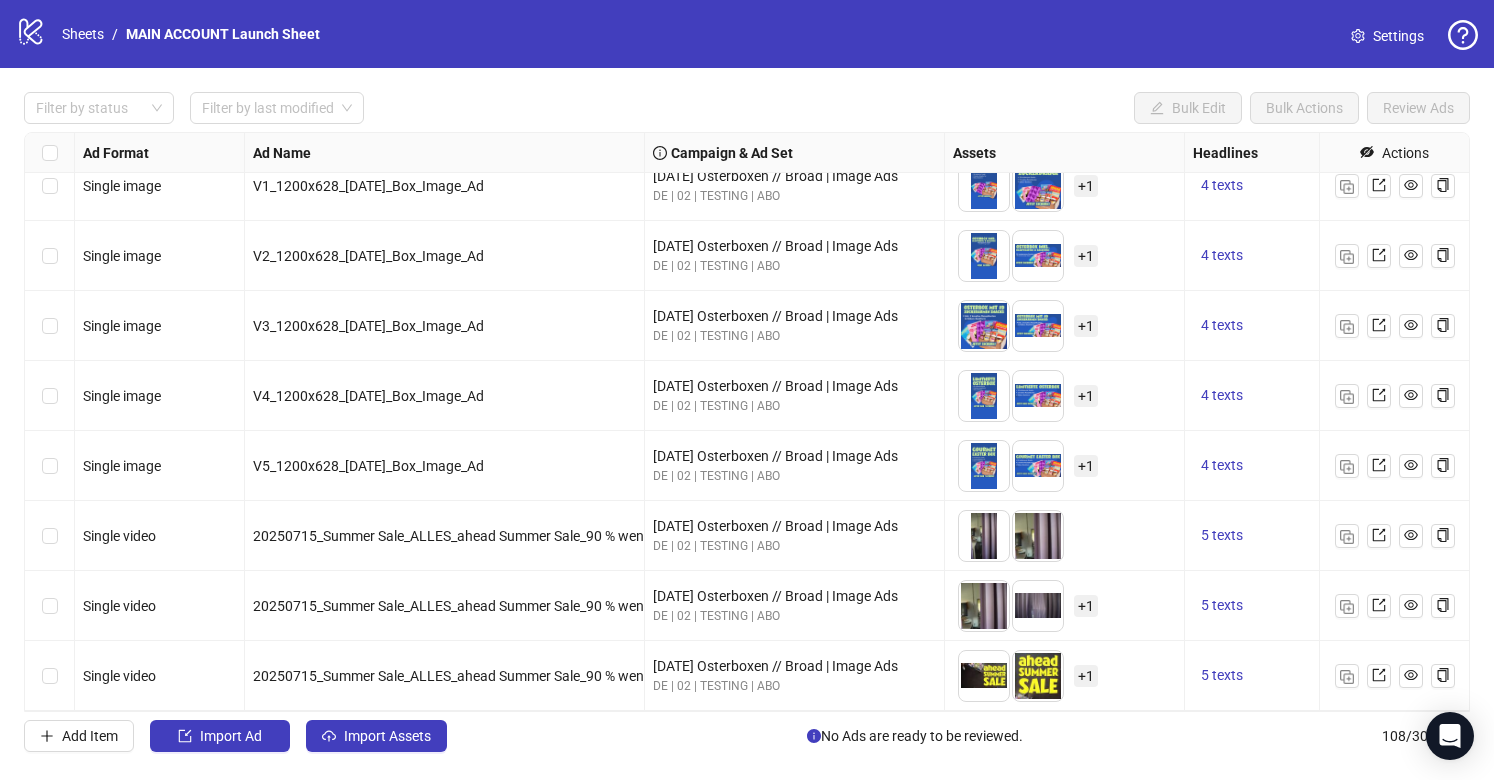 scroll, scrollTop: 7022, scrollLeft: 0, axis: vertical 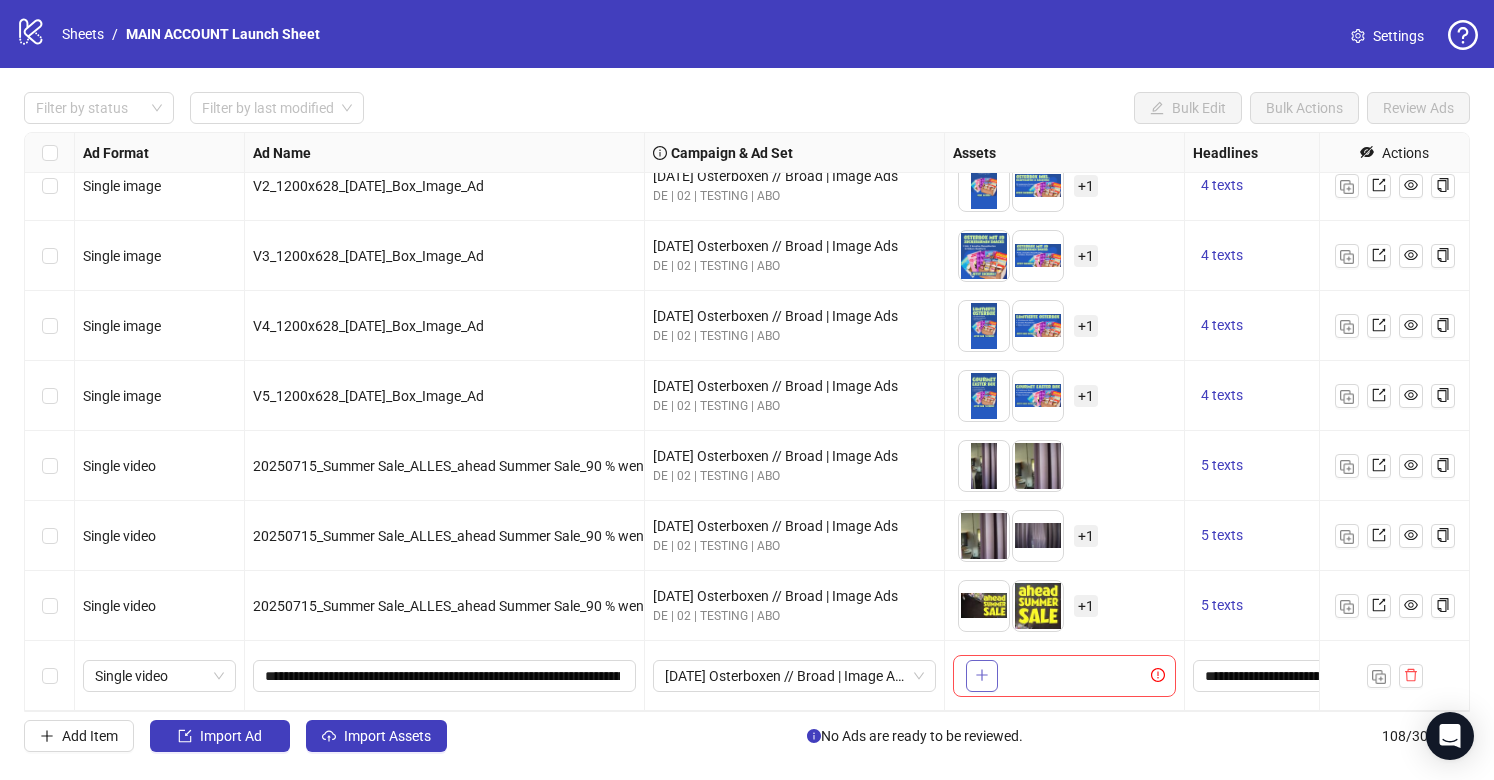 click 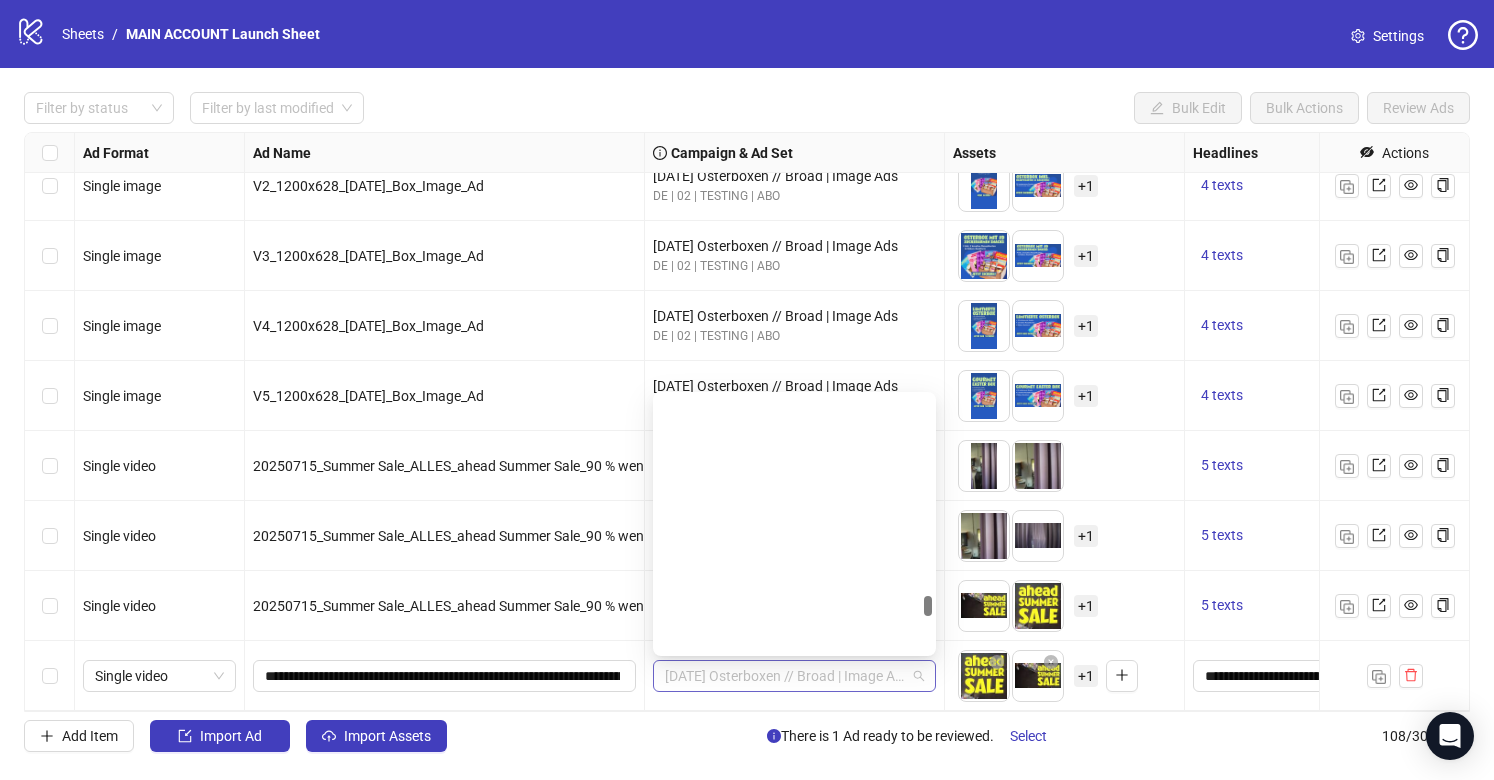 click on "[DATE] Osterboxen // Broad | Image Ads" at bounding box center [794, 676] 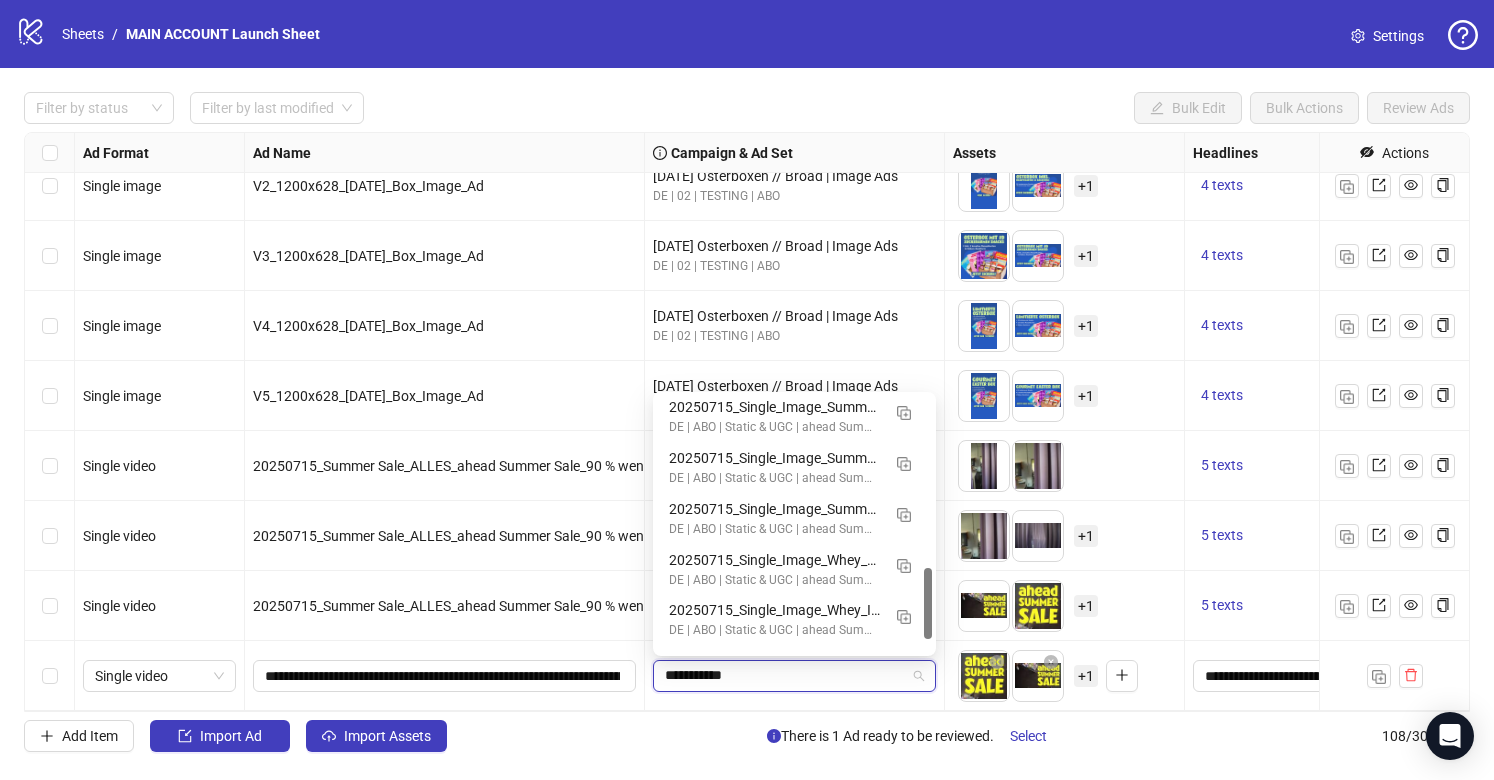 scroll, scrollTop: 0, scrollLeft: 0, axis: both 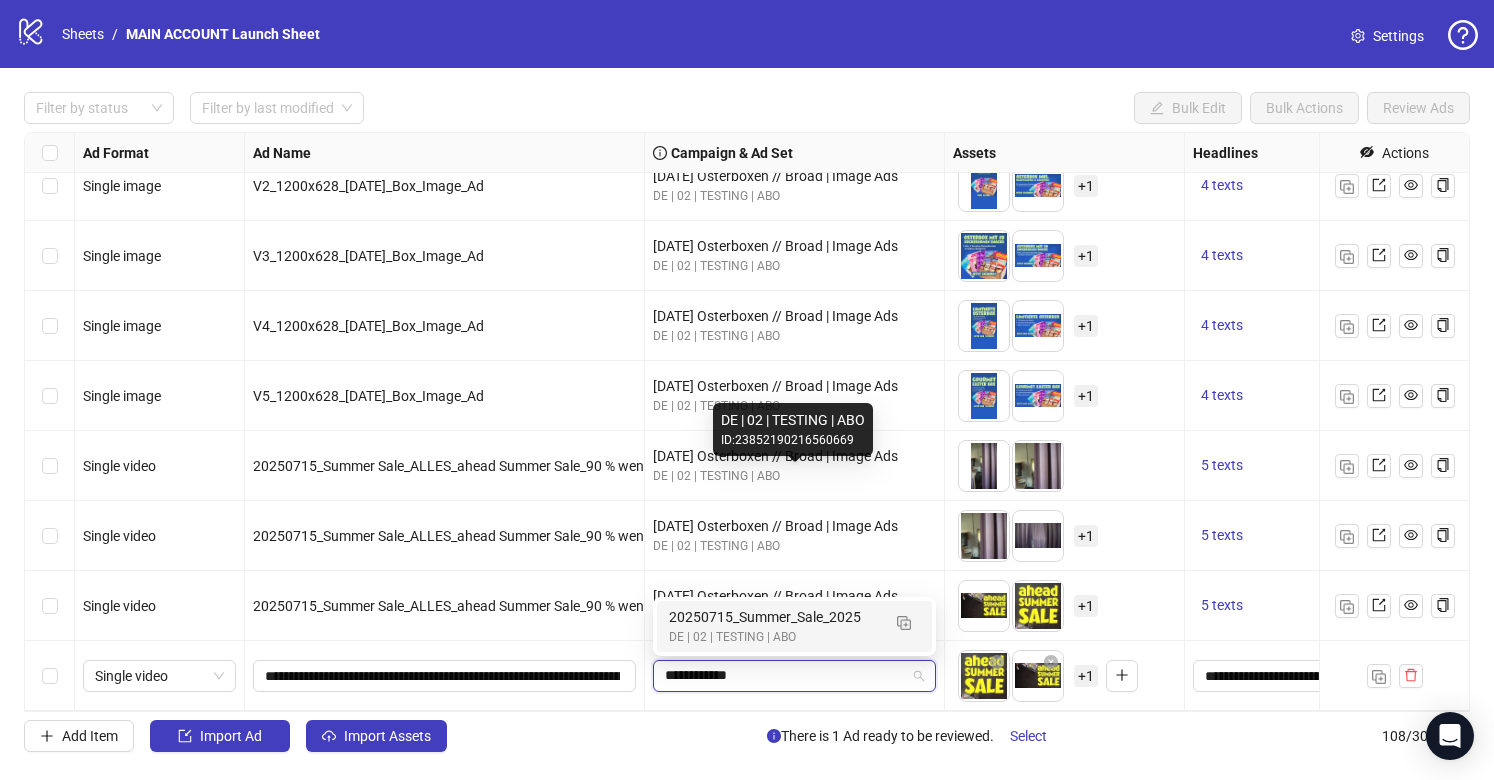type on "**********" 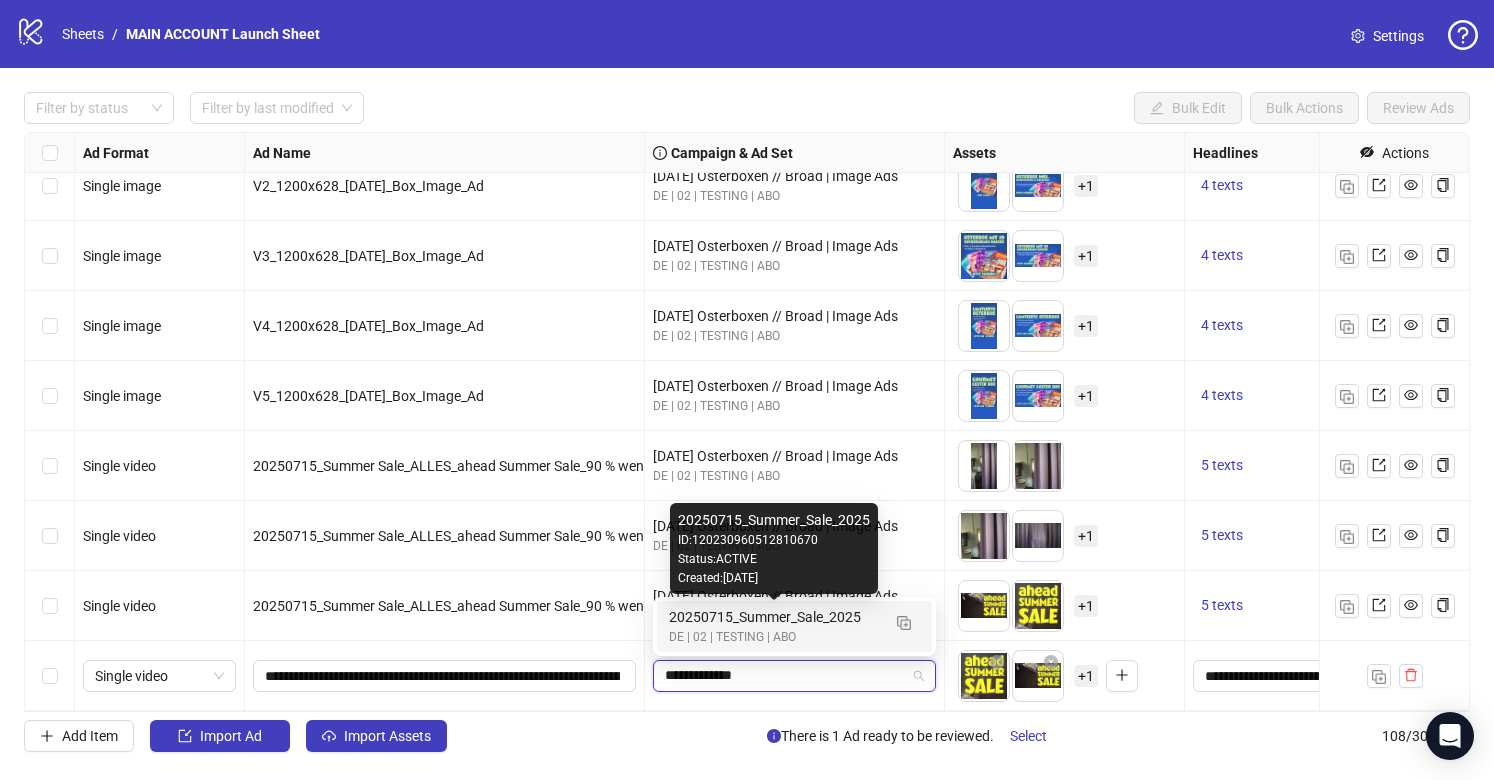 click on "20250715_Summer_Sale_2025" at bounding box center [774, 617] 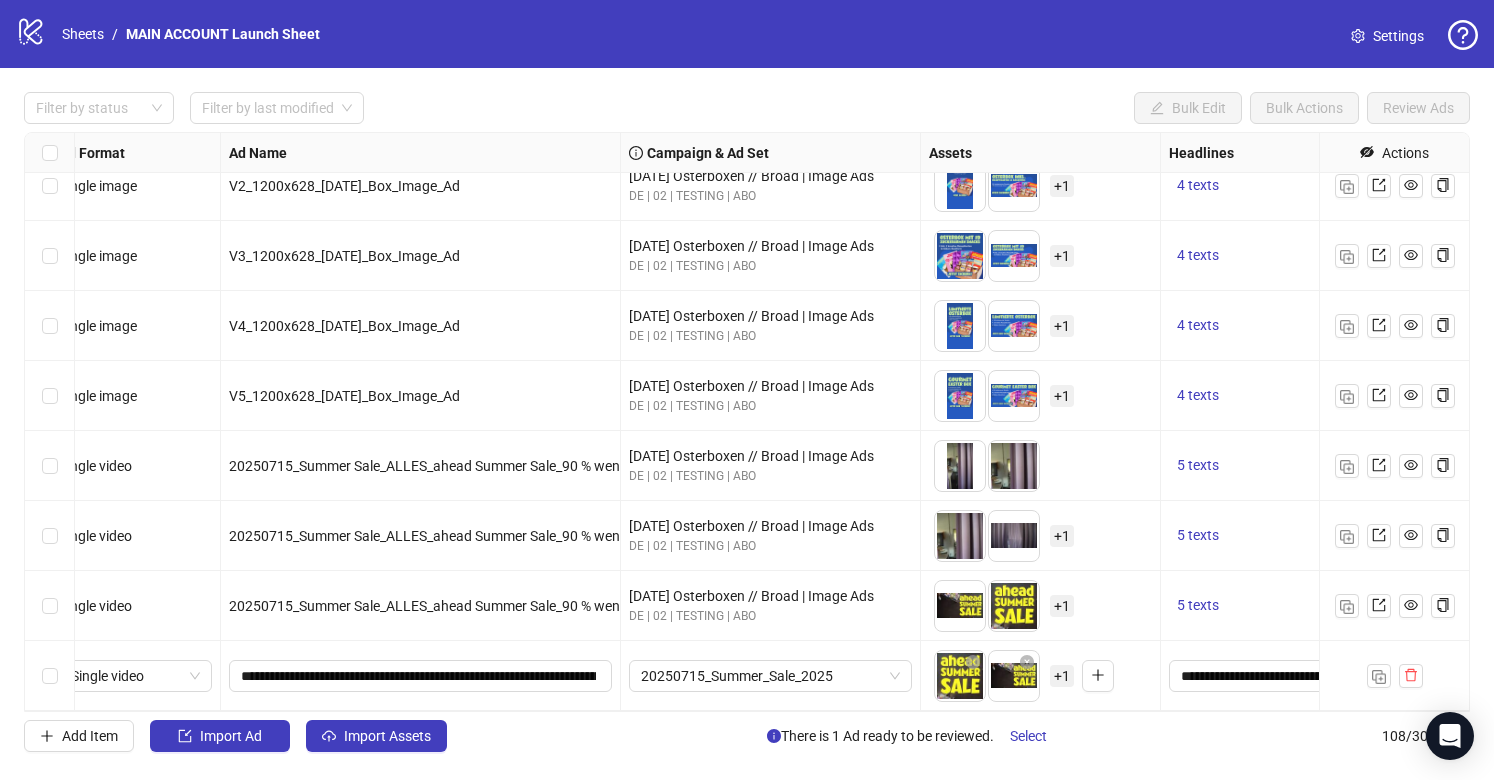 scroll, scrollTop: 7022, scrollLeft: 0, axis: vertical 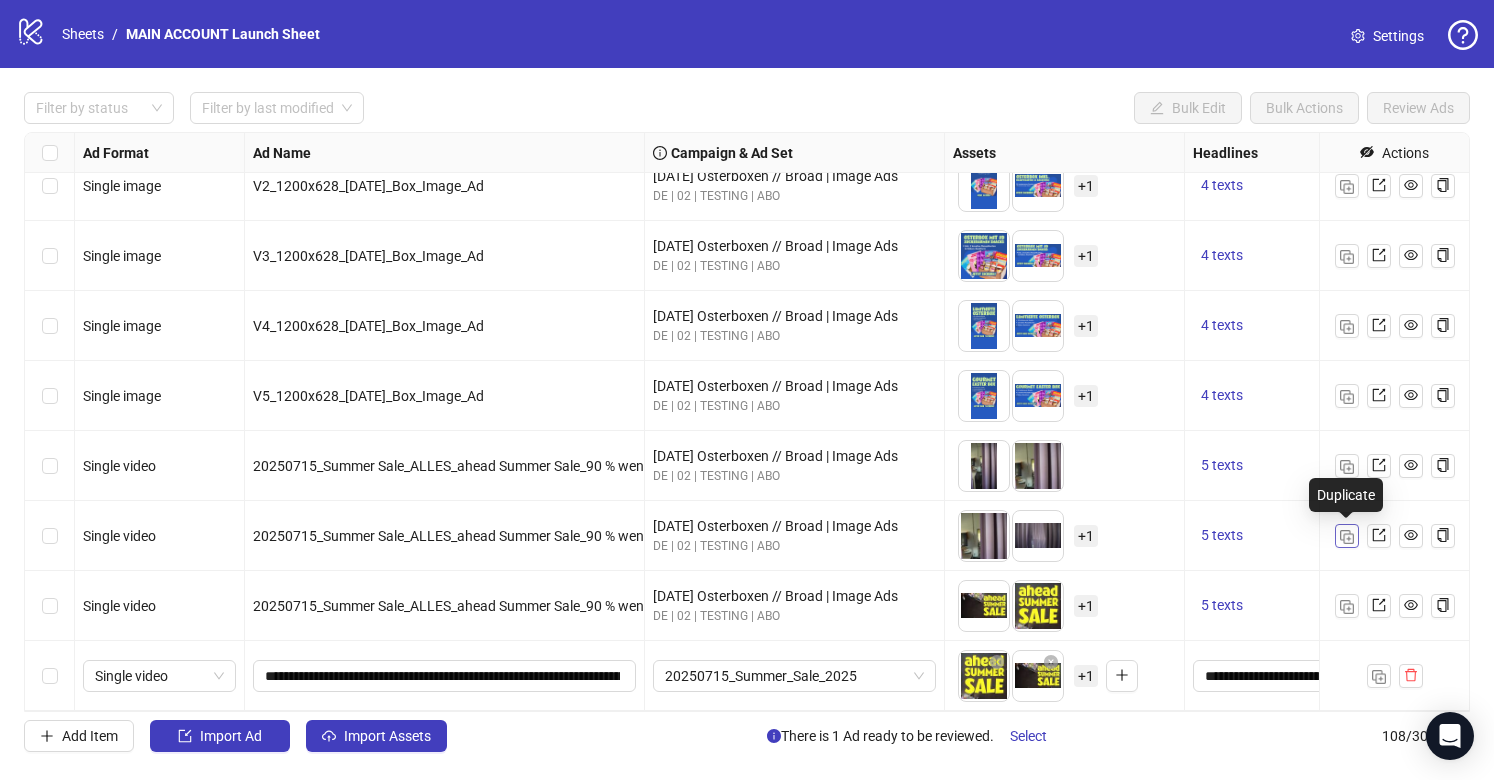 click at bounding box center [1347, 537] 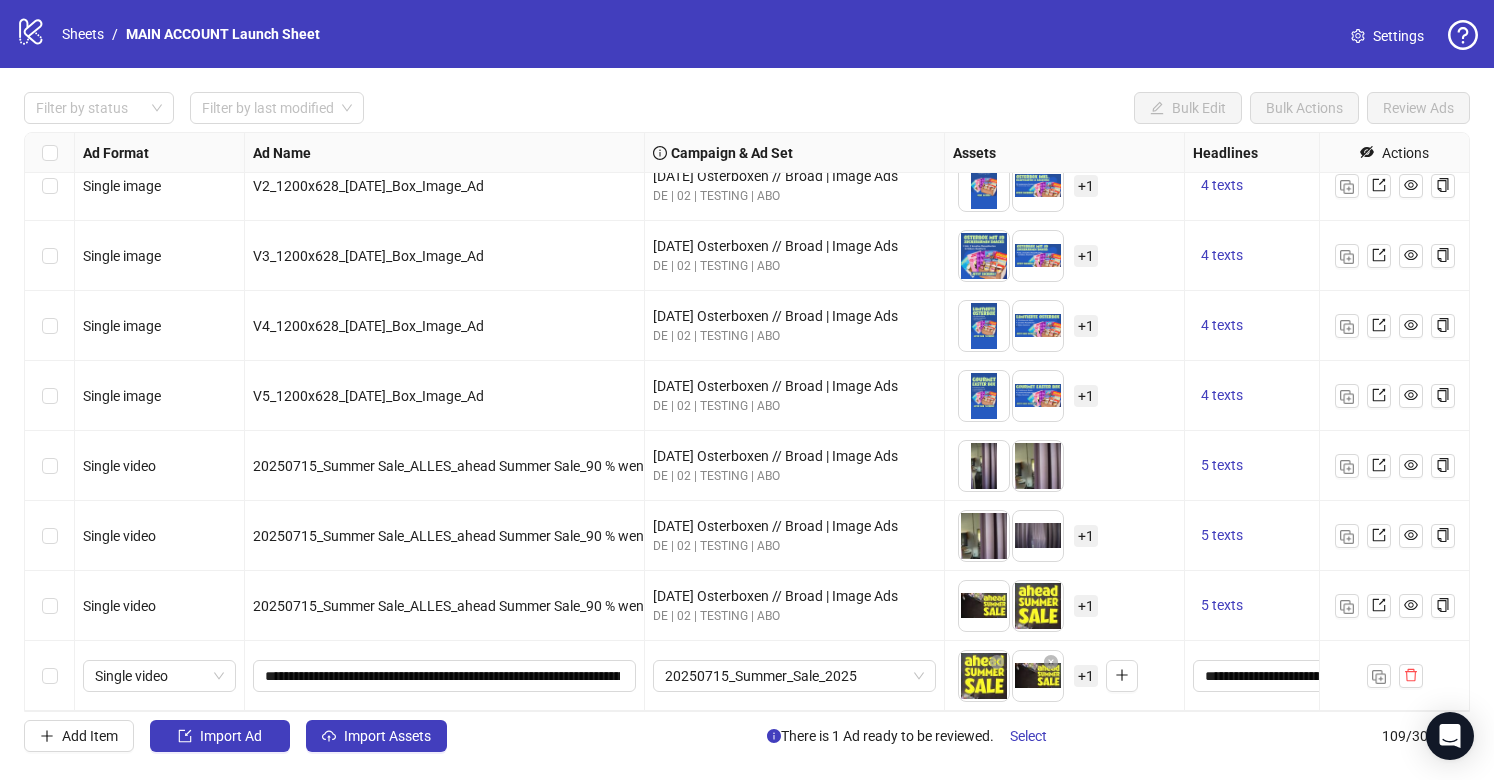 scroll, scrollTop: 7092, scrollLeft: 0, axis: vertical 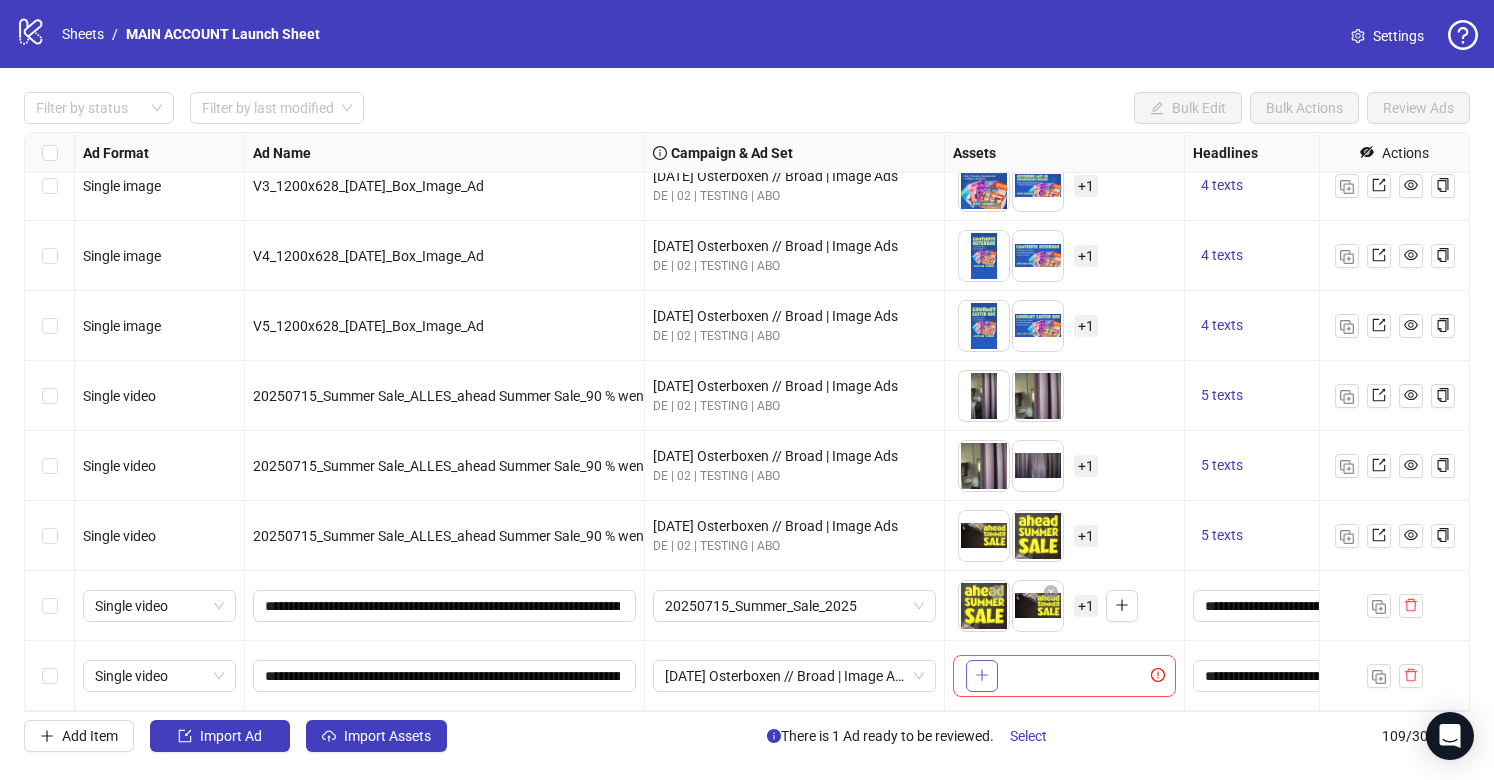click at bounding box center (982, 676) 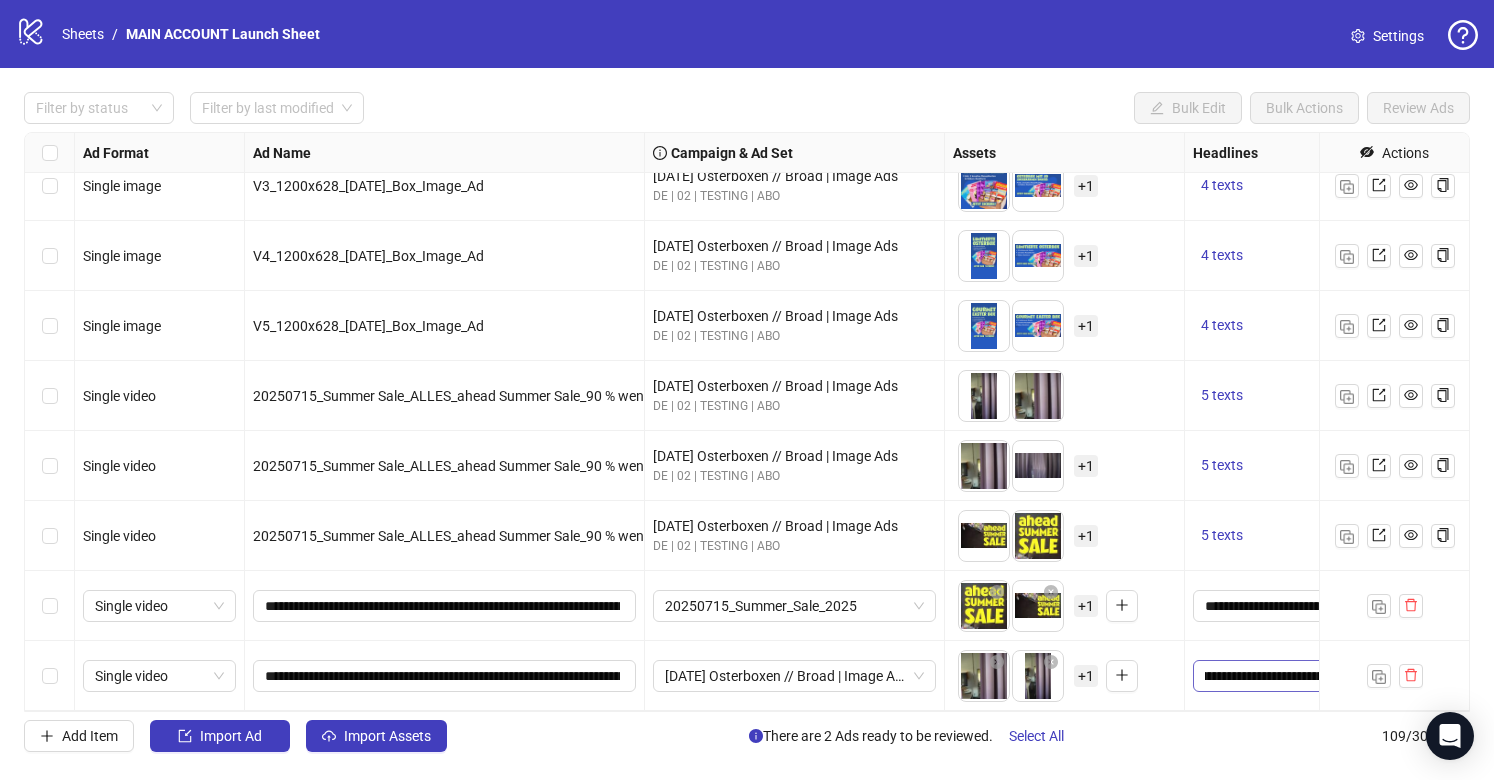 scroll, scrollTop: 0, scrollLeft: 169, axis: horizontal 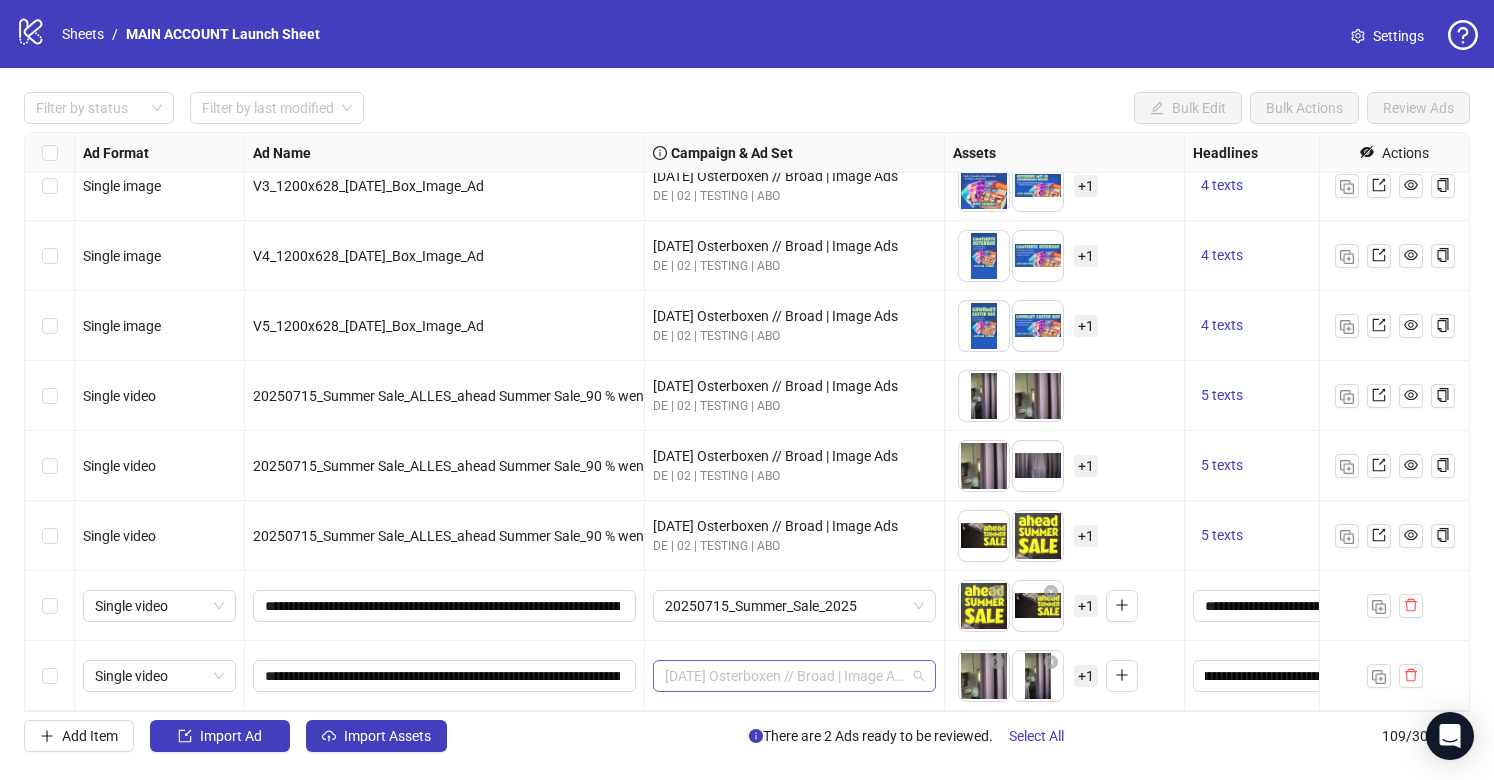 click on "[DATE] Osterboxen // Broad | Image Ads" at bounding box center (794, 676) 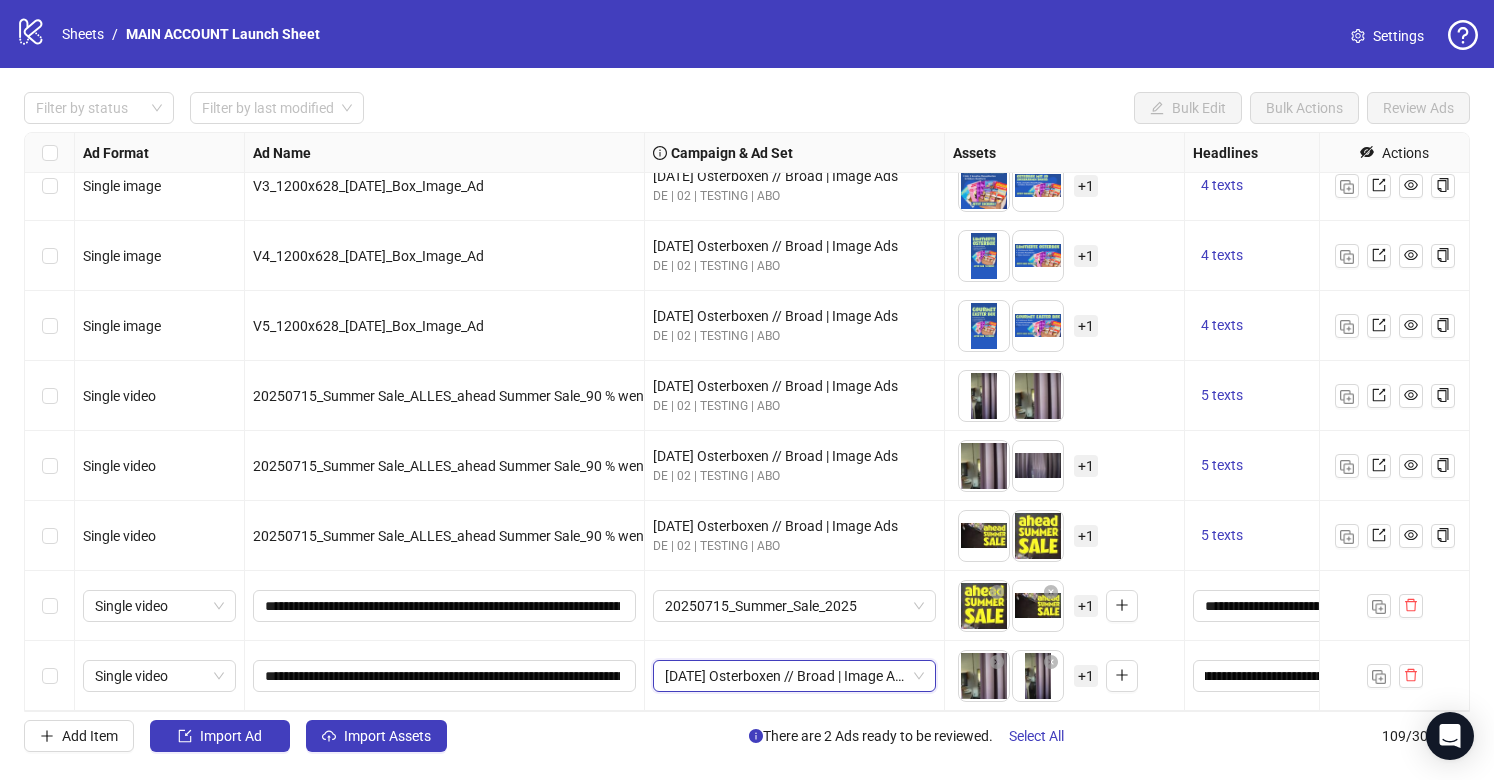 click on "[DATE] Osterboxen // Broad | Image Ads" at bounding box center [794, 676] 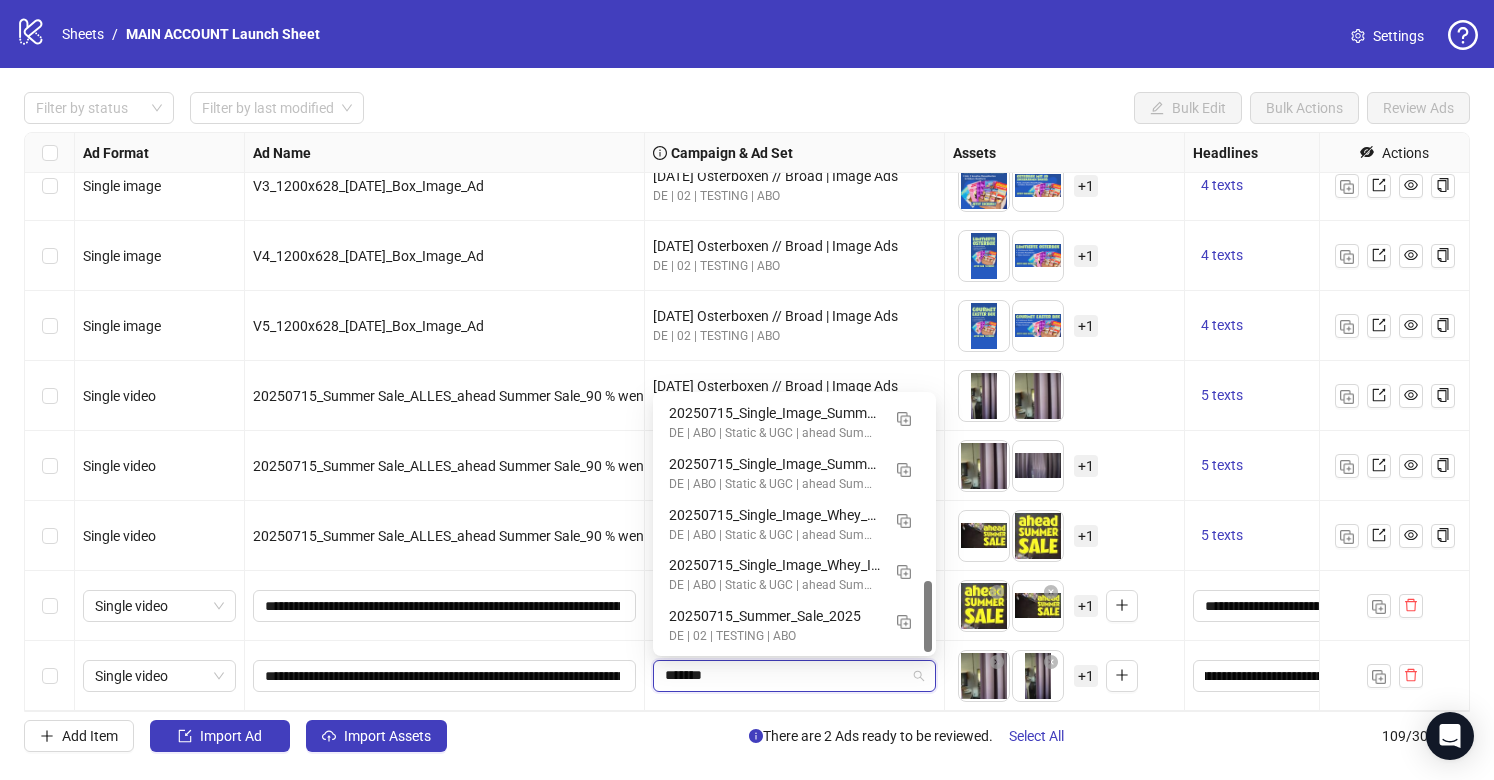 scroll, scrollTop: 662, scrollLeft: 0, axis: vertical 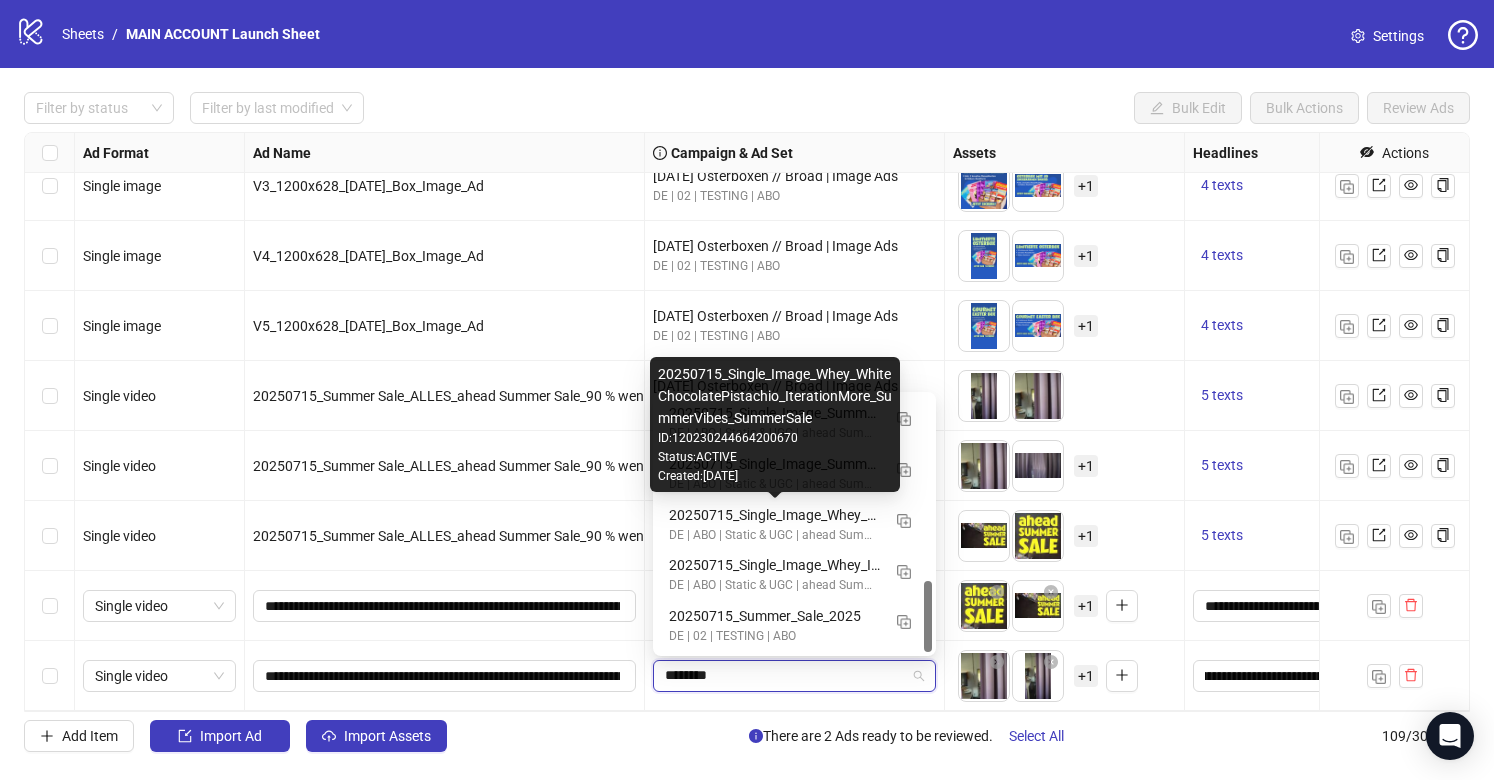 type on "*********" 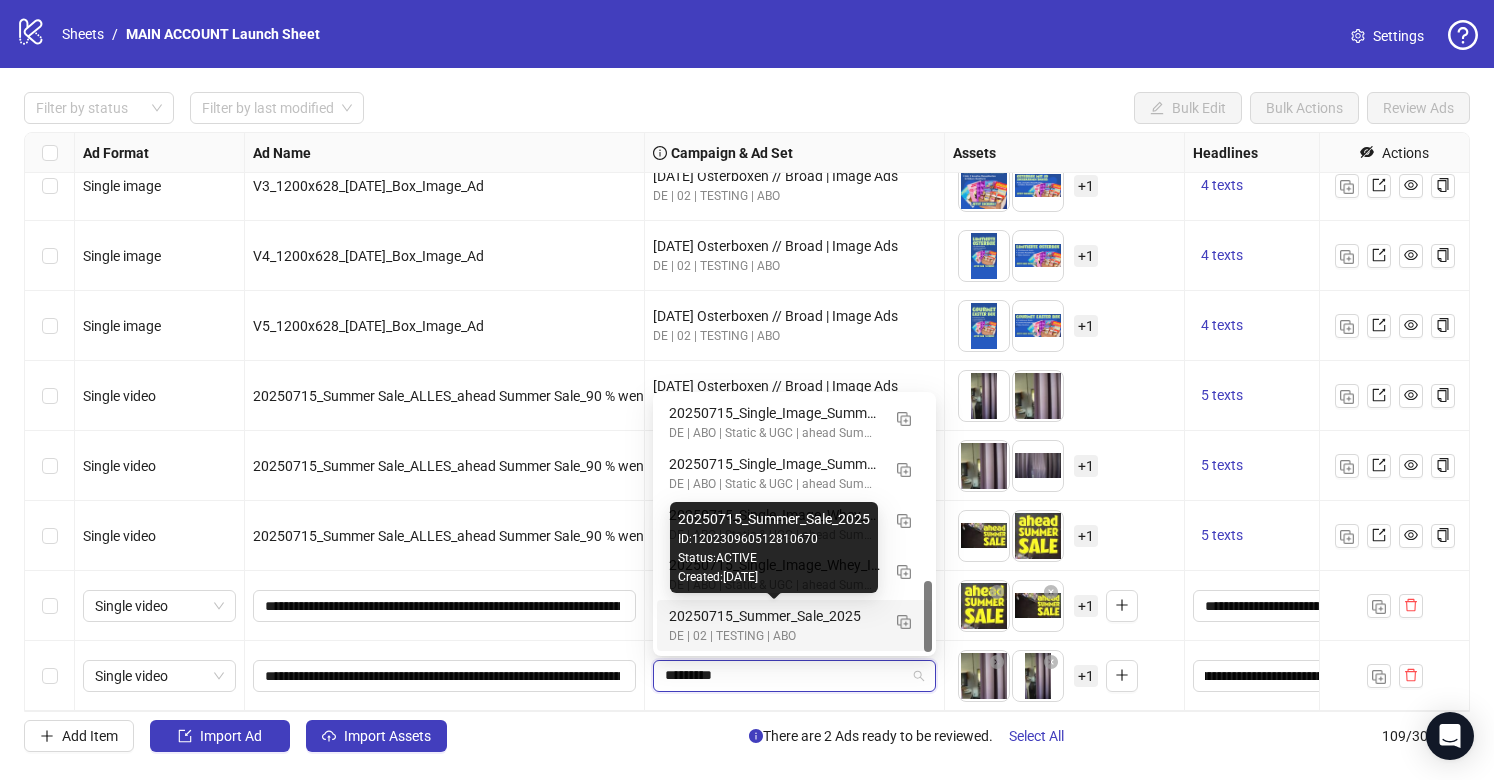 click on "20250715_Summer_Sale_2025" at bounding box center (774, 616) 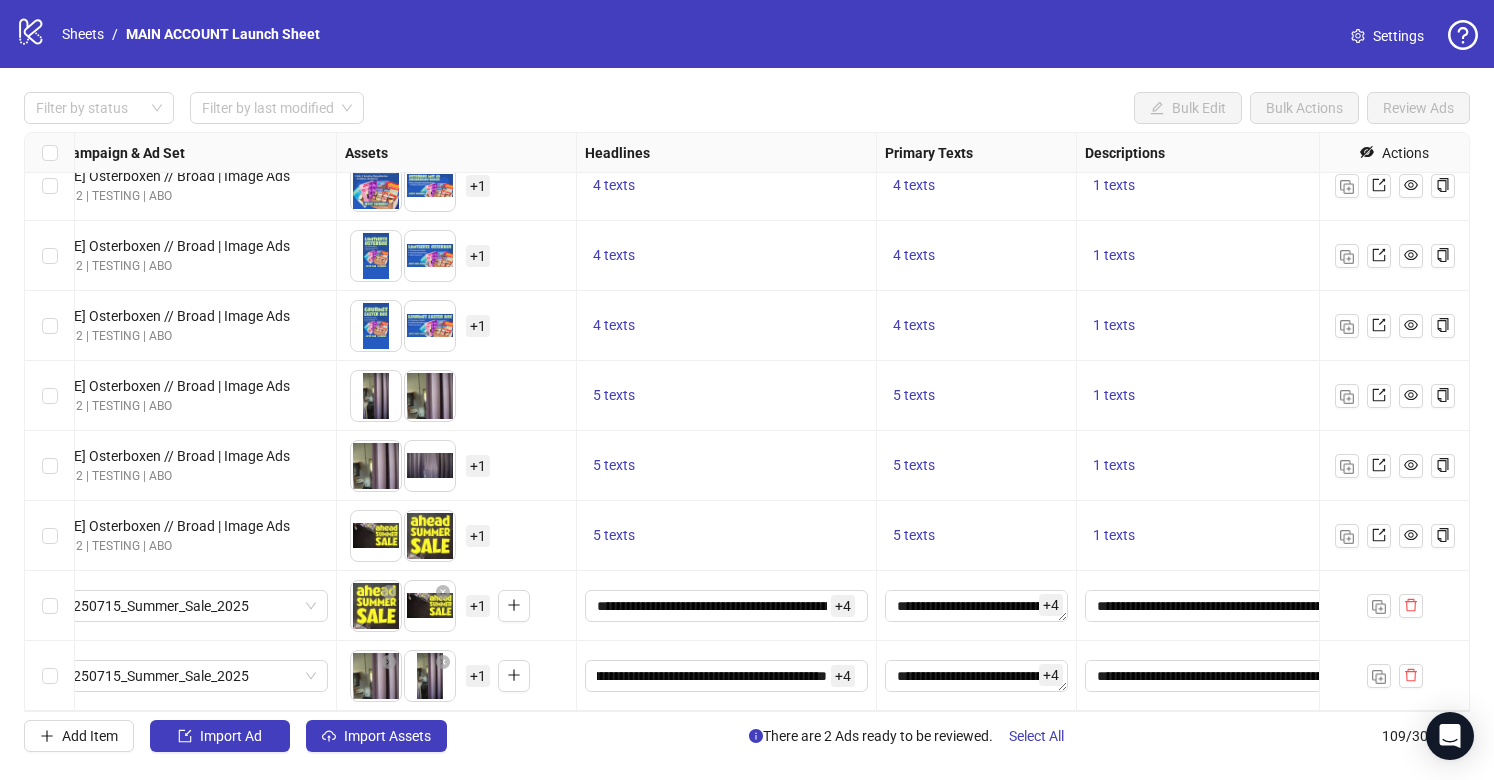 scroll, scrollTop: 7092, scrollLeft: 0, axis: vertical 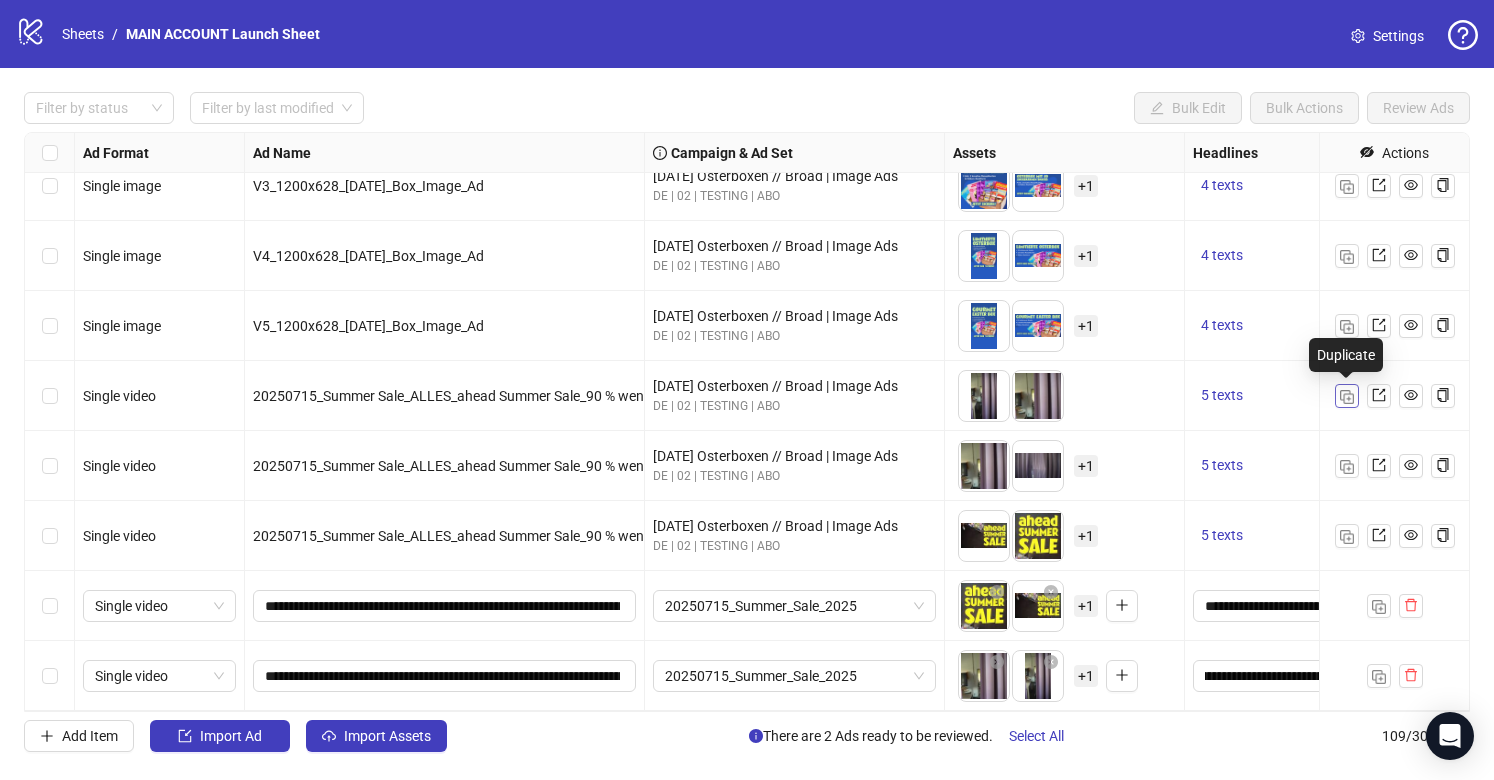 click at bounding box center [1347, 396] 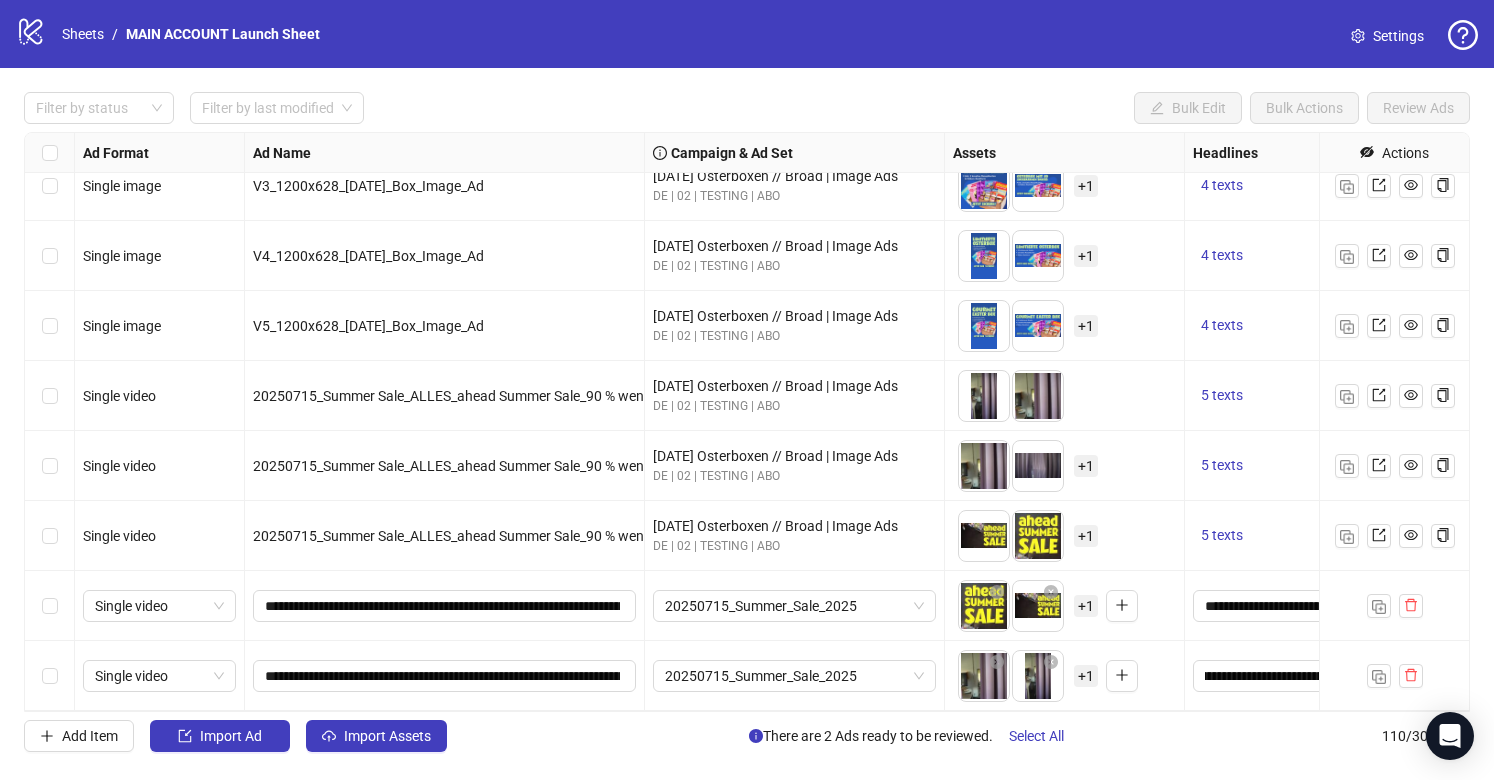 scroll, scrollTop: 7162, scrollLeft: 0, axis: vertical 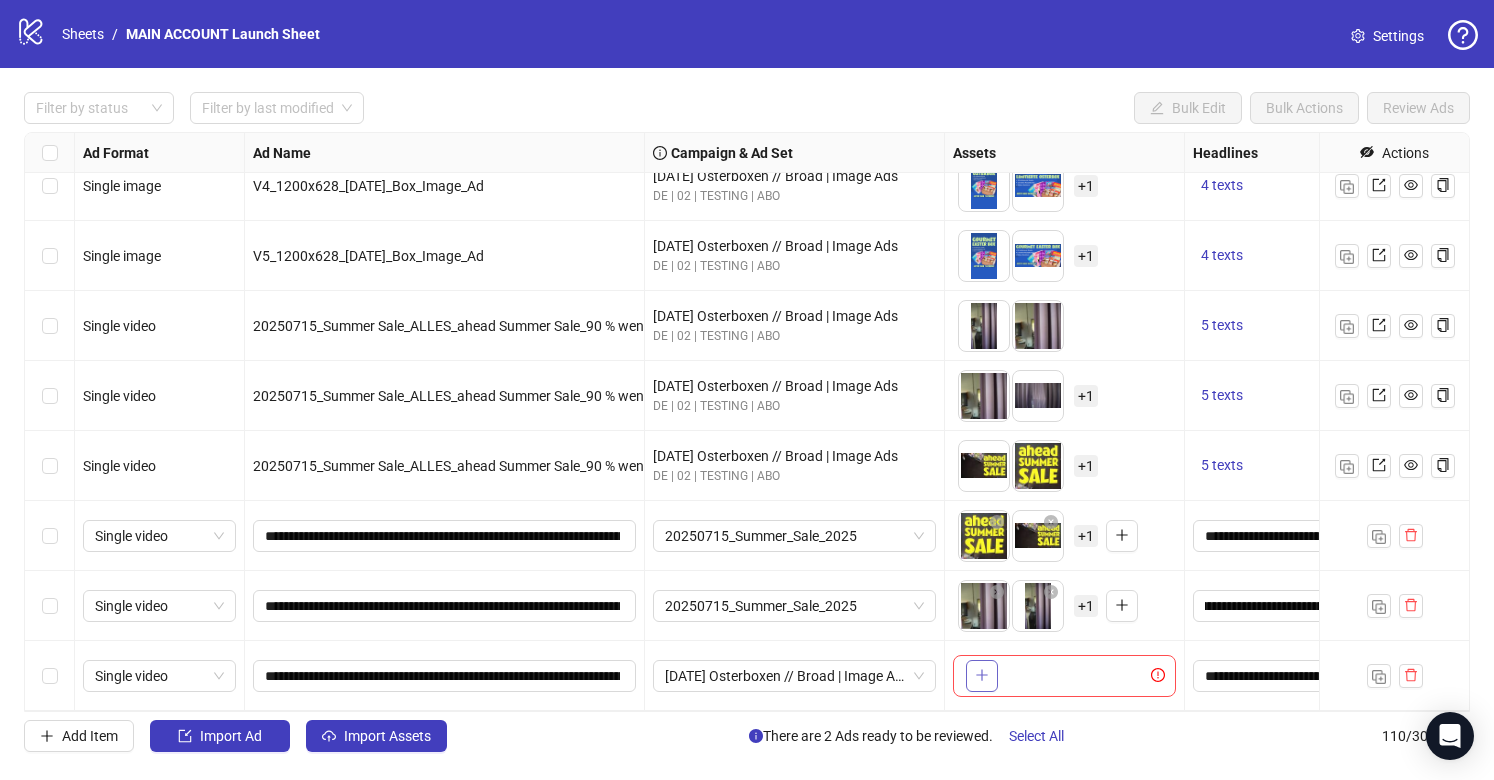 click 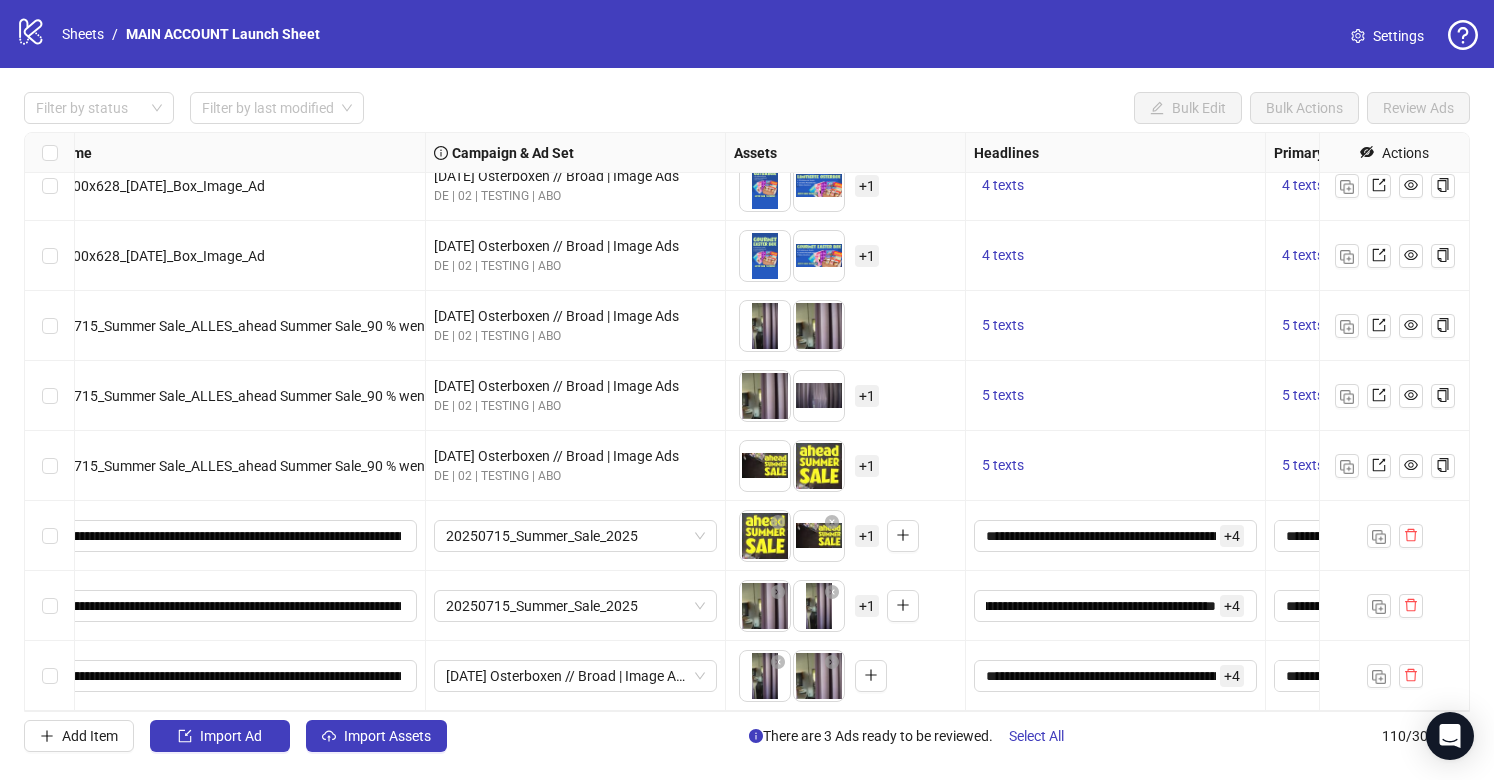 scroll, scrollTop: 7162, scrollLeft: 117, axis: both 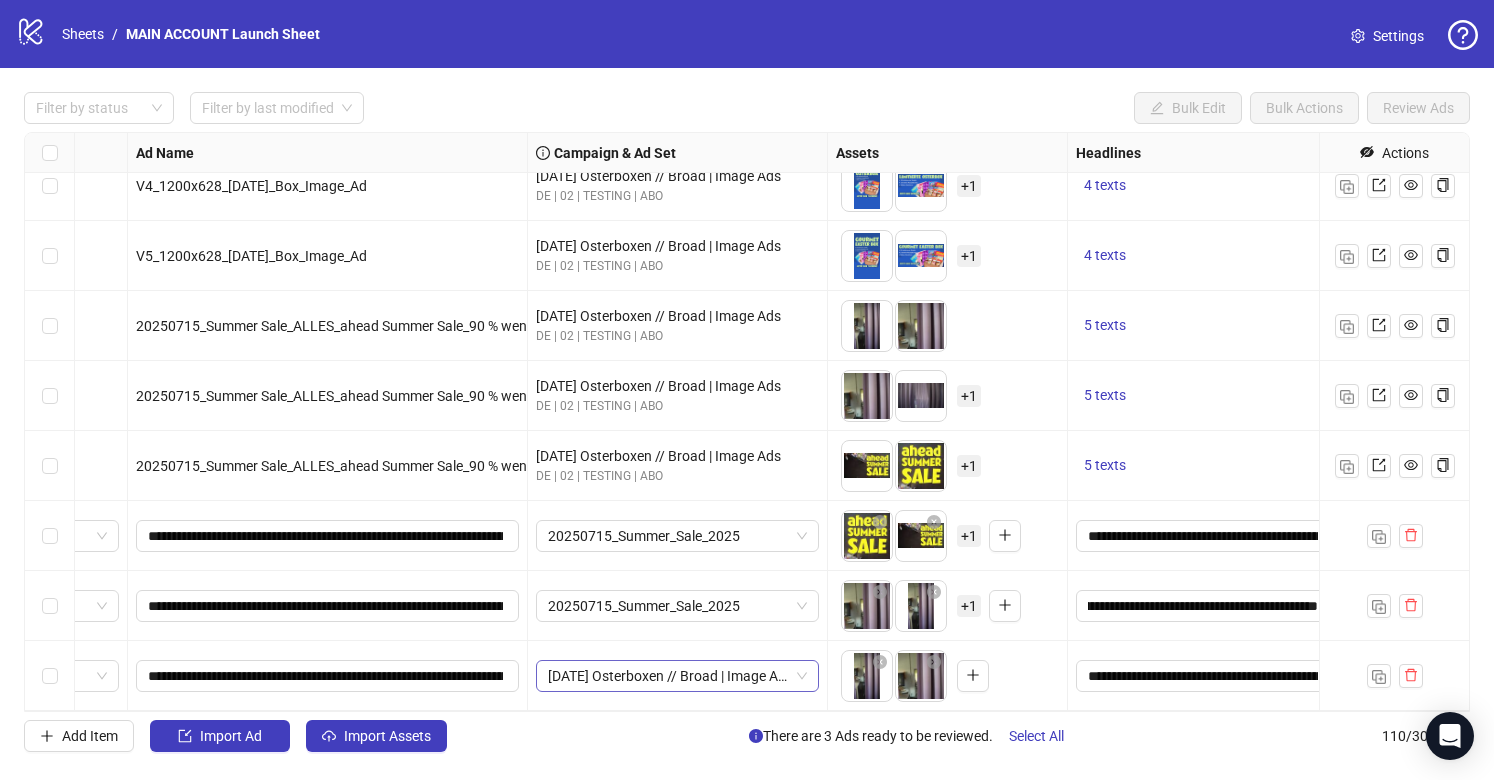 click on "[DATE] Osterboxen // Broad | Image Ads" at bounding box center (677, 676) 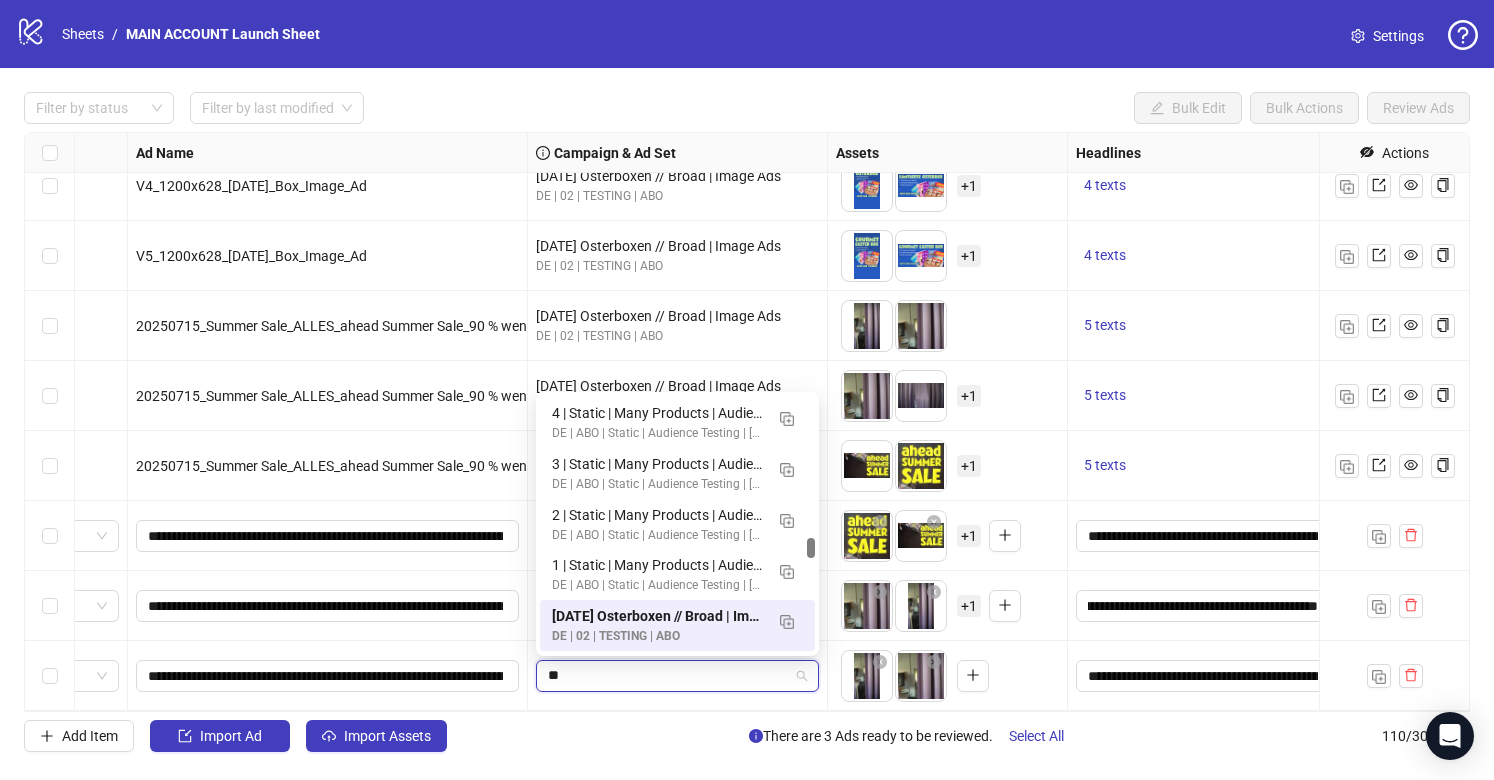 scroll, scrollTop: 2533, scrollLeft: 0, axis: vertical 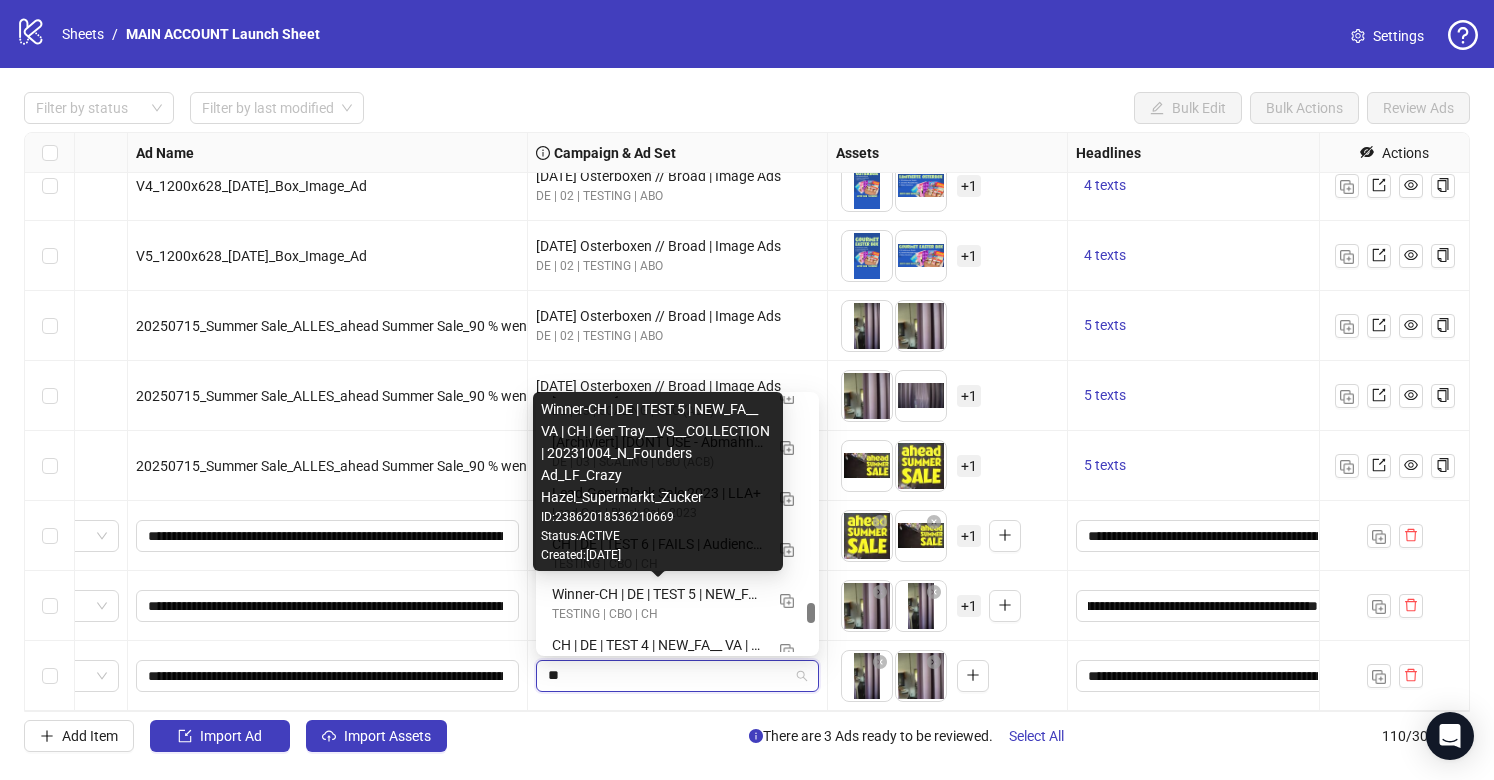 type on "*" 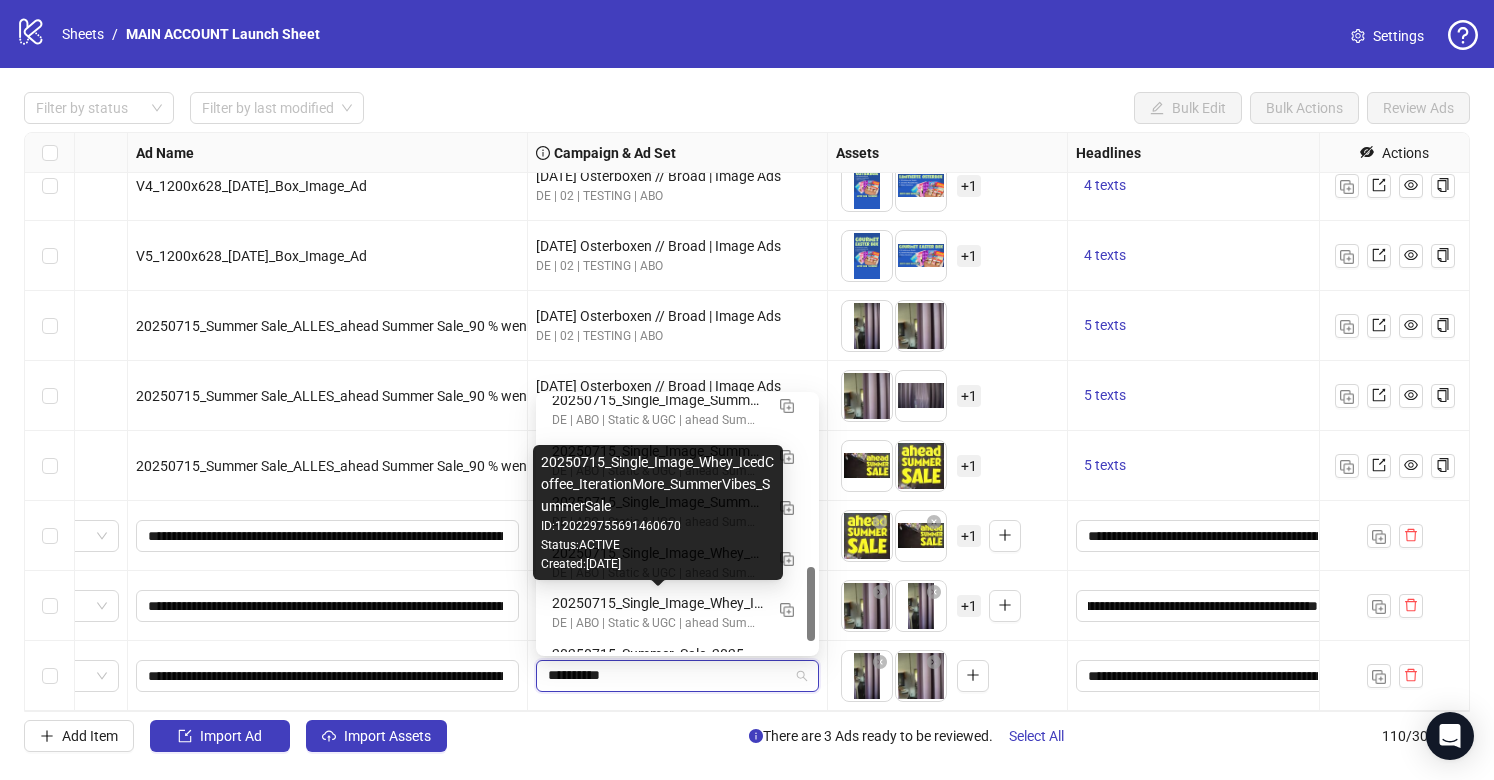 scroll, scrollTop: 522, scrollLeft: 0, axis: vertical 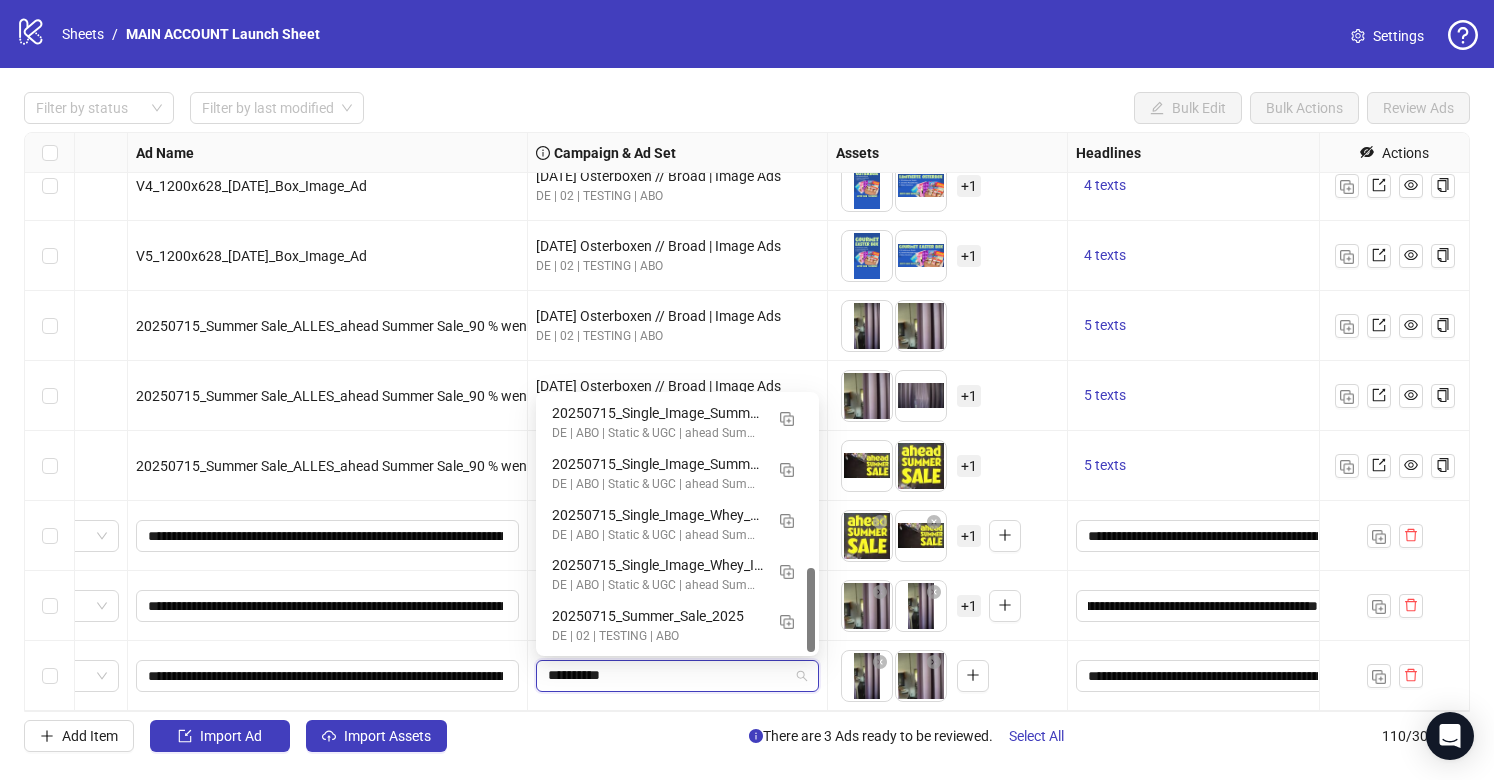 type on "**********" 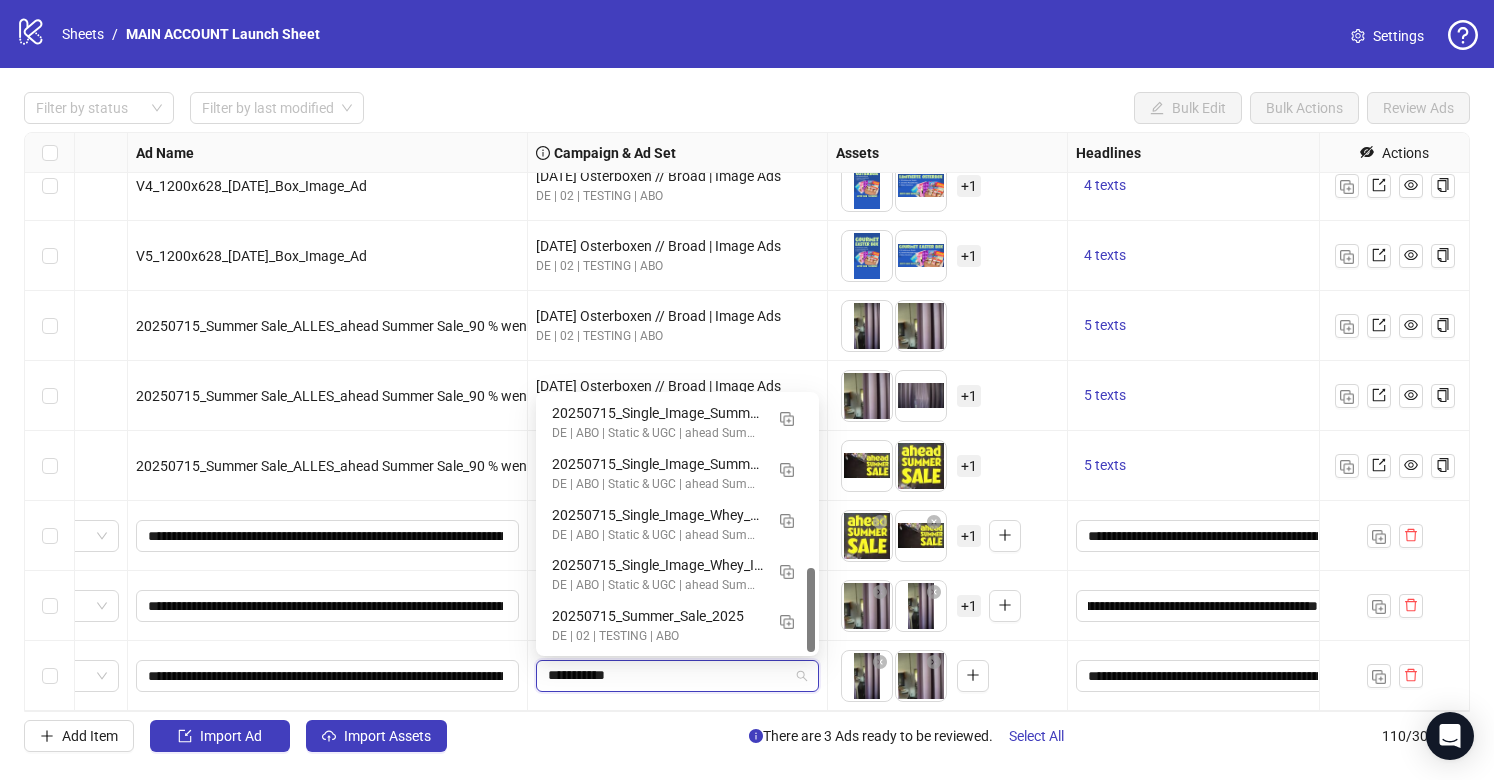 scroll, scrollTop: 0, scrollLeft: 0, axis: both 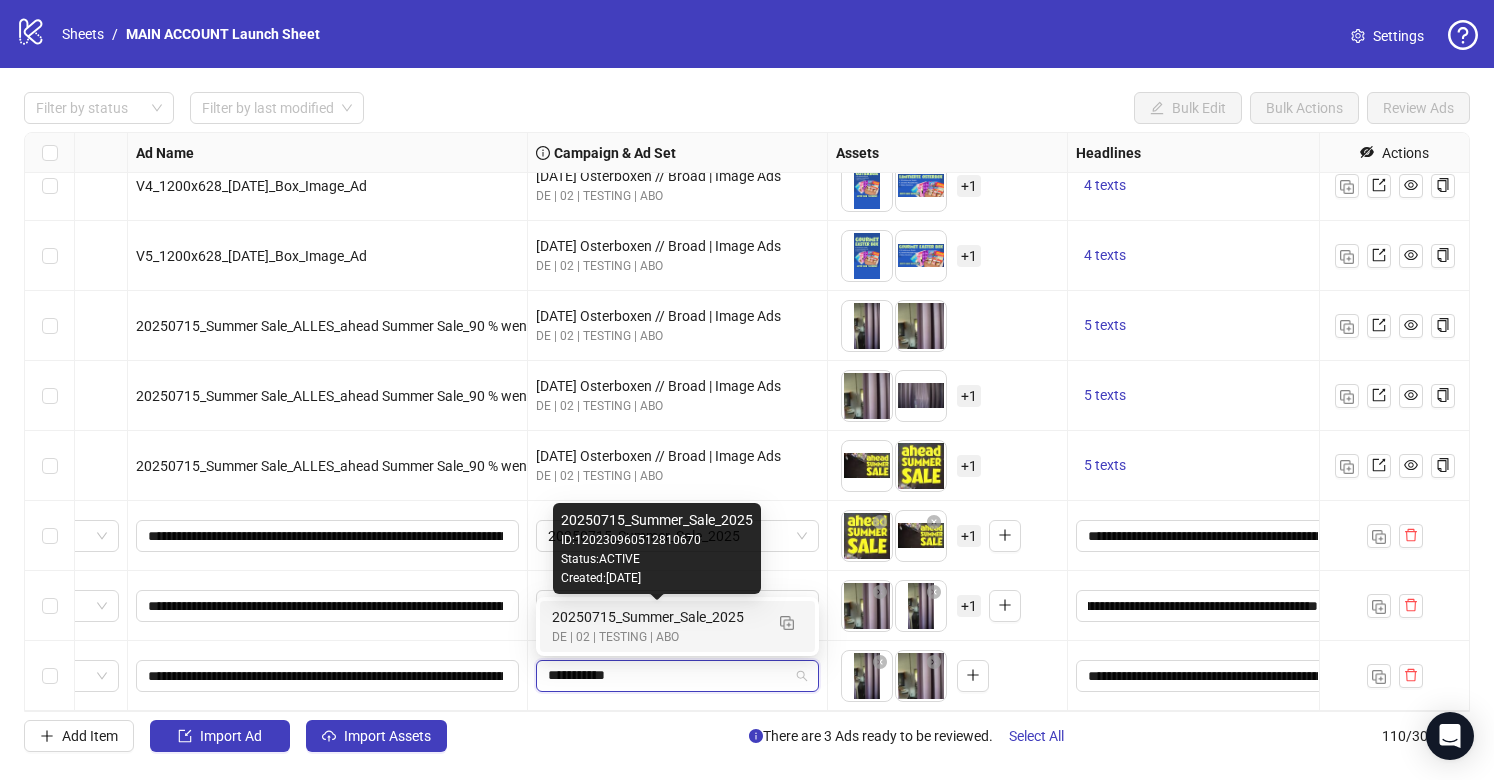 click on "20250715_Summer_Sale_2025" at bounding box center (657, 617) 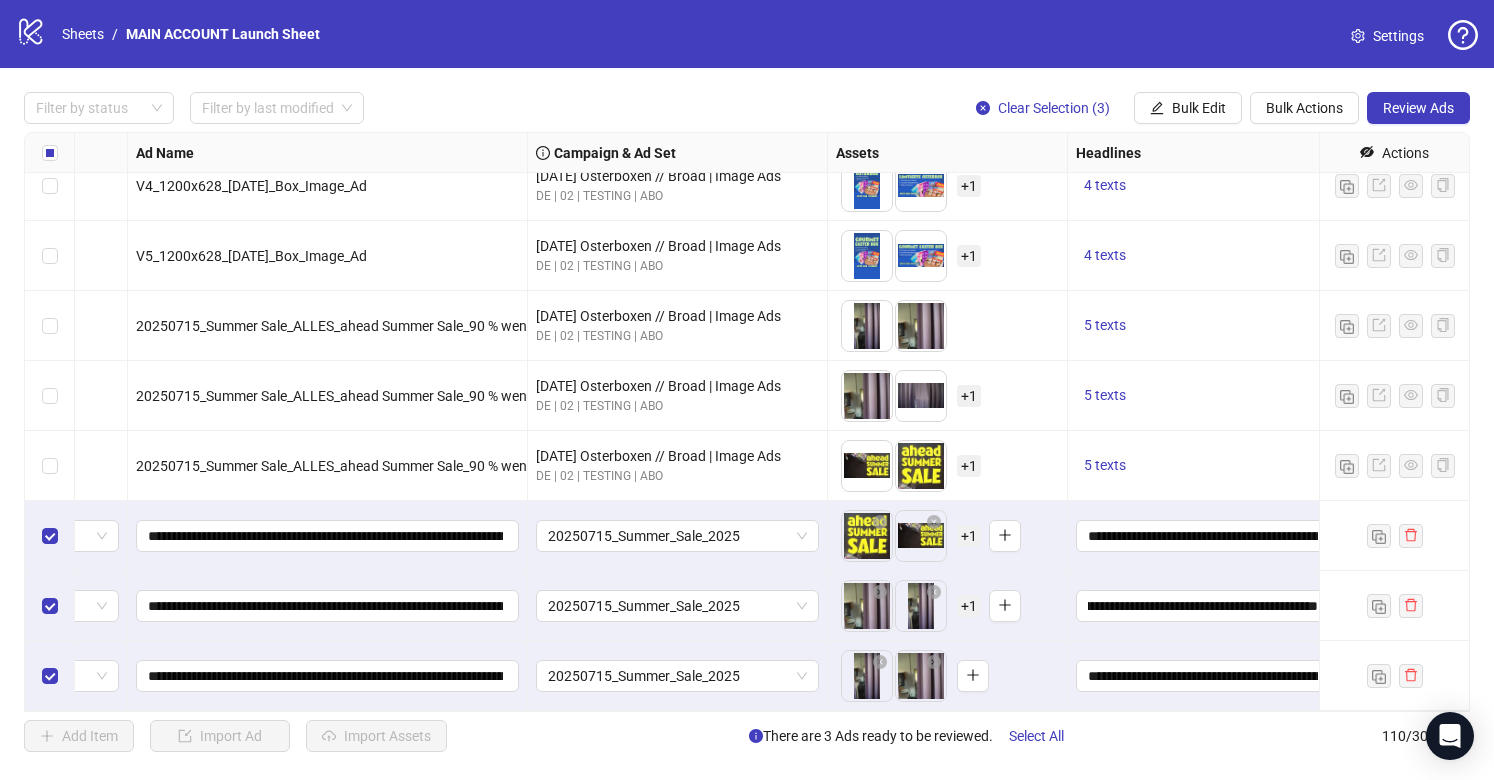 scroll, scrollTop: 7162, scrollLeft: 0, axis: vertical 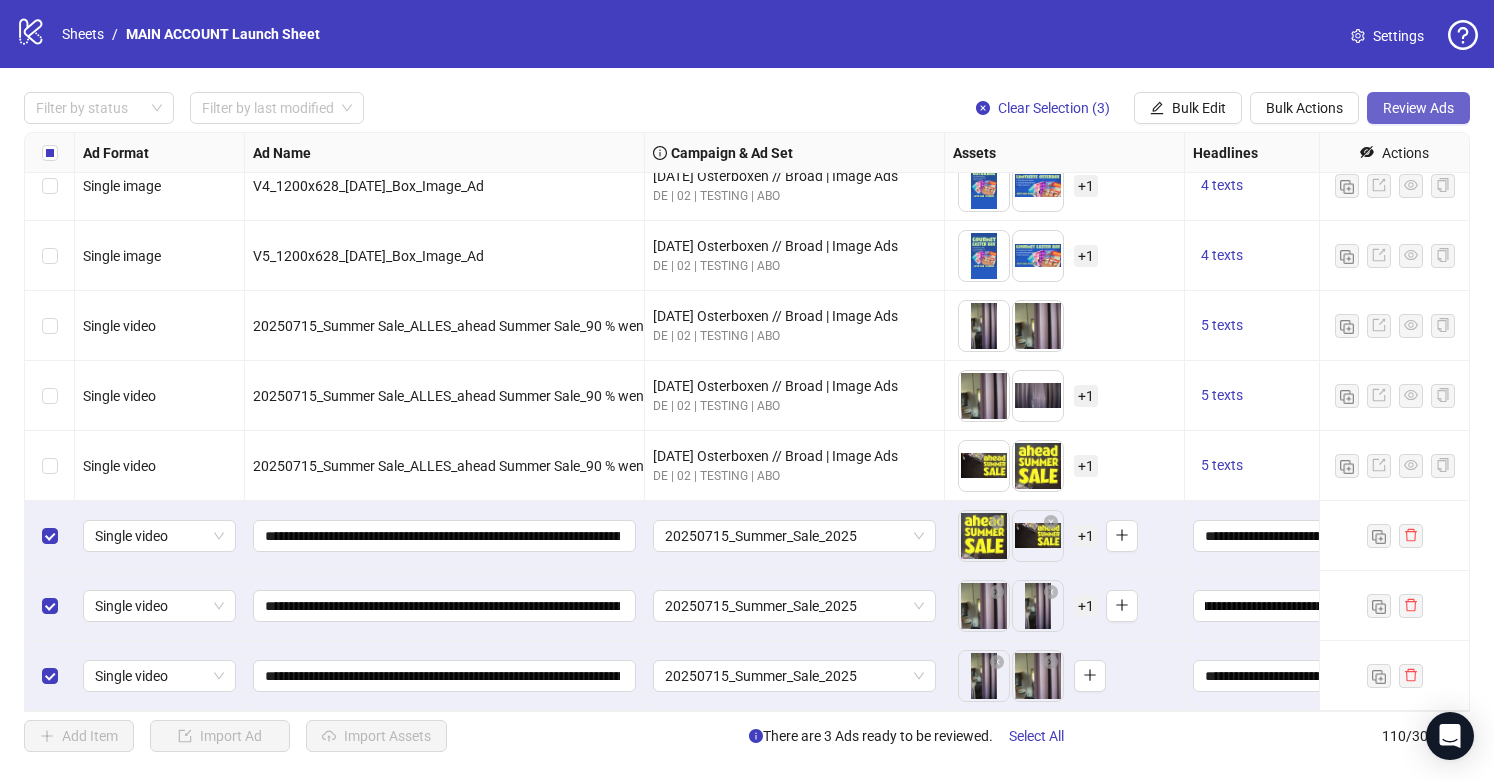 click on "Review Ads" at bounding box center (1418, 108) 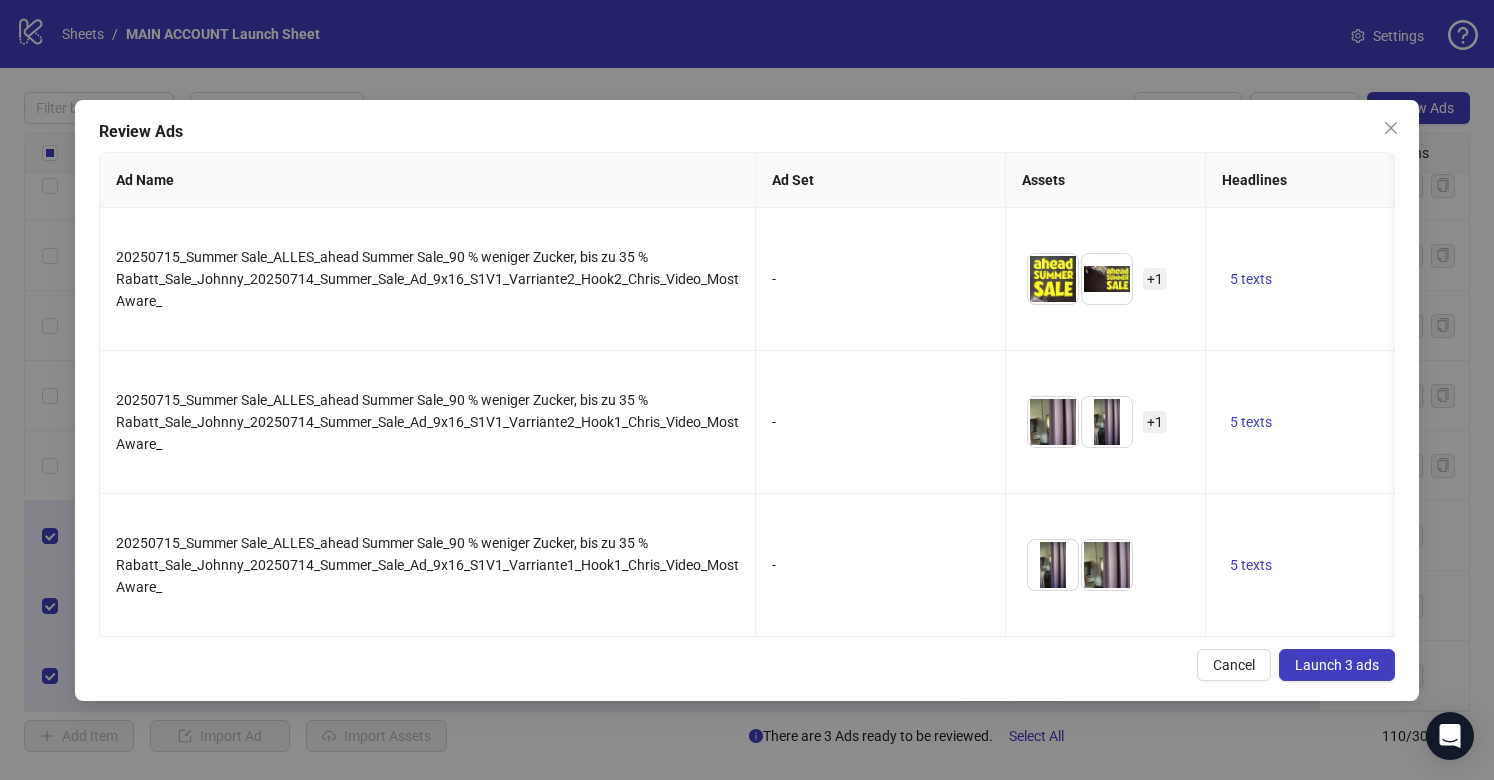 click on "Launch 3 ads" at bounding box center [1337, 665] 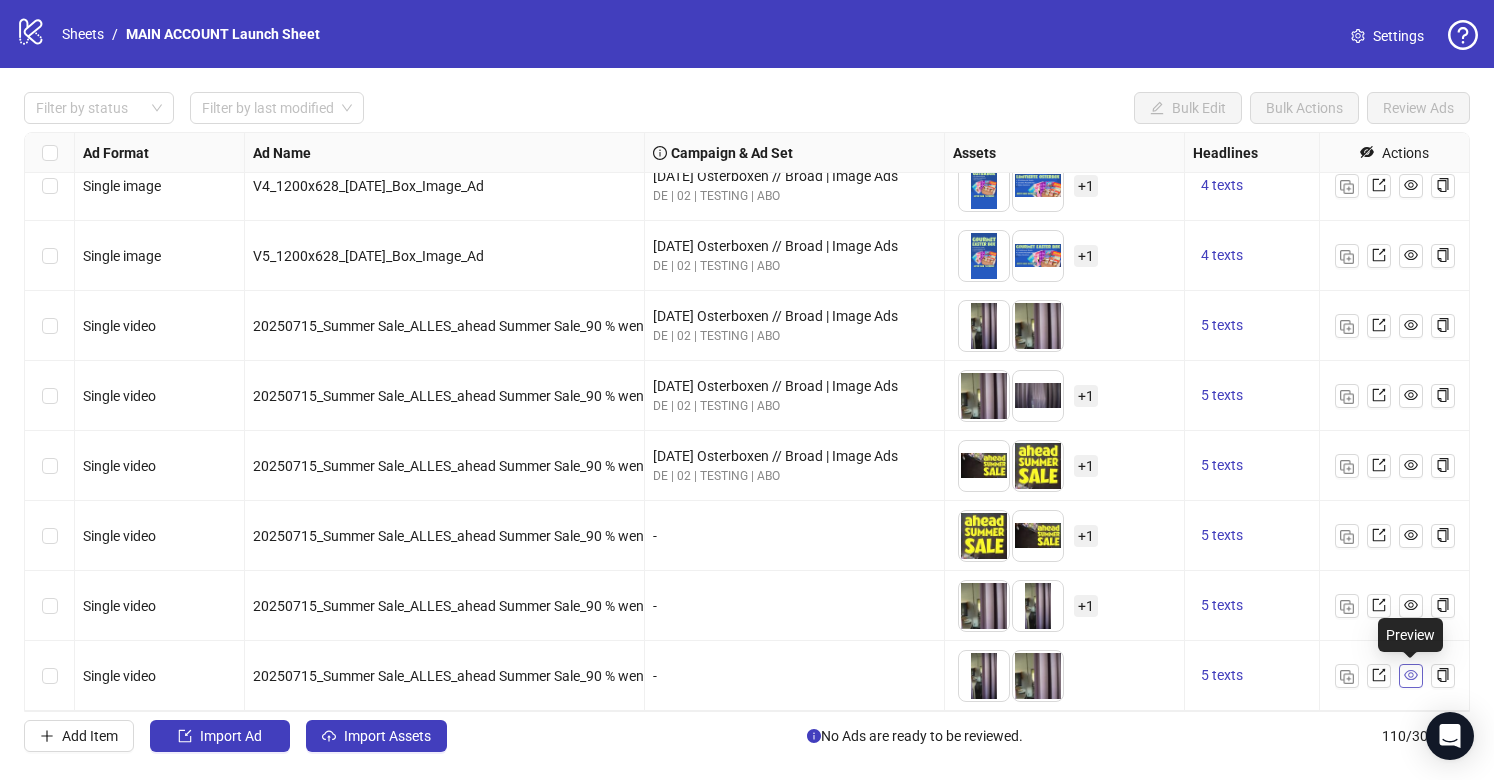 click 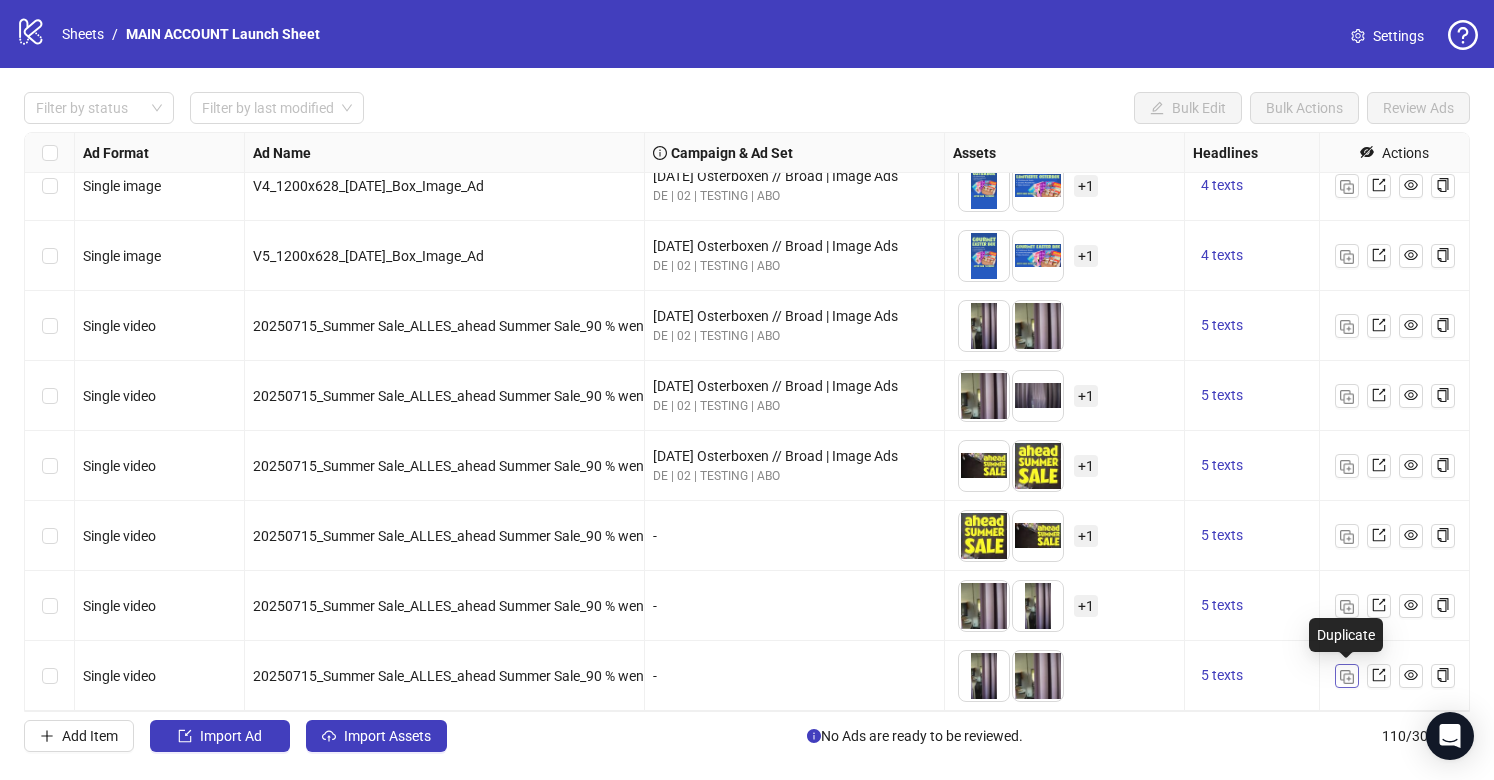 click at bounding box center [1347, 677] 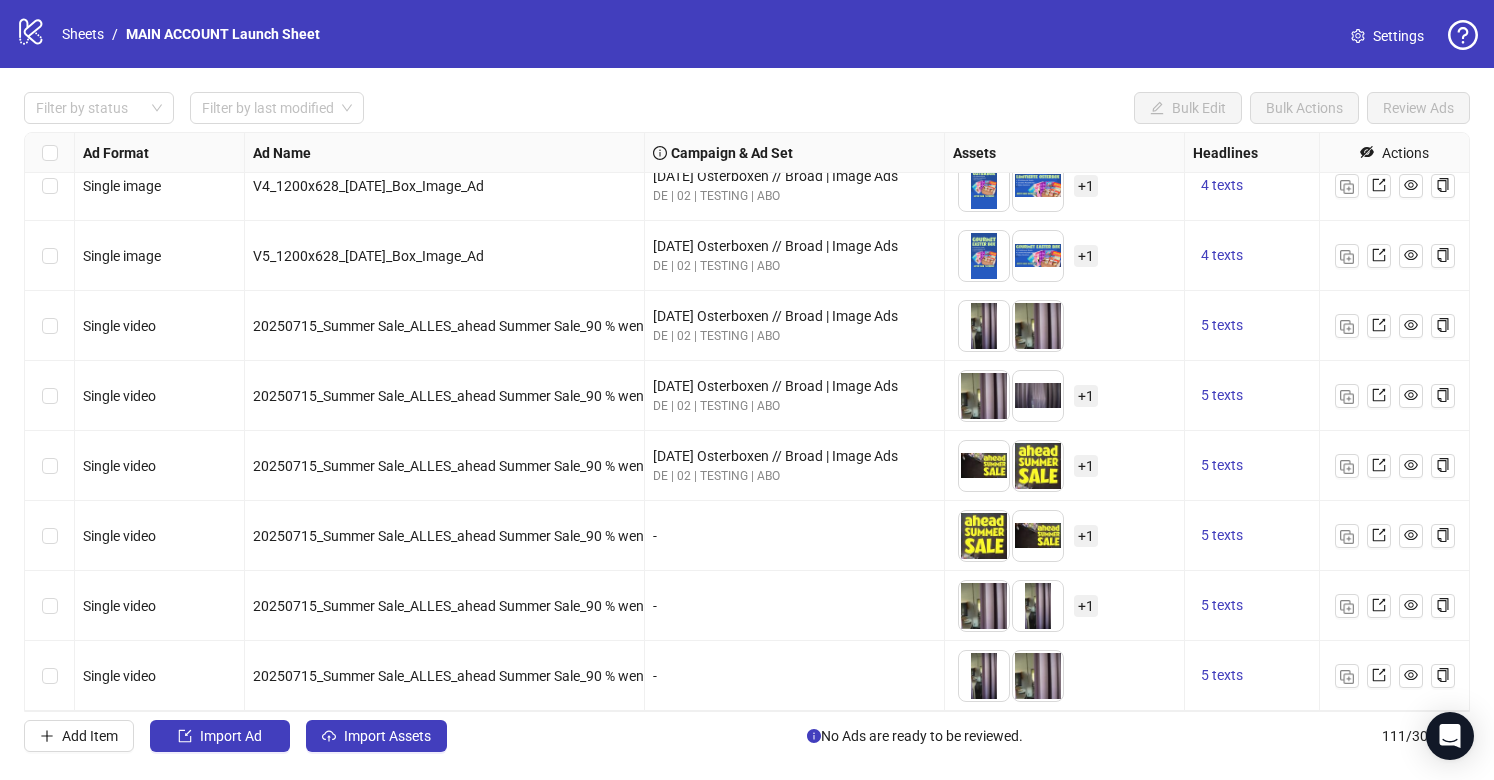 scroll, scrollTop: 7232, scrollLeft: 0, axis: vertical 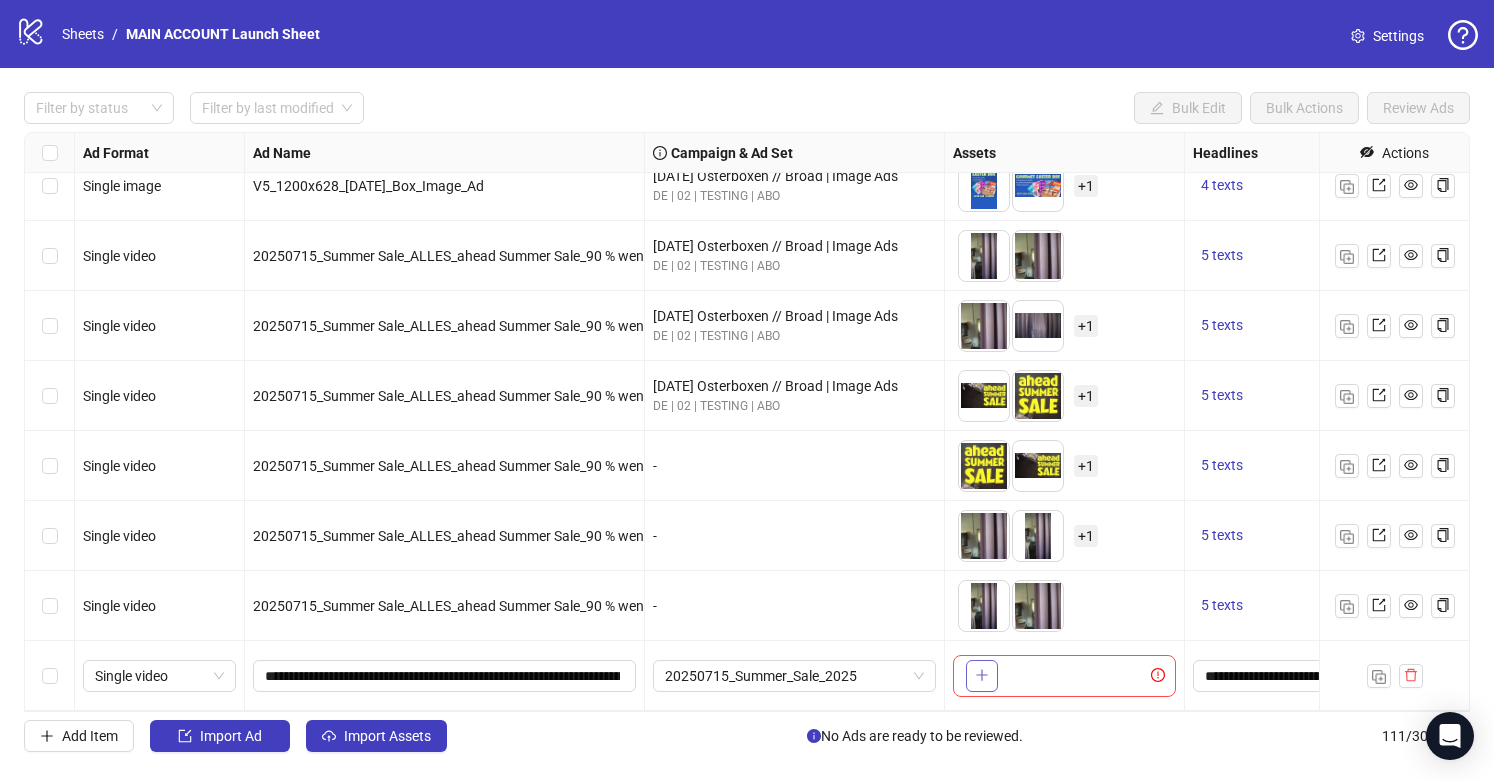 click 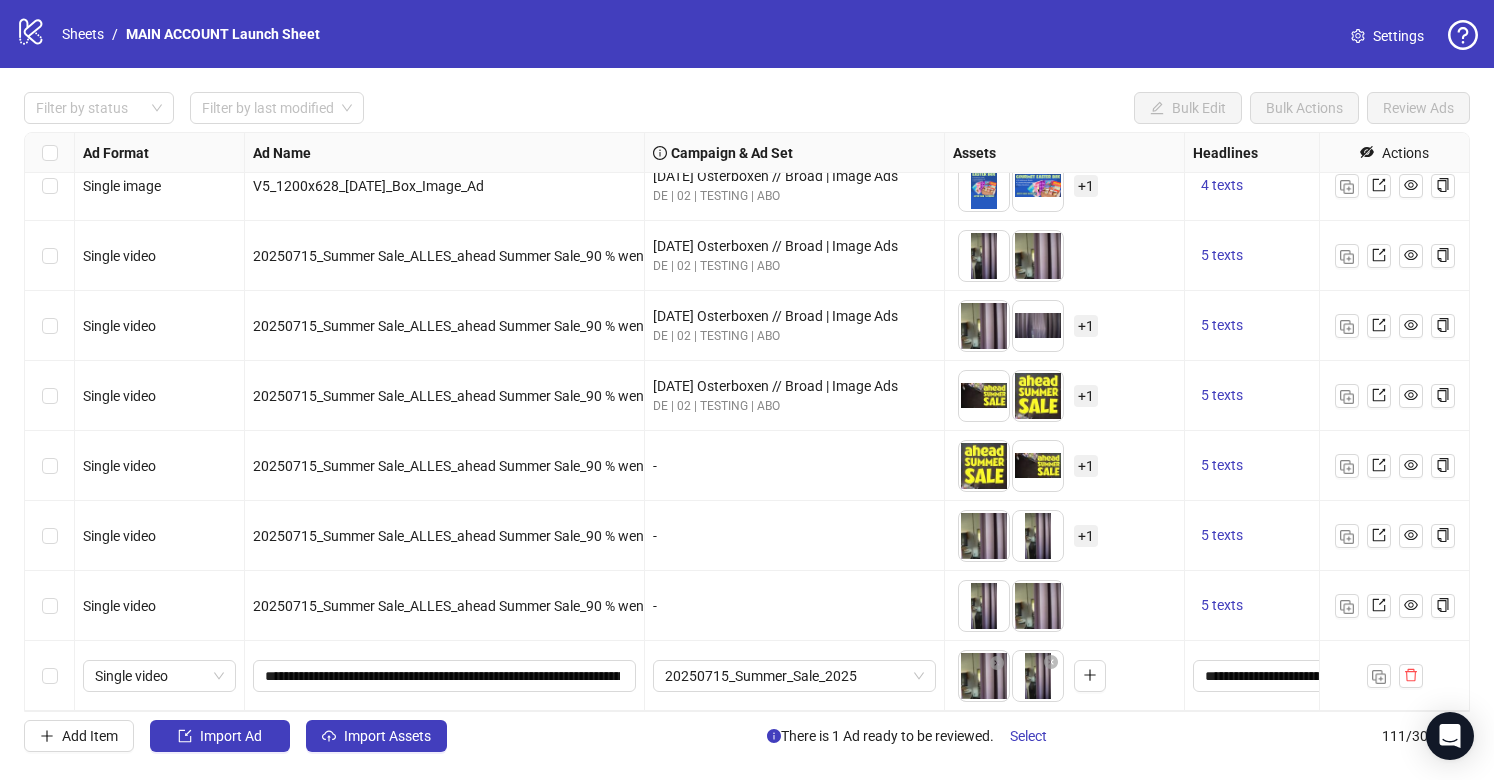 drag, startPoint x: 1044, startPoint y: 685, endPoint x: 1017, endPoint y: 698, distance: 29.966648 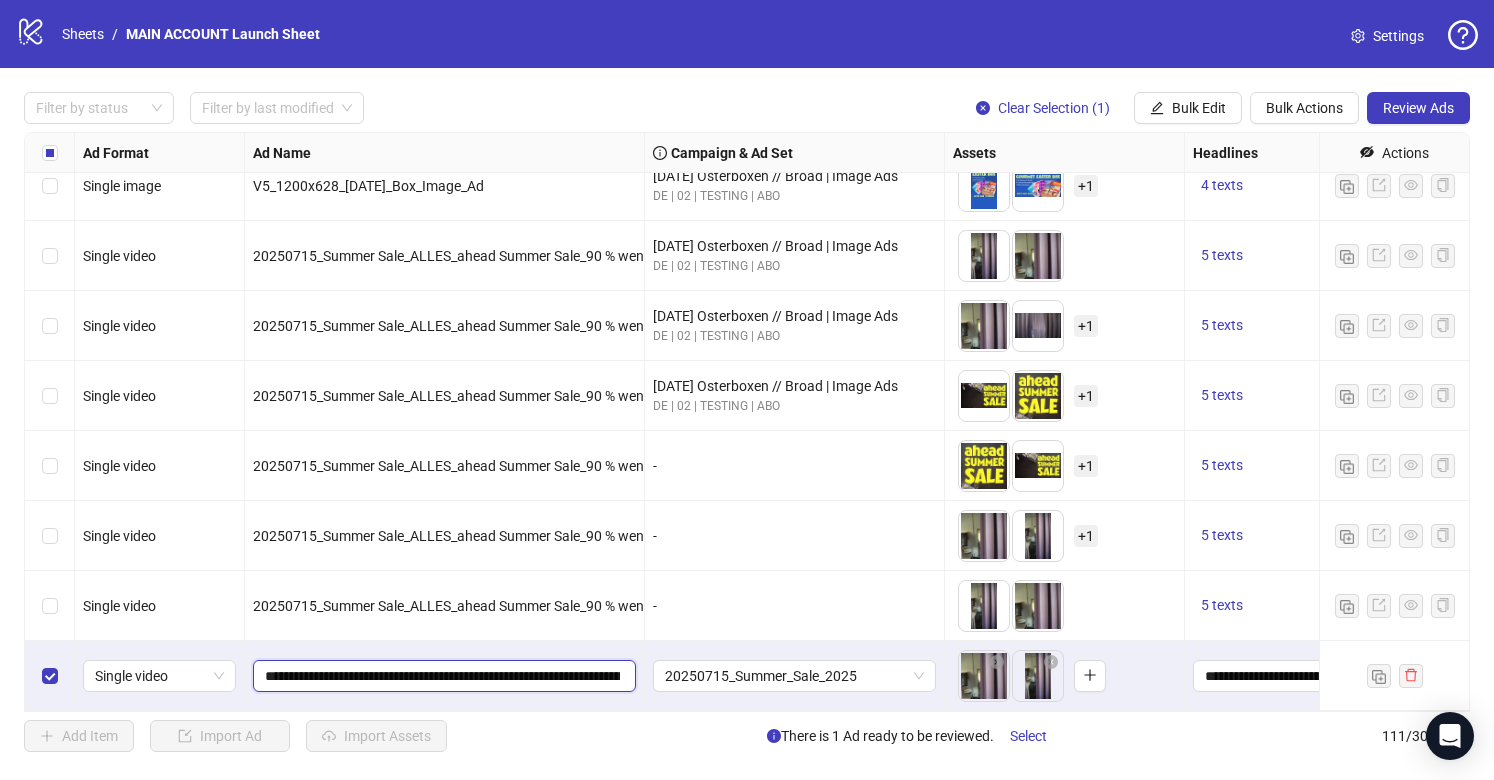 drag, startPoint x: 1350, startPoint y: 307, endPoint x: 527, endPoint y: 674, distance: 901.1204 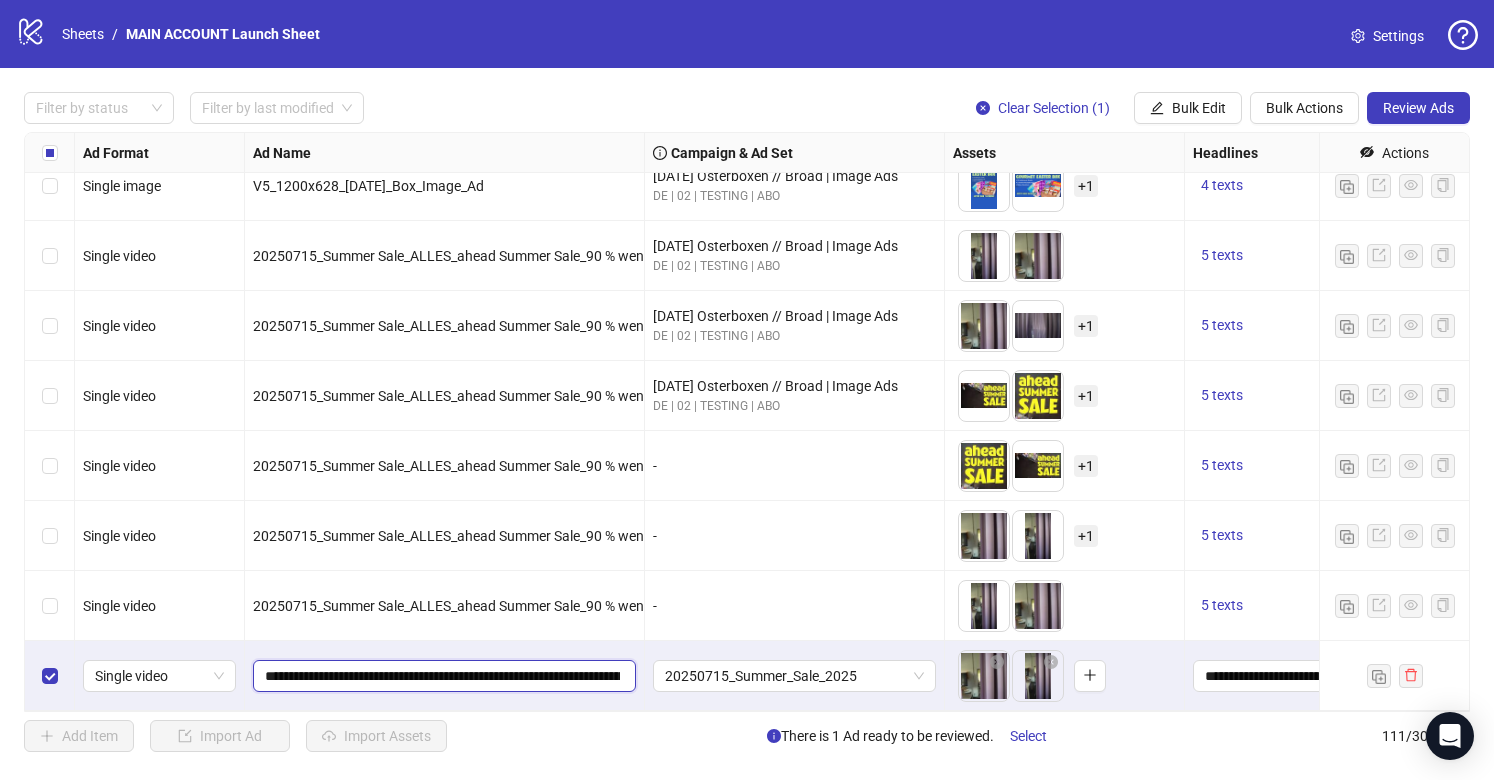drag, startPoint x: 527, startPoint y: 674, endPoint x: 332, endPoint y: 676, distance: 195.01025 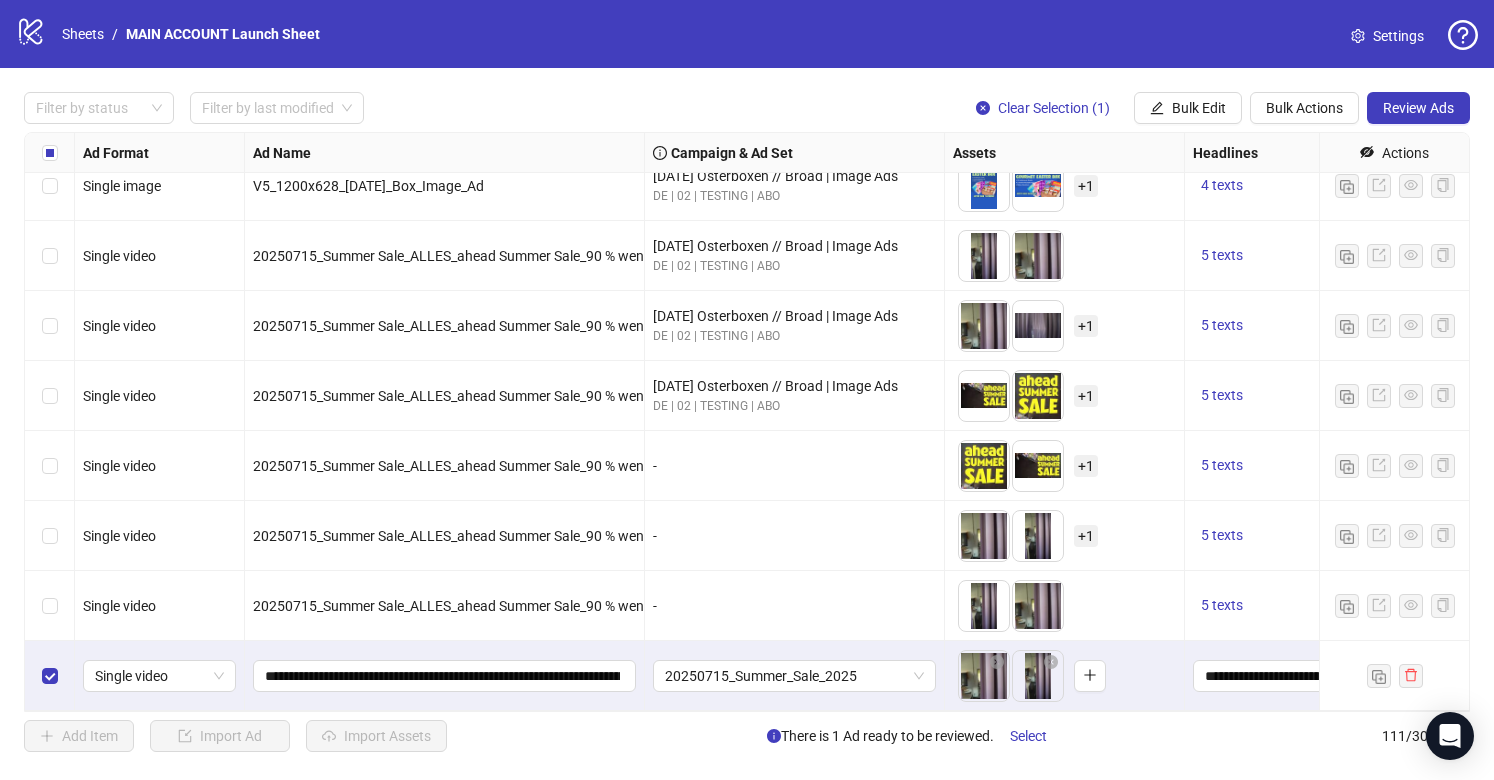 click on "Review Ads" at bounding box center [1418, 108] 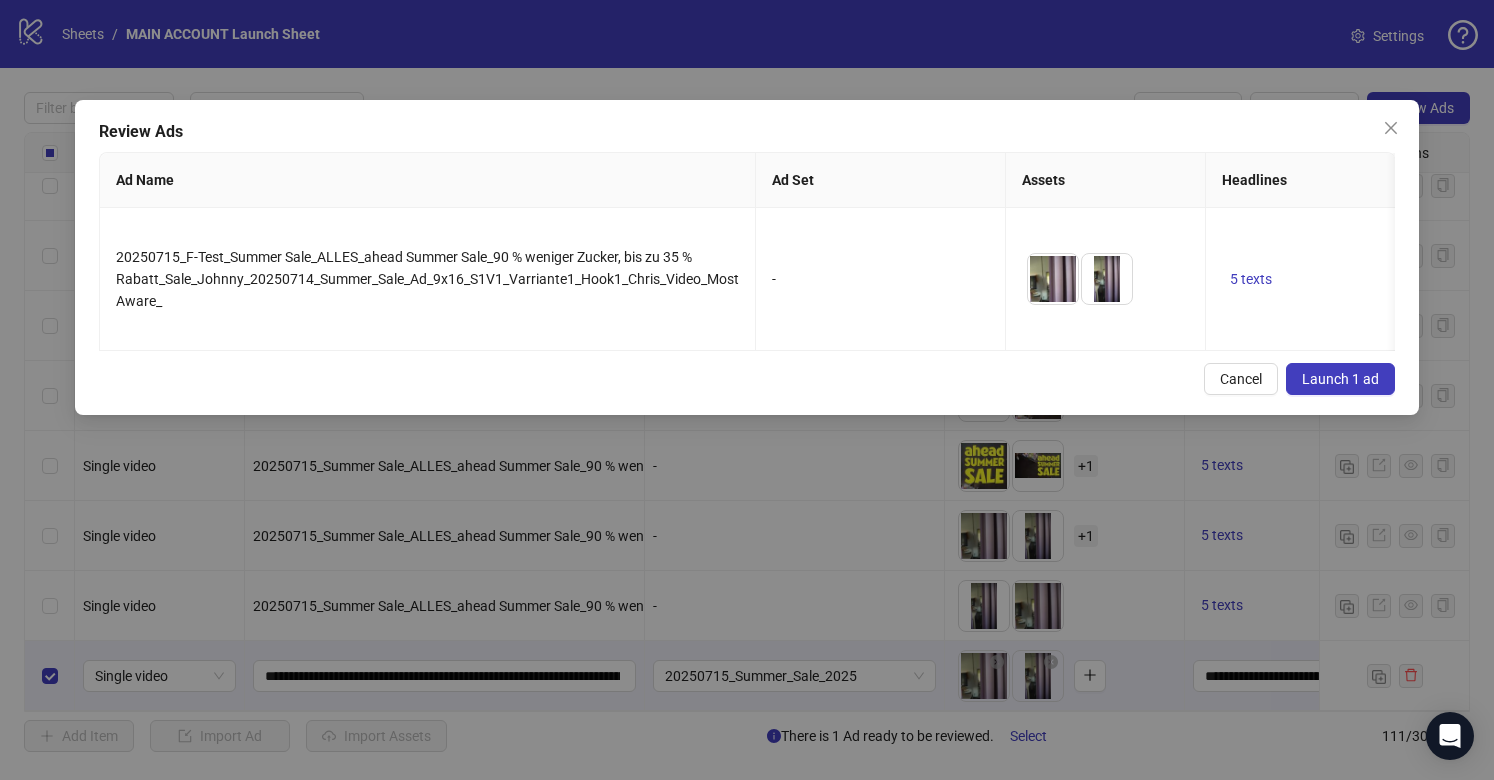 drag, startPoint x: 332, startPoint y: 676, endPoint x: 1342, endPoint y: 331, distance: 1067.298 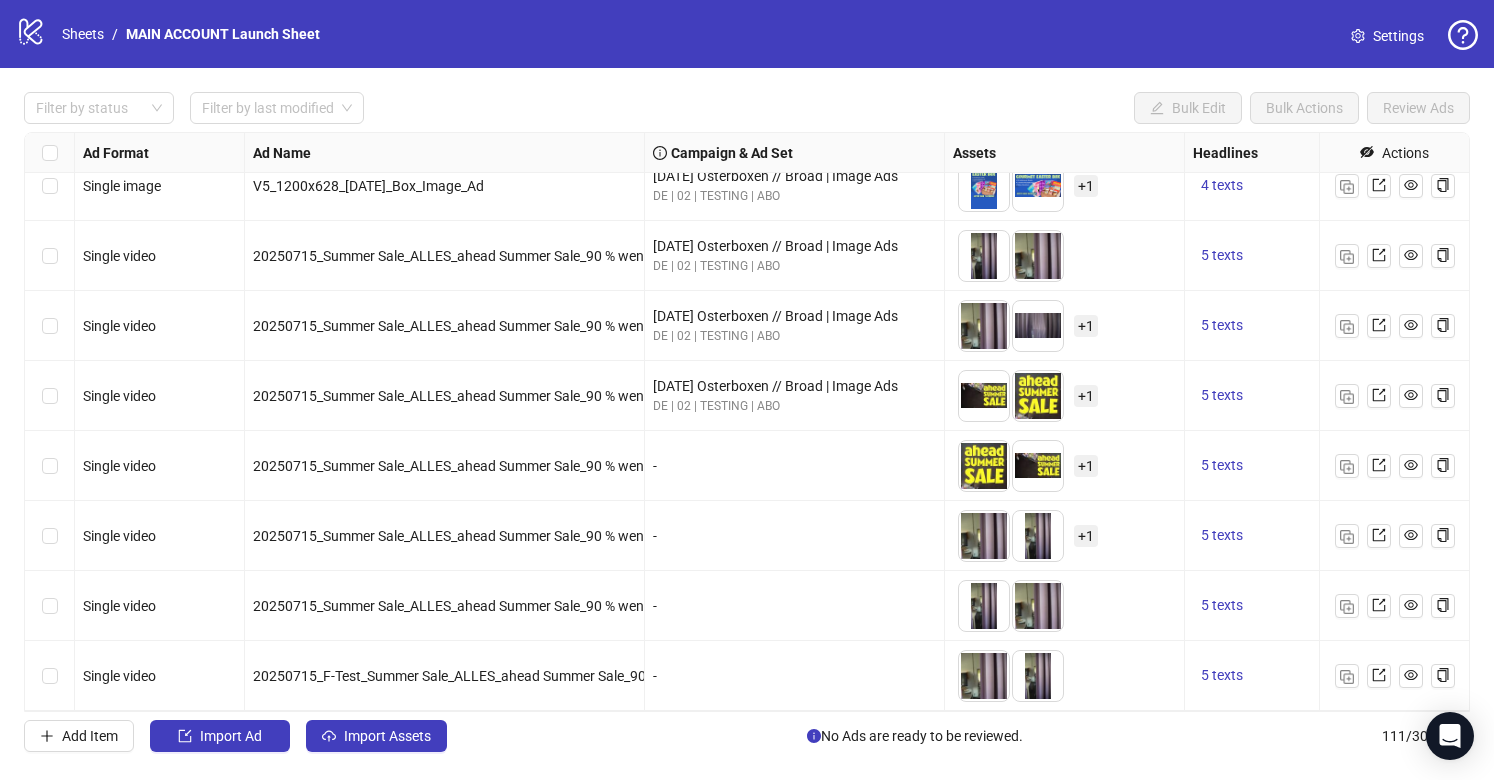 scroll, scrollTop: 7232, scrollLeft: 0, axis: vertical 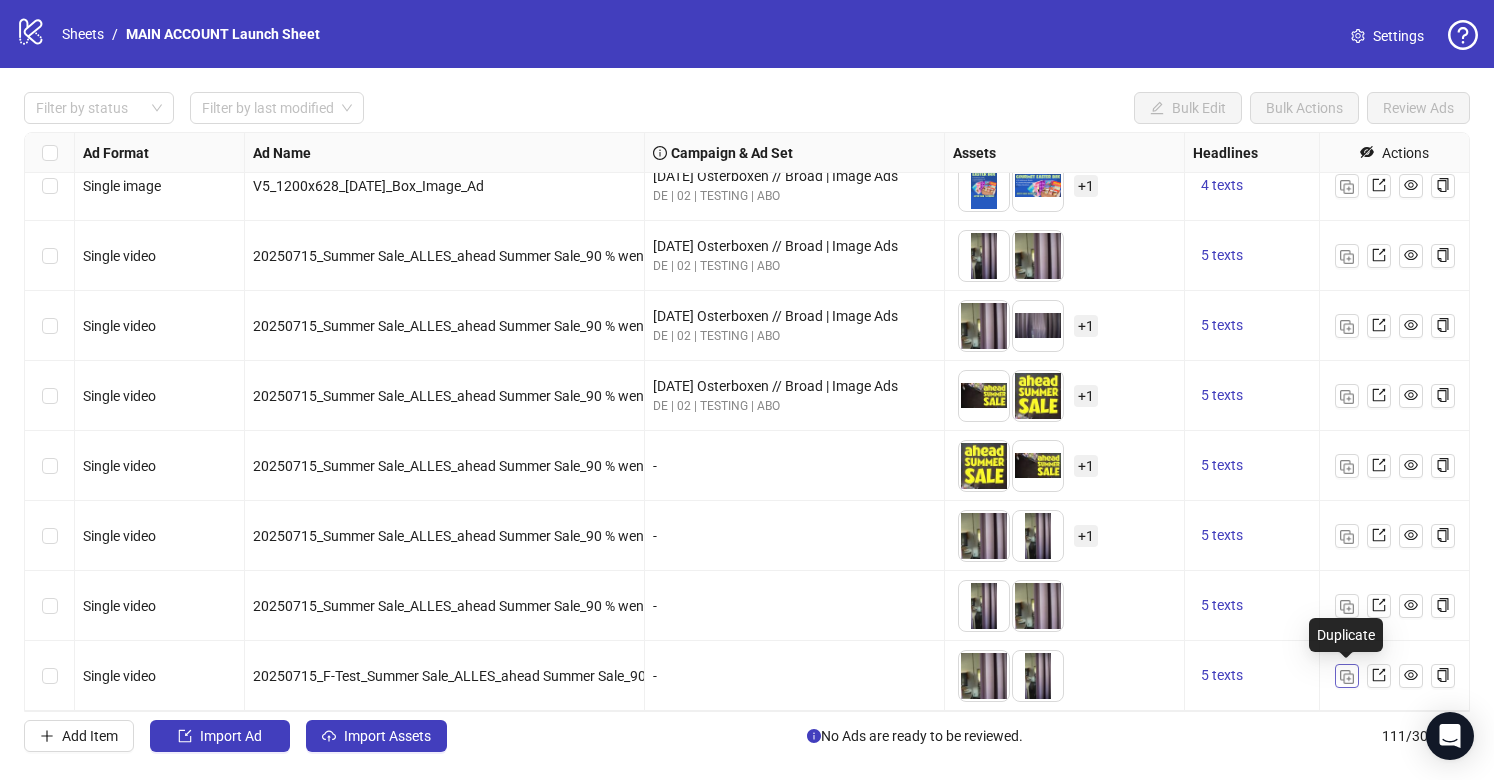 click at bounding box center (1347, 677) 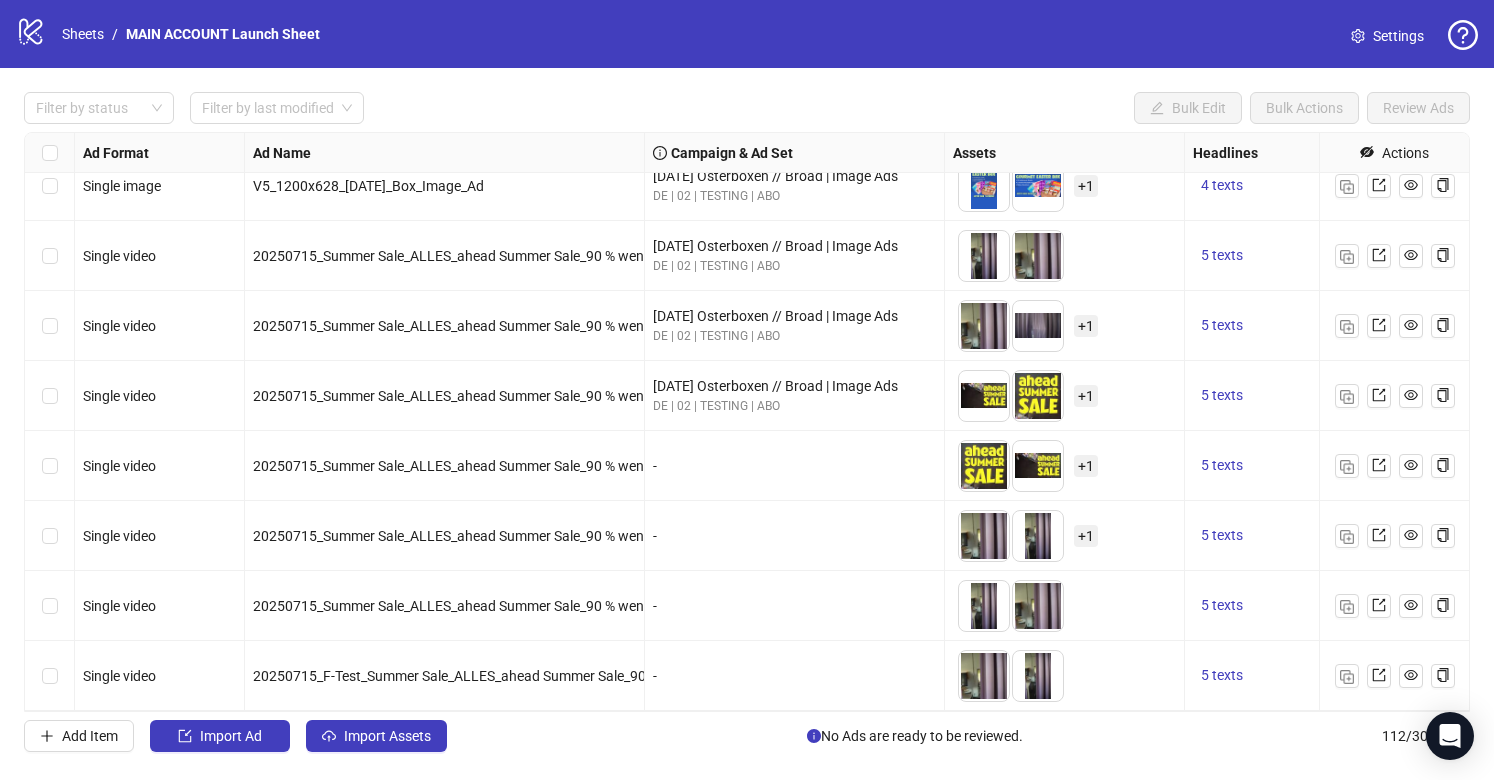 scroll, scrollTop: 7302, scrollLeft: 0, axis: vertical 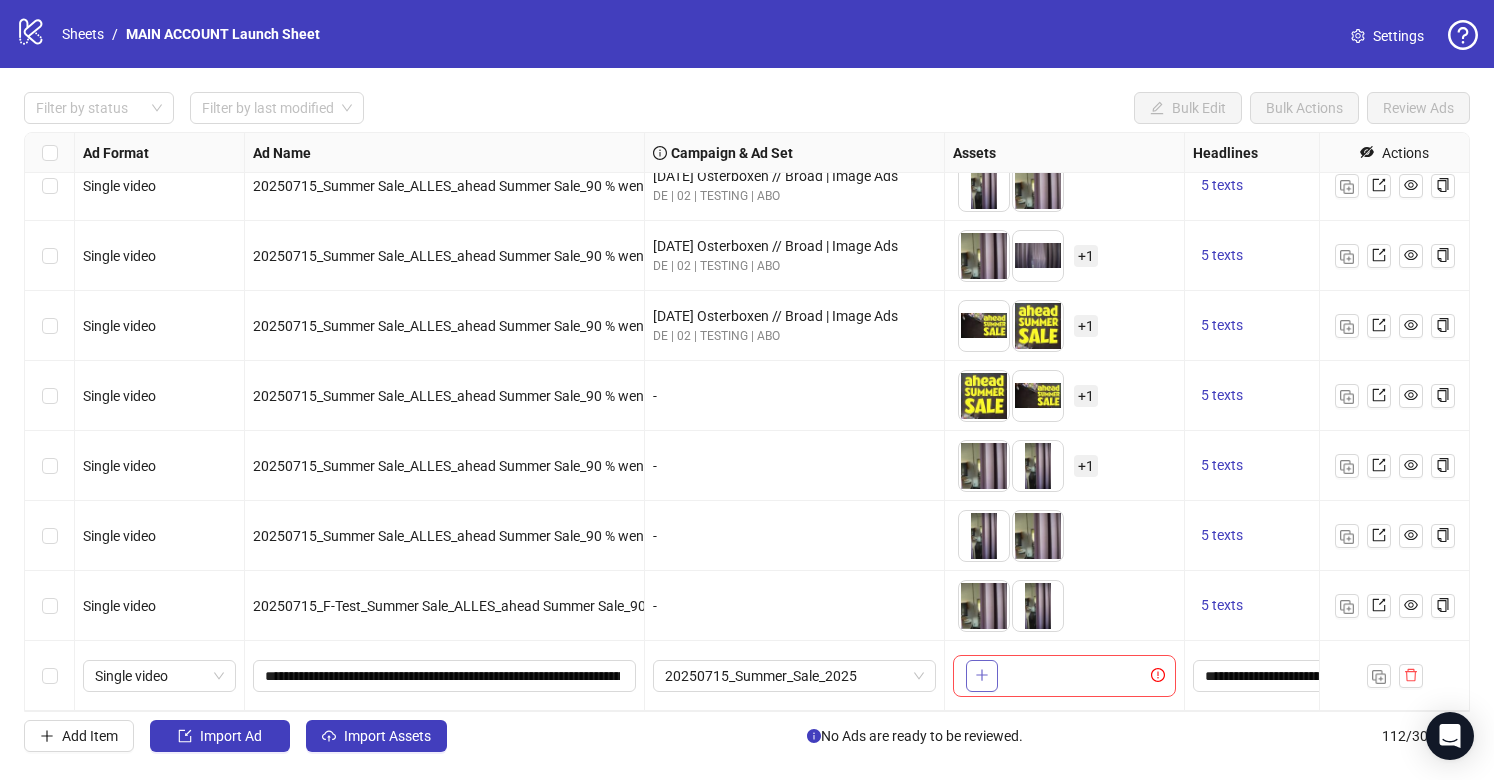 click 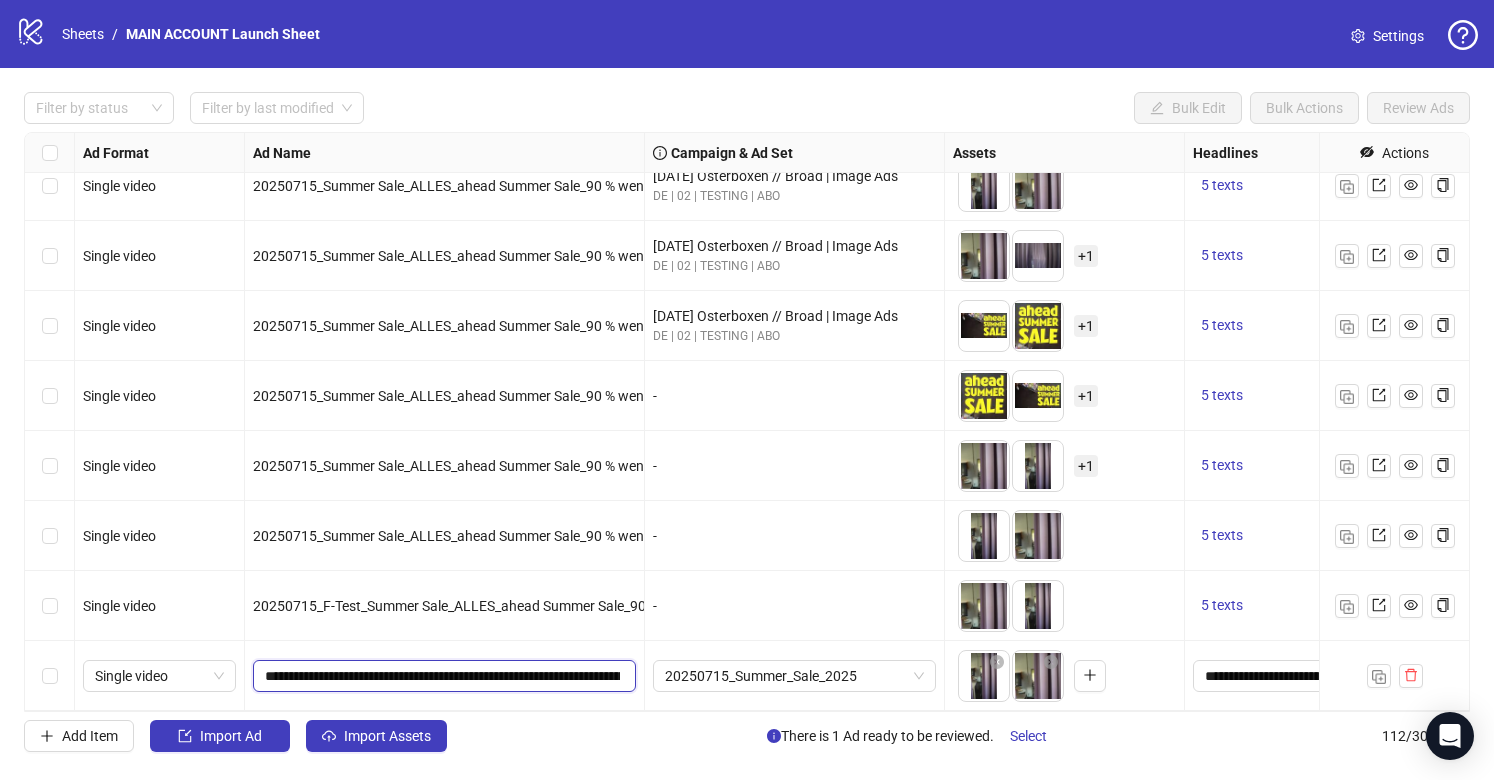 drag, startPoint x: 376, startPoint y: 677, endPoint x: 332, endPoint y: 678, distance: 44.011364 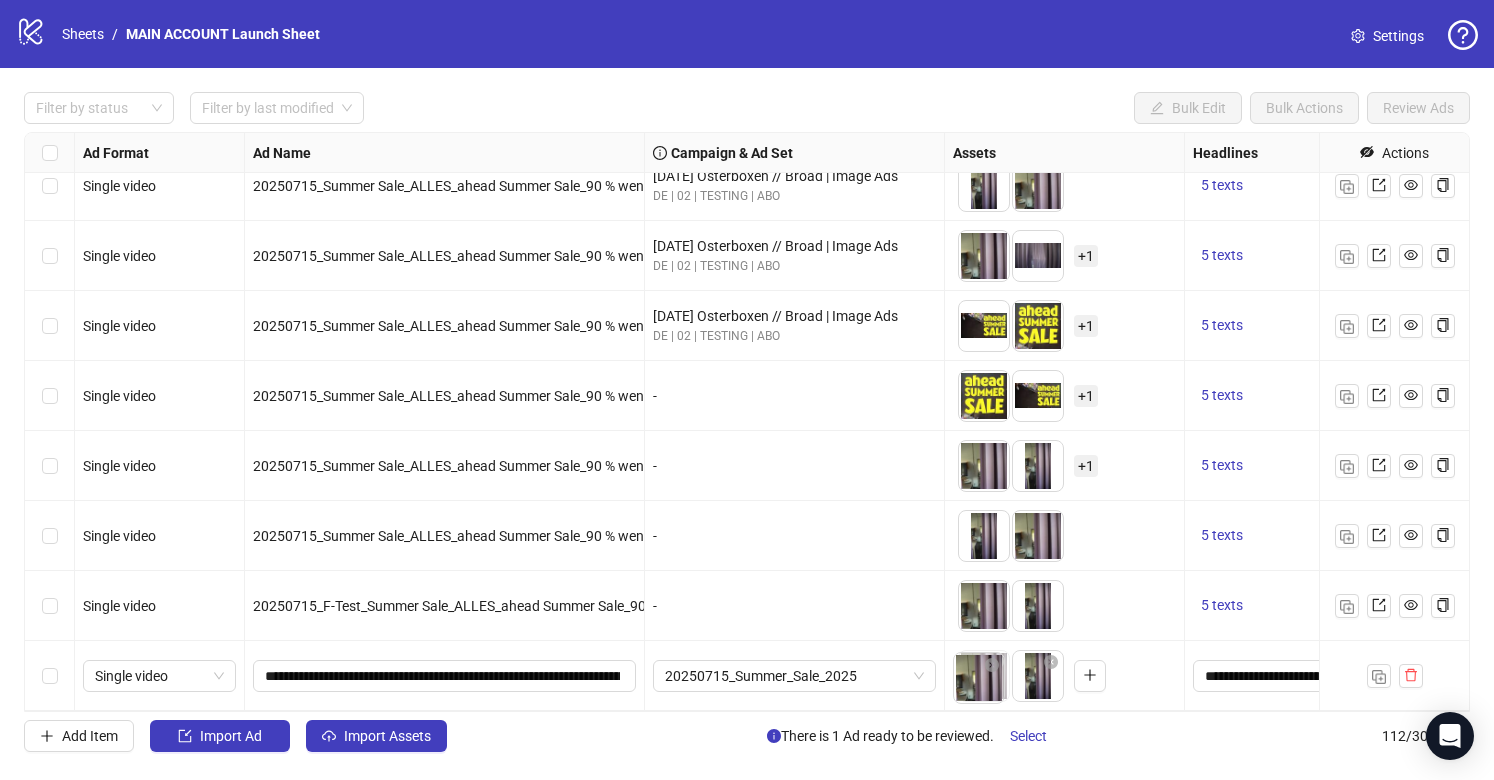 drag, startPoint x: 1002, startPoint y: 691, endPoint x: 983, endPoint y: 692, distance: 19.026299 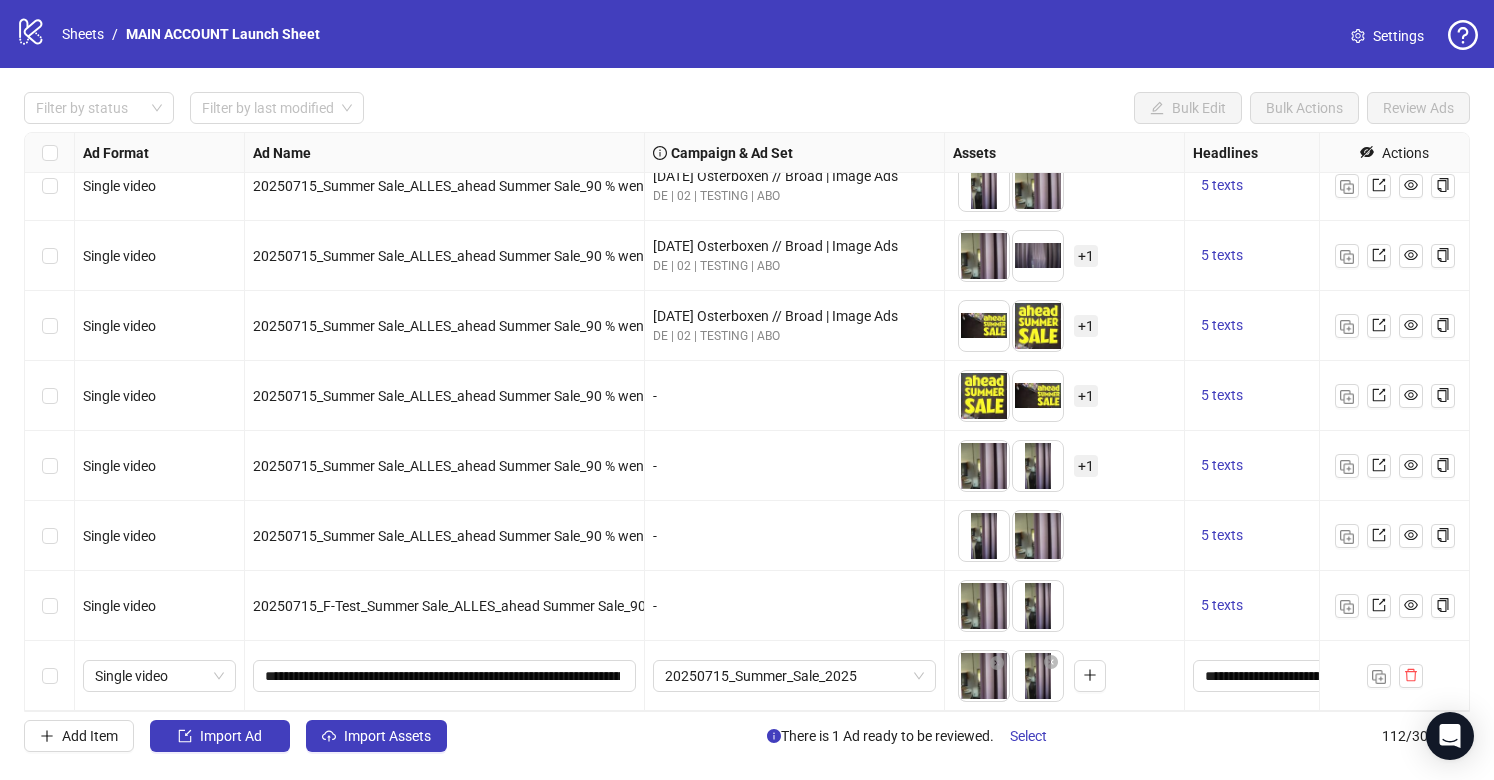click on "logo/logo-mobile Sheets / MAIN ACCOUNT Launch Sheet Settings   Filter by status Filter by last modified Bulk Edit Bulk Actions Review Ads Ad Format Ad Name Campaign & Ad Set Assets Headlines Primary Texts Descriptions Destination URL Display URL Product Set ID Call to Action Actions Single image V4_1200x628_[DATE]_Box_Image_Ad [DATE] Osterboxen // Broad | Image Ads DE | 02 | TESTING | ABO
To pick up a draggable item, press the space bar.
While dragging, use the arrow keys to move the item.
Press space again to drop the item in its new position, or press escape to cancel.
+ 1 4 texts 4 texts Single image V5_1200x628_[DATE]_Box_Image_Ad [DATE] Osterboxen // Broad | Image Ads DE | 02 | TESTING | ABO
To pick up a draggable item, press the space bar.
While dragging, use the arrow keys to move the item.
Press space again to drop the item in its new position, or press escape to cancel.
+ 1 4 texts 4 texts Single video [DATE] Osterboxen // Broad | Image Ads 5 texts 5 texts" at bounding box center [747, 390] 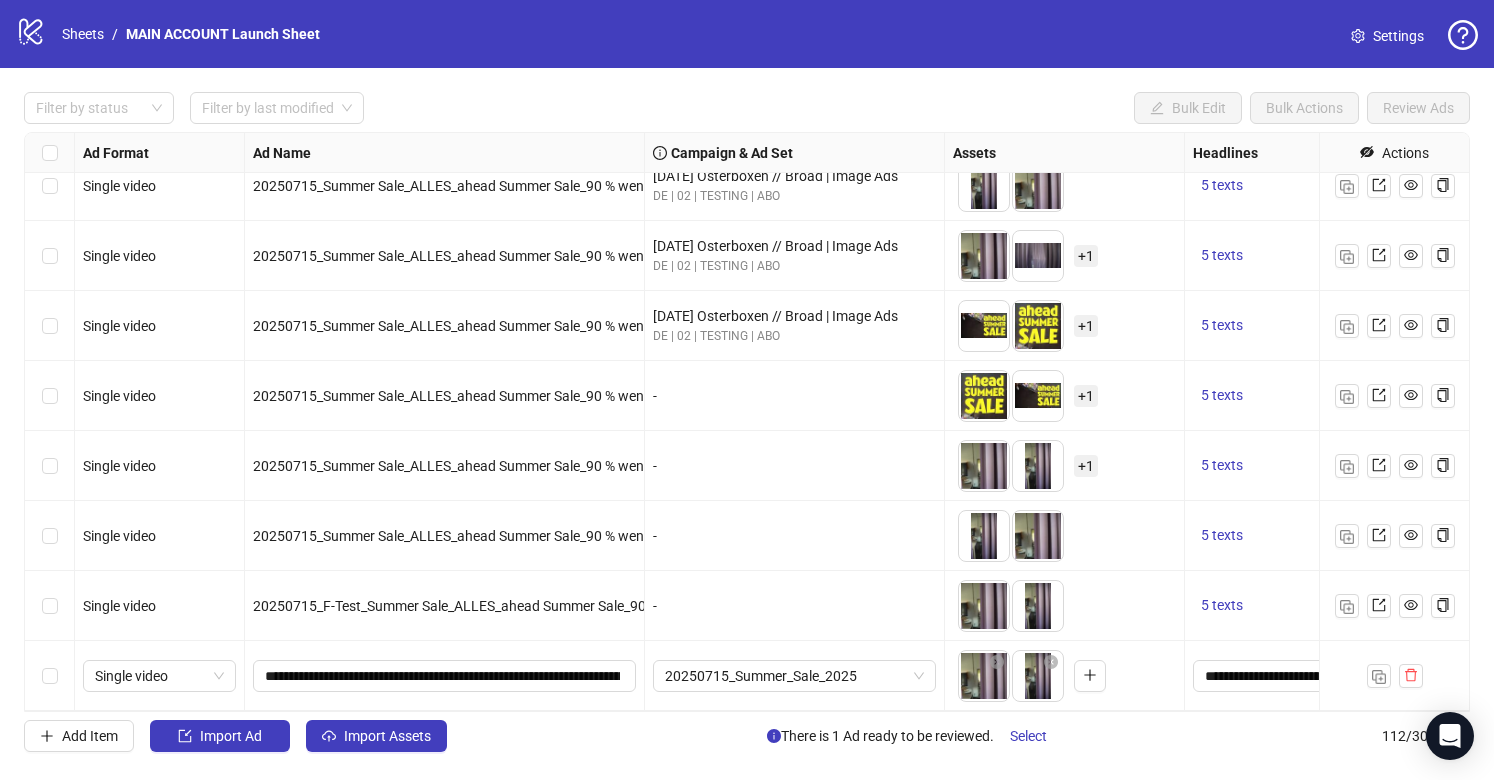 scroll, scrollTop: 7225, scrollLeft: 0, axis: vertical 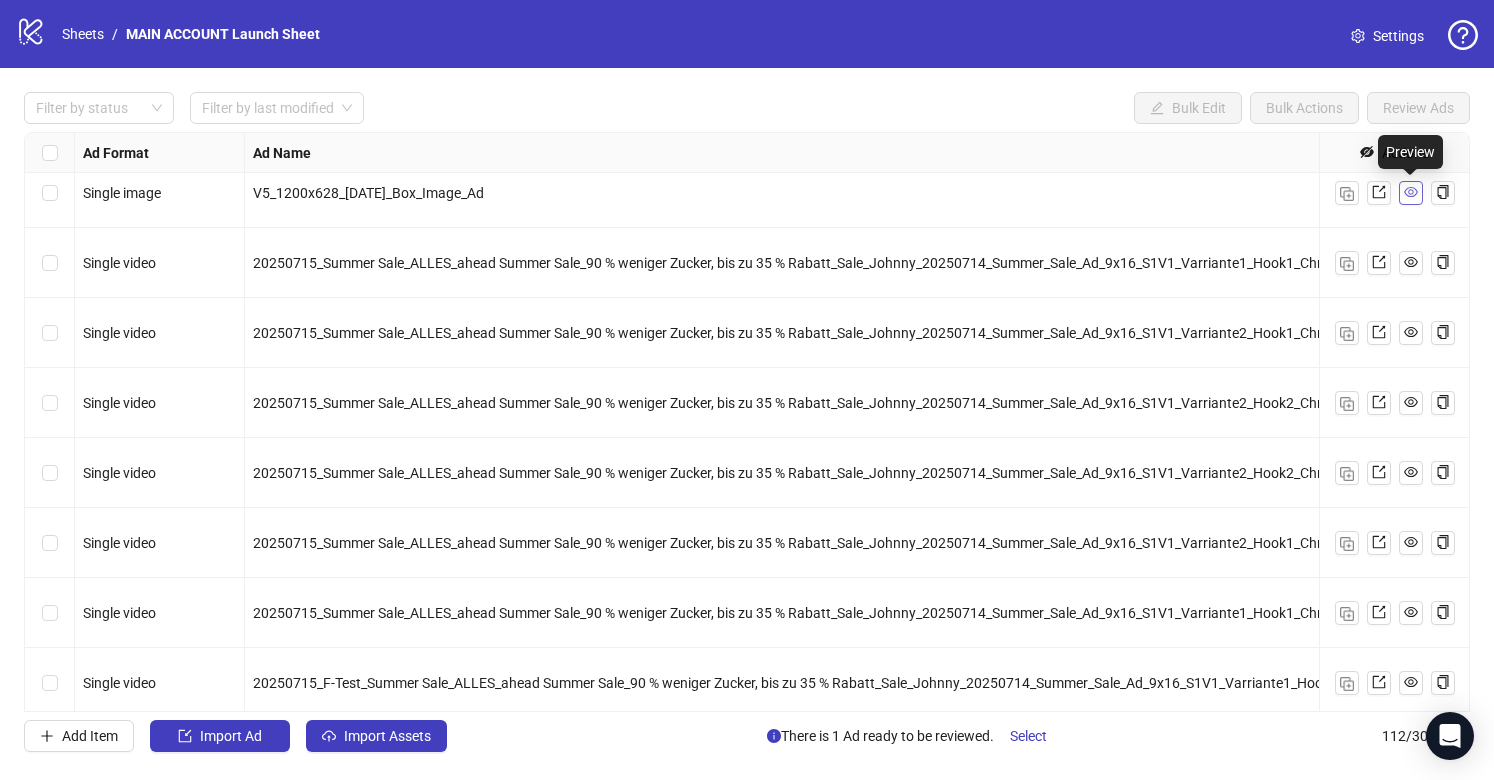 drag, startPoint x: 640, startPoint y: 158, endPoint x: 1413, endPoint y: 188, distance: 773.5819 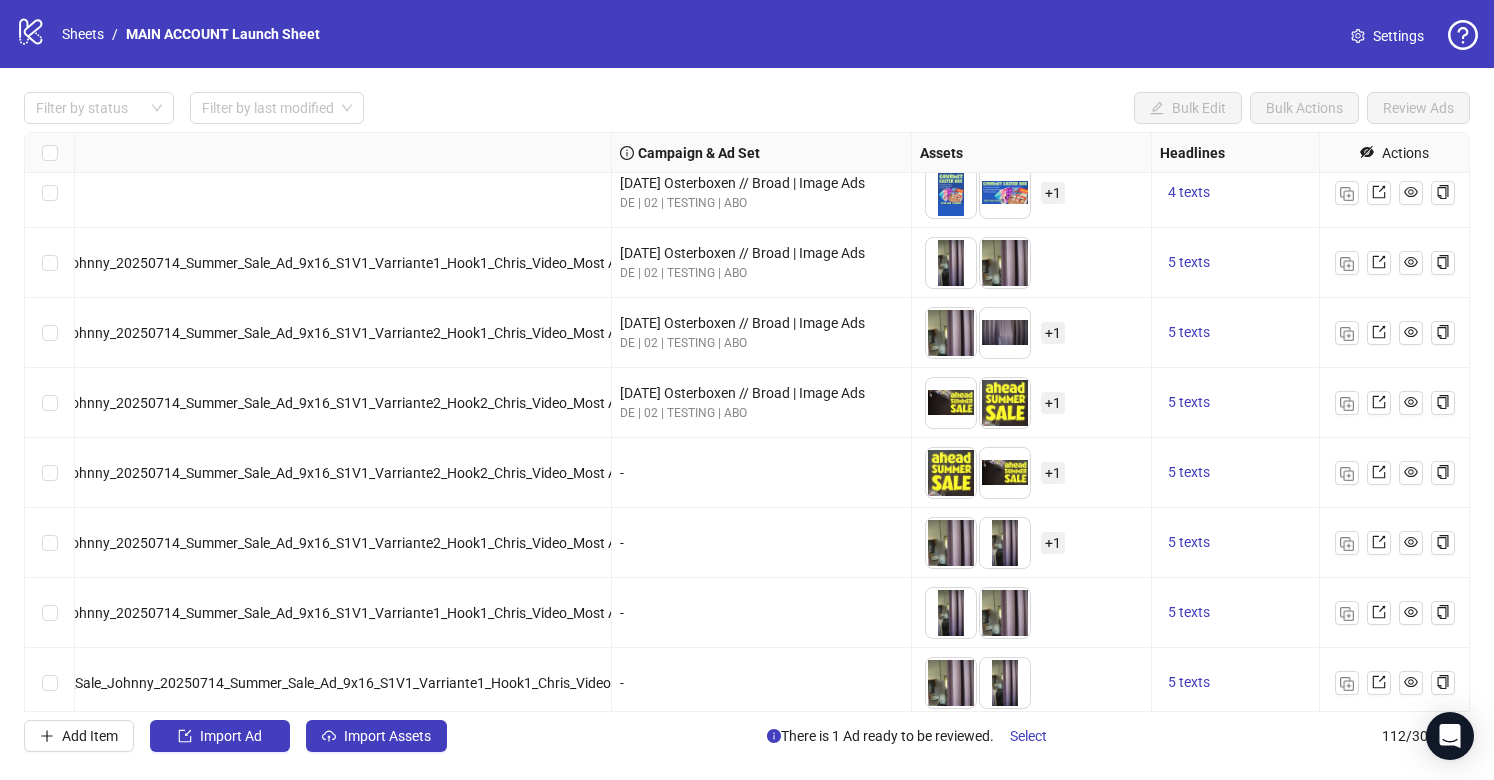 scroll, scrollTop: 7225, scrollLeft: 844, axis: both 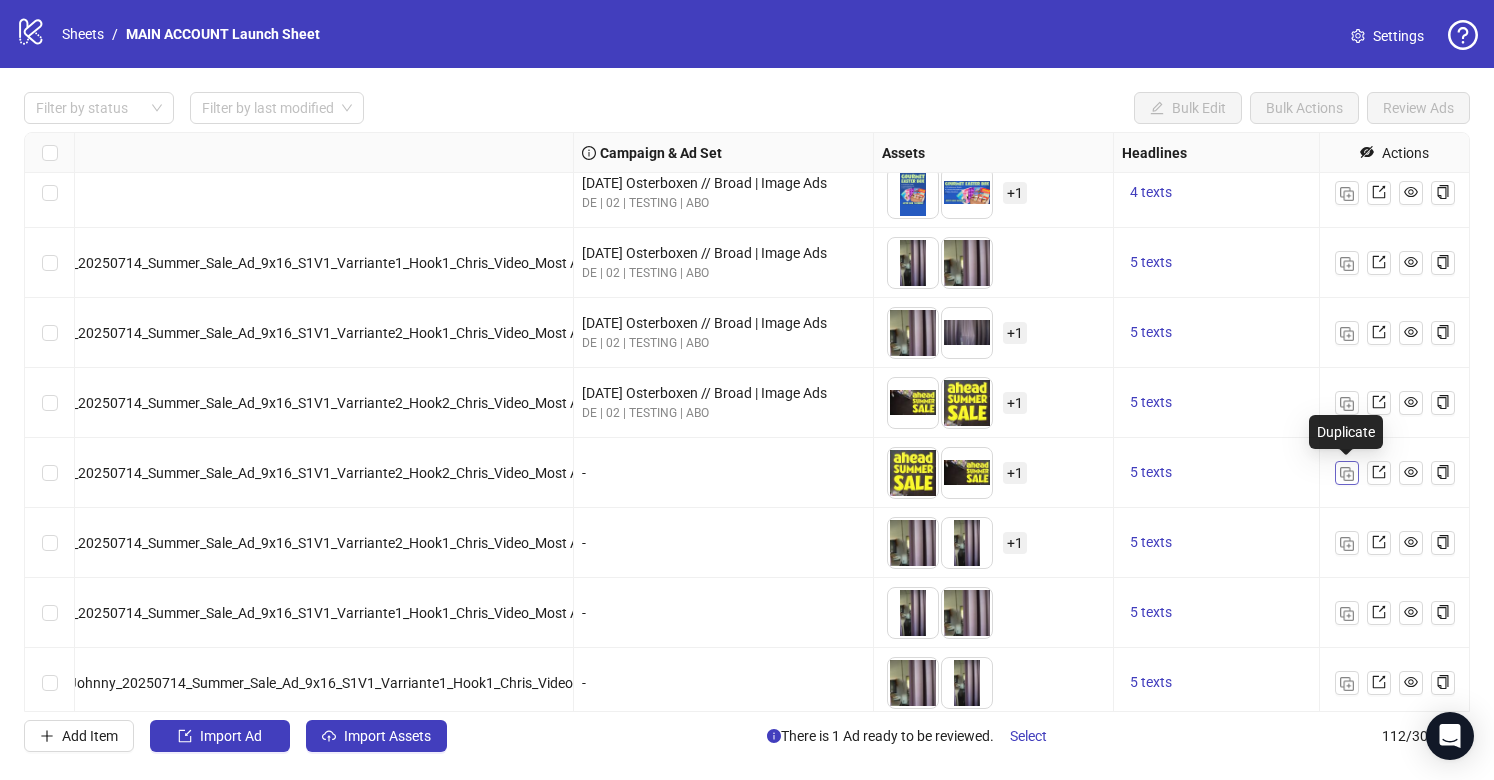click at bounding box center [1347, 474] 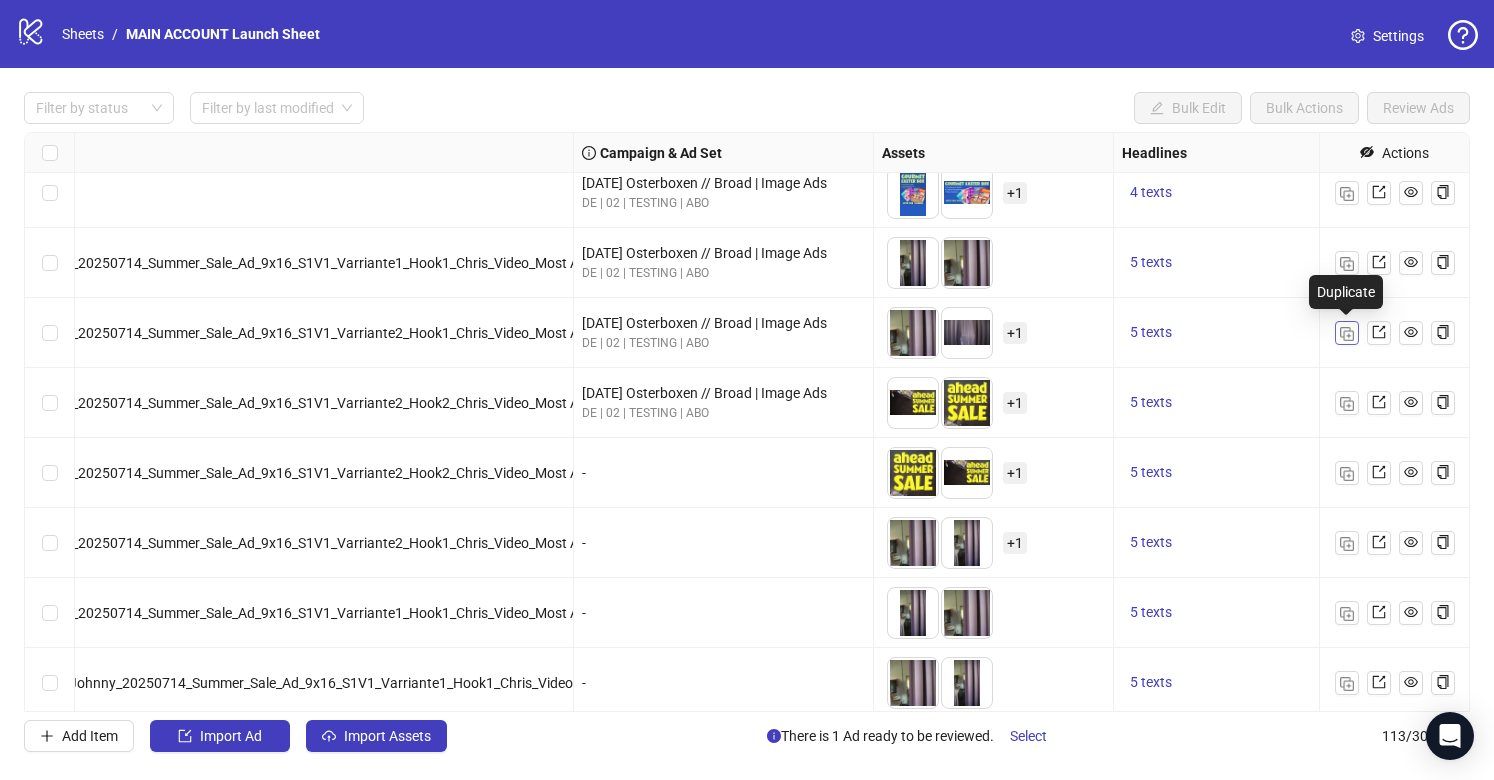 click at bounding box center (1347, 334) 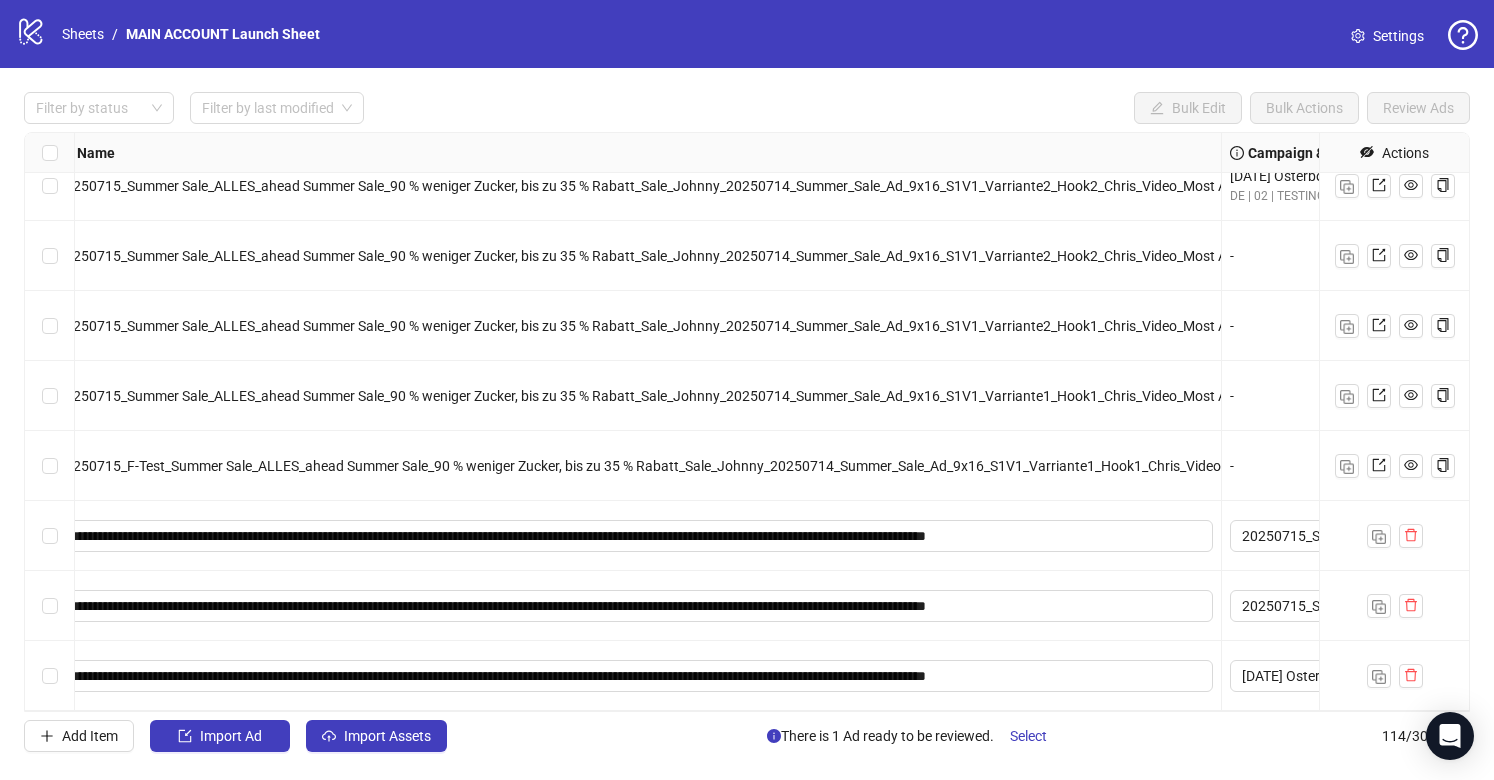 scroll, scrollTop: 7442, scrollLeft: 0, axis: vertical 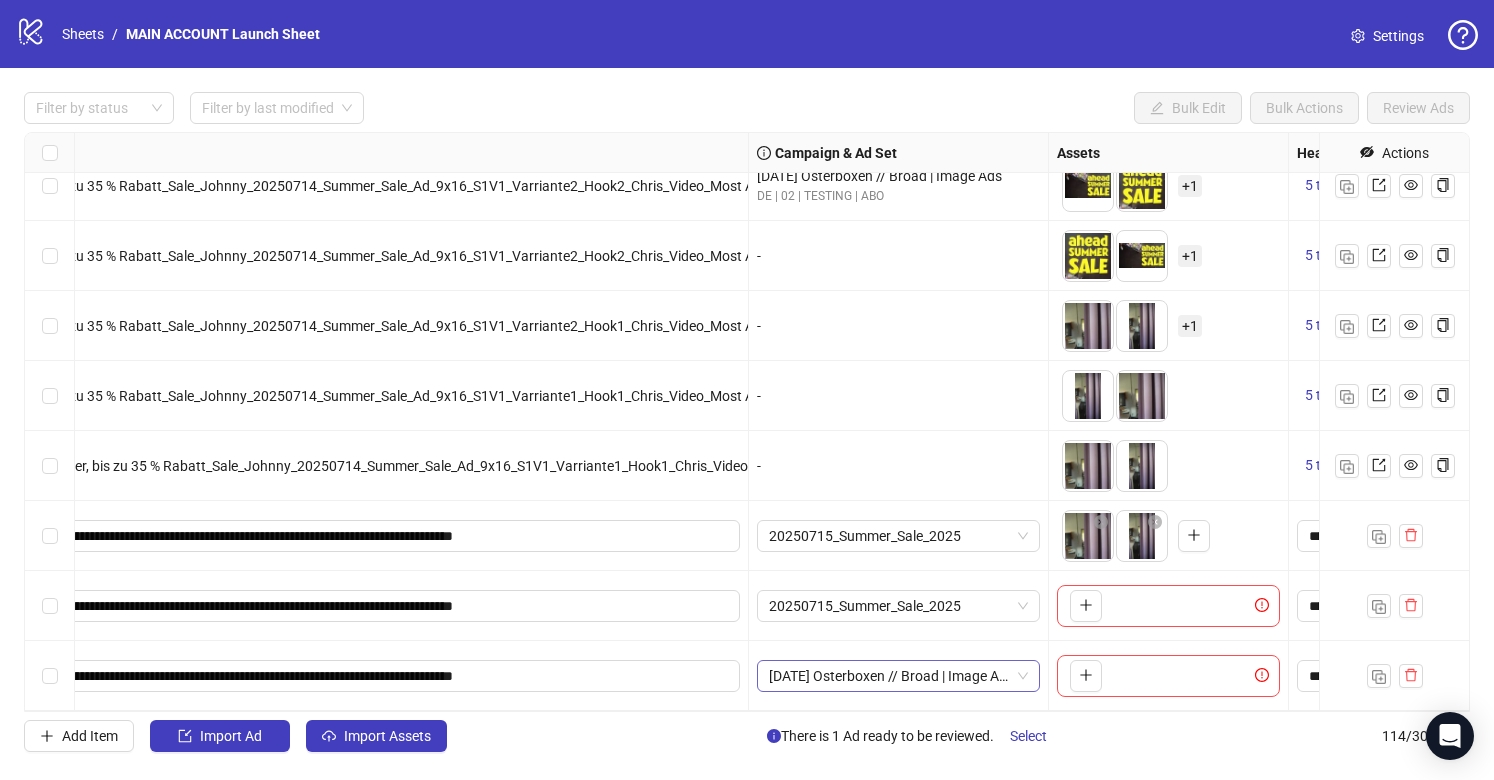 click on "[DATE] Osterboxen // Broad | Image Ads" at bounding box center [898, 676] 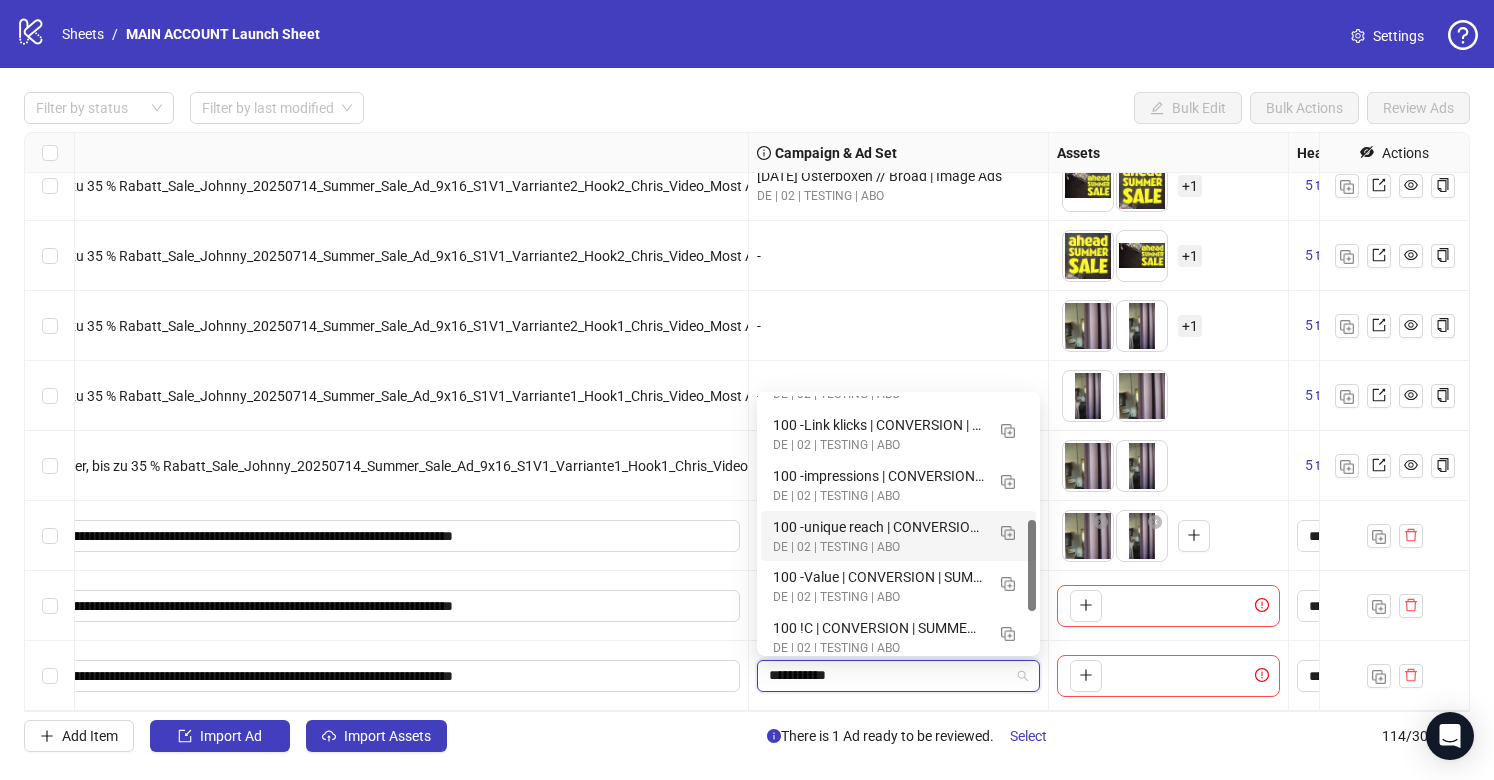 scroll, scrollTop: 308, scrollLeft: 0, axis: vertical 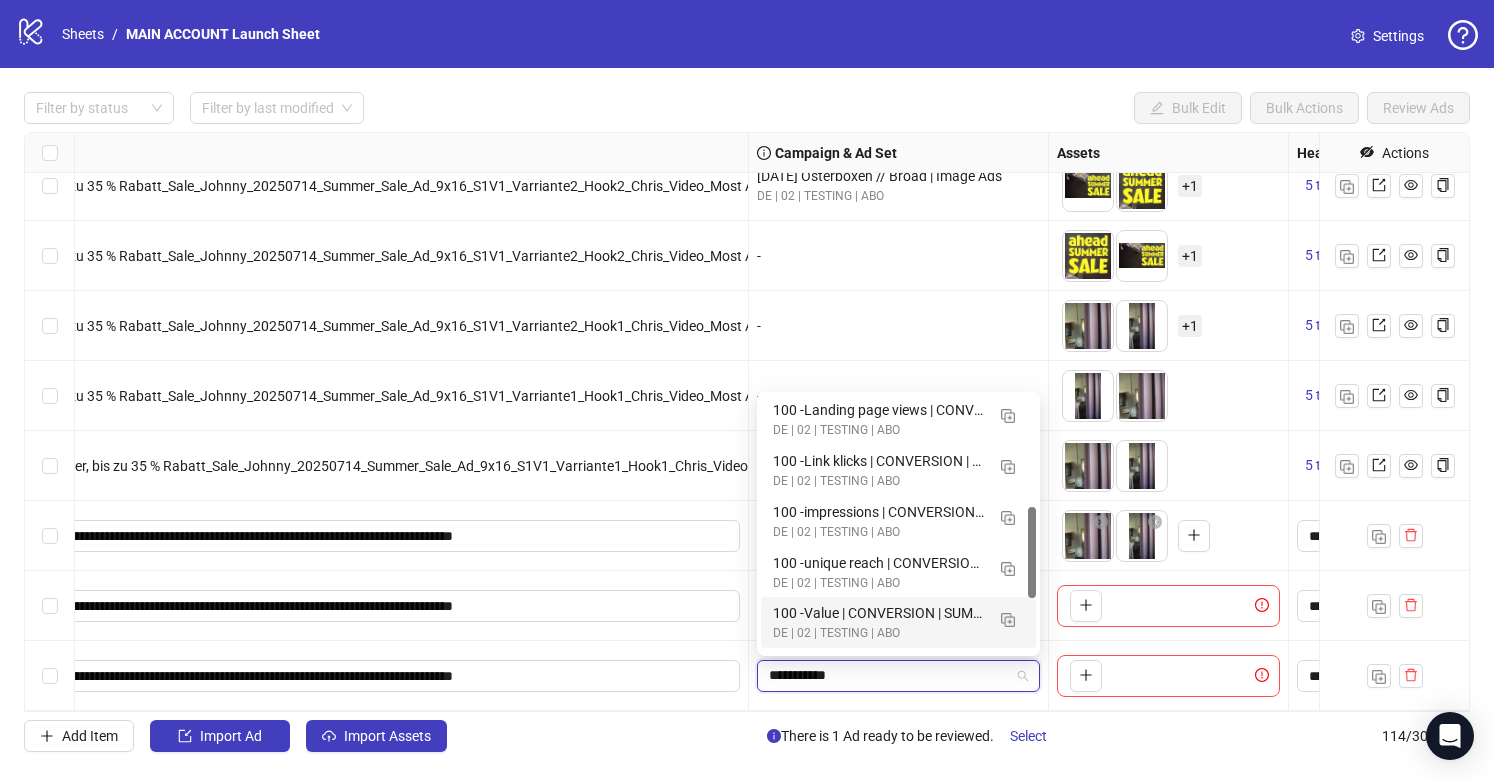 click on "**********" at bounding box center [889, 676] 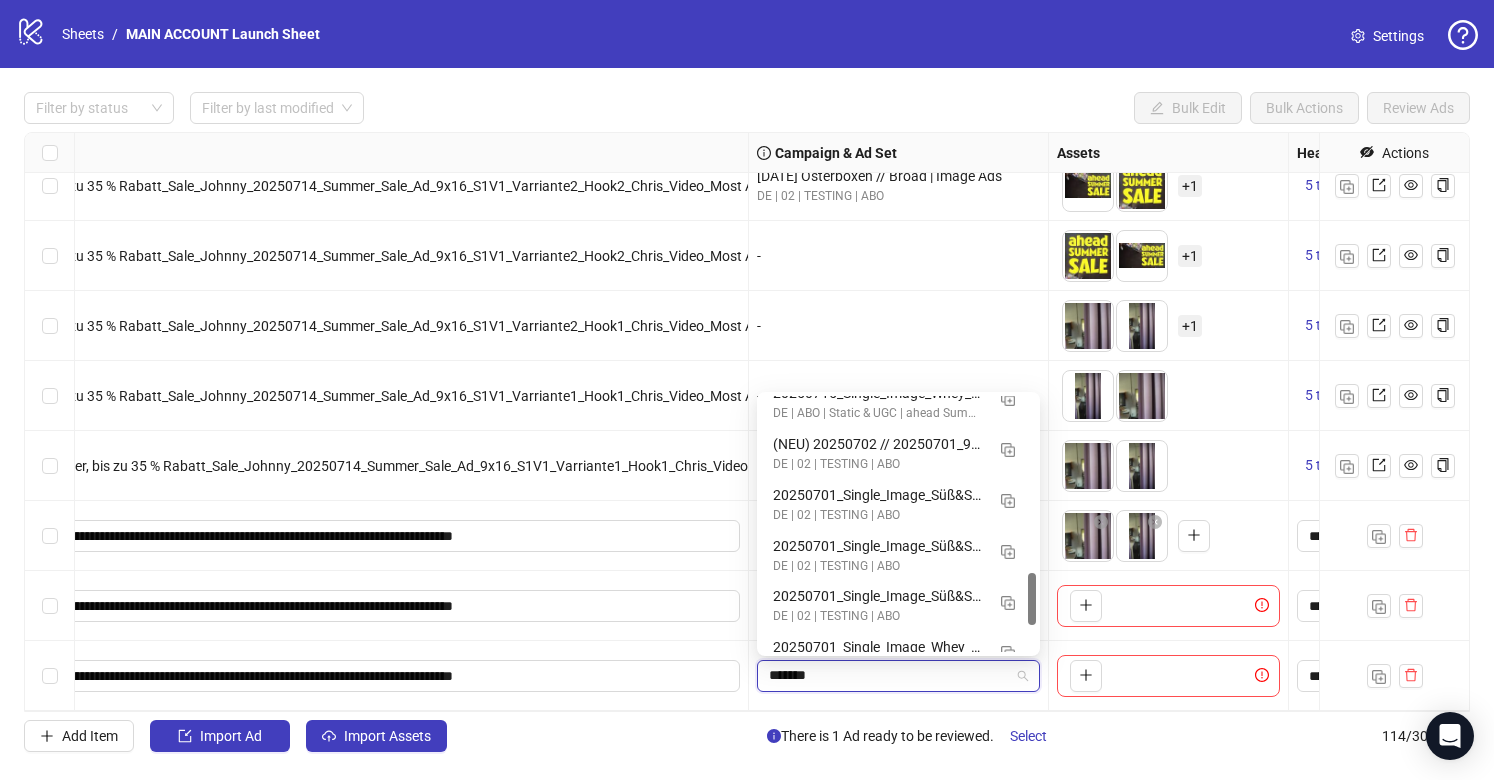 scroll, scrollTop: 605, scrollLeft: 0, axis: vertical 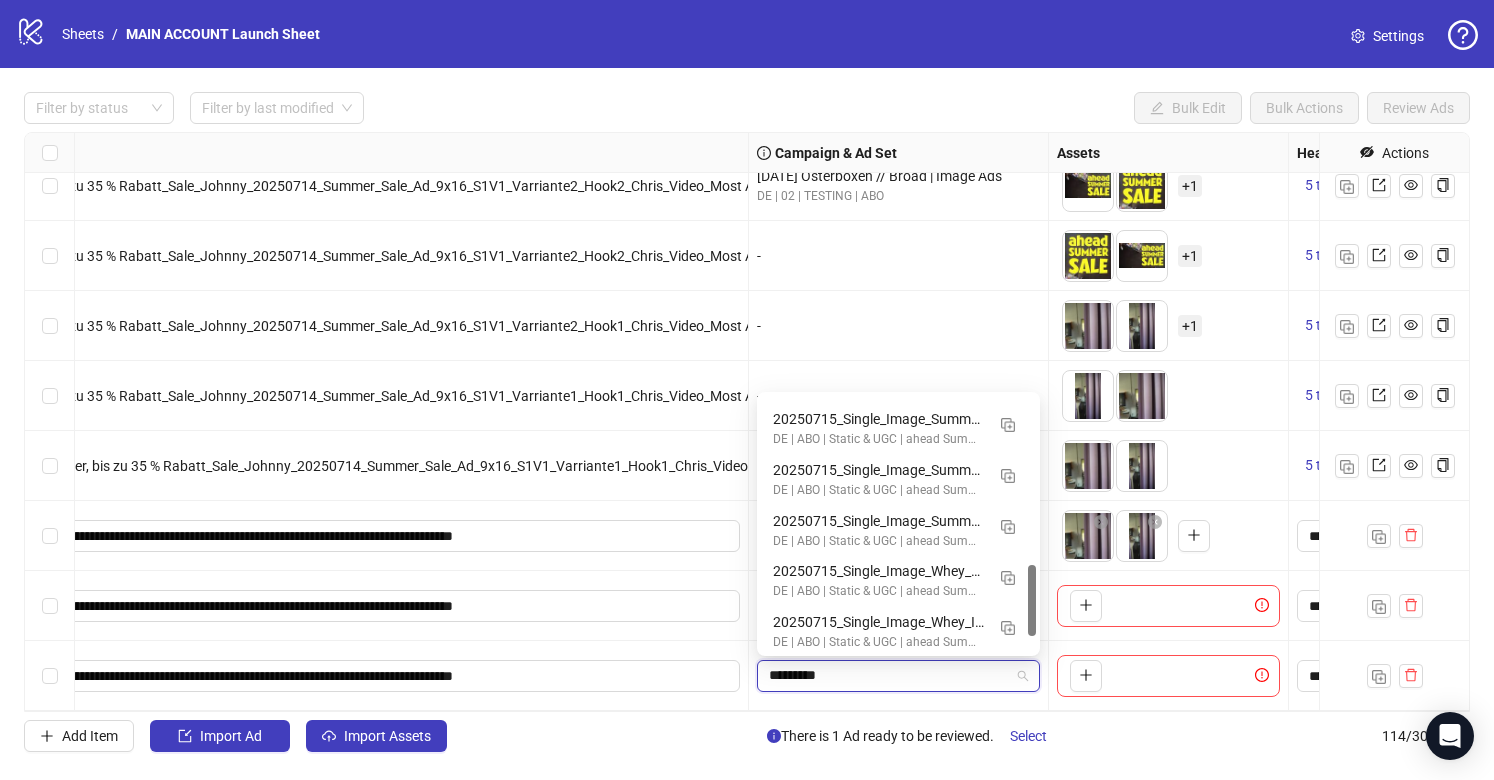 type on "**********" 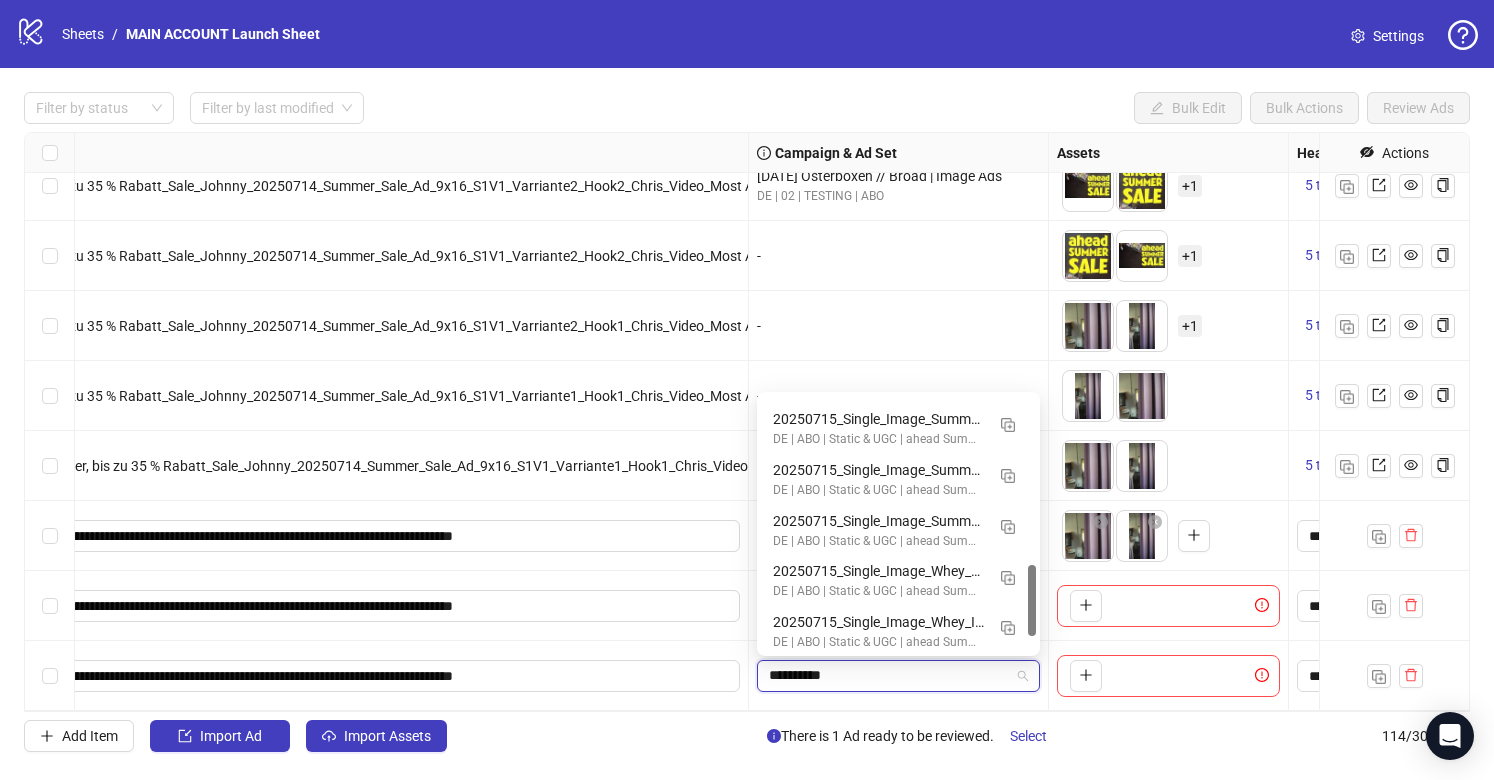 scroll, scrollTop: 560, scrollLeft: 0, axis: vertical 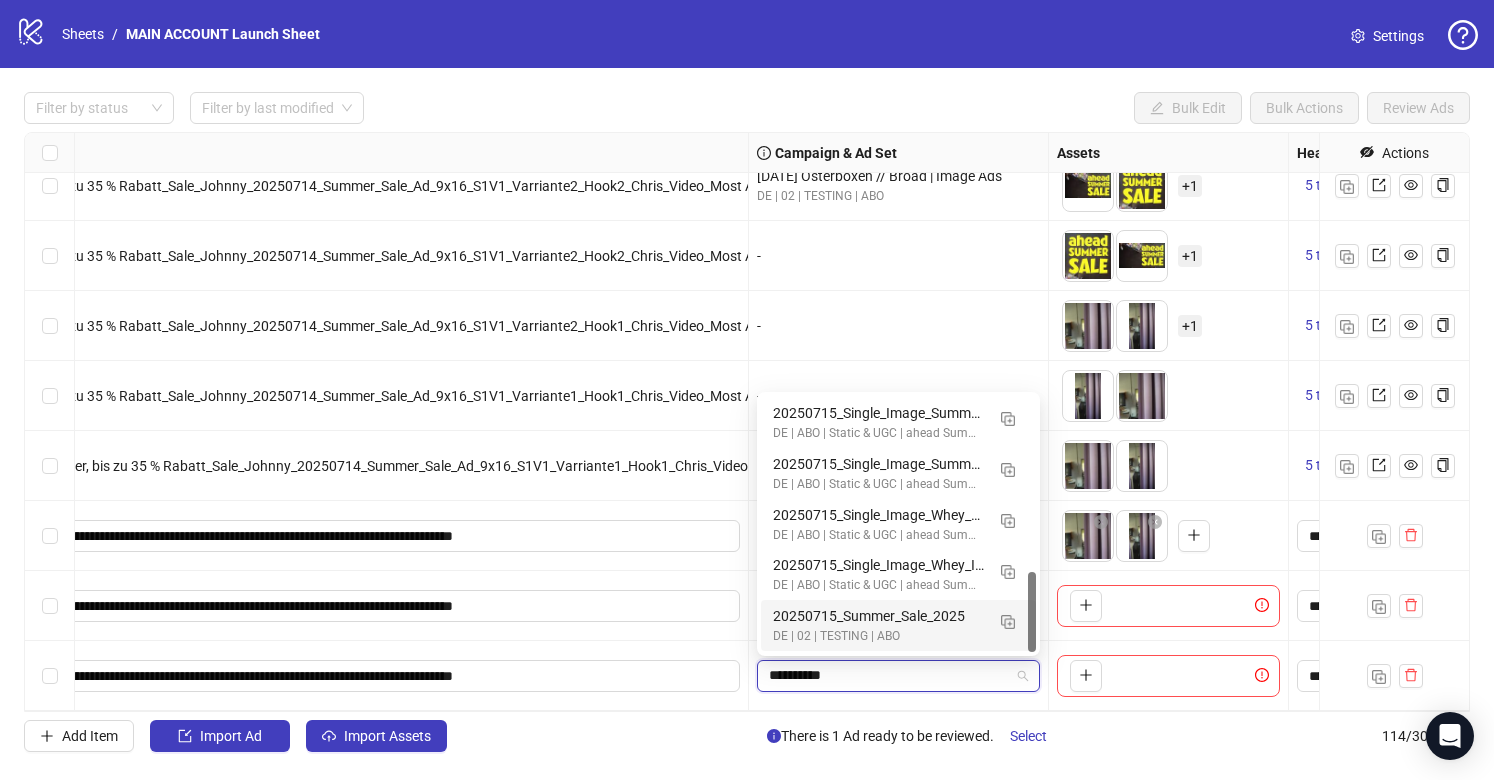 click on "20250715_Summer_Sale_2025" at bounding box center [878, 616] 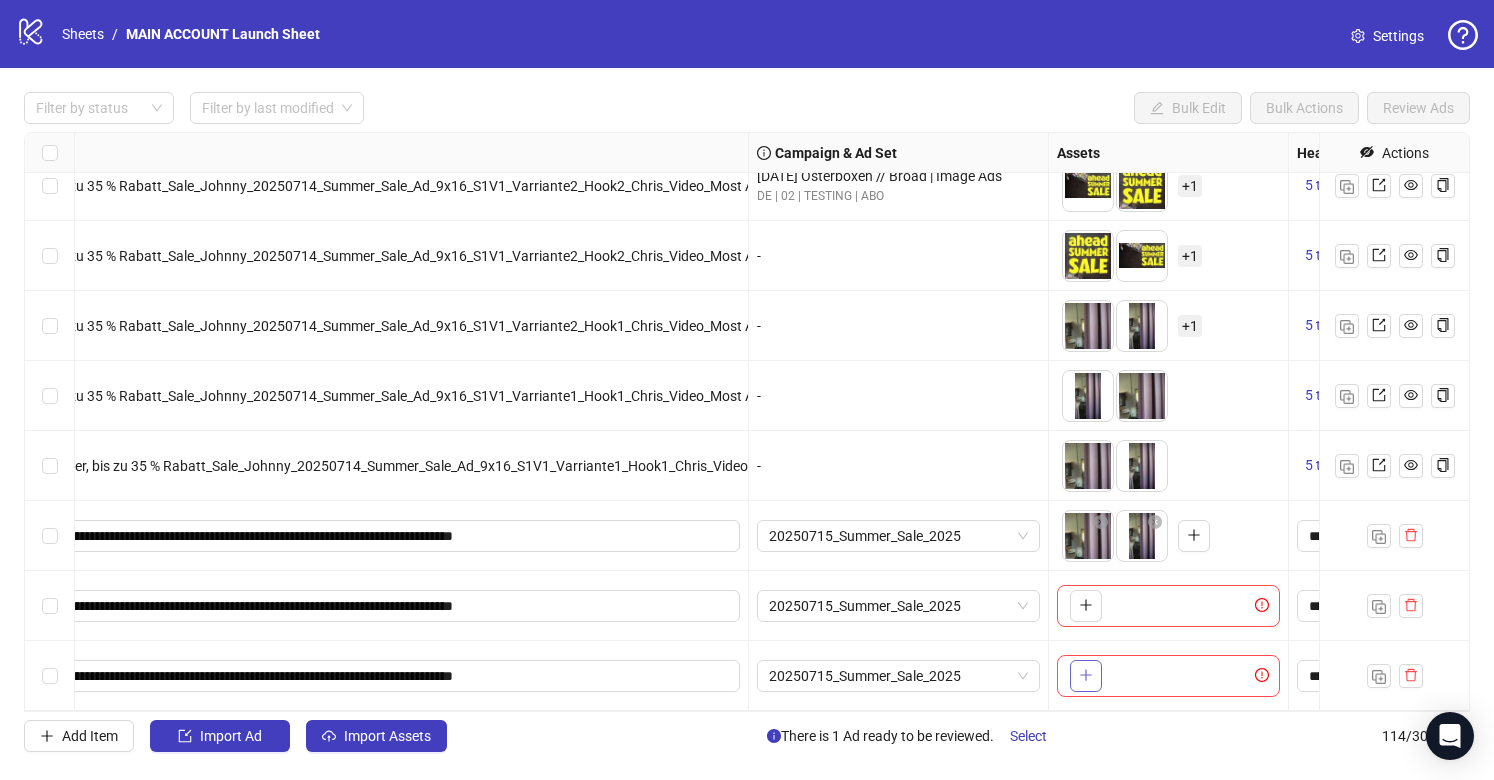 click 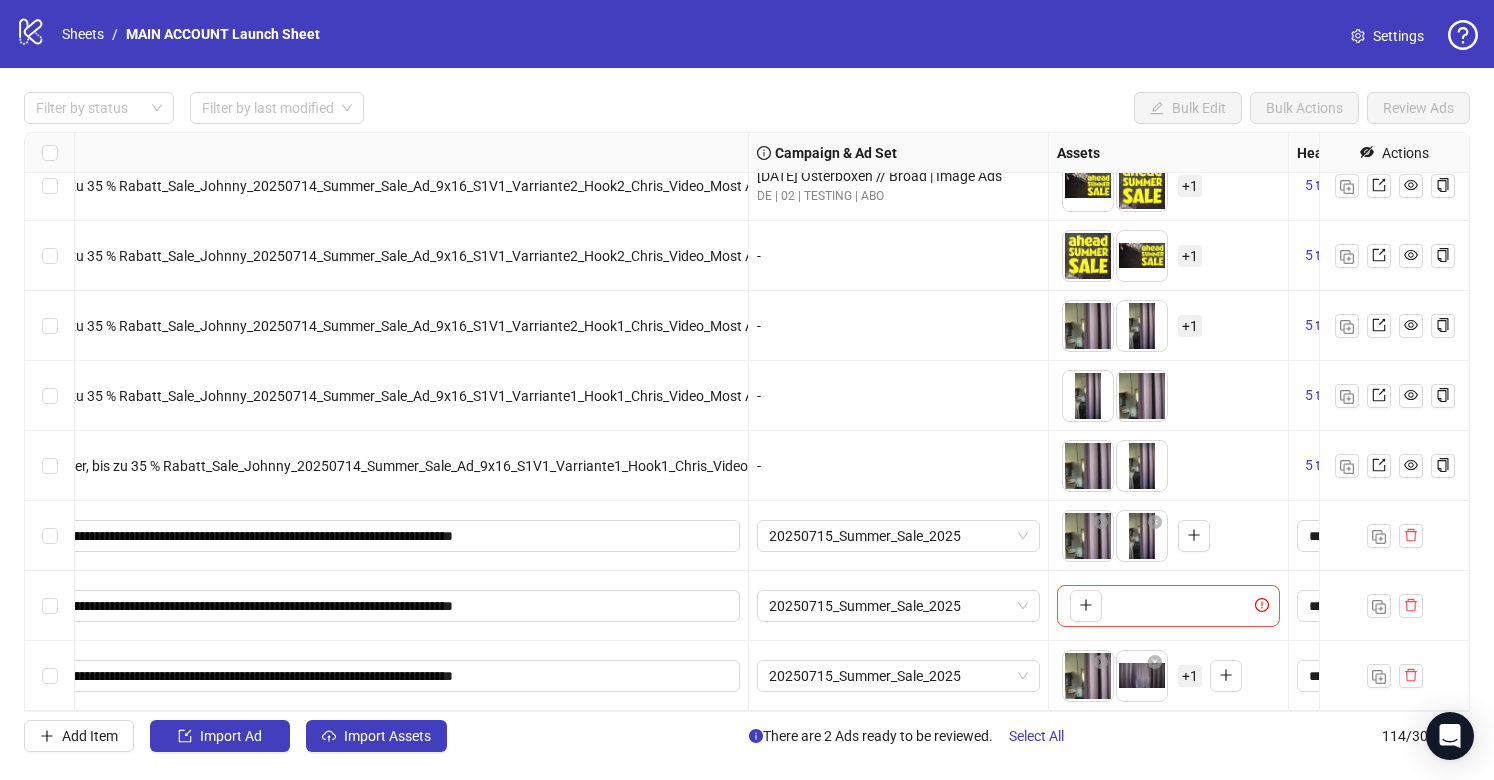 click on "+ 1" at bounding box center (1190, 676) 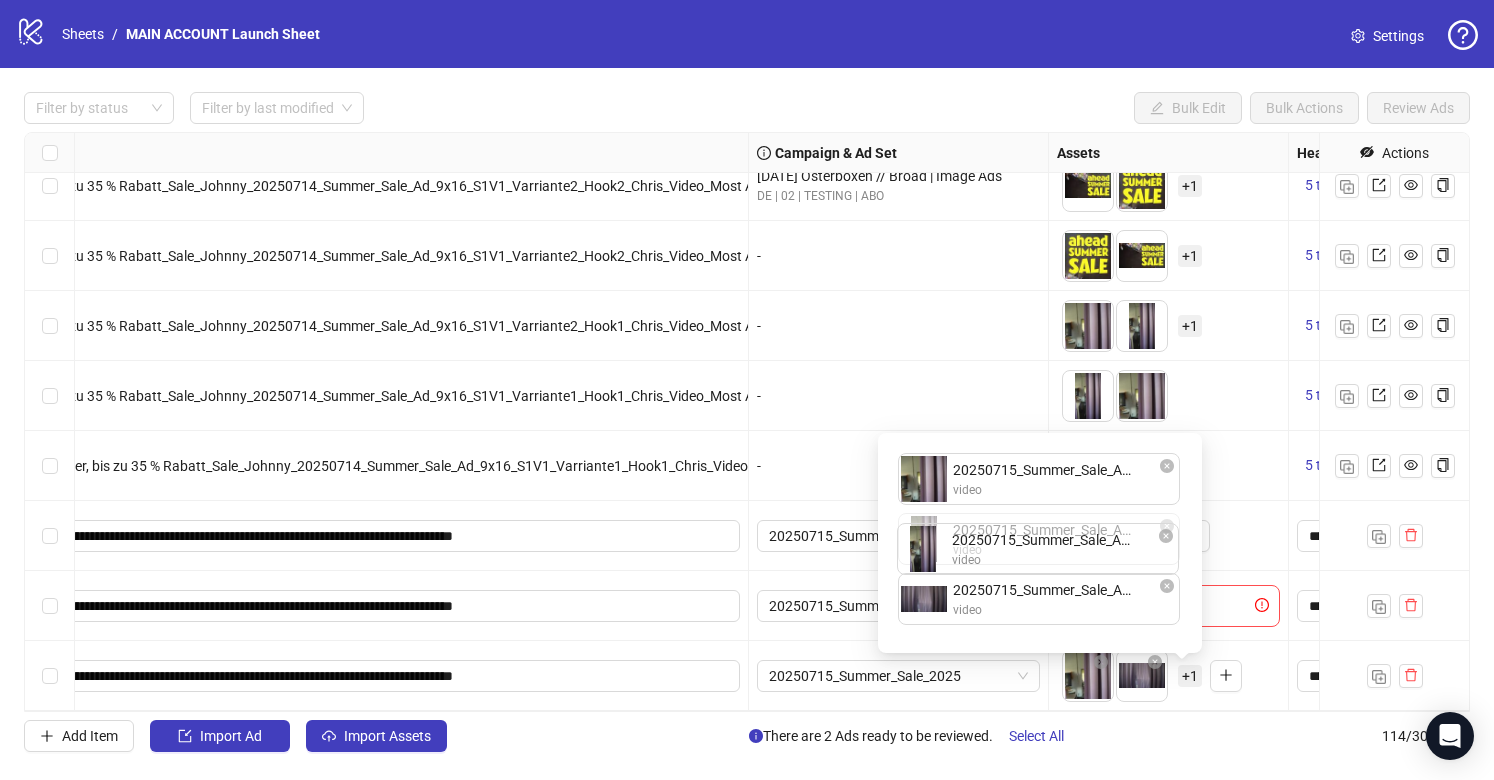 drag, startPoint x: 924, startPoint y: 611, endPoint x: 923, endPoint y: 561, distance: 50.01 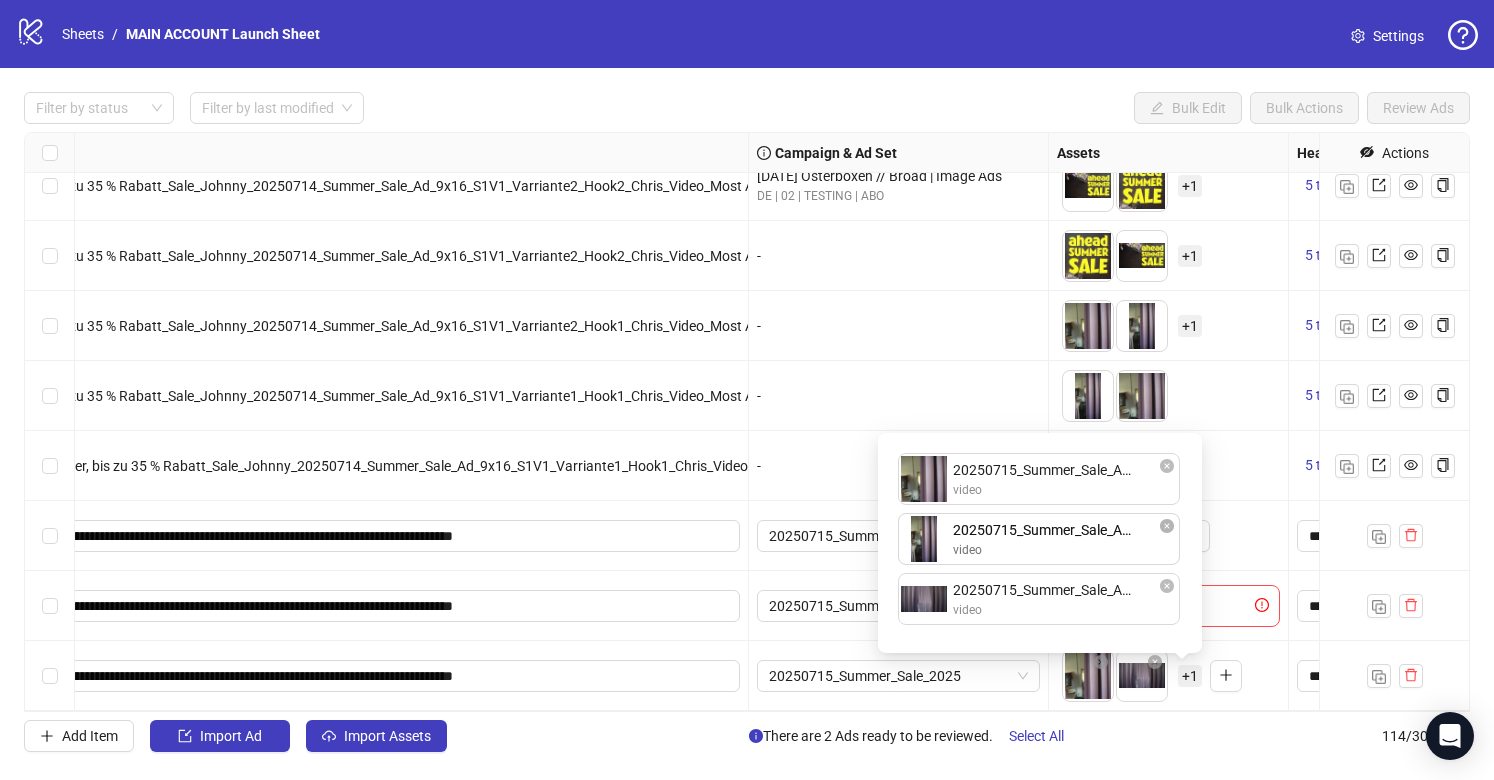 click on "20250715_Summer_Sale_Ad_1x1_S1V1_Varriante2_Hook1.mp4 video 20250715_Summer_Sale_Ad_16x9_S1V1_Varriante2_Hook1.mp4 video 20250715_Summer_Sale_Ad_9x16_S1V2_Varriante2_Hook1.mp4 video 20250715_Summer_Sale_Ad_9x16_S1V2_Varriante2_Hook1.mp4 video
To pick up a draggable item, press the space bar.
While dragging, use the arrow keys to move the item.
Press space again to drop the item in its new position, or press escape to cancel.
Draggable item 7b2372fc-67d0-4930-83fc-4b1c70f6e978 was moved over droppable area 85248f27-51d4-4129-a4d3-77b416fa58b6." at bounding box center (1040, 543) 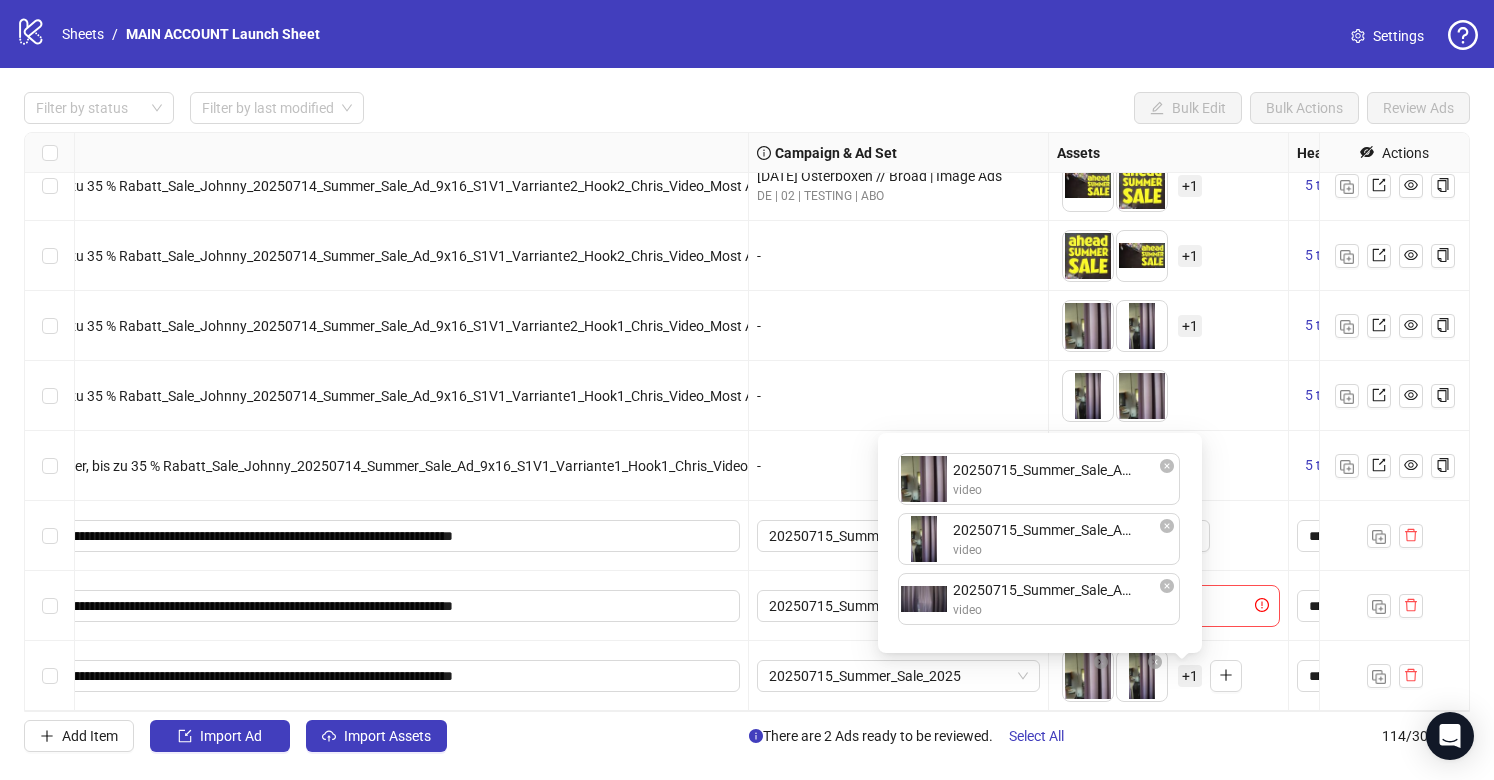 click on "Filter by status Filter by last modified Bulk Edit Bulk Actions Review Ads Ad Format Ad Name Campaign & Ad Set Assets Headlines Primary Texts Descriptions Destination URL Display URL Product Set ID Call to Action Actions Single video 20250715_Summer Sale_ALLES_ahead Summer Sale_90 % weniger [PERSON_NAME], bis zu 35 % Rabatt_Sale_Johnny_20250714_Summer_Sale_Ad_9x16_S1V1_Varriante1_Hook1_Chris_Video_Most Aware_ [DATE] Osterboxen // Broad | Image Ads DE | 02 | TESTING | ABO
To pick up a draggable item, press the space bar.
While dragging, use the arrow keys to move the item.
Press space again to drop the item in its new position, or press escape to cancel.
5 texts 5 texts Single video 20250715_Summer Sale_ALLES_ahead Summer Sale_90 % weniger [PERSON_NAME], bis zu 35 % Rabatt_Sale_Johnny_20250714_Summer_Sale_Ad_9x16_S1V1_Varriante2_Hook1_Chris_Video_Most Aware_ [DATE] Osterboxen // Broad | Image Ads DE | 02 | TESTING | ABO + 1 5 texts 5 texts Single video [DATE] Osterboxen // Broad | Image Ads +" at bounding box center [747, 422] 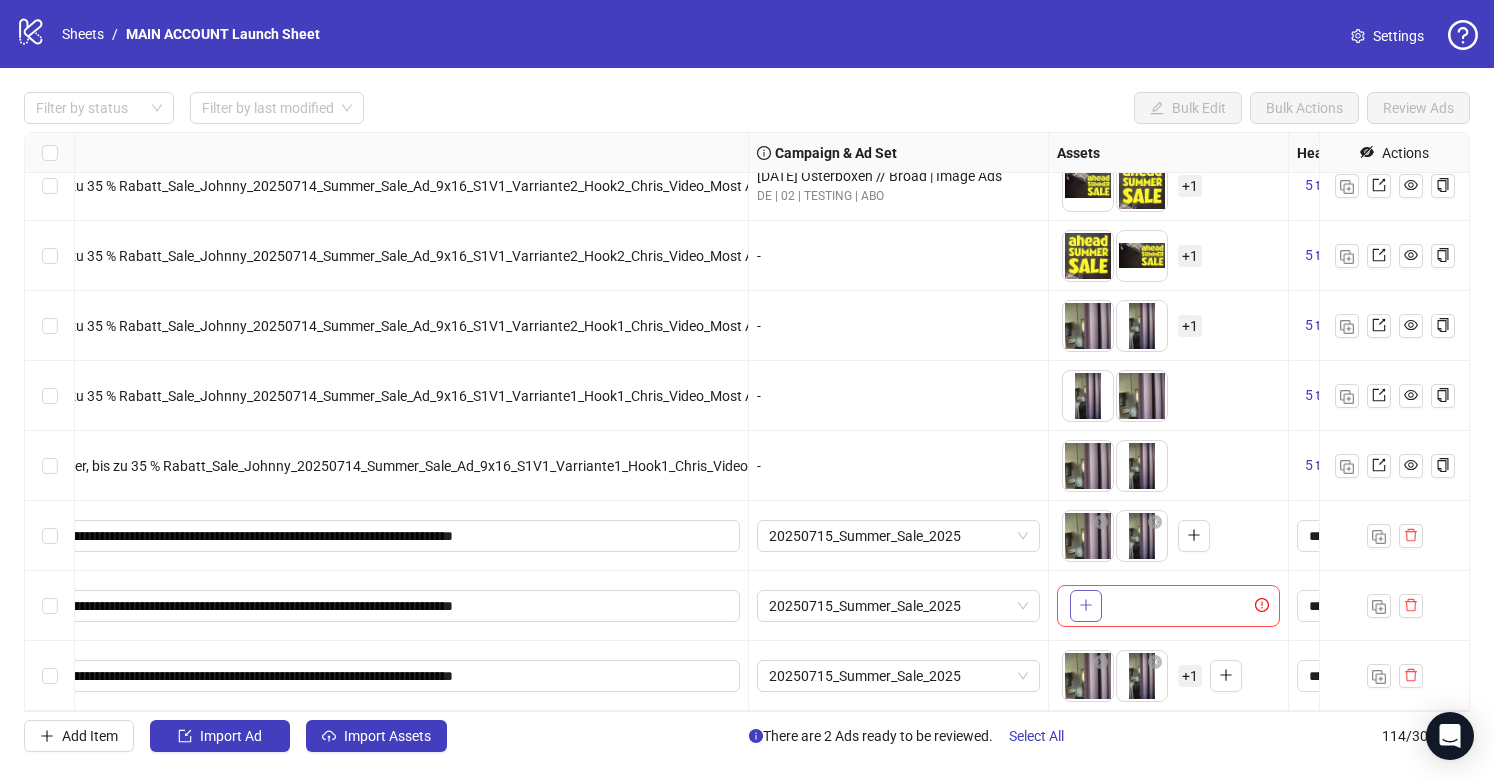 click 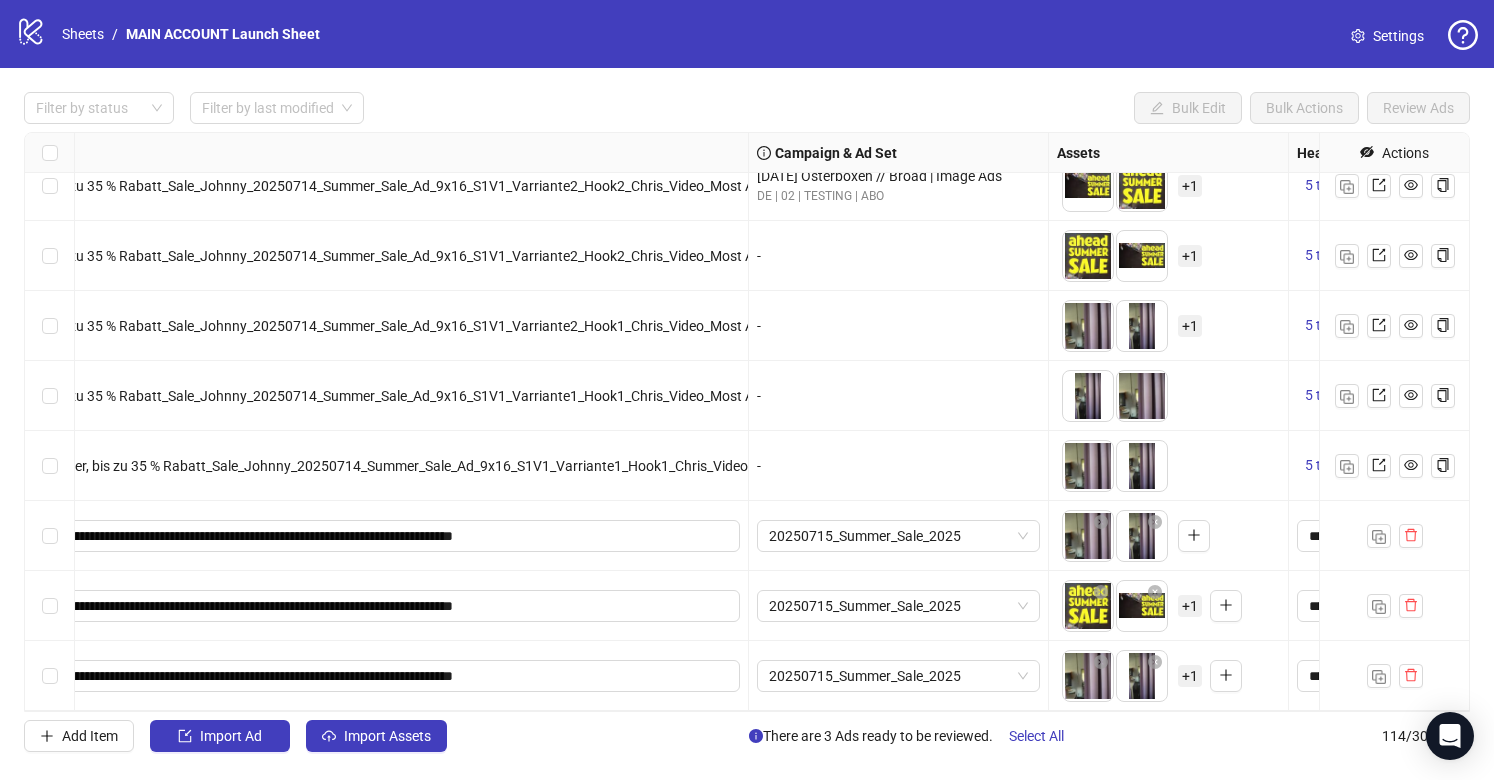 click on "To pick up a draggable item, press the space bar.
While dragging, use the arrow keys to move the item.
Press space again to drop the item in its new position, or press escape to cancel.
+ 1" at bounding box center [1132, 606] 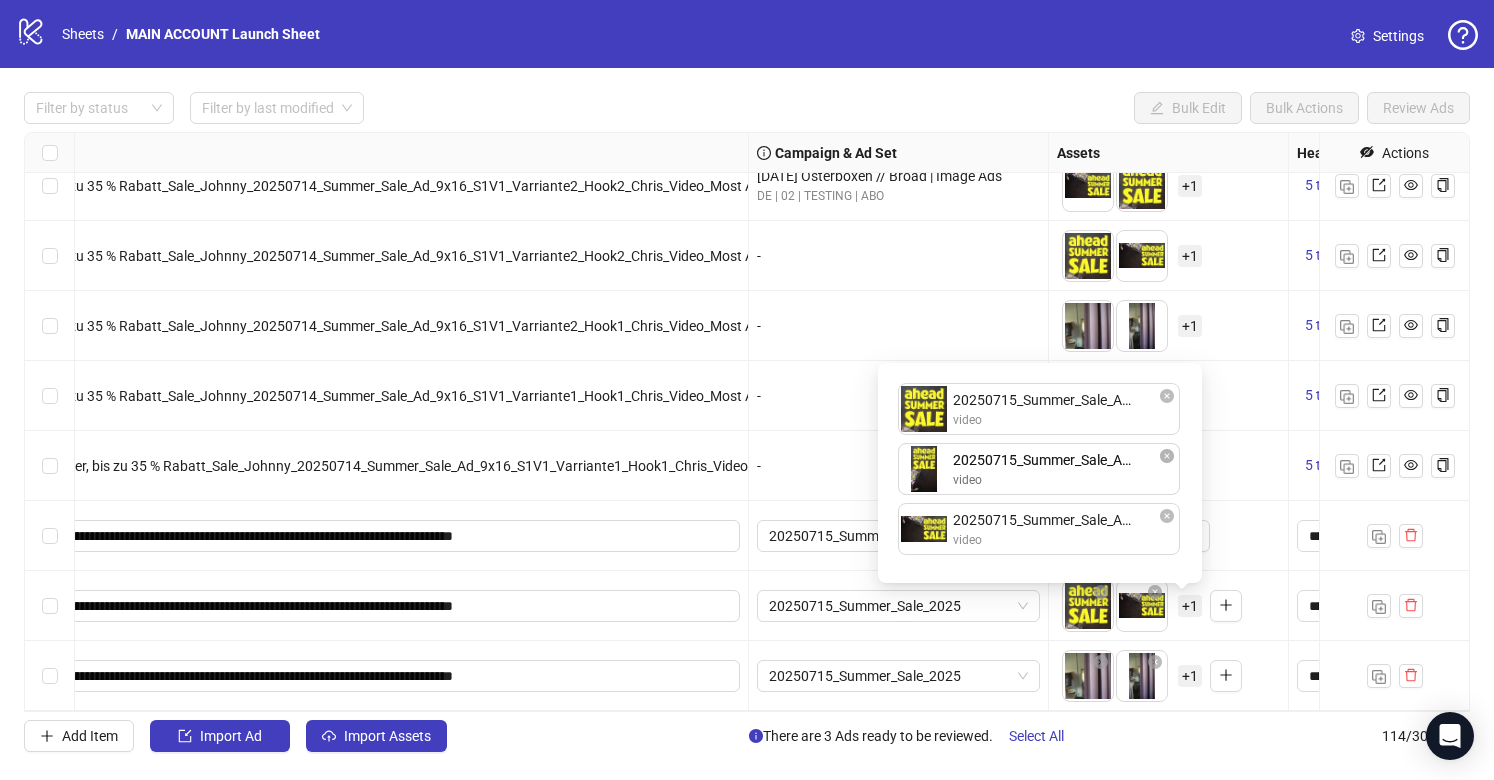 drag, startPoint x: 965, startPoint y: 529, endPoint x: 960, endPoint y: 468, distance: 61.204575 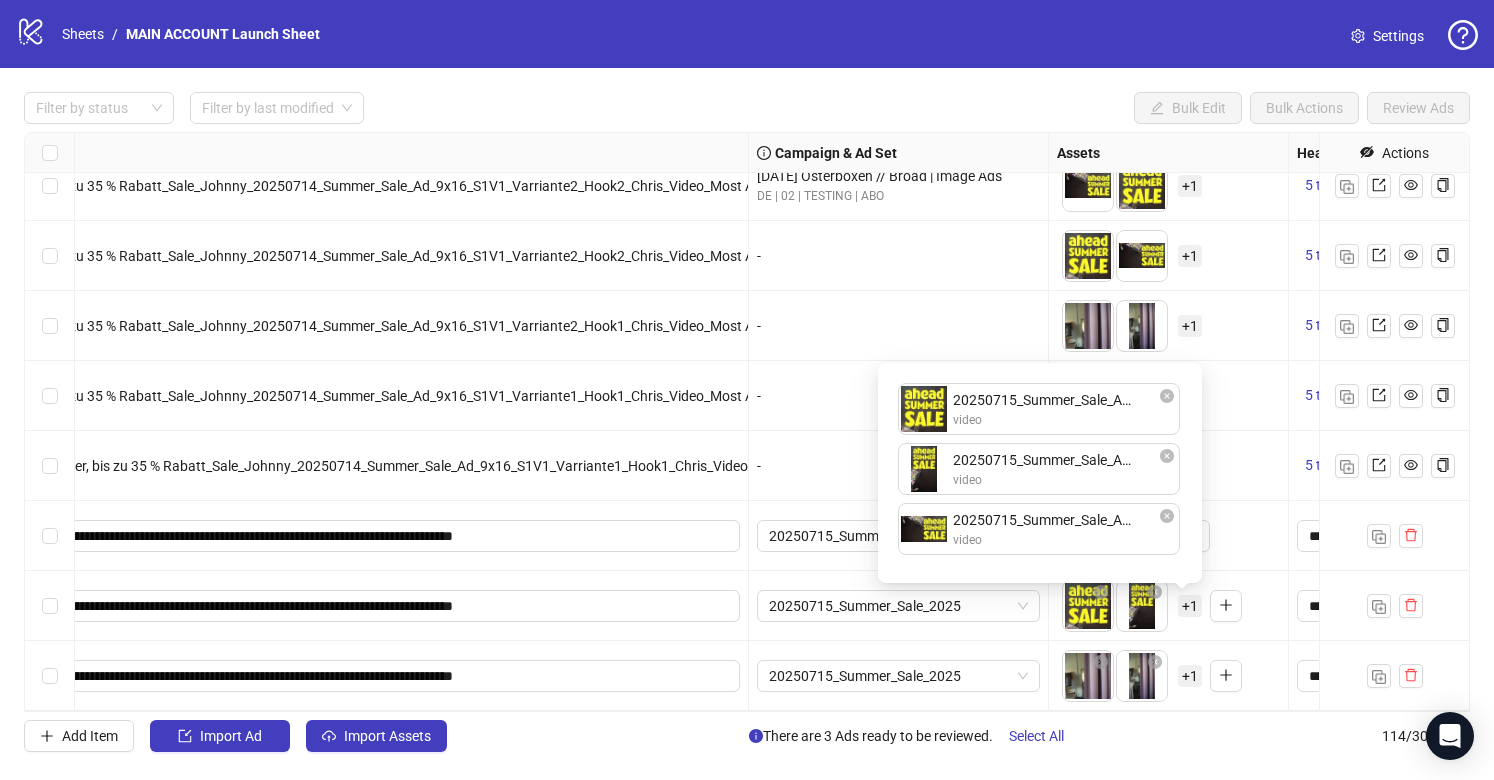 click on "Add Item Import Ad Import Assets  There are 3 Ads ready to be reviewed.  Select All 114 / 300  items" at bounding box center [747, 736] 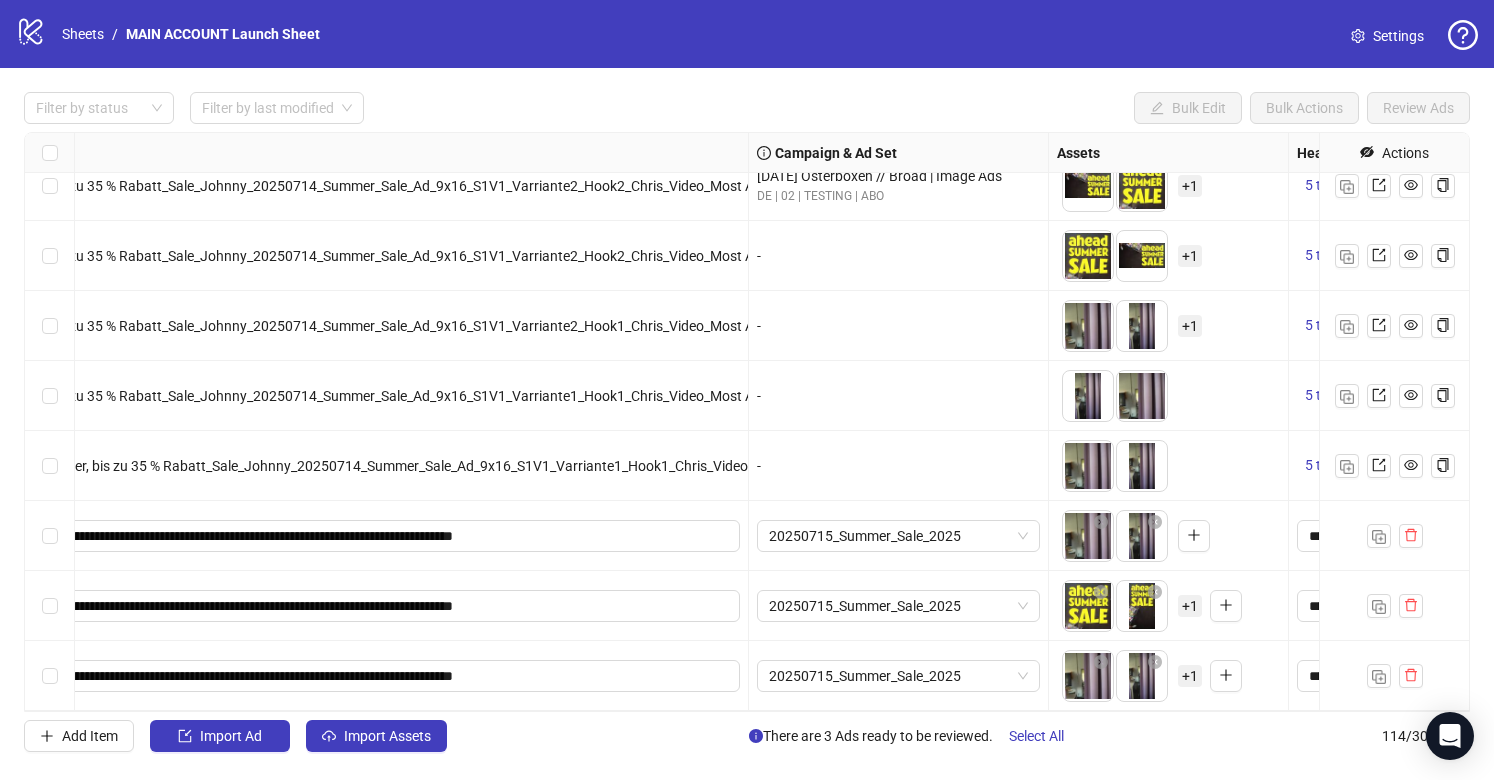 scroll, scrollTop: 7442, scrollLeft: 0, axis: vertical 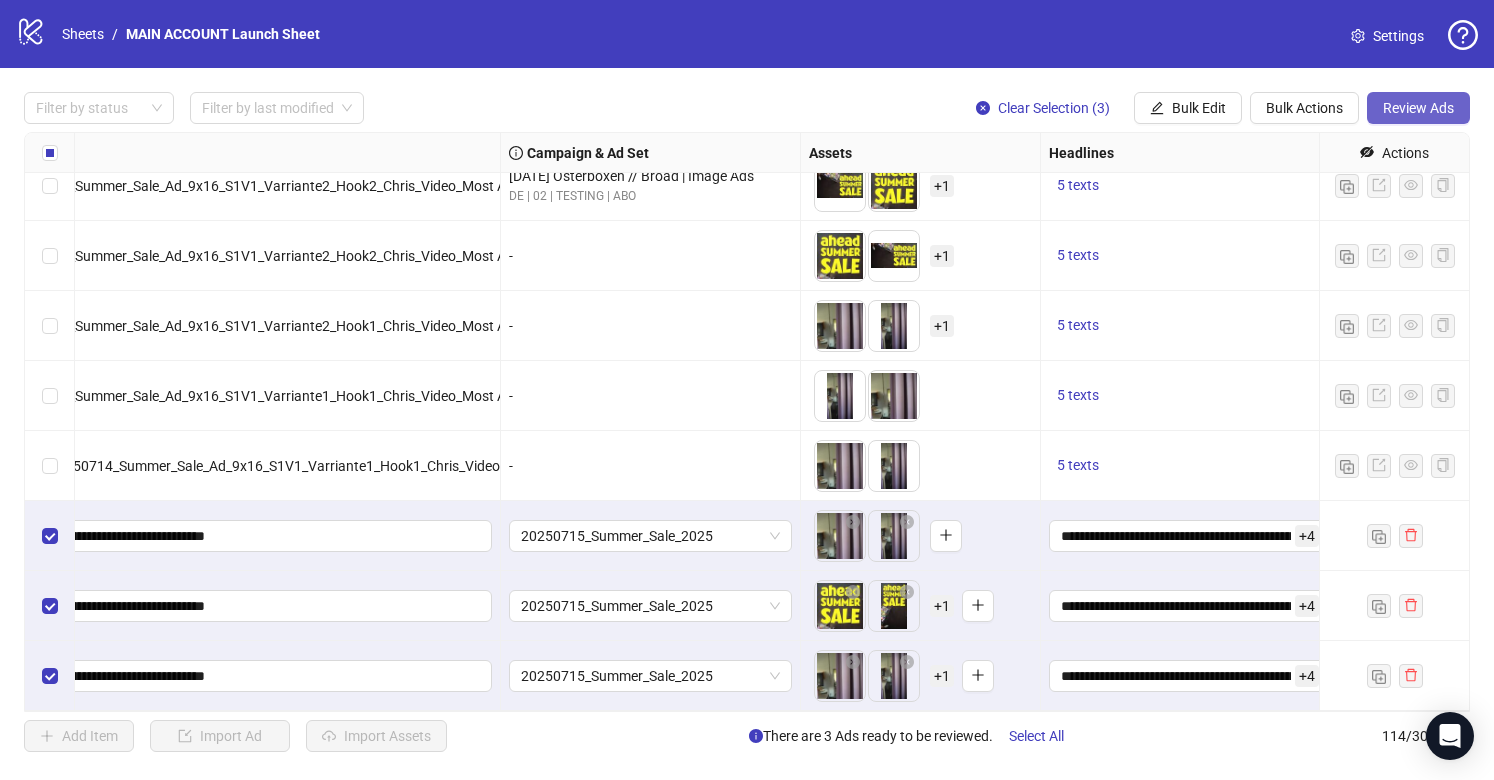 click on "Review Ads" at bounding box center [1418, 108] 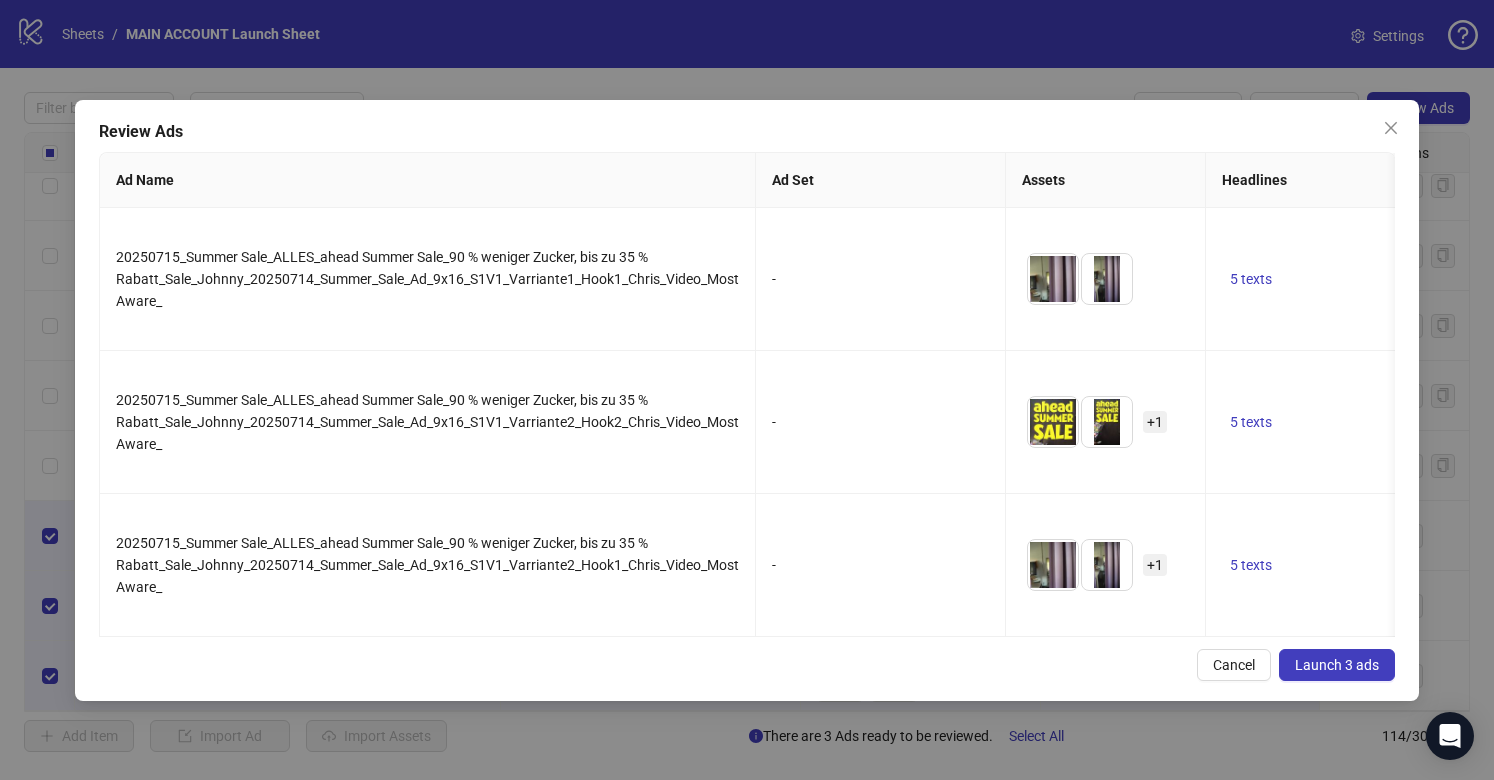 click on "Launch 3 ads" at bounding box center (1337, 665) 